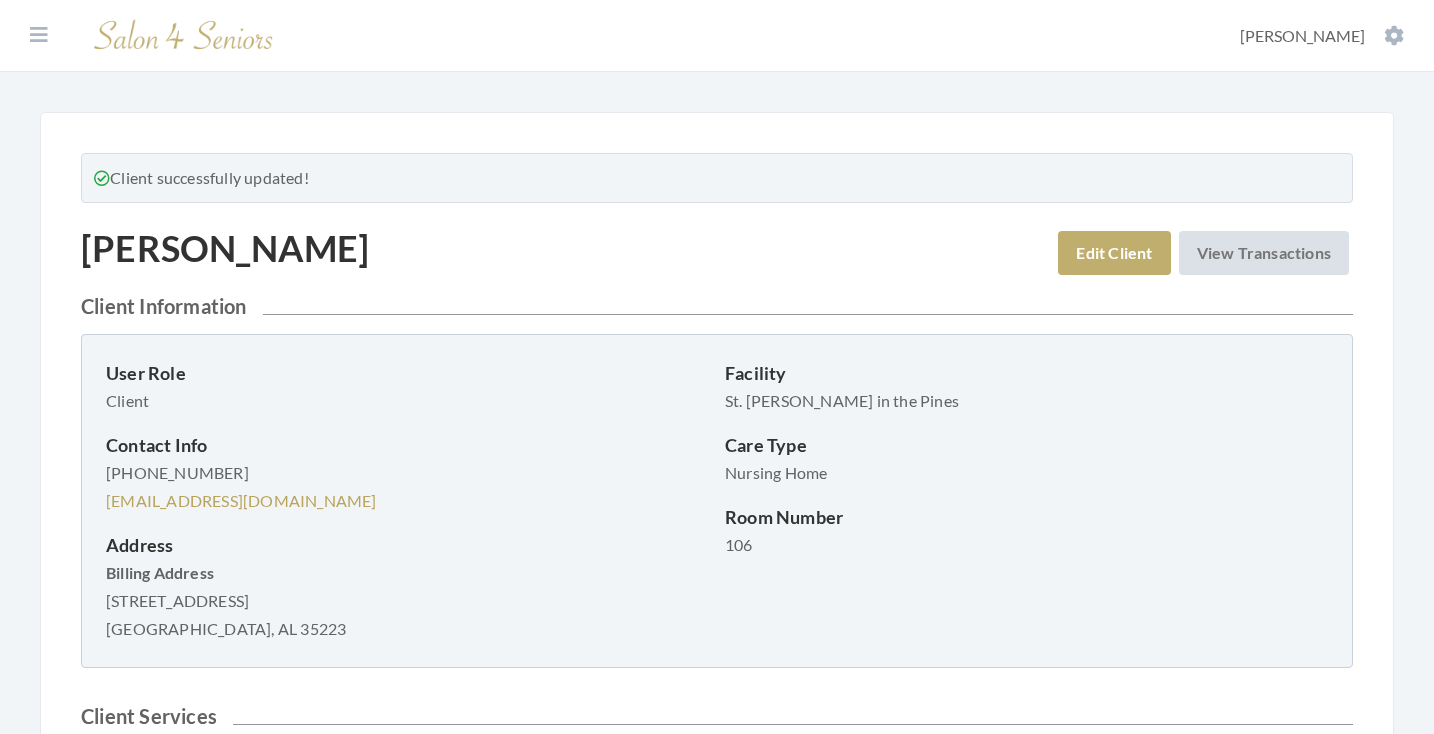 scroll, scrollTop: 0, scrollLeft: 0, axis: both 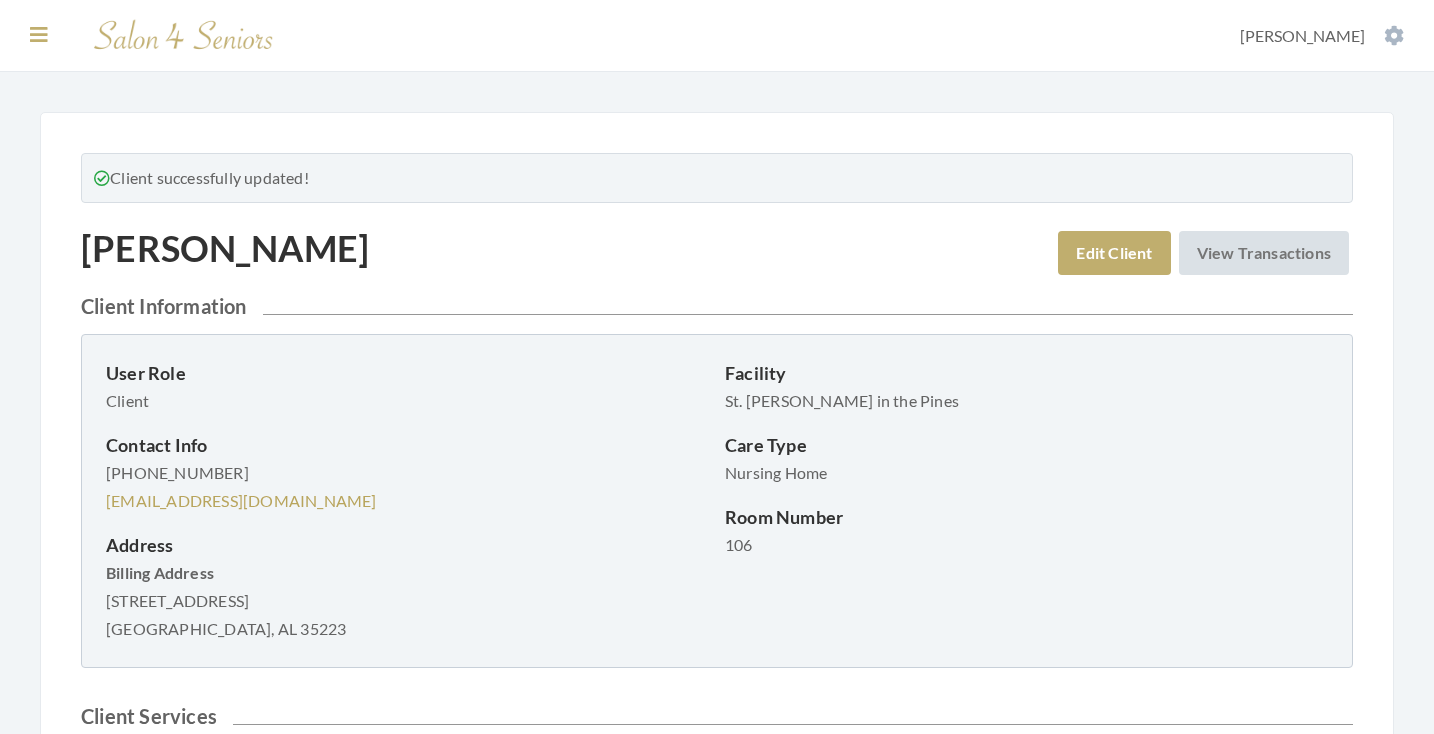 click at bounding box center (39, 35) 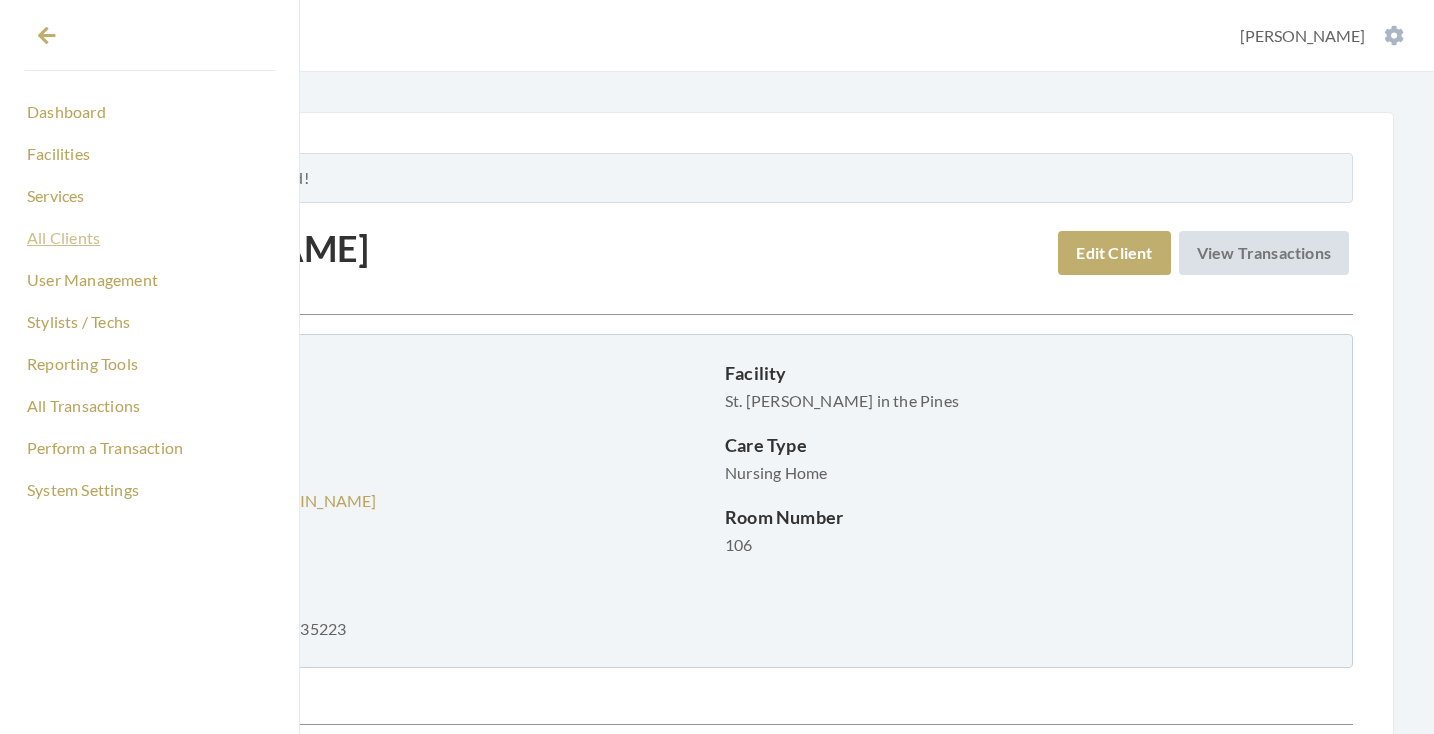 click on "All Clients" at bounding box center (149, 238) 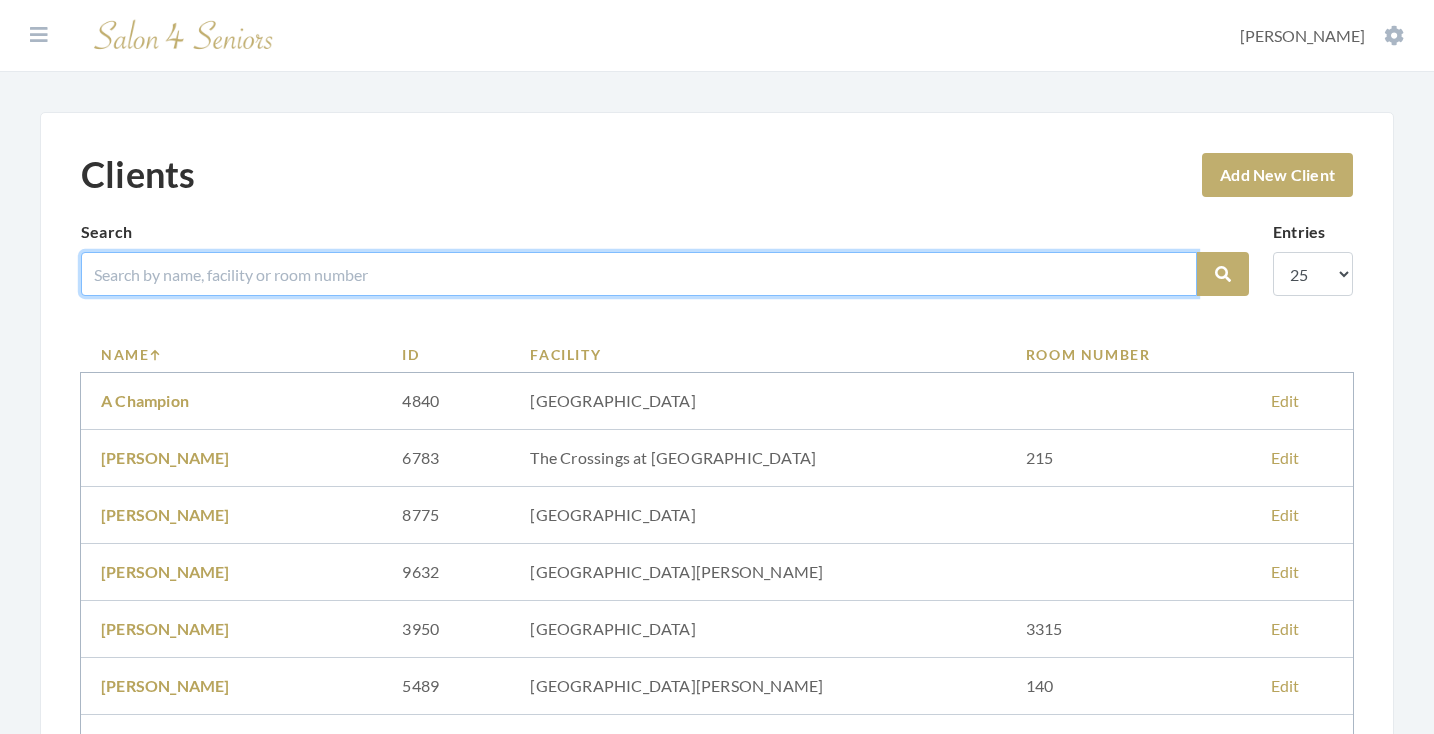 drag, startPoint x: 0, startPoint y: 0, endPoint x: 341, endPoint y: 279, distance: 440.59277 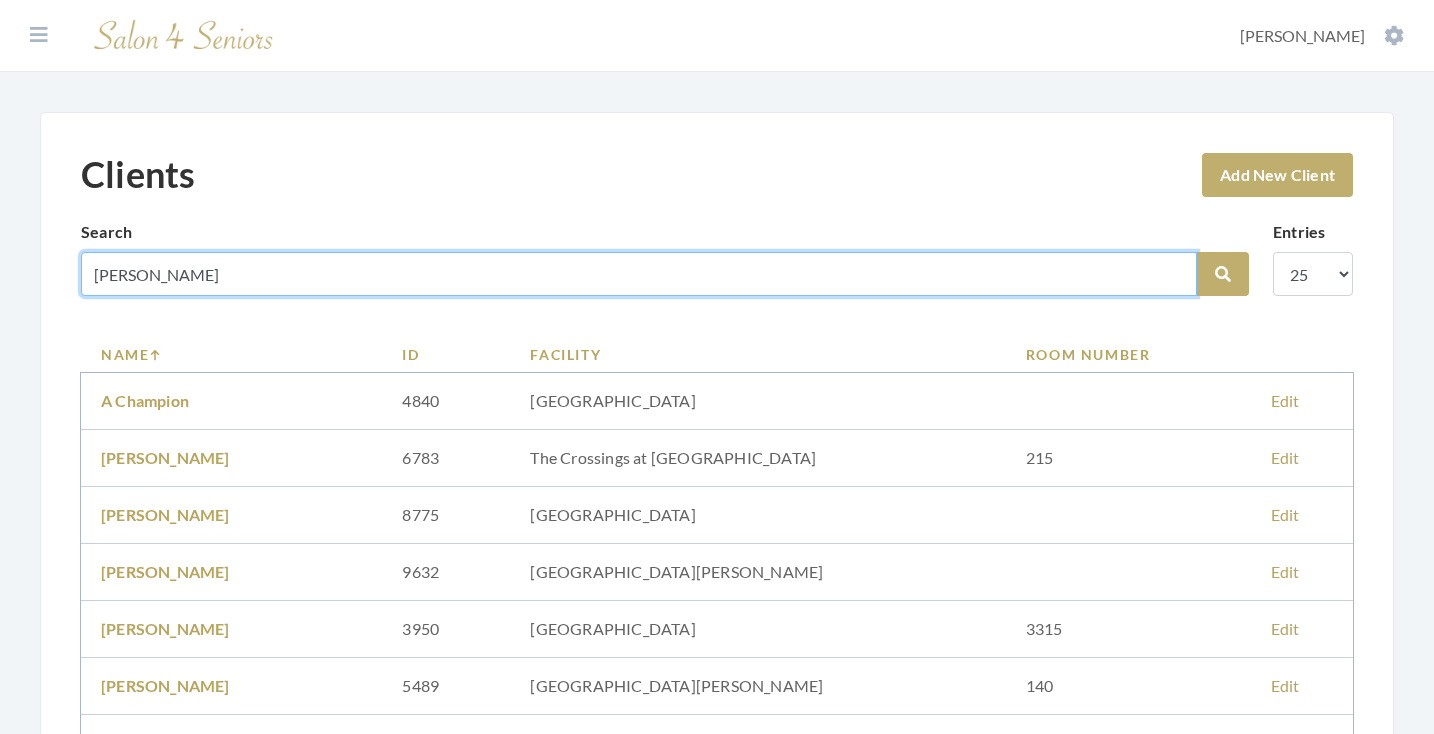 type on "CANNON" 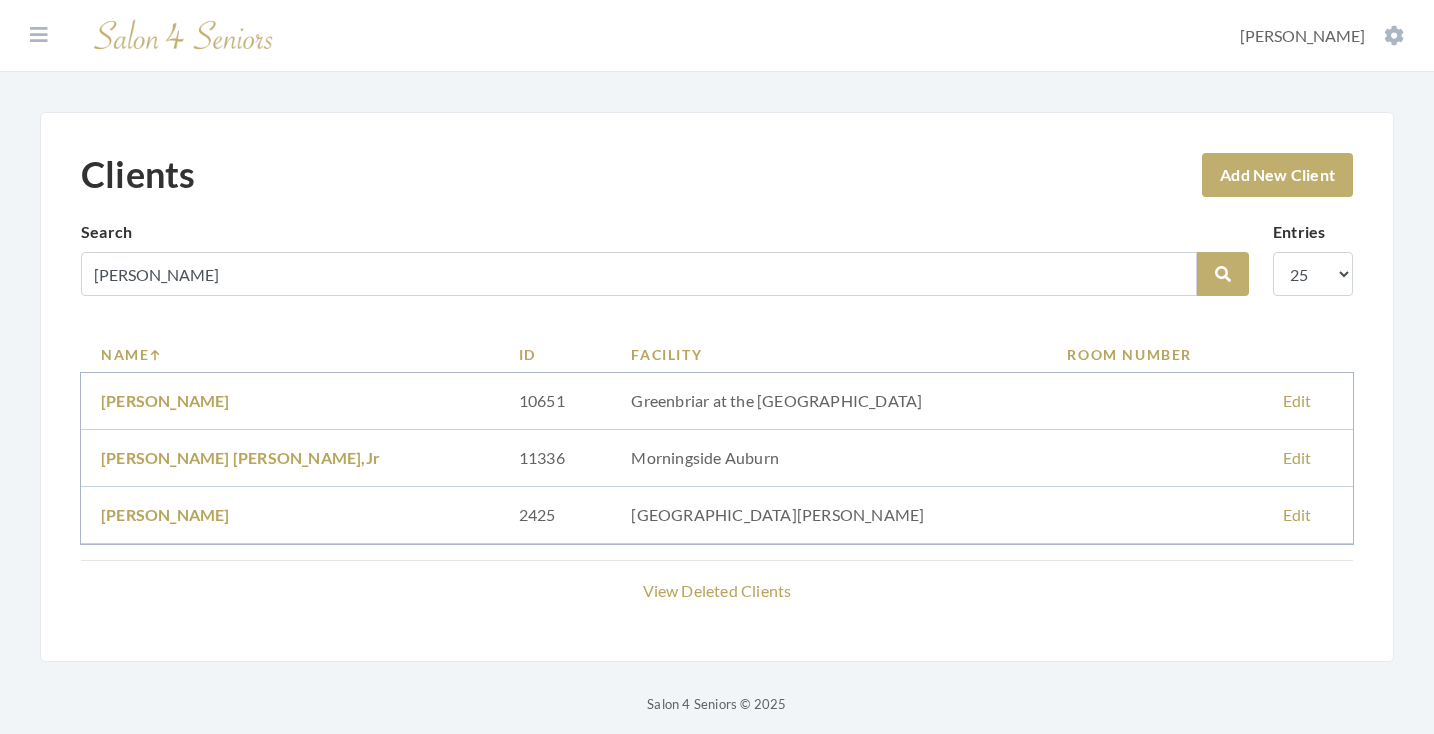 scroll, scrollTop: 0, scrollLeft: 0, axis: both 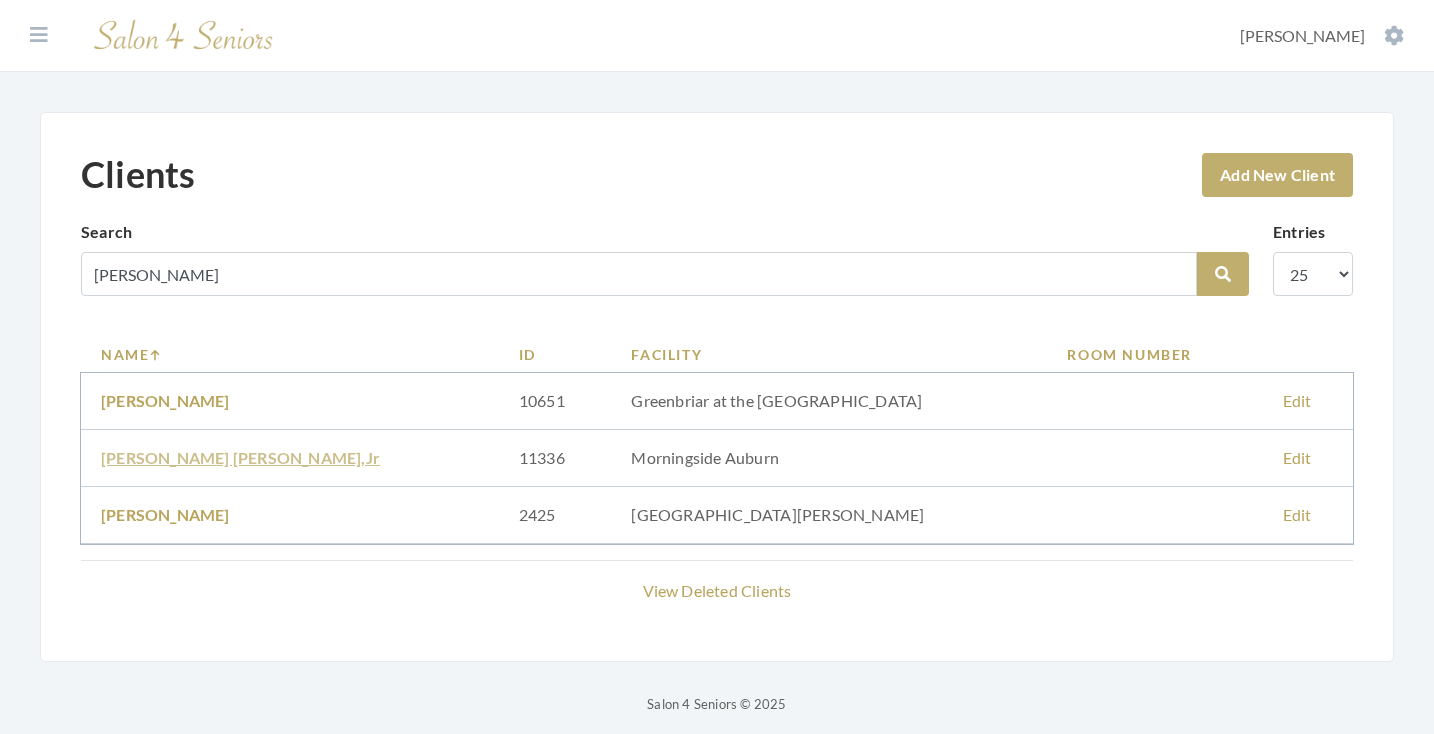 click on "Luther Paul
Cannon,Jr" at bounding box center (240, 457) 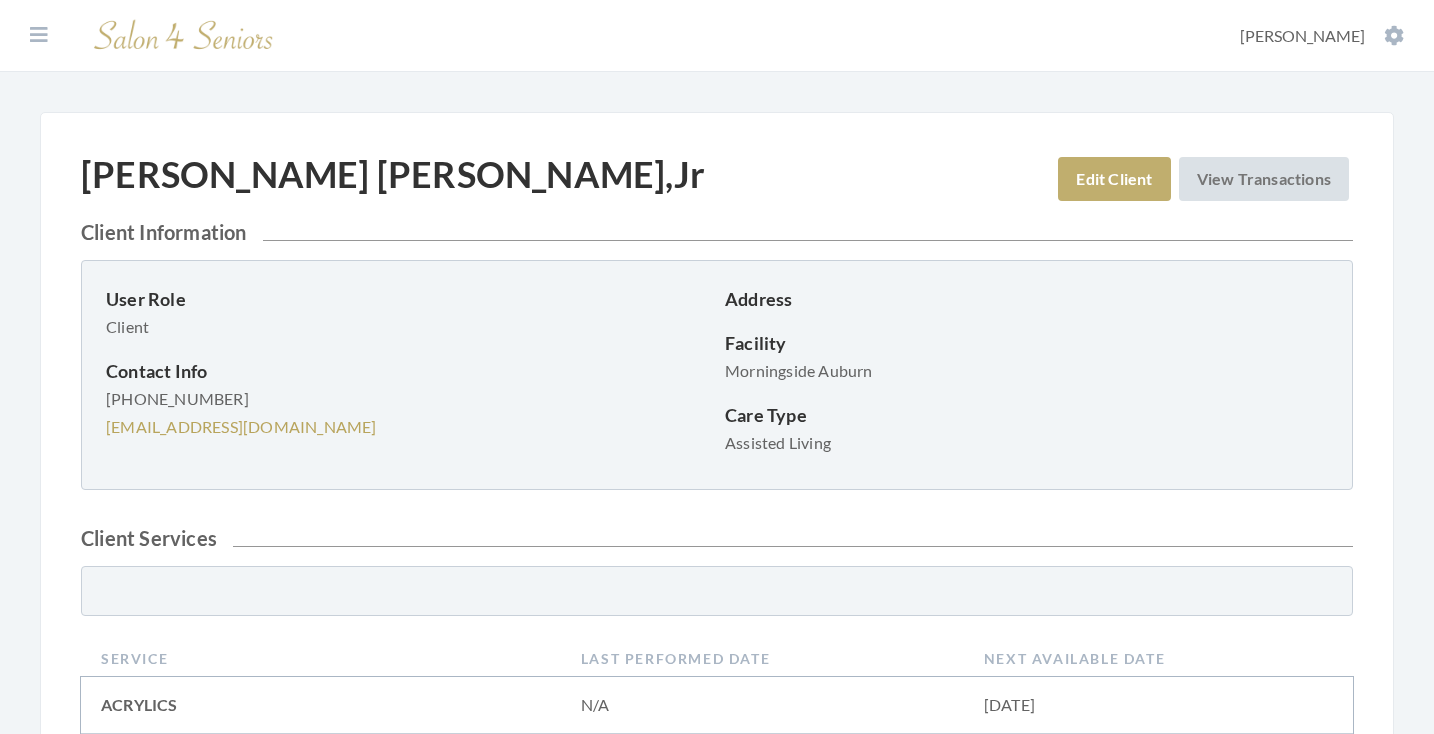 scroll, scrollTop: 0, scrollLeft: 0, axis: both 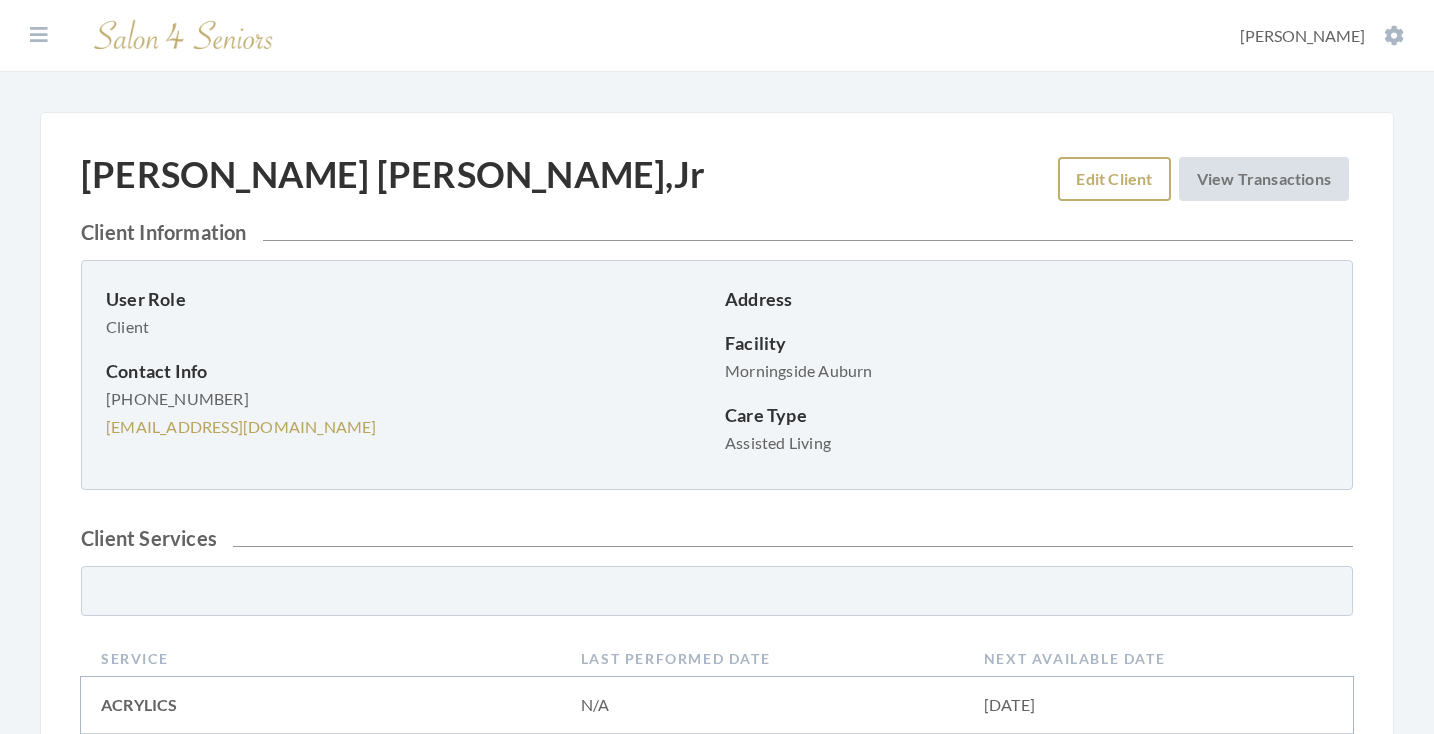 click on "Edit Client" at bounding box center (1114, 179) 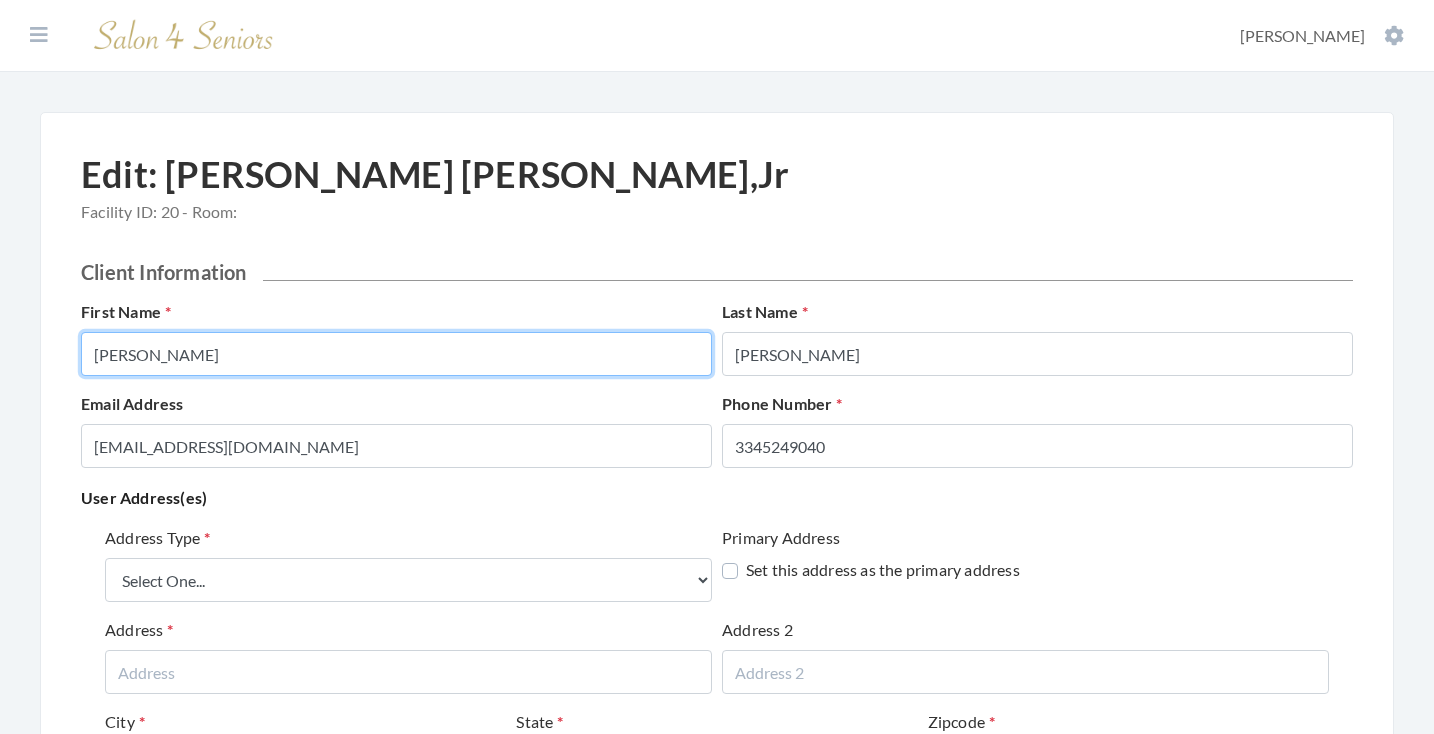 scroll, scrollTop: 0, scrollLeft: 0, axis: both 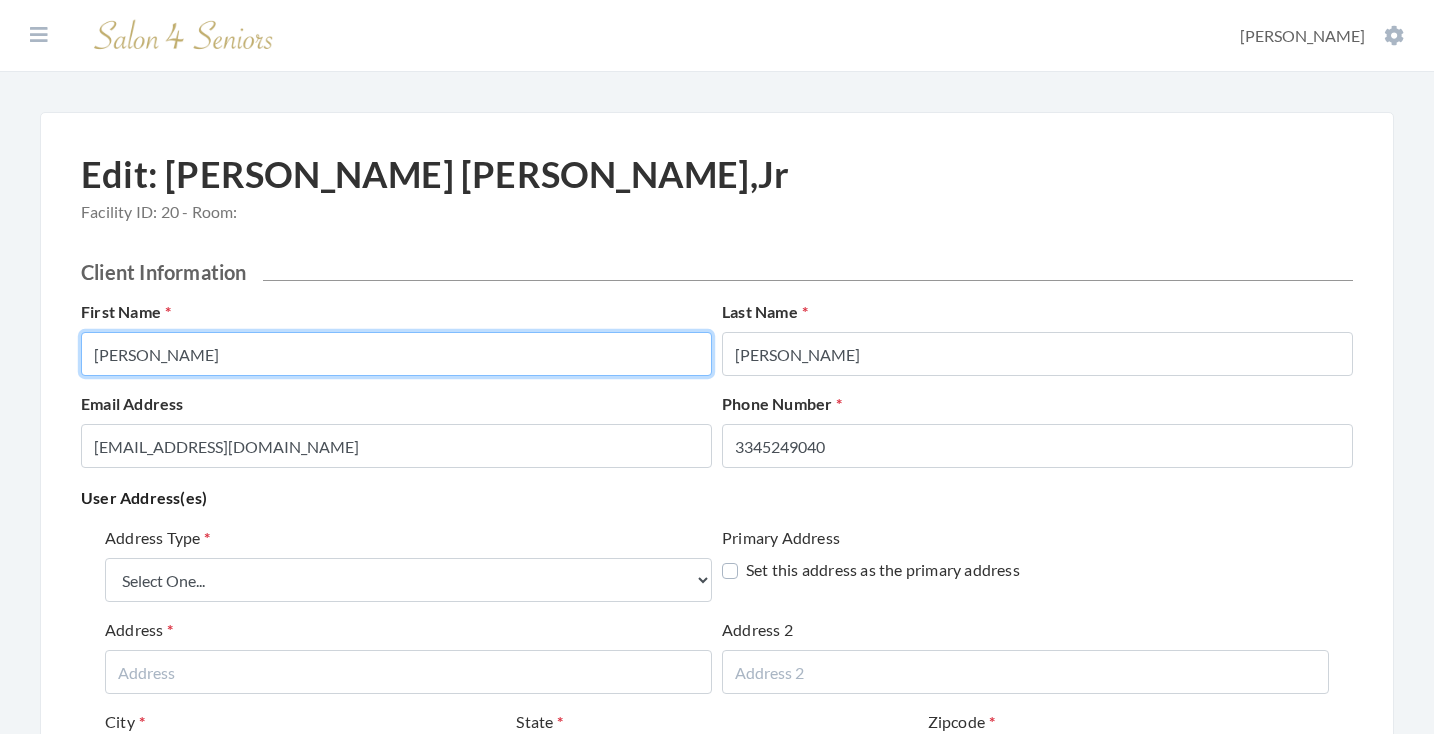 click on "Luther Paul" at bounding box center [396, 354] 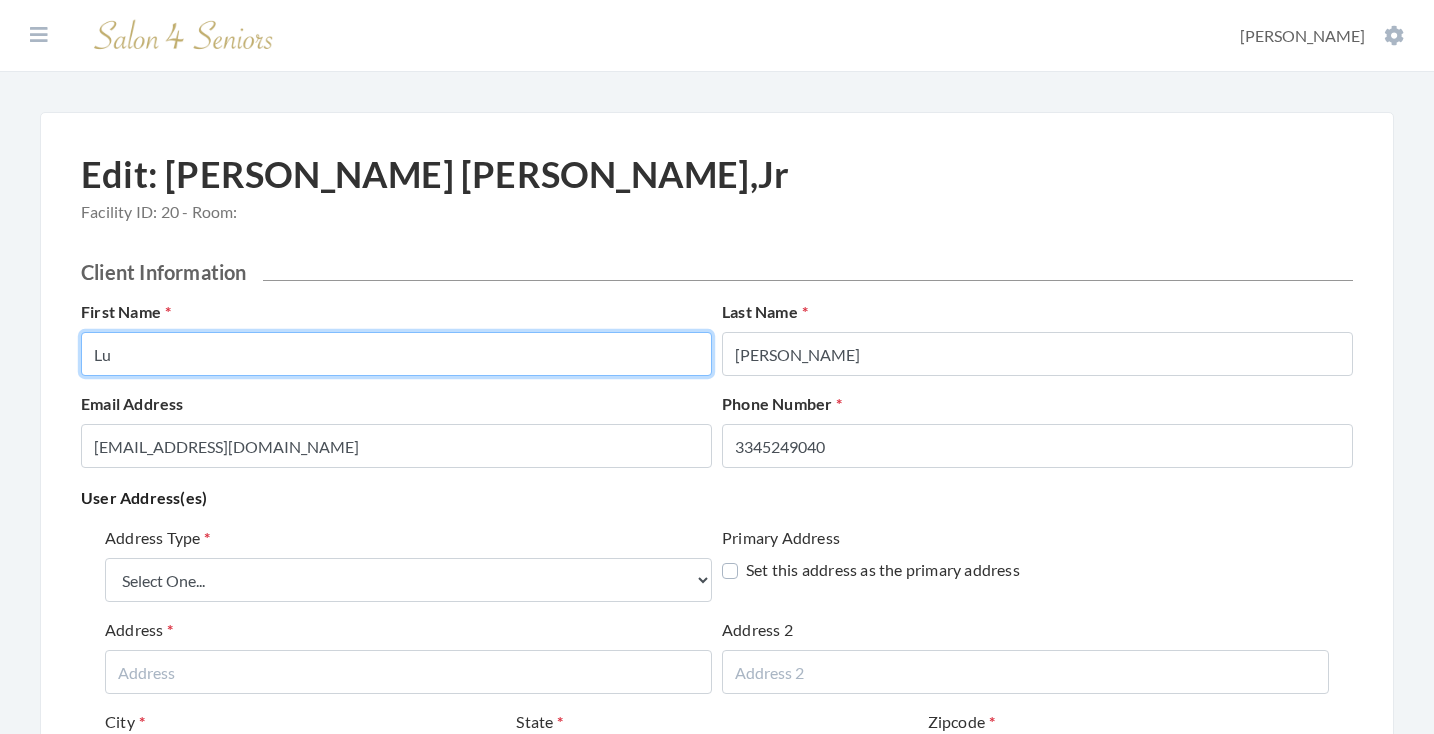type on "L" 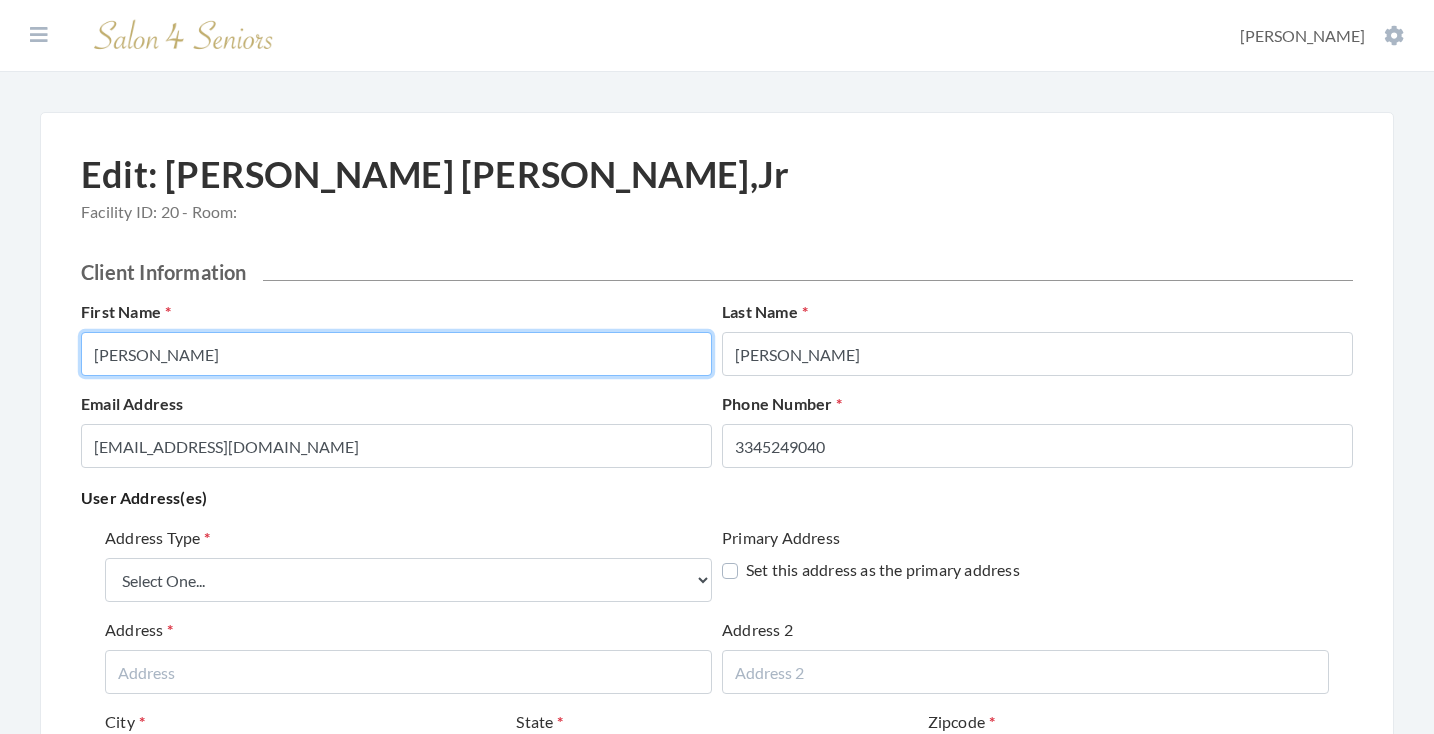 type on "LUTHER PAUL" 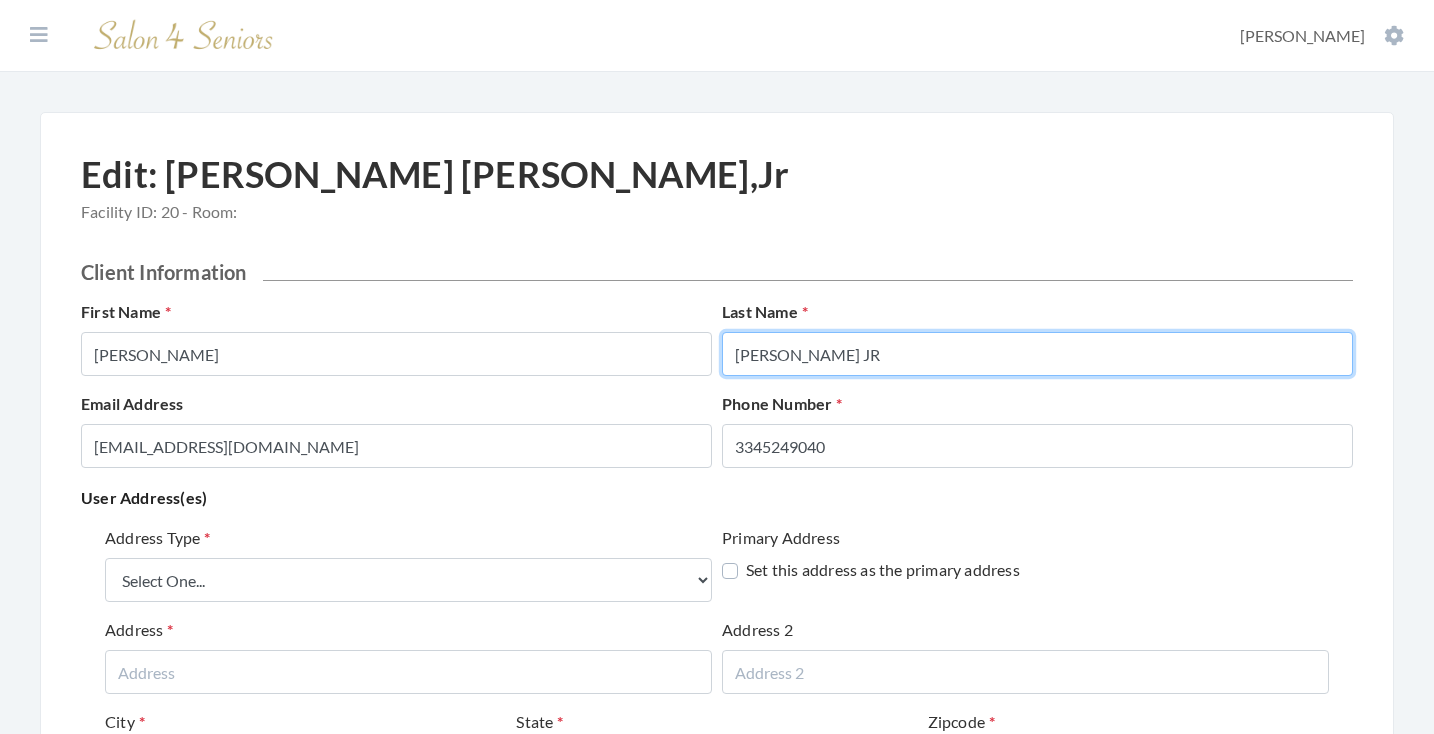 type on "CANNON JR" 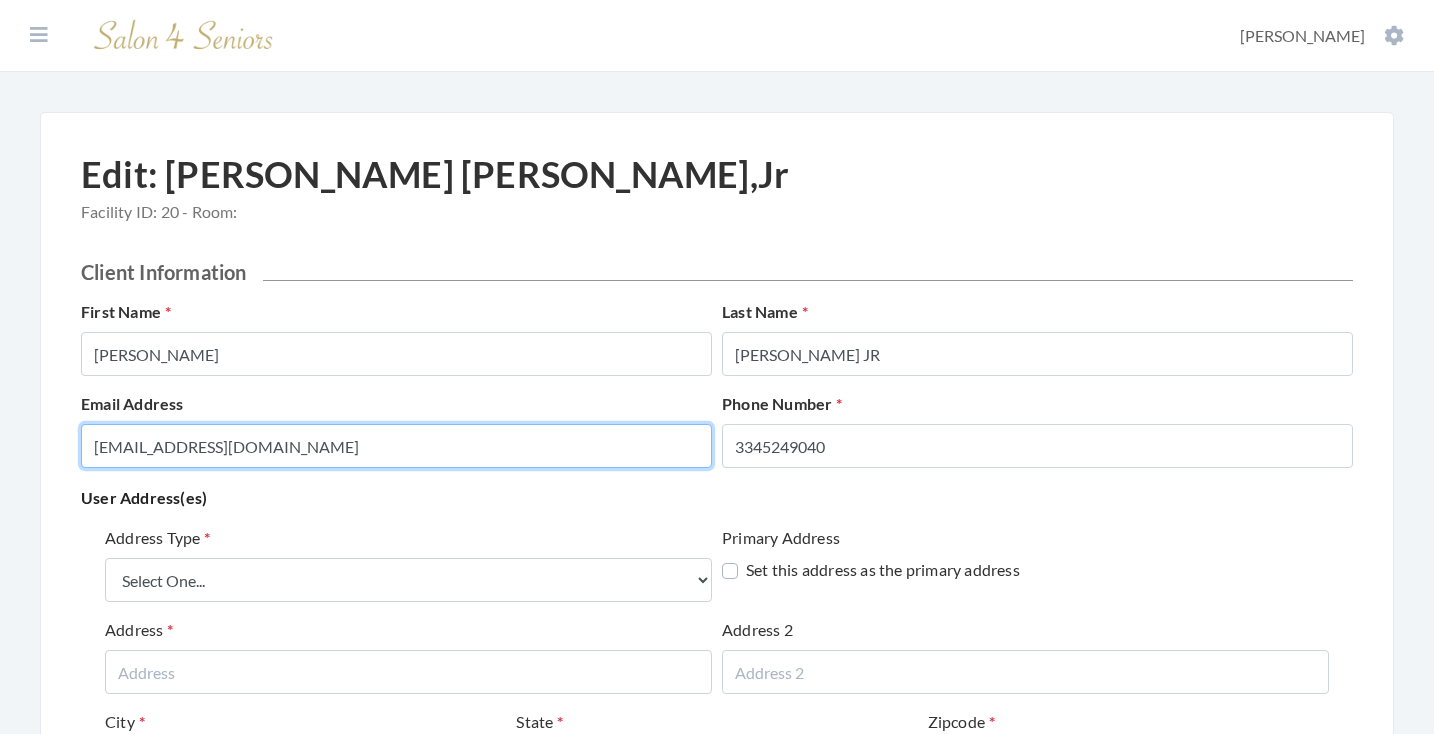 type on "[EMAIL_ADDRESS][DOMAIN_NAME]" 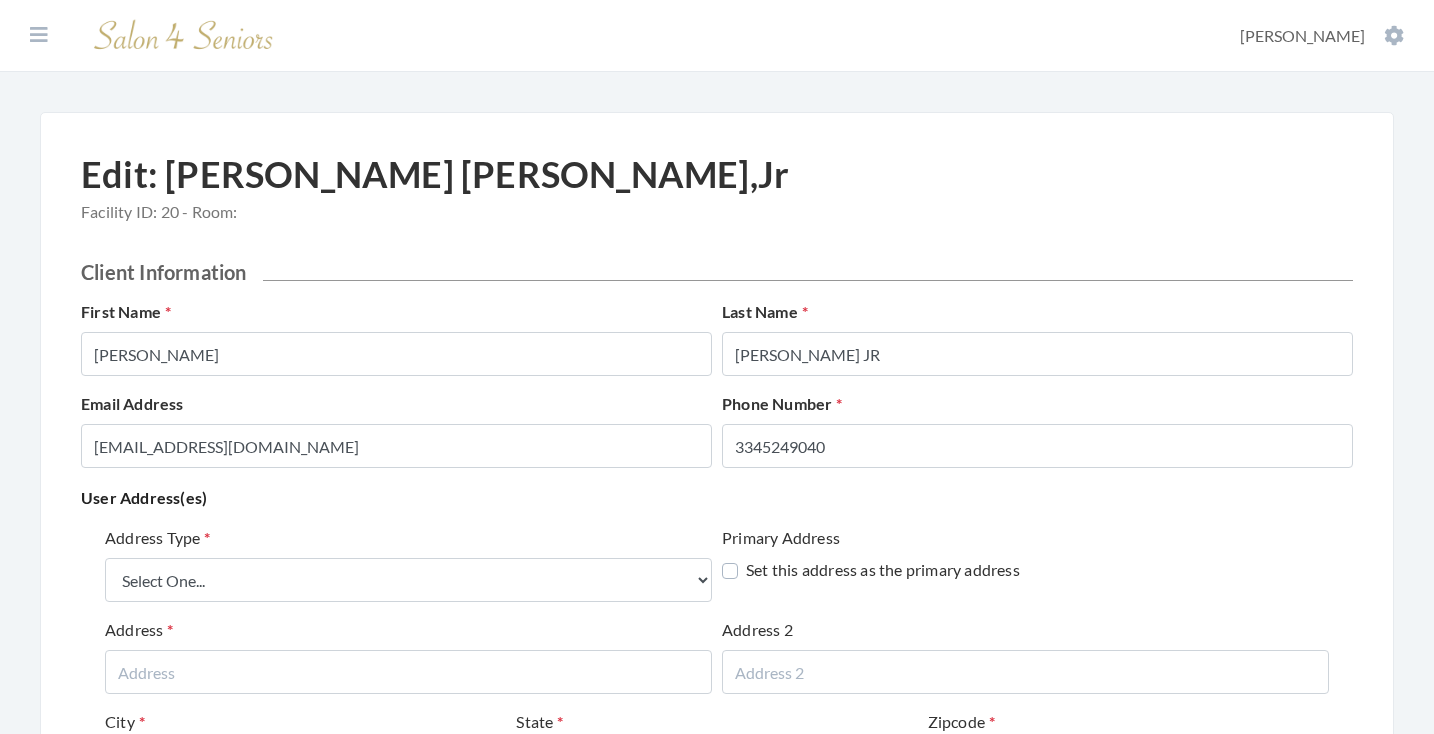 click on "User Address(es)" at bounding box center [717, 498] 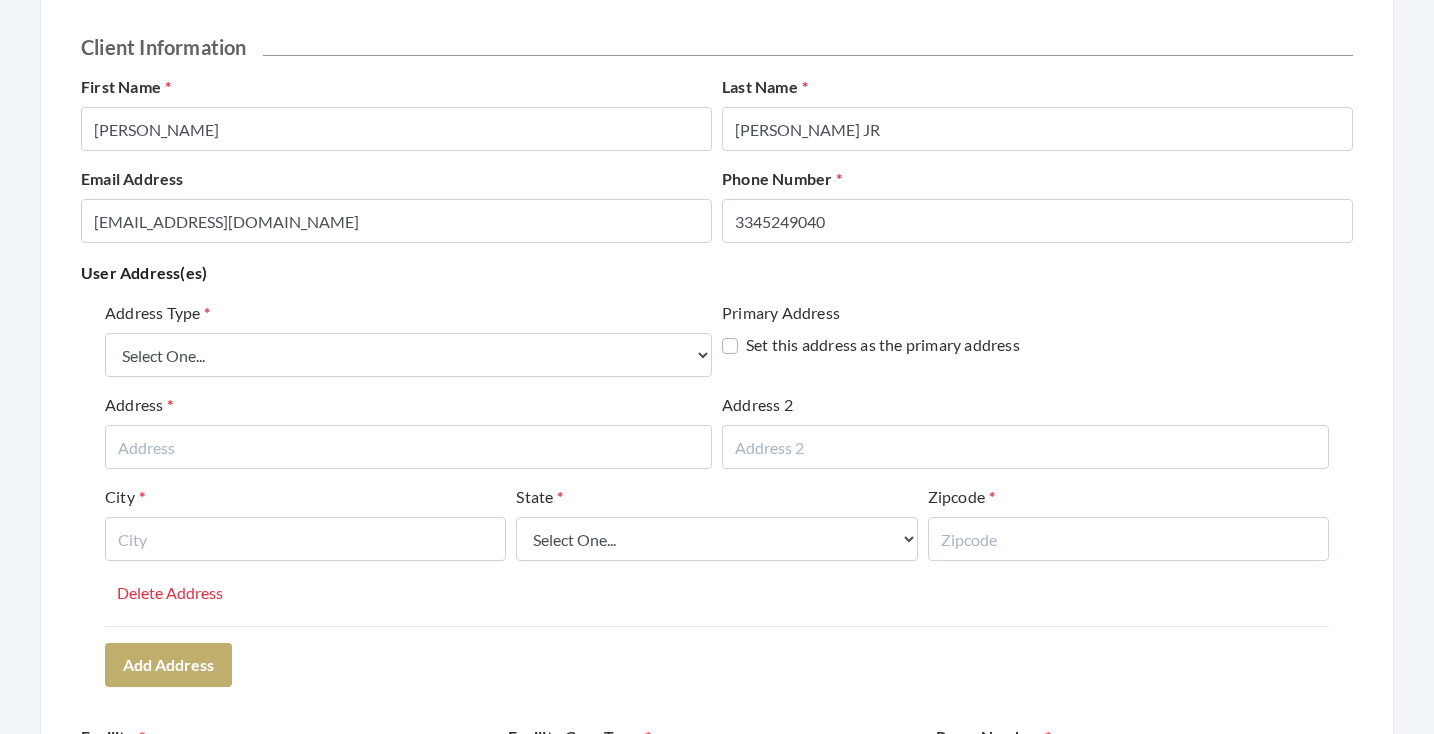 scroll, scrollTop: 233, scrollLeft: 0, axis: vertical 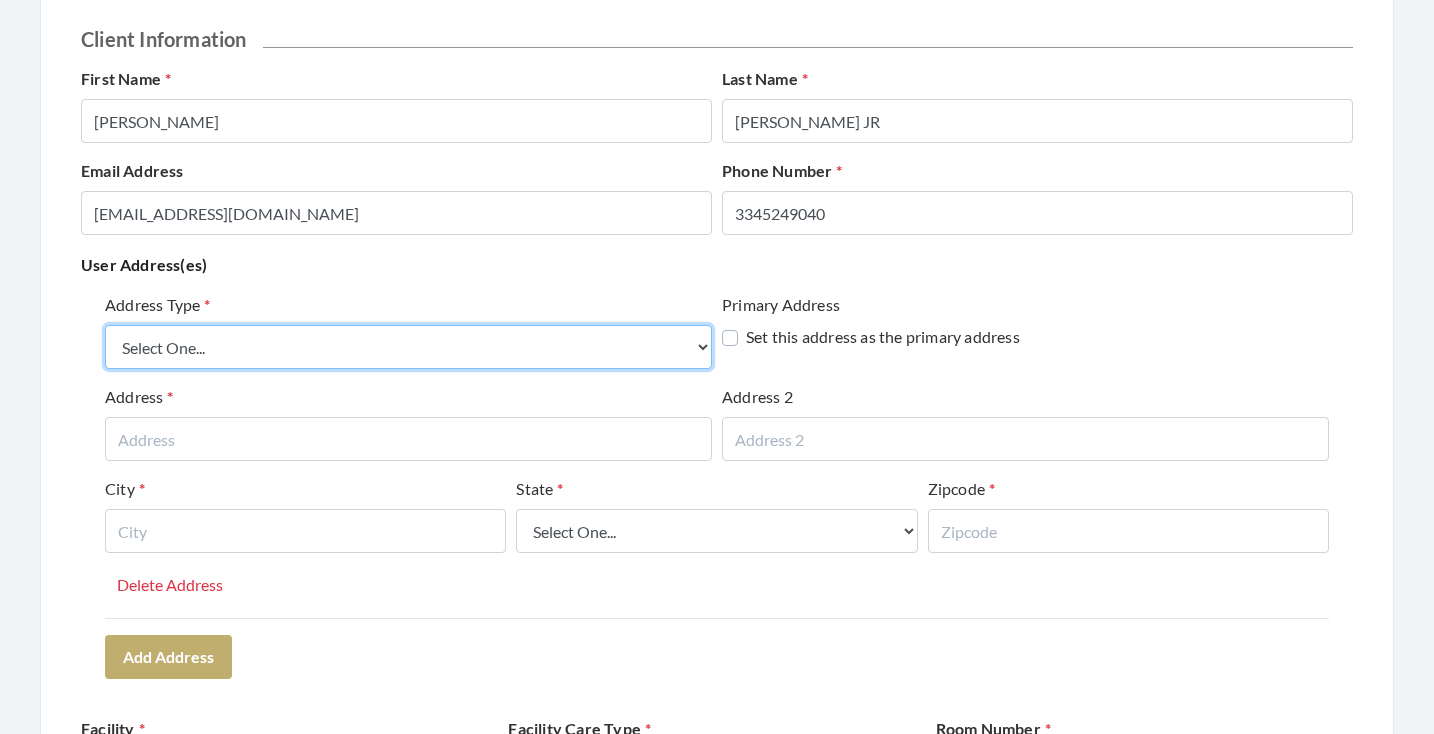 select on "billing" 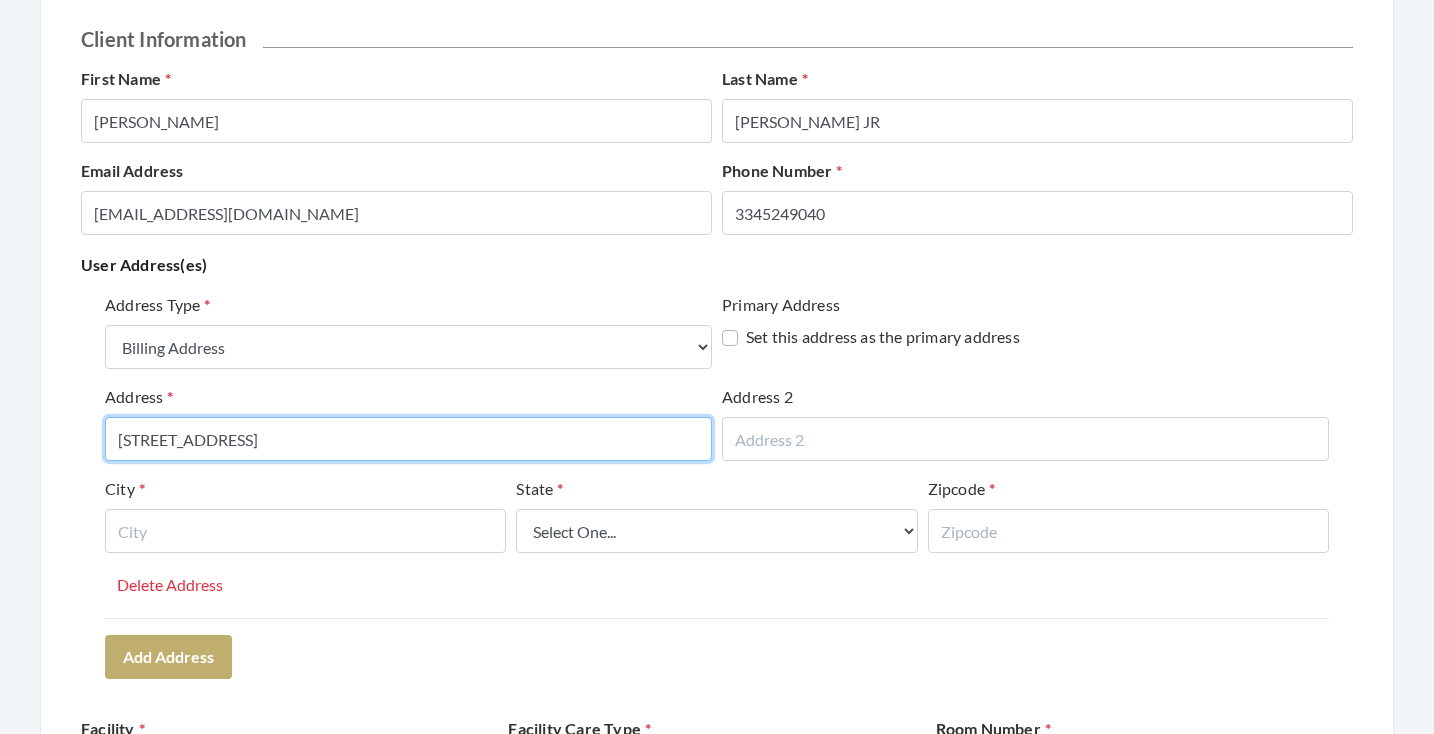 type on "[STREET_ADDRESS]" 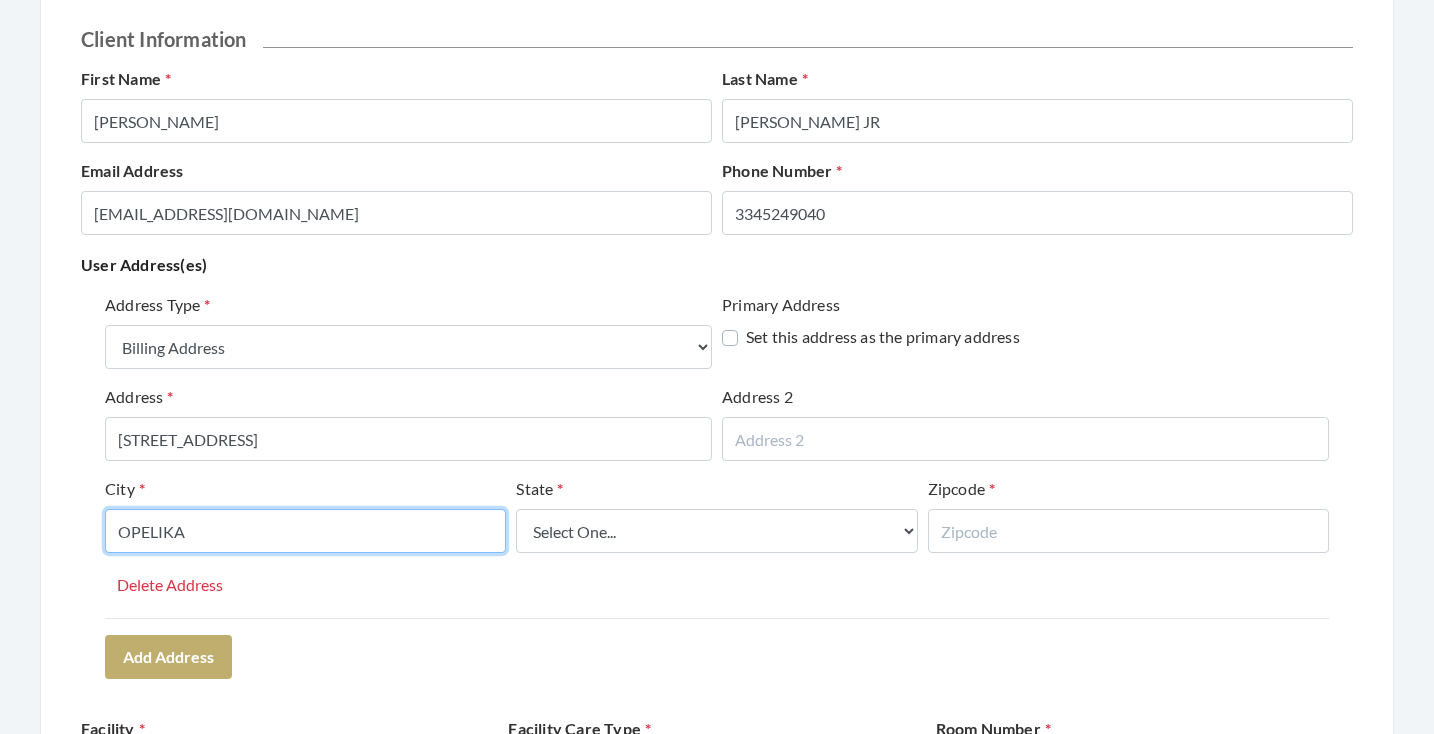 type on "OPELIKA" 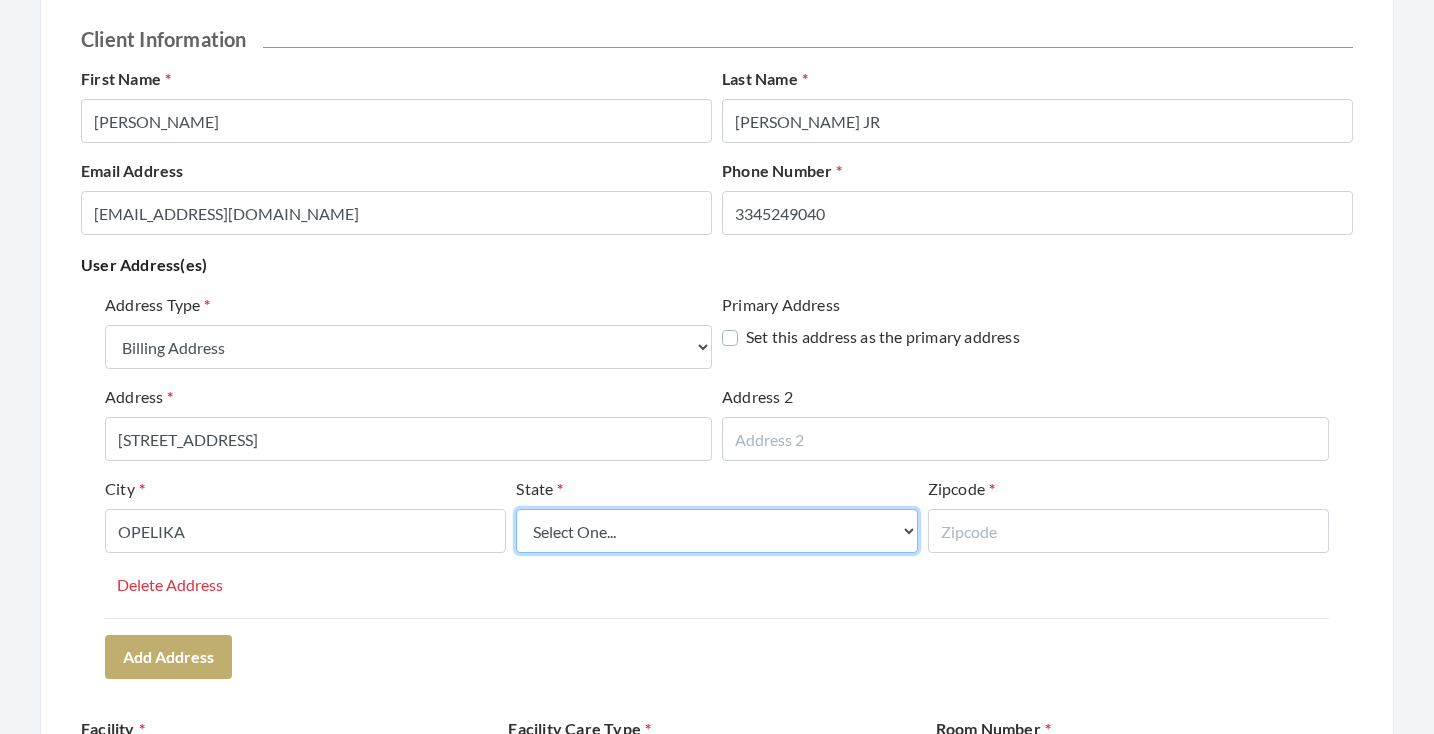 select on "al" 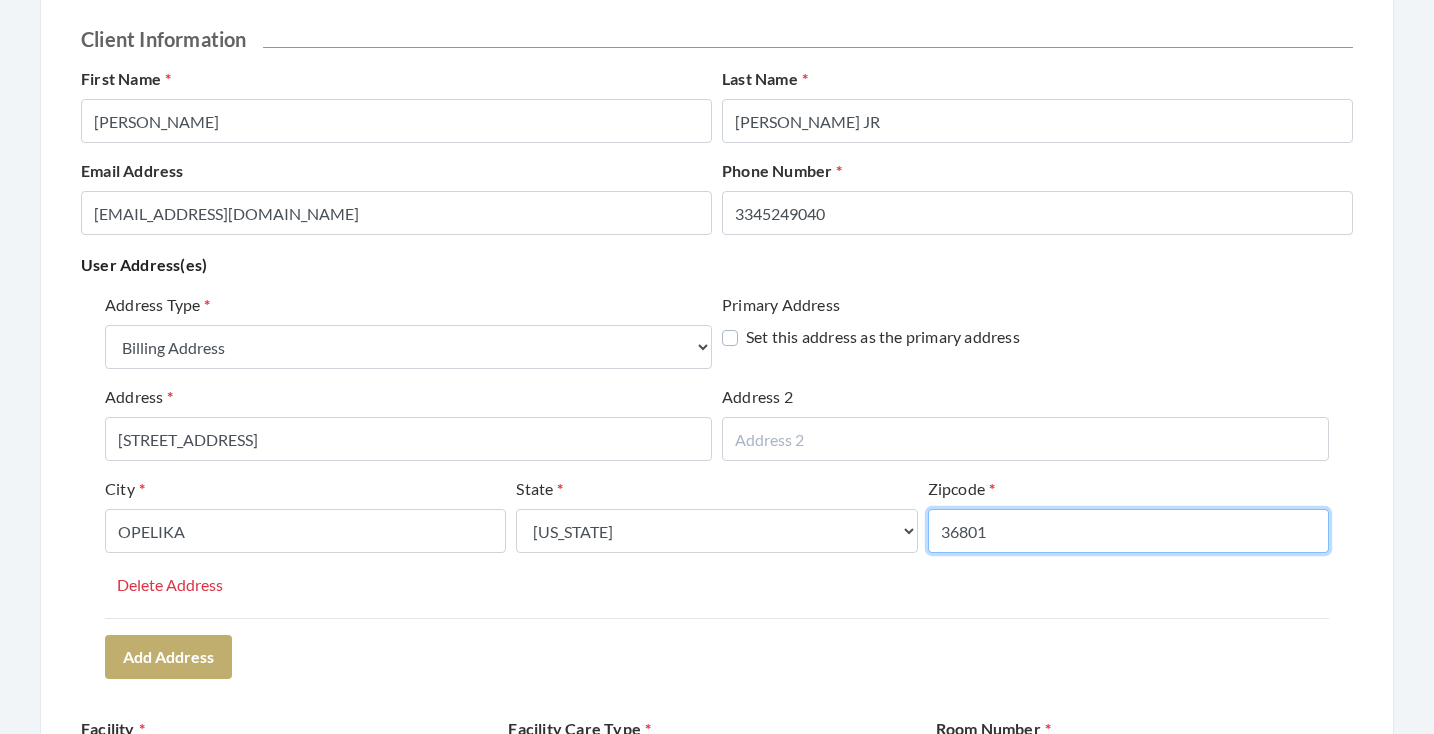 type on "36801" 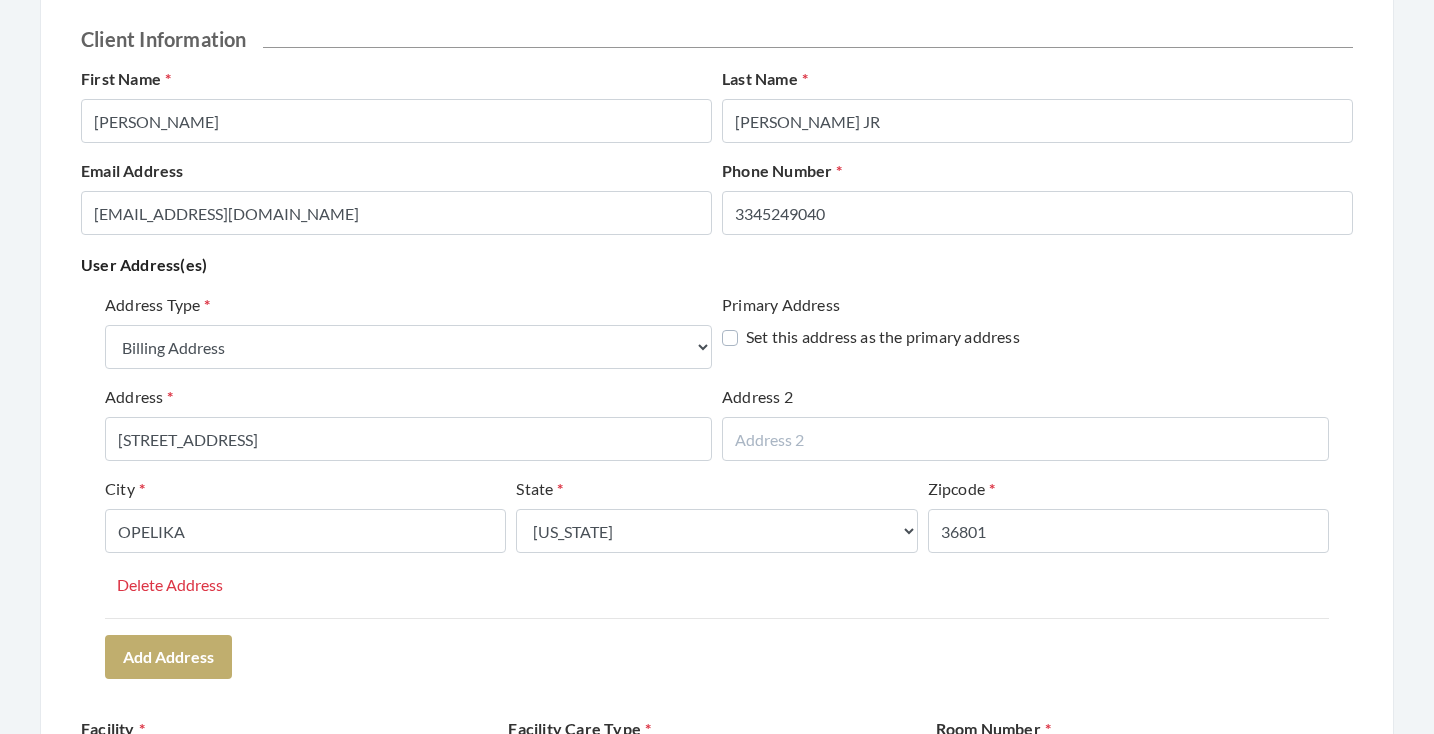 click on "Address Type   Select One...   Office Address   Home Address   Billing Address   Primary Address     Set this address as the primary address   Address   203 PRESTON CIRCLE   Address 2     City   OPELIKA   State   Select One...   Alabama   Alaska   American Samoa   Arizona   Arkansas   California   Colorado   Connecticut   Delaware   District Of Columbia   Federated States Of Micronesia   Florida   Georgia   Guam Gu   Hawaii   Idaho   Illinois   Indiana   Iowa   Kansas   Kentucky   Louisiana   Maine   Marshall Islands   Maryland   Massachusetts   Michigan   Minnesota   Mississippi   Missouri   Montana   Nebraska   Nevada   New Hampshire   New Jersey   New Mexico   New York   North Carolina   North Dakota   Northern Mariana Islands   Ohio   Oklahoma   Oregon   Palau   Pennsylvania   Puerto Rico   Rhode Island   South Carolina   South Dakota   Tennessee   Texas   Utah   Vermont   Virgin Islands   Virginia   Washington   West Virginia   Wisconsin   Wyoming   Zipcode   36801   Delete Address" at bounding box center [717, 455] 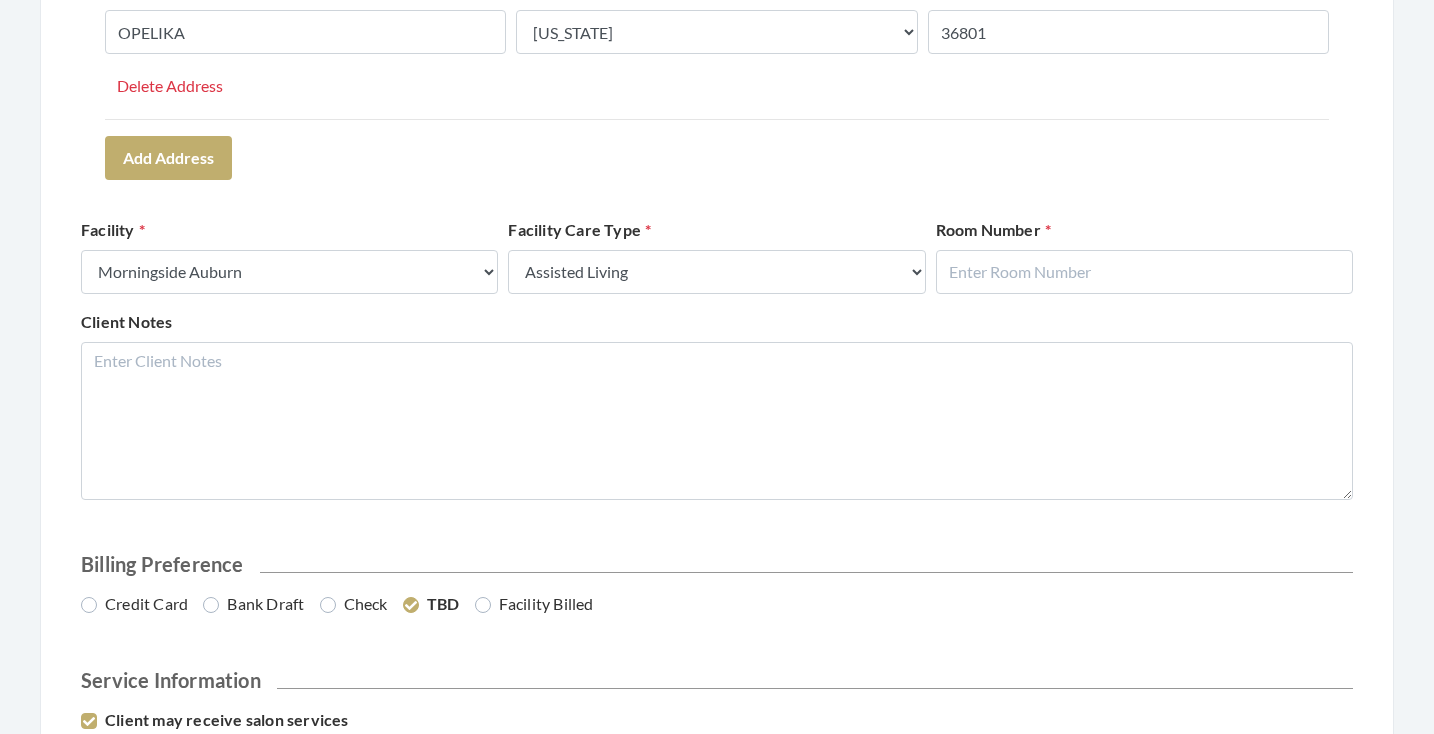 scroll, scrollTop: 759, scrollLeft: 0, axis: vertical 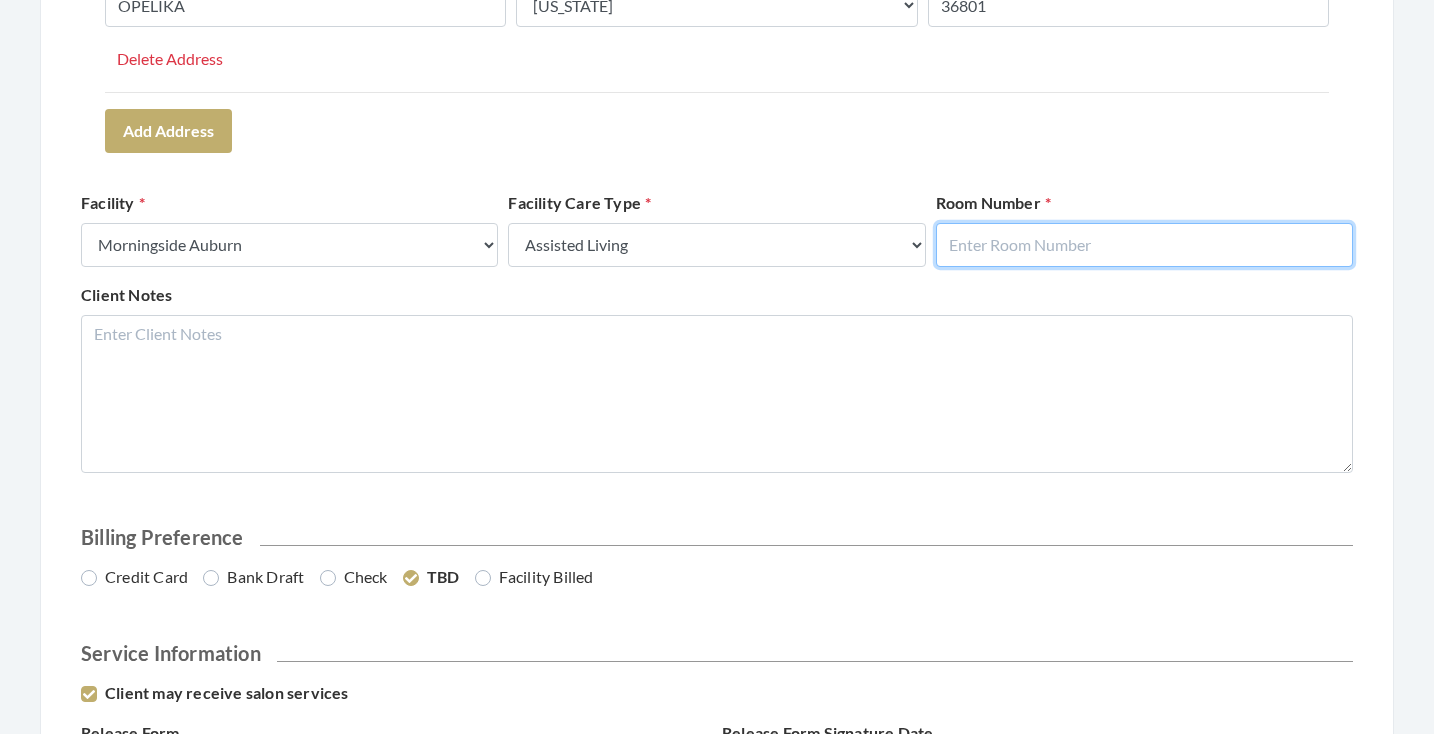 click at bounding box center (1144, 245) 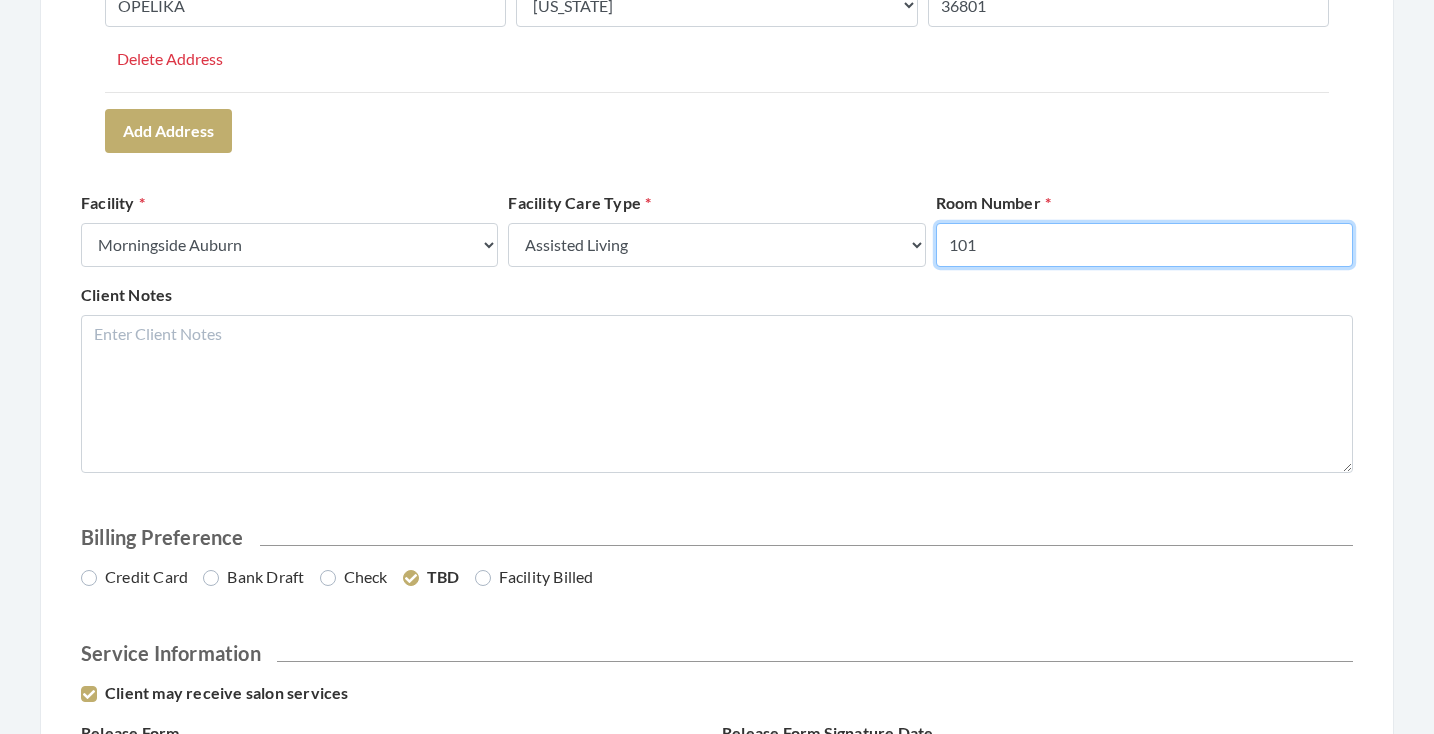type on "101" 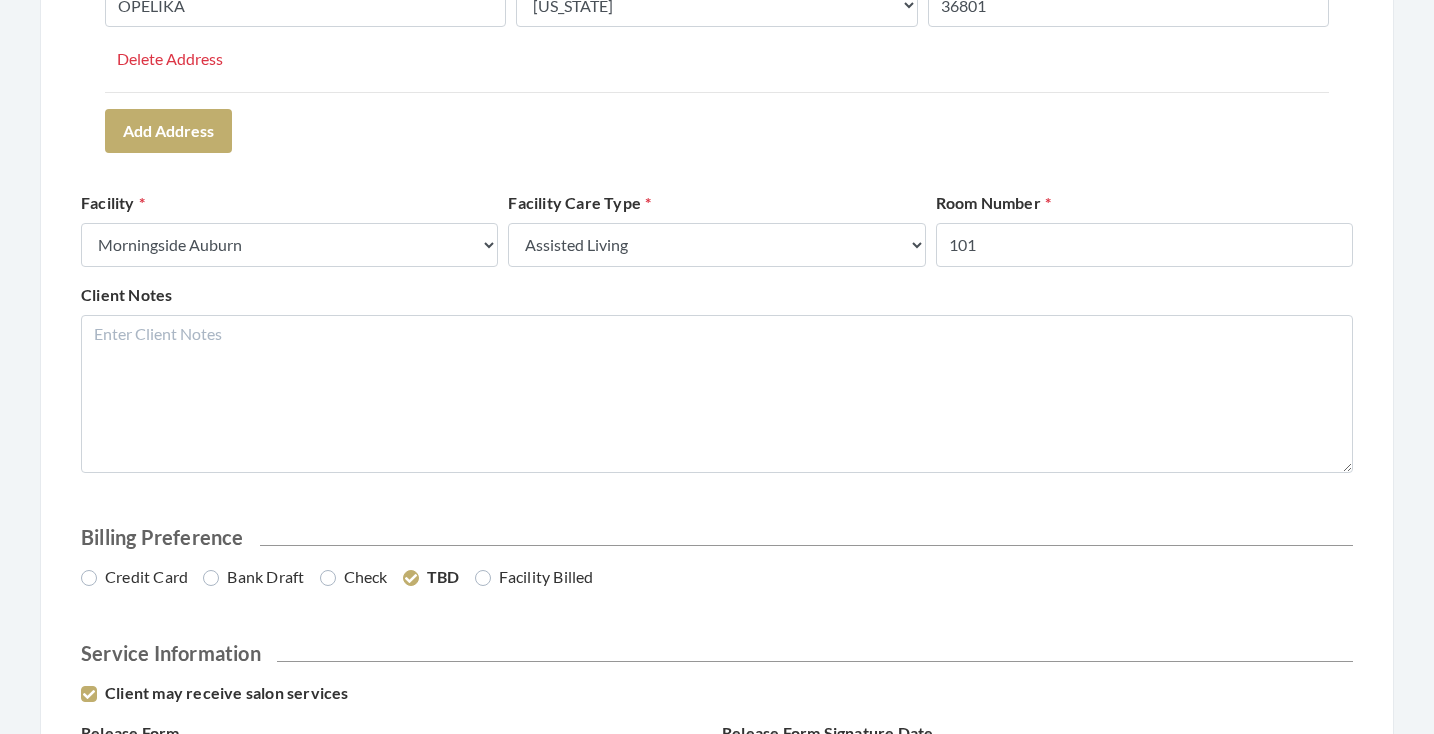 click on "Client Information     First Name   LUTHER PAUL   Last Name   CANNON JR   Email Address   KIMANDKAM@GMAIL.COM   Phone Number   3345249040   User Address(es)     Address Type   Select One...   Office Address   Home Address   Billing Address   Primary Address     Set this address as the primary address   Address   203 PRESTON CIRCLE   Address 2     City   OPELIKA   State   Select One...   Alabama   Alaska   American Samoa   Arizona   Arkansas   California   Colorado   Connecticut   Delaware   District Of Columbia   Federated States Of Micronesia   Florida   Georgia   Guam Gu   Hawaii   Idaho   Illinois   Indiana   Iowa   Kansas   Kentucky   Louisiana   Maine   Marshall Islands   Maryland   Massachusetts   Michigan   Minnesota   Mississippi   Missouri   Montana   Nebraska   Nevada   New Hampshire   New Jersey   New Mexico   New York   North Carolina   North Dakota   Northern Mariana Islands   Ohio   Oklahoma   Oregon   Palau   Pennsylvania   Puerto Rico   Rhode Island   South Carolina   South Dakota" at bounding box center [717, 2198] 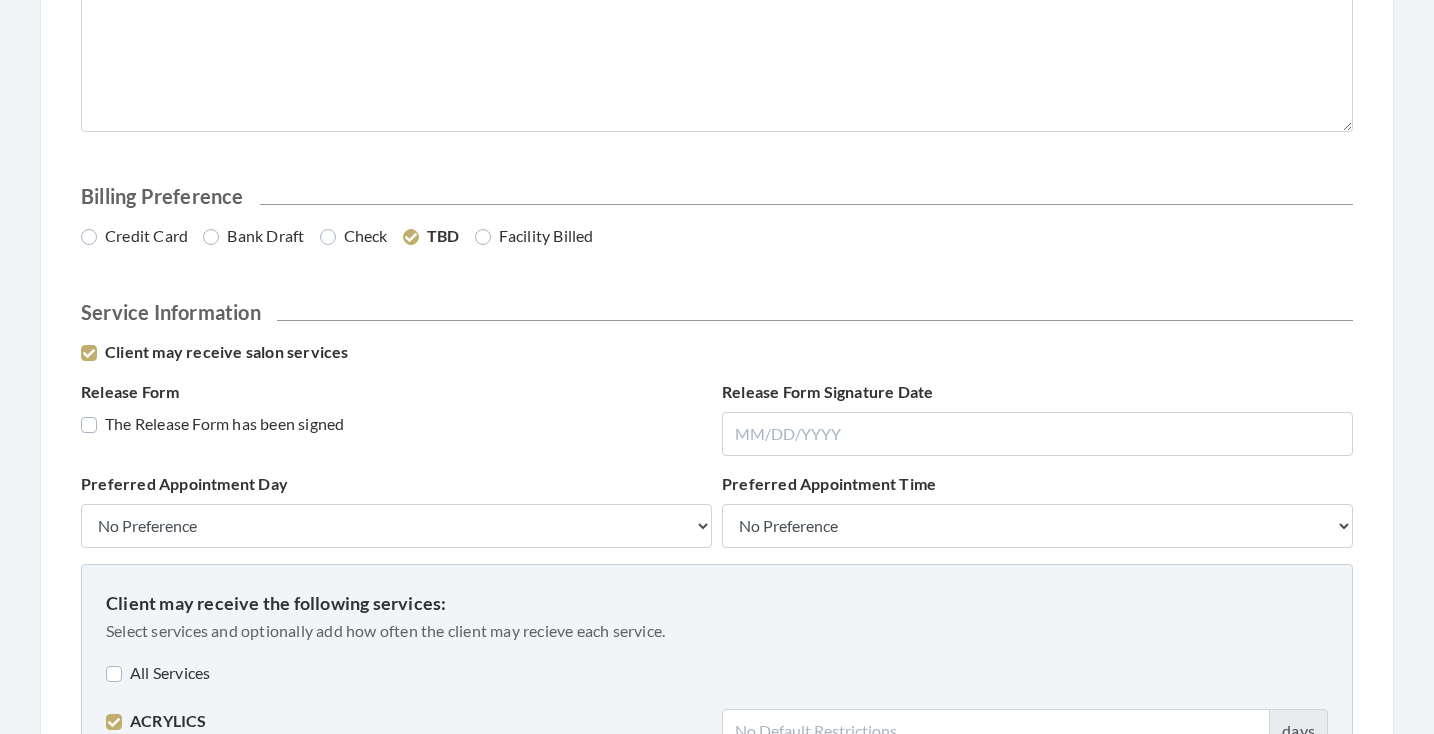 scroll, scrollTop: 1114, scrollLeft: 0, axis: vertical 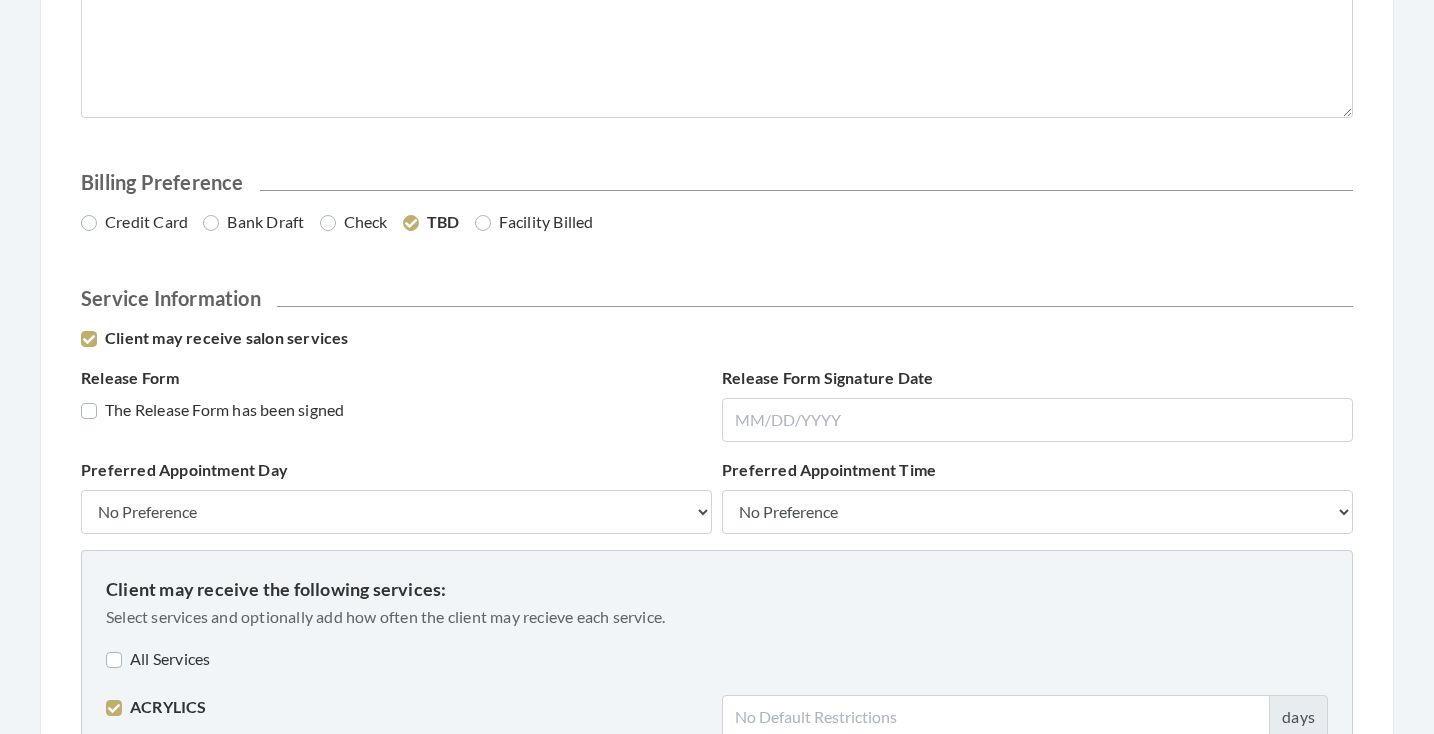 click on "Credit Card" at bounding box center (134, 222) 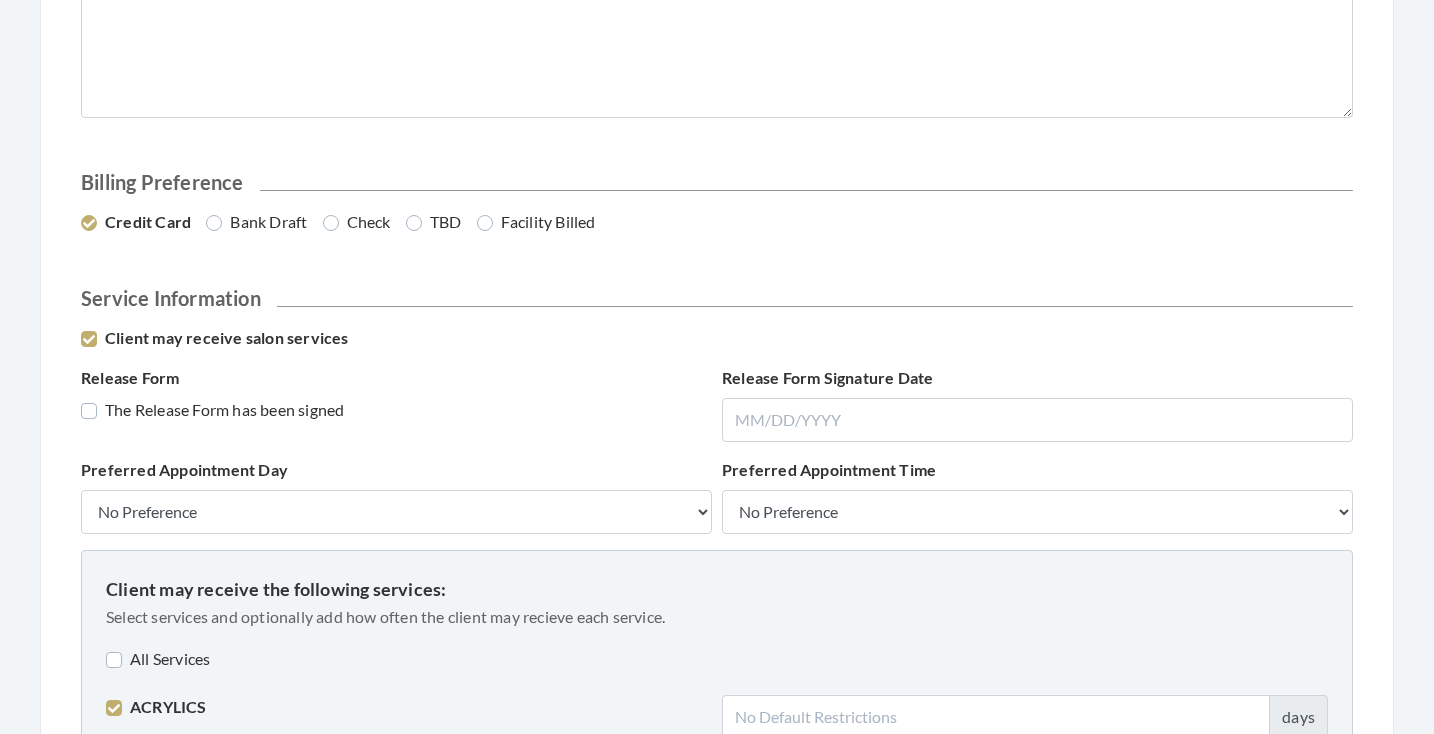 click on "The Release Form has been signed" at bounding box center (212, 410) 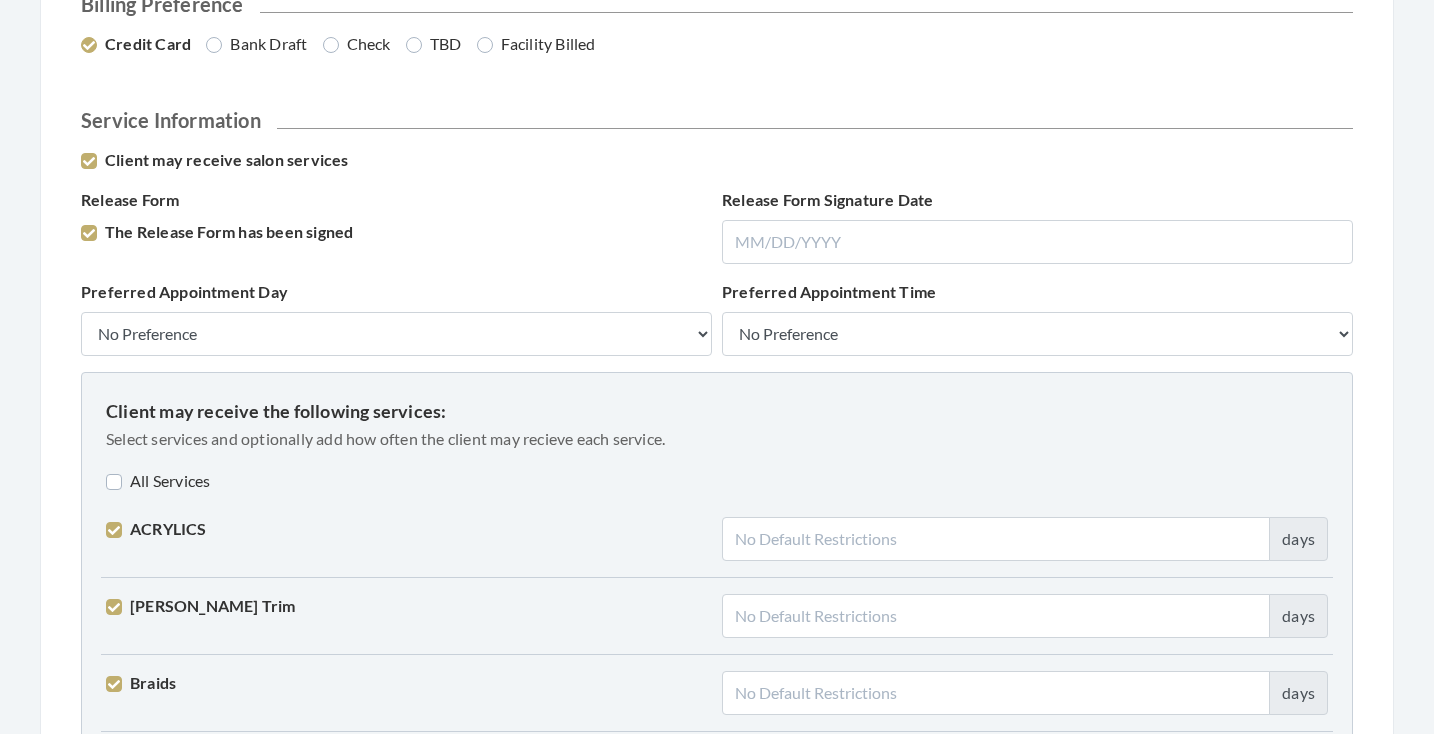 scroll, scrollTop: 1298, scrollLeft: 0, axis: vertical 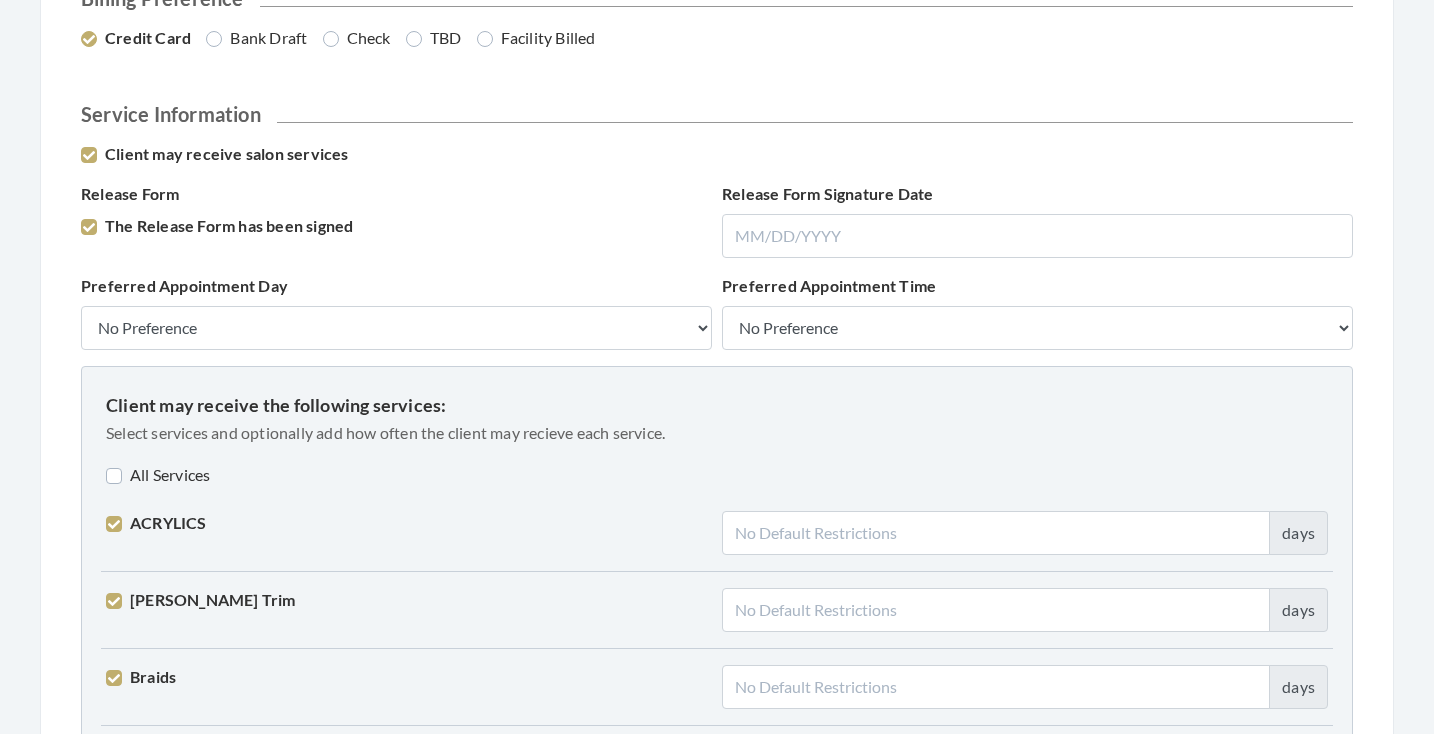 click on "All Services" at bounding box center [158, 475] 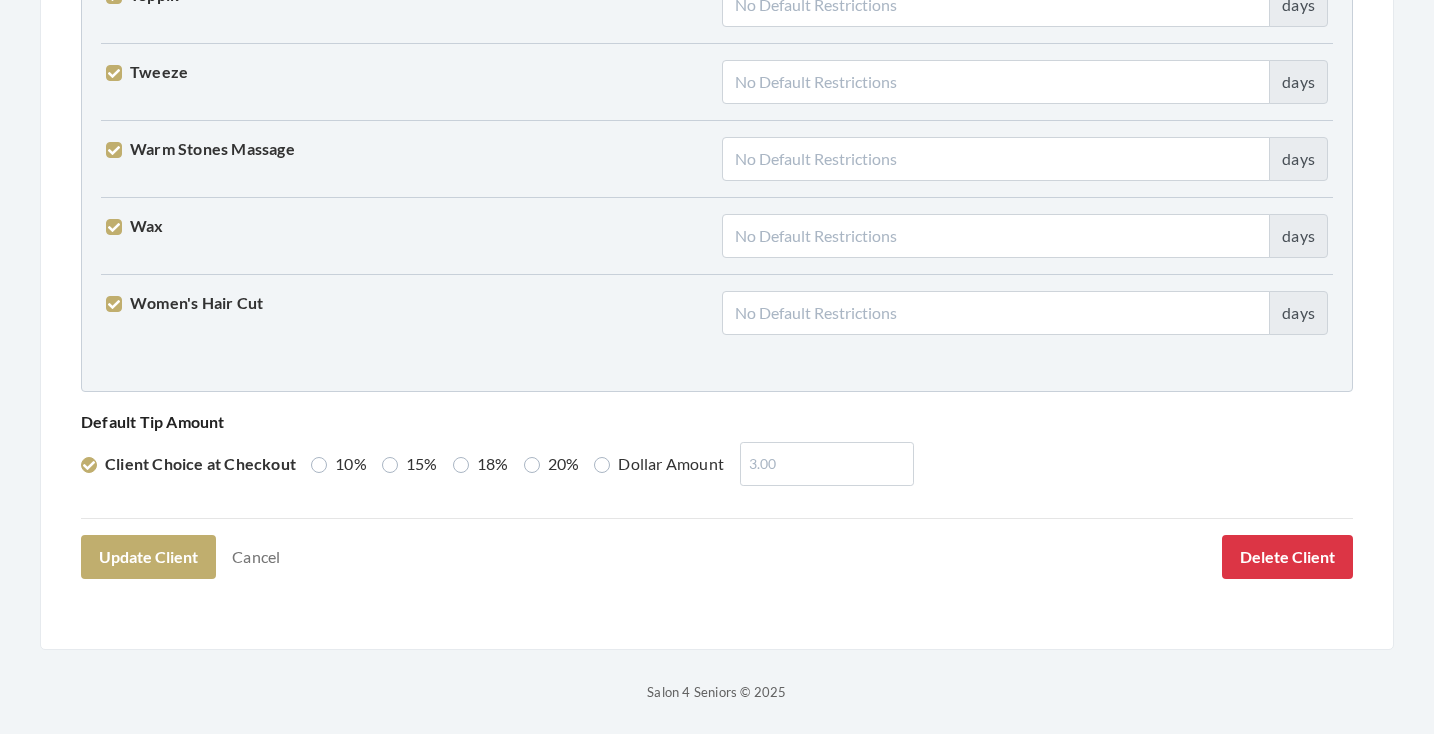 scroll, scrollTop: 5136, scrollLeft: 0, axis: vertical 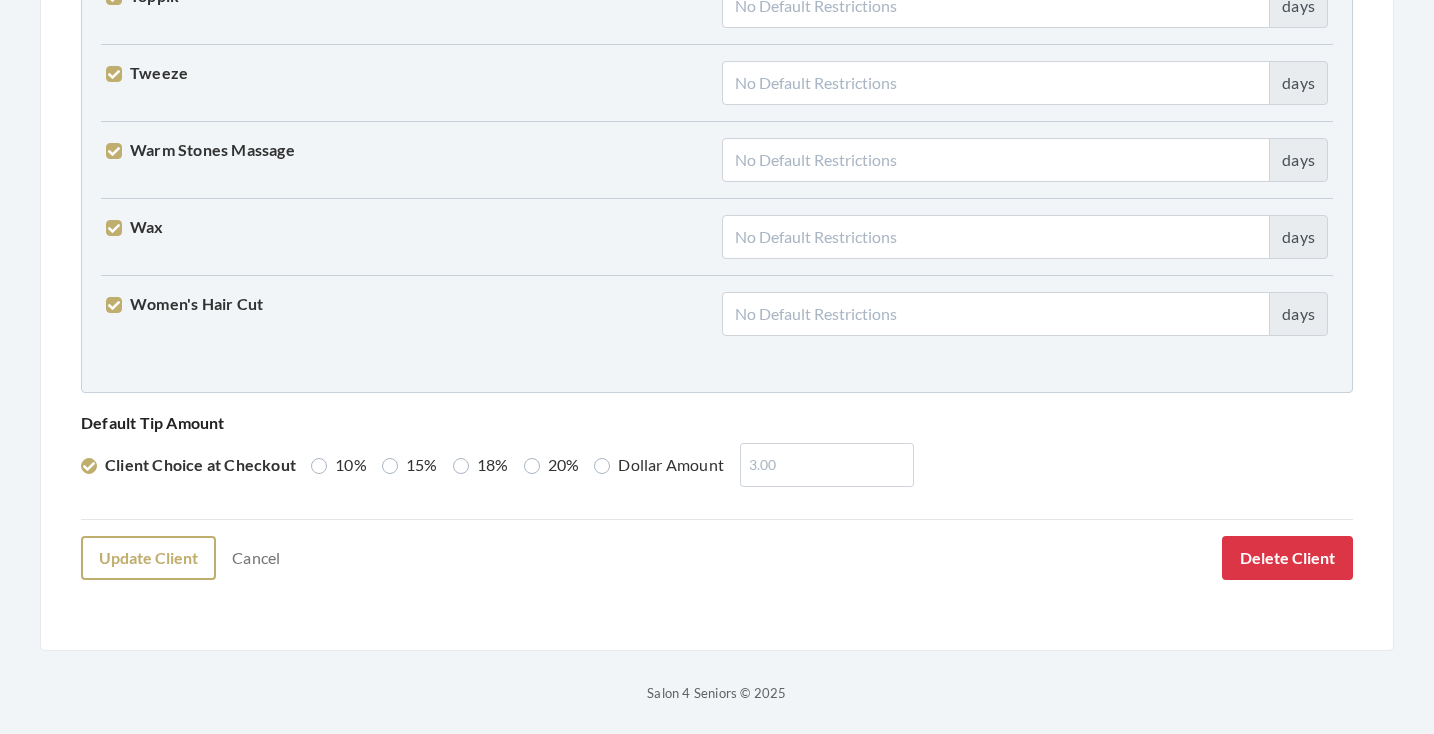 click on "Update Client" at bounding box center [148, 558] 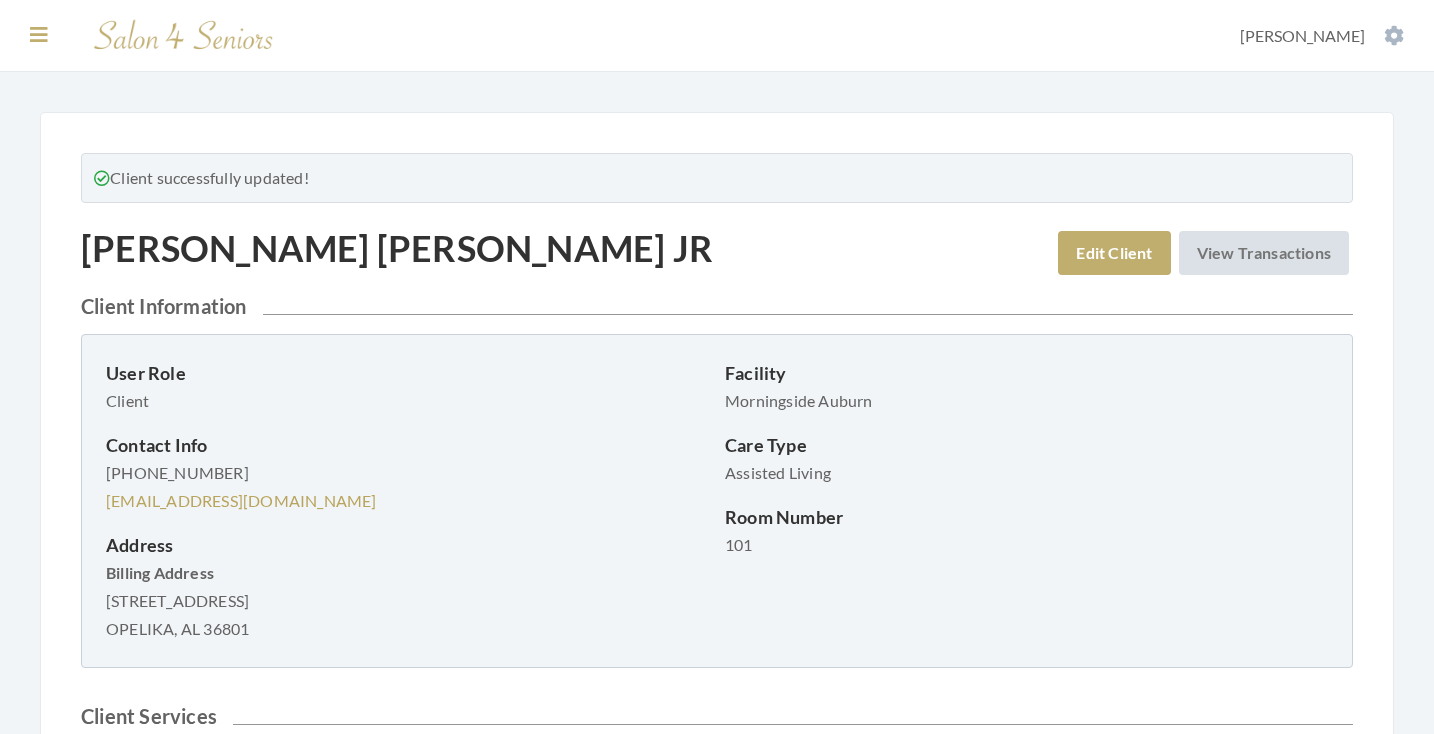 scroll, scrollTop: 0, scrollLeft: 0, axis: both 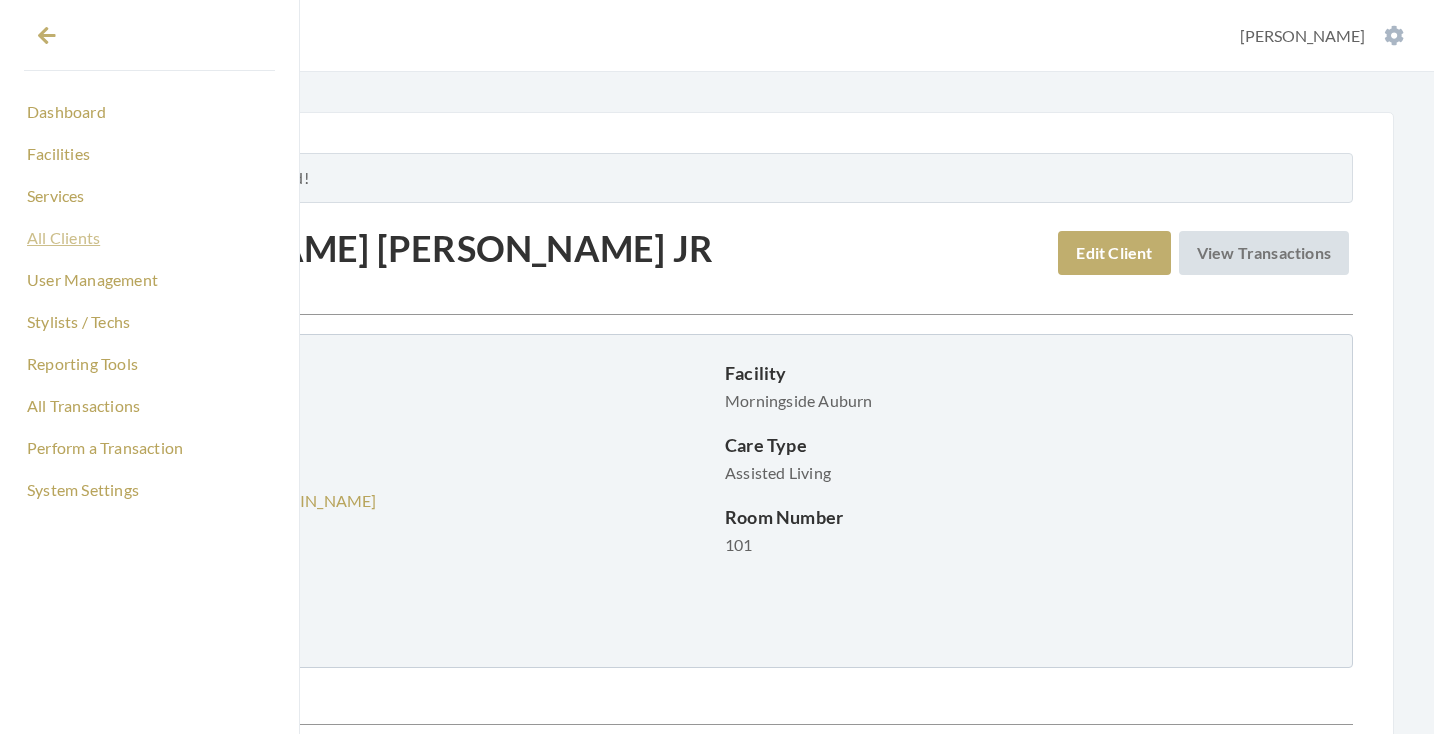 click on "All Clients" at bounding box center (149, 238) 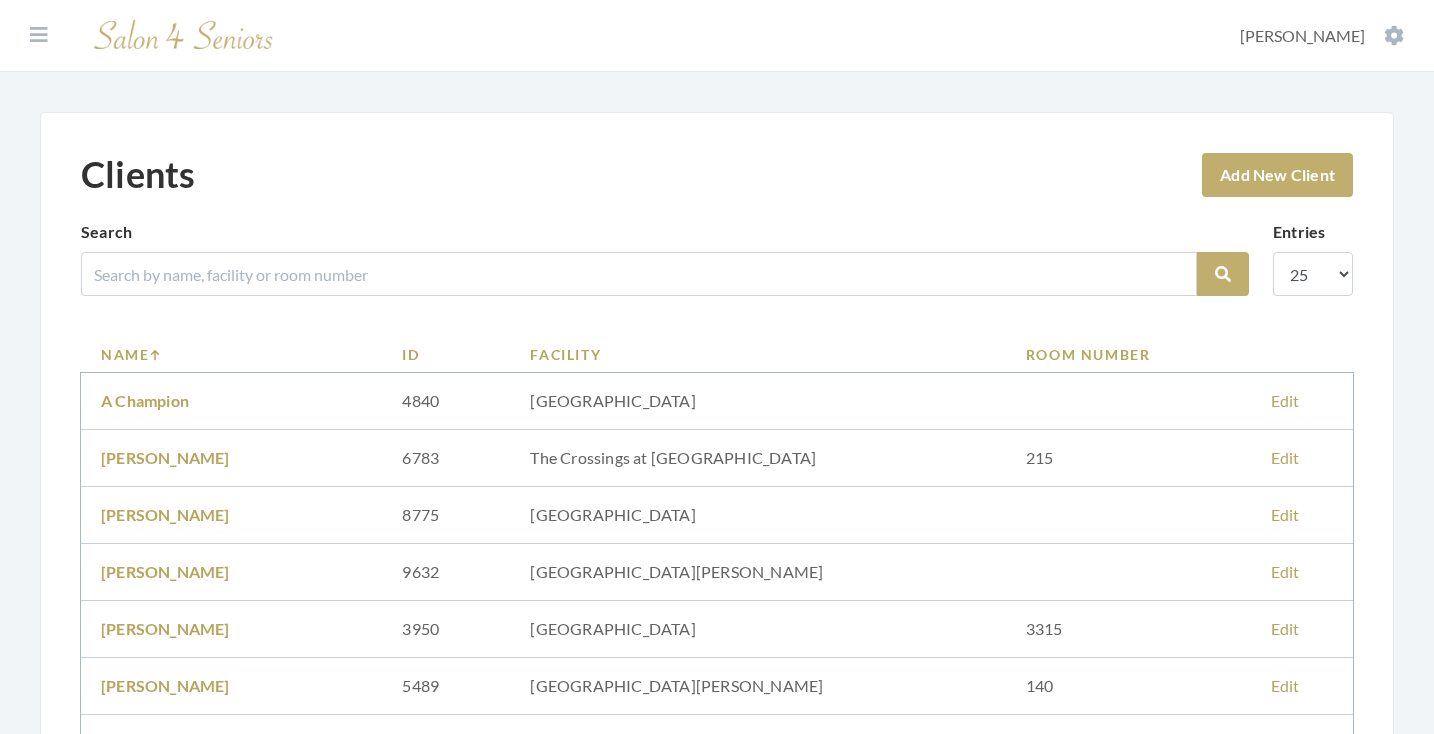 scroll, scrollTop: 0, scrollLeft: 0, axis: both 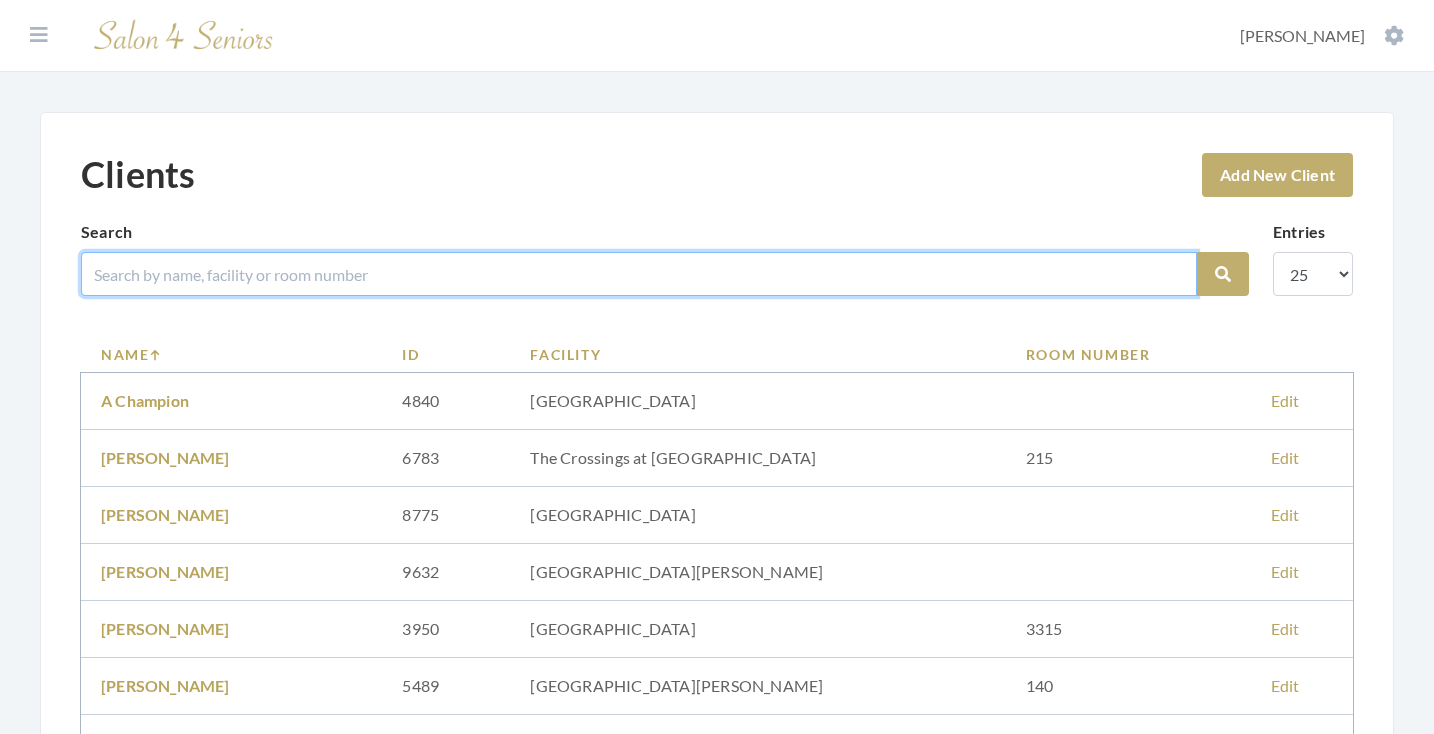 click at bounding box center (639, 274) 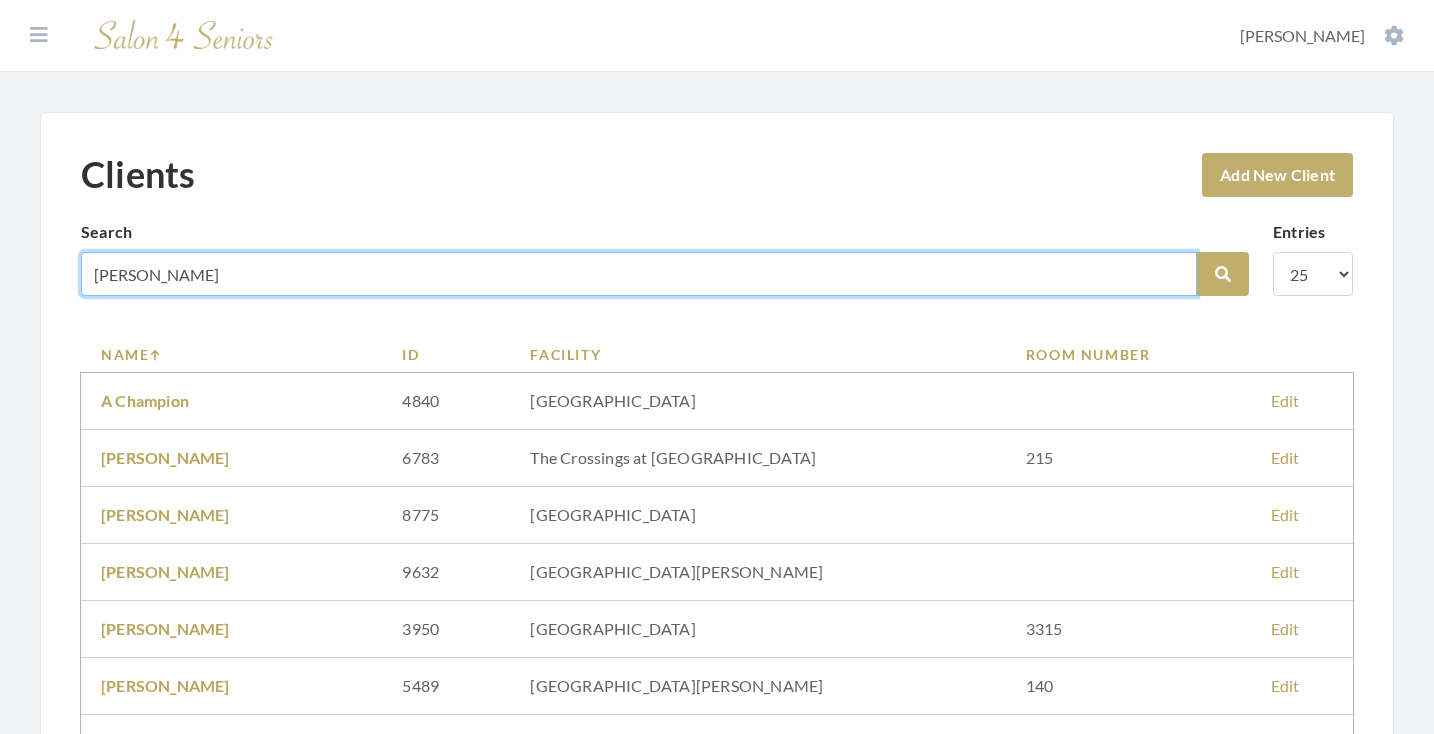 type on "[PERSON_NAME]" 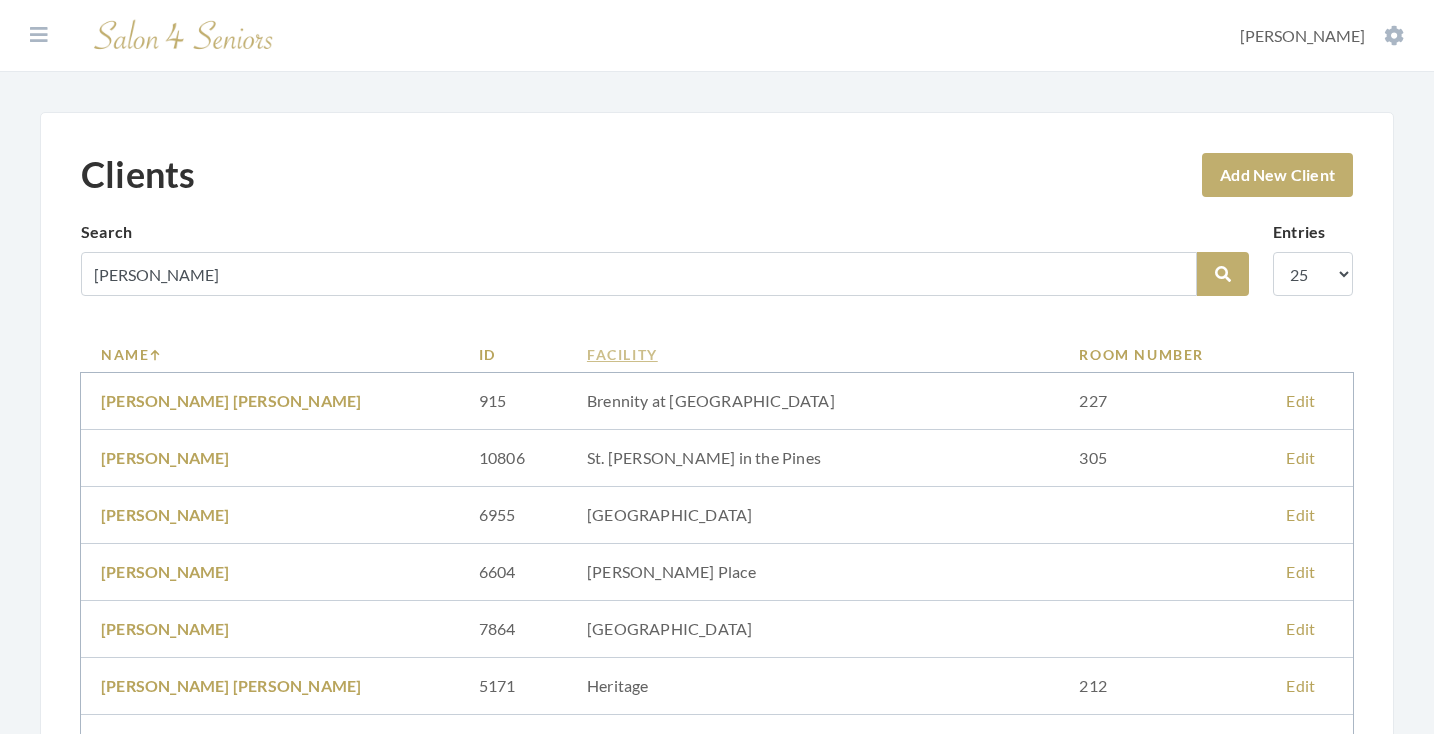 scroll, scrollTop: 157, scrollLeft: 0, axis: vertical 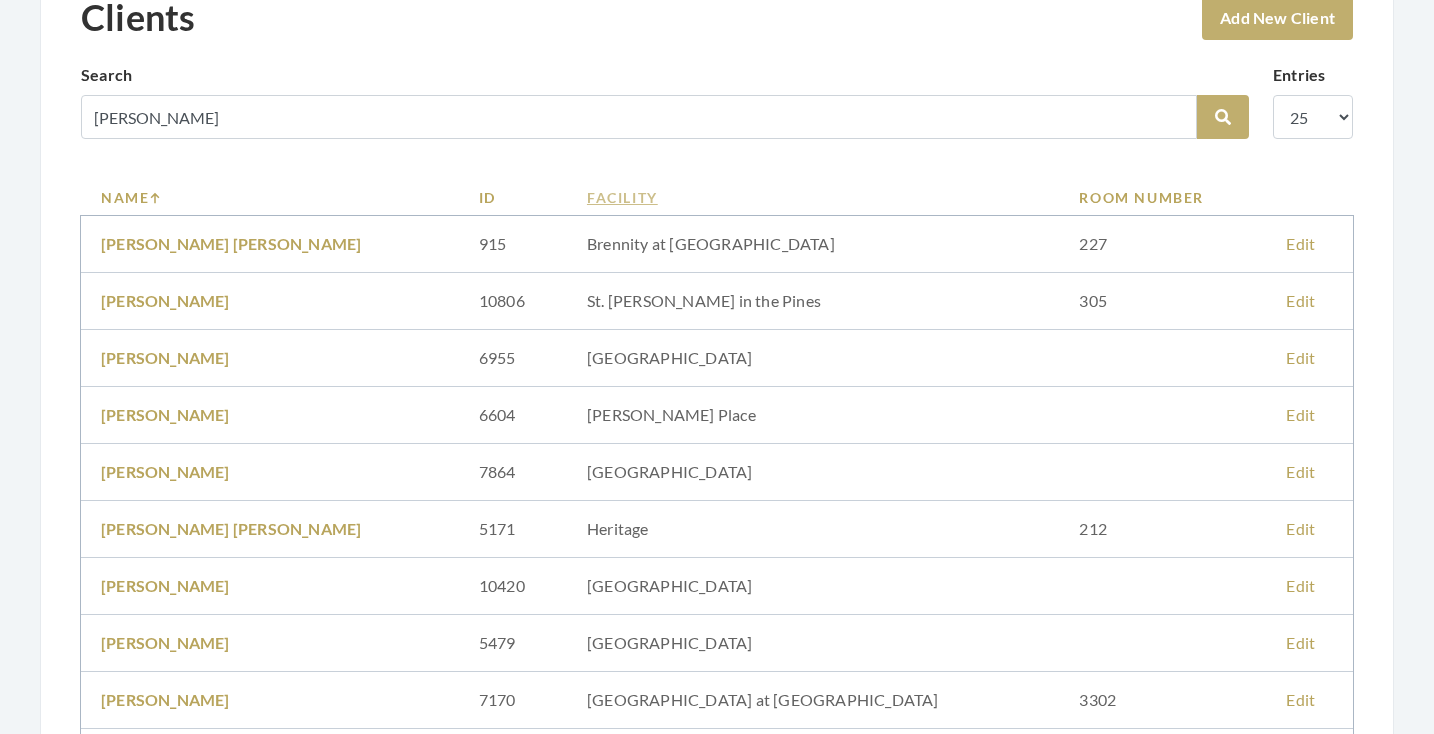 click on "Facility" at bounding box center (813, 197) 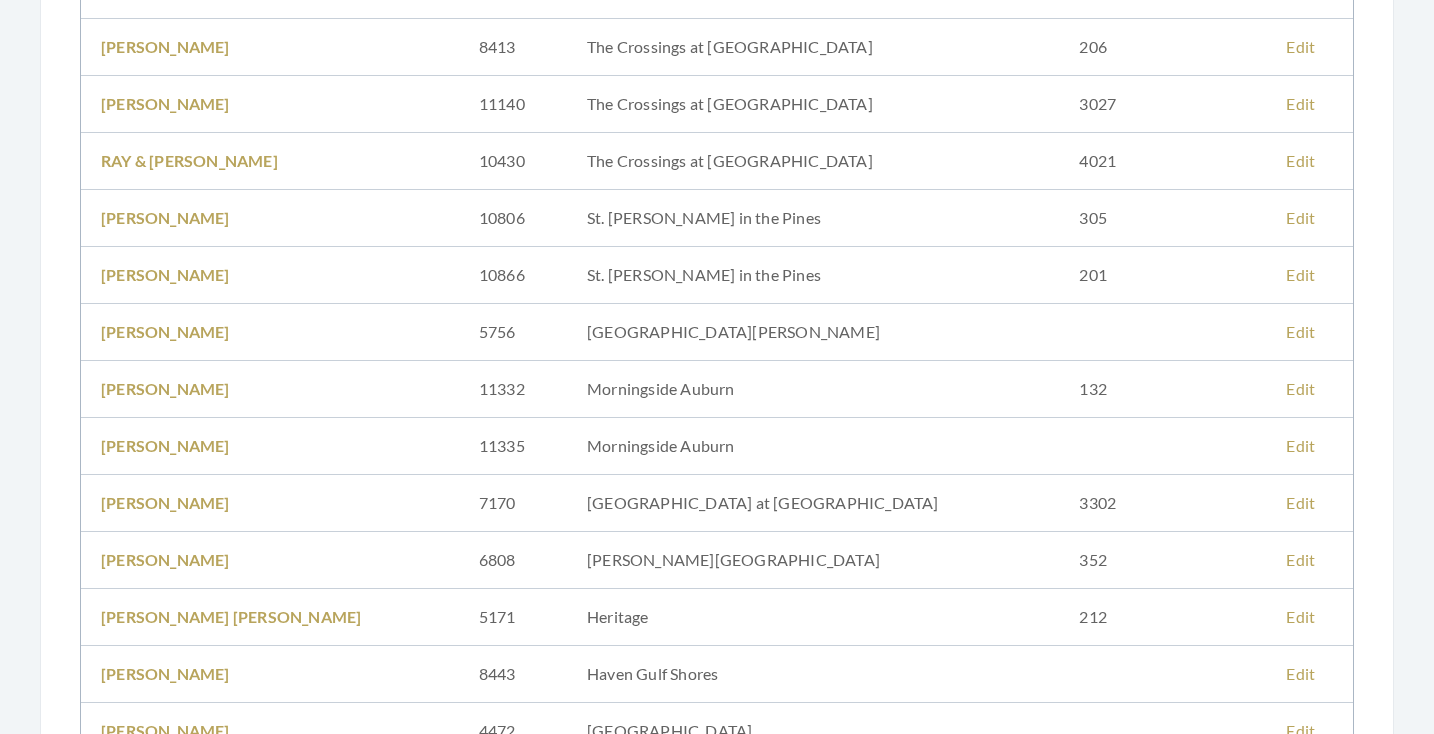scroll, scrollTop: 721, scrollLeft: 0, axis: vertical 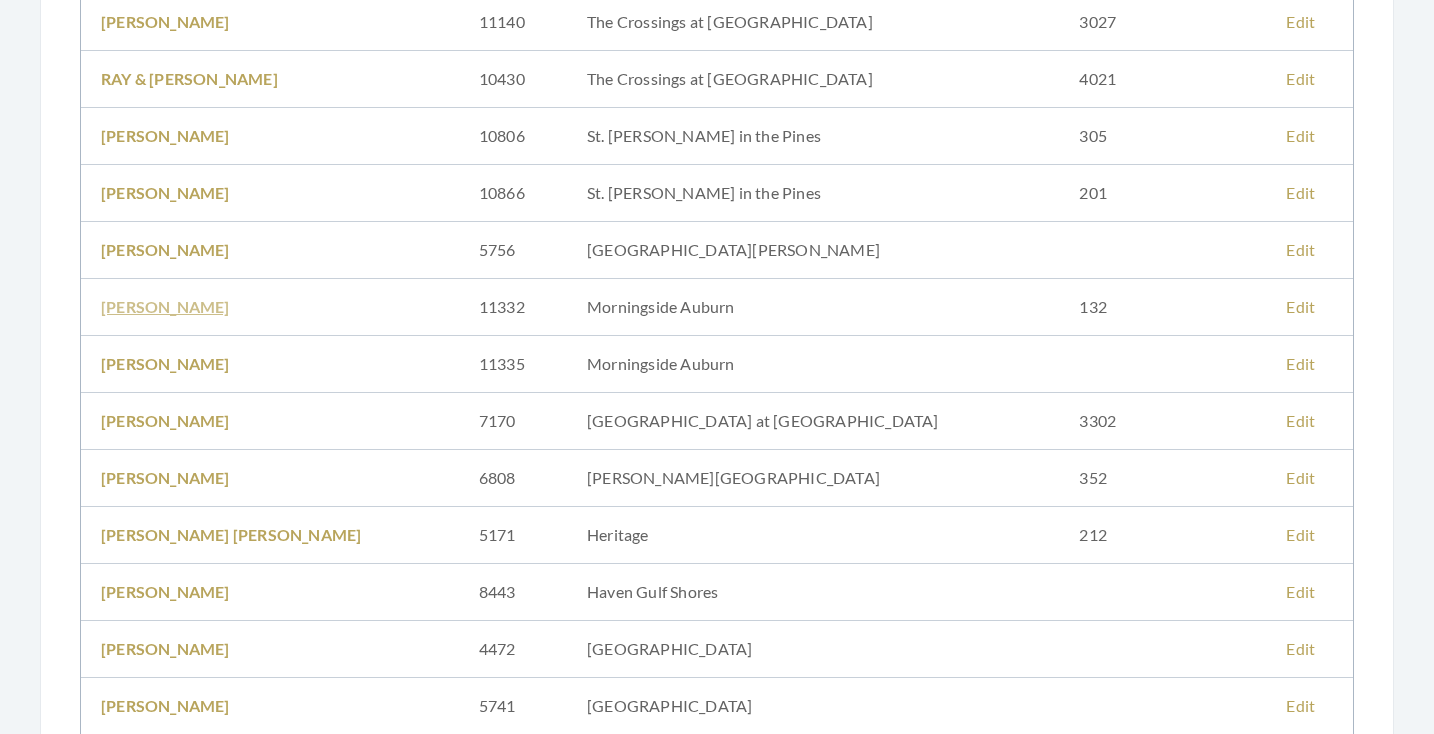 click on "JOHN
TAYLOR" at bounding box center [165, 306] 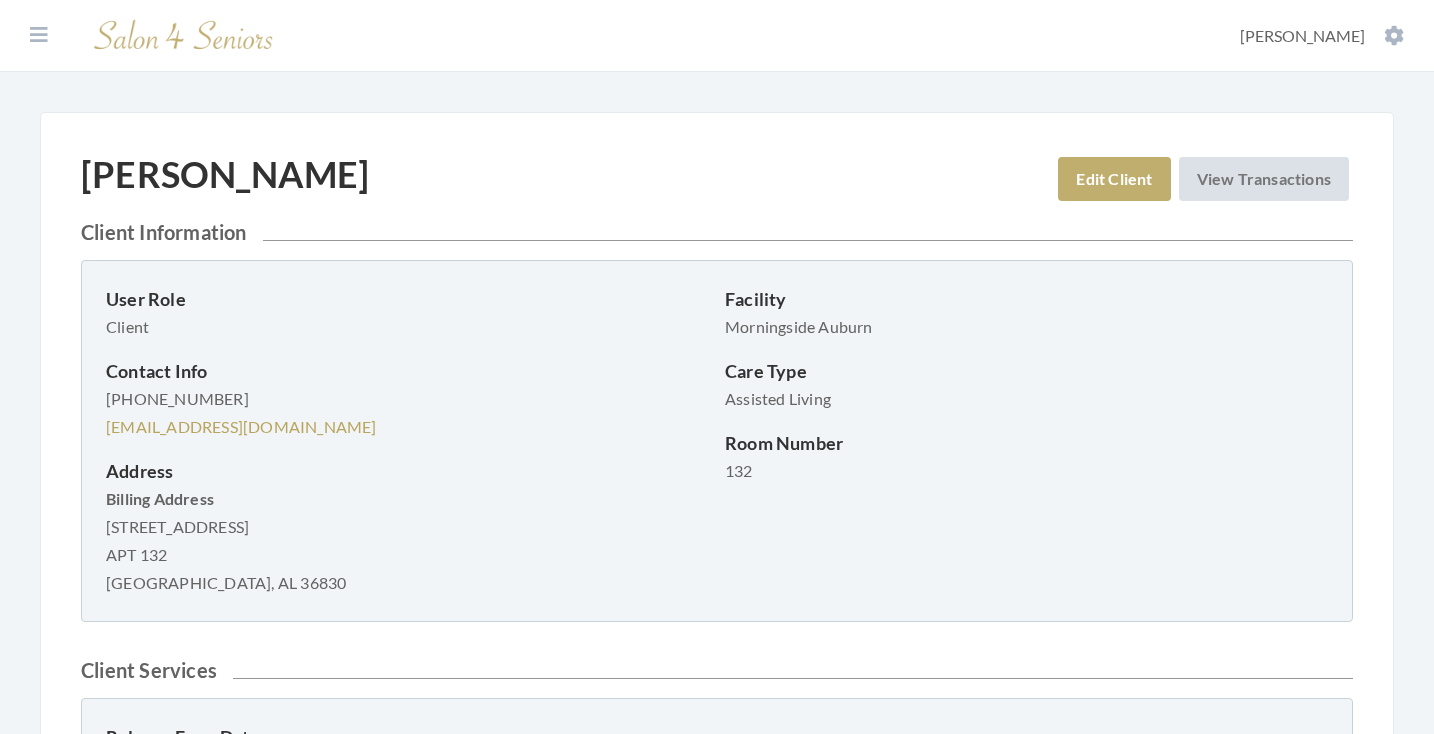 scroll, scrollTop: 0, scrollLeft: 0, axis: both 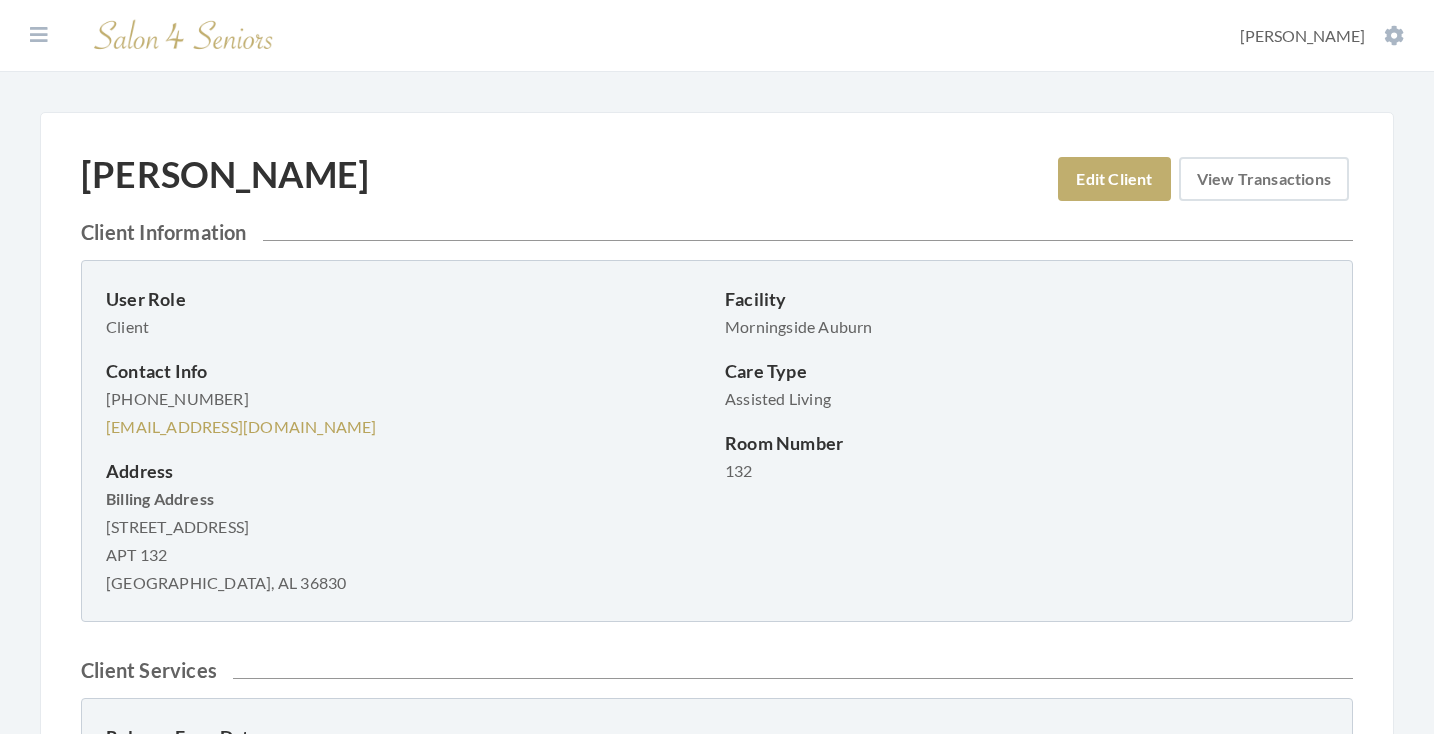click on "View Transactions" at bounding box center [1264, 179] 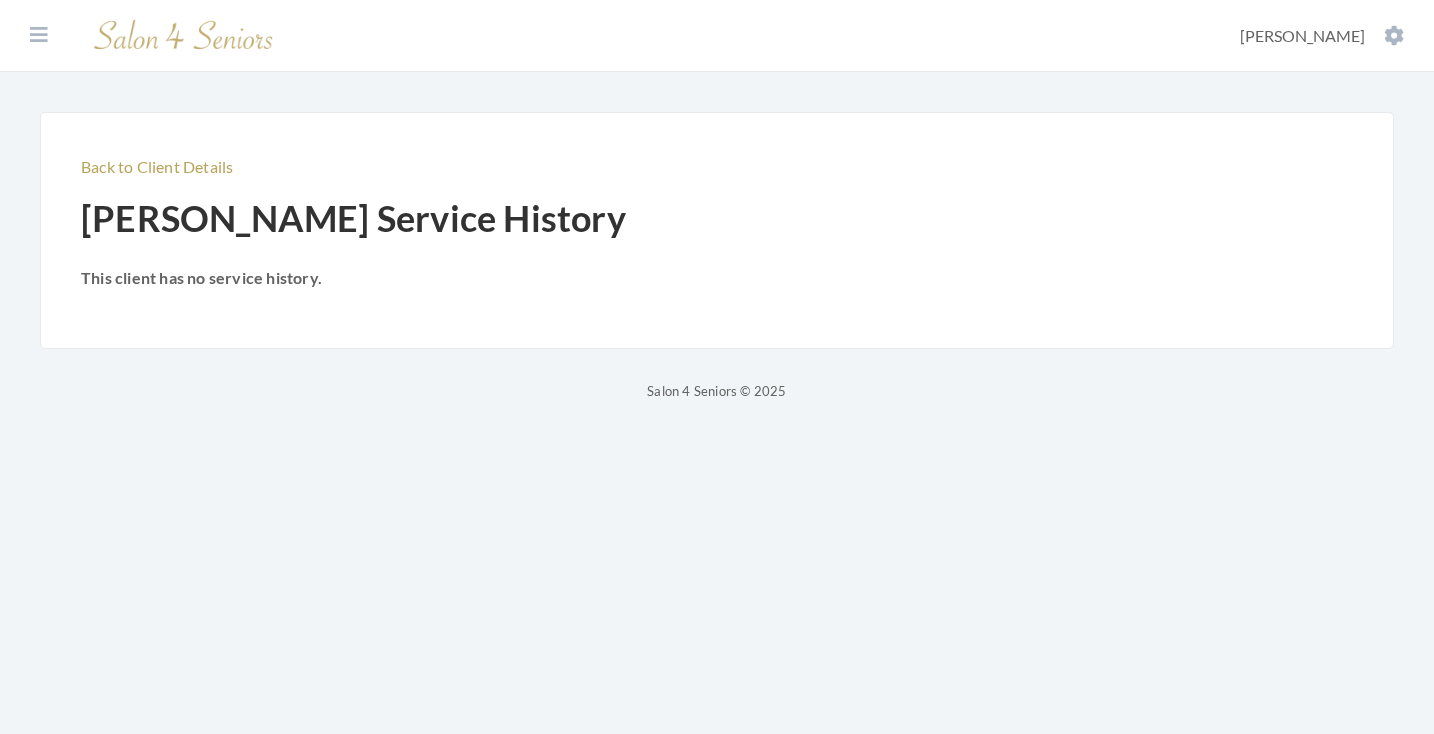 scroll, scrollTop: 0, scrollLeft: 0, axis: both 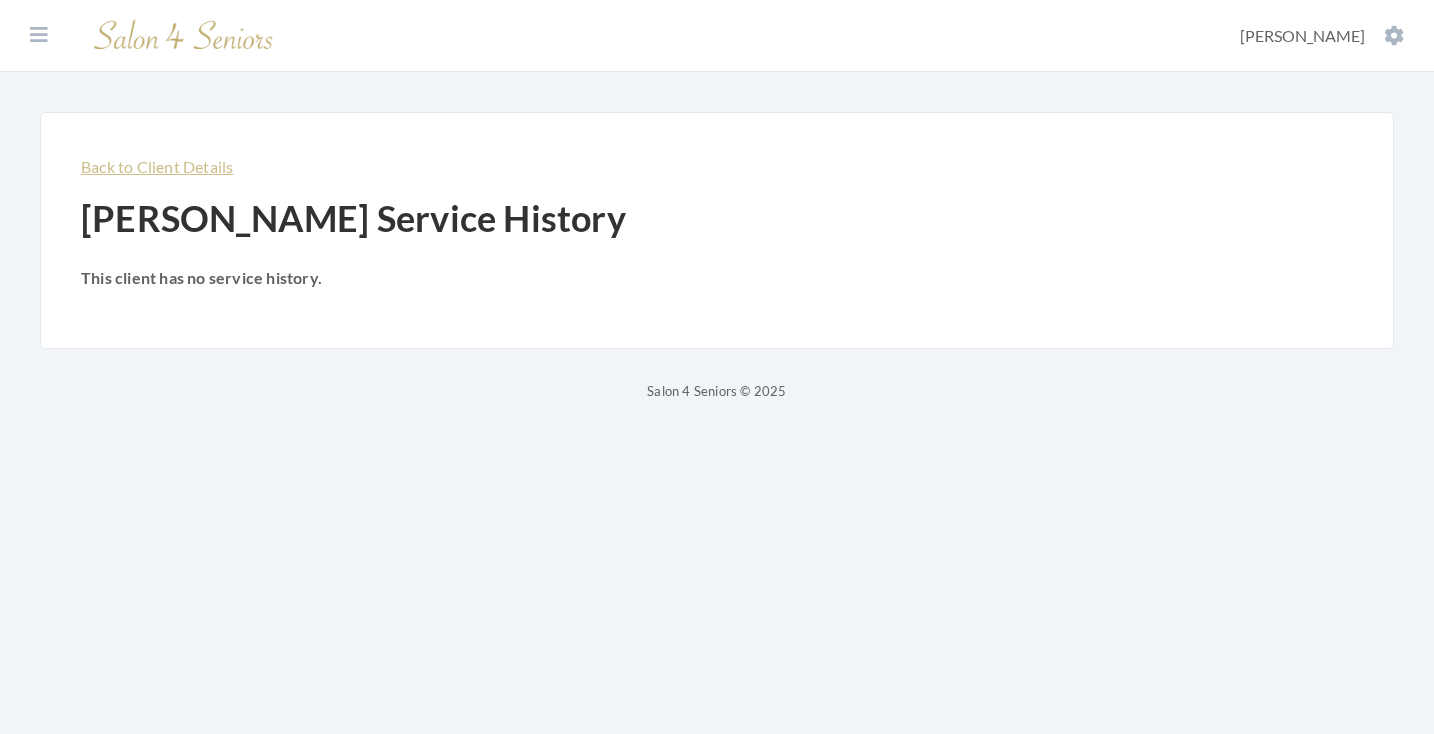 click on "Back to Client Details" at bounding box center (157, 166) 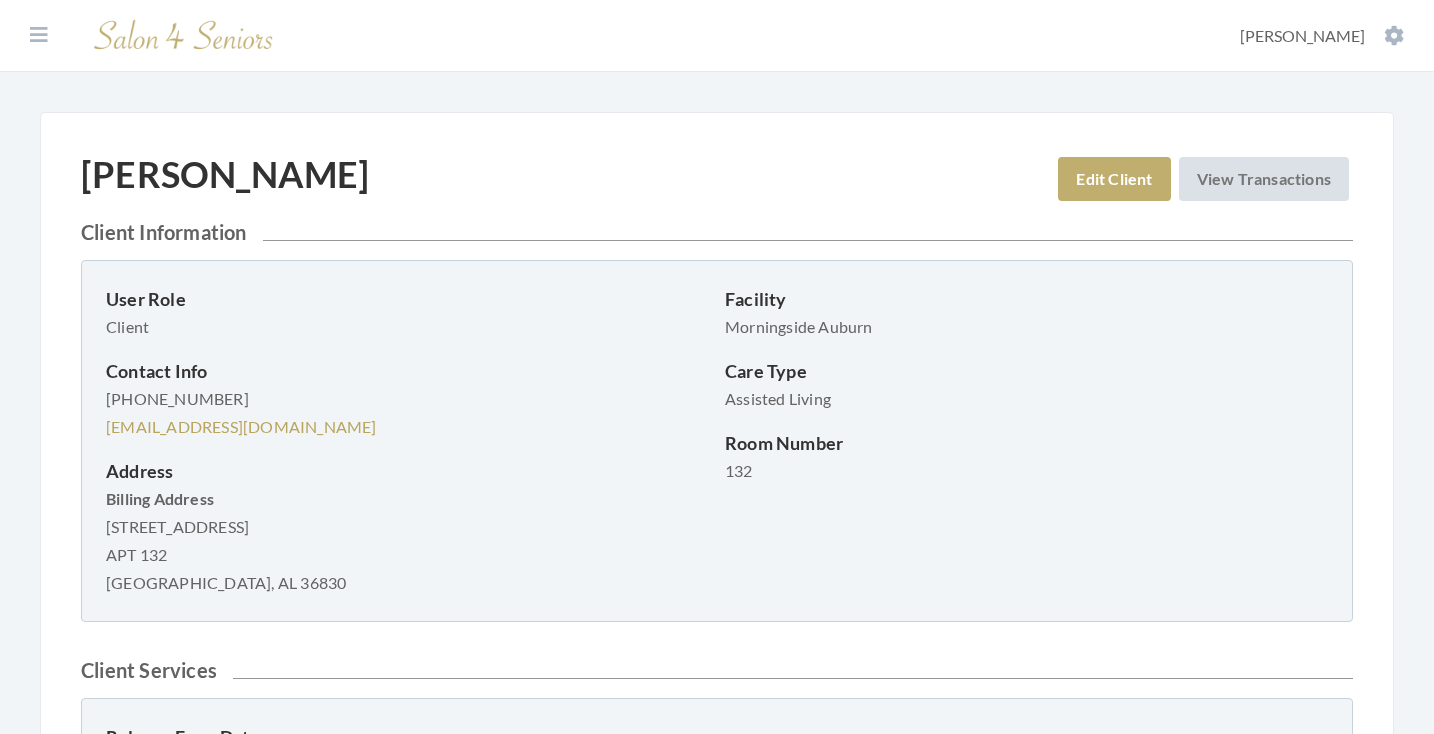 scroll, scrollTop: 0, scrollLeft: 0, axis: both 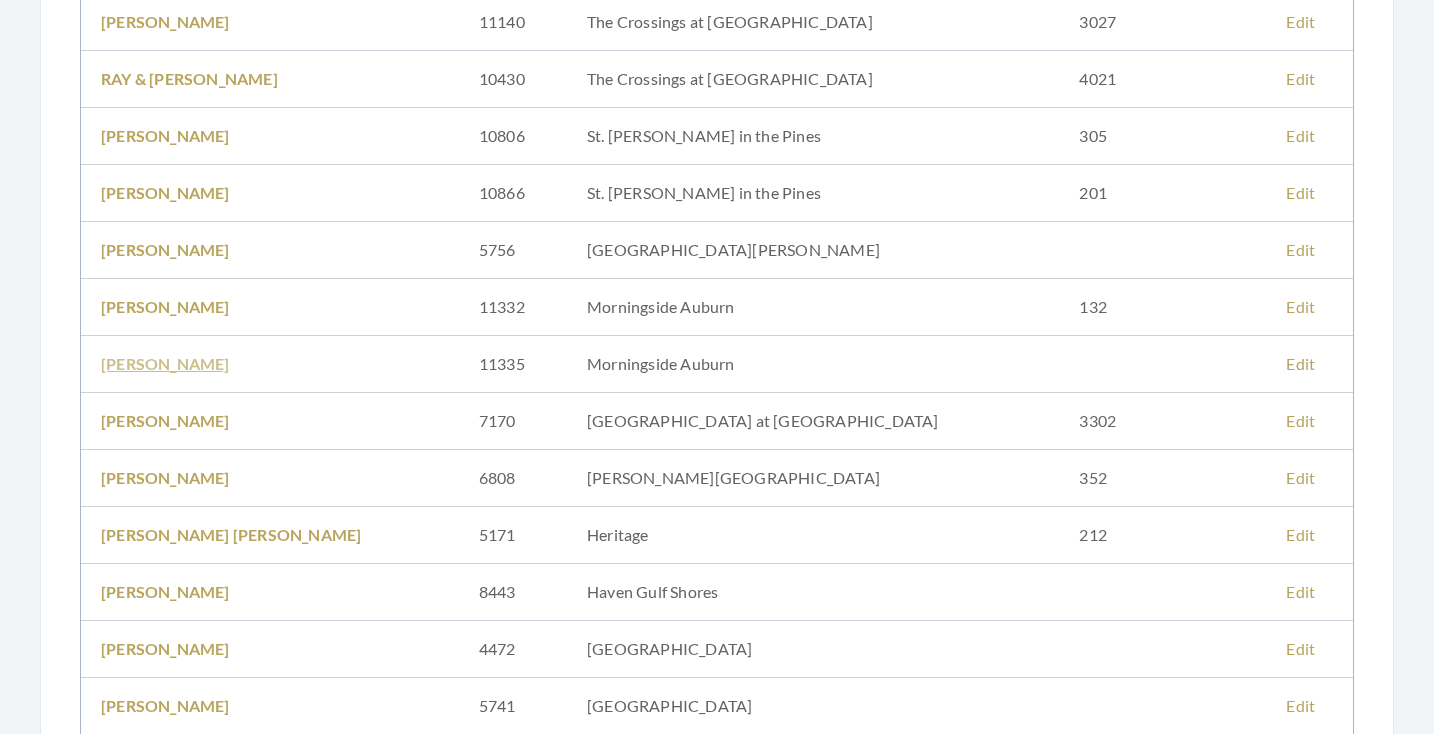 click on "John
Taylor" at bounding box center [165, 363] 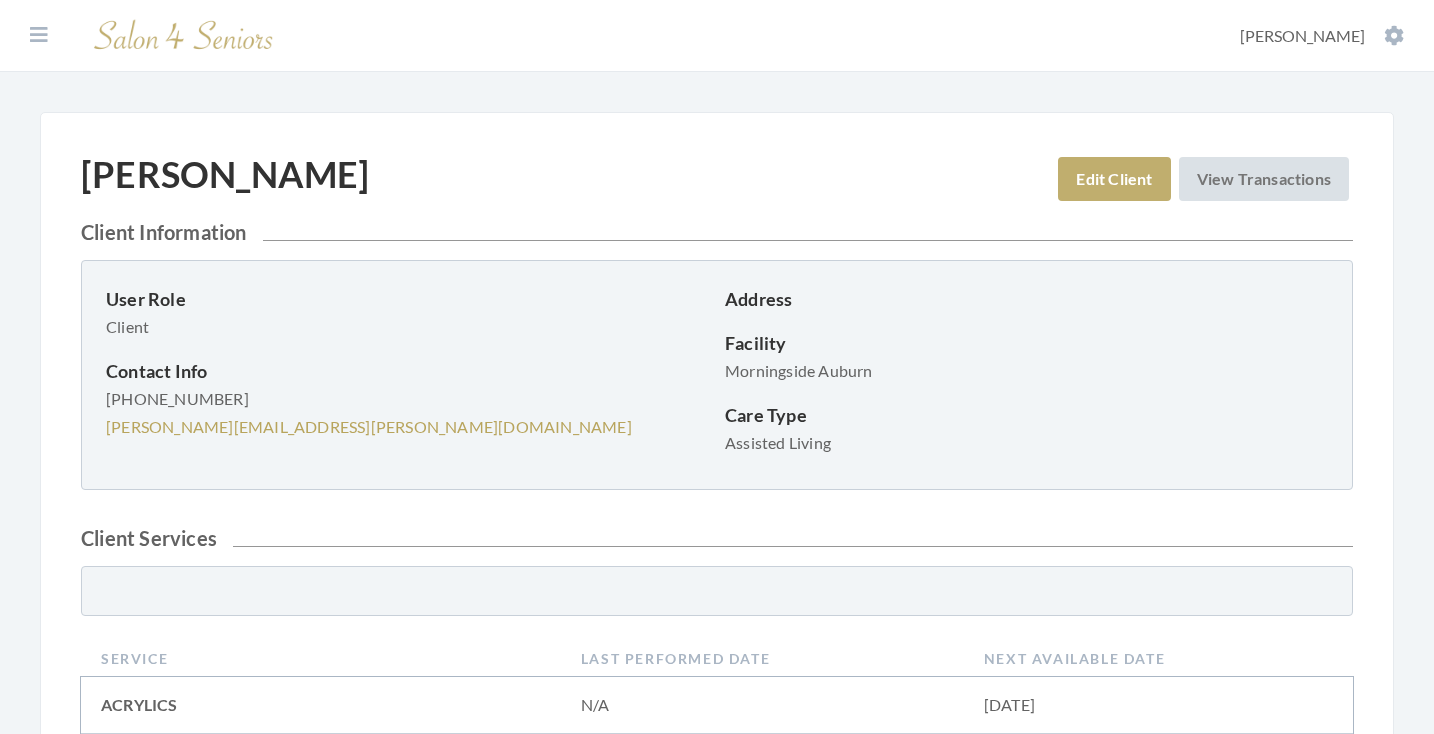 scroll, scrollTop: 0, scrollLeft: 0, axis: both 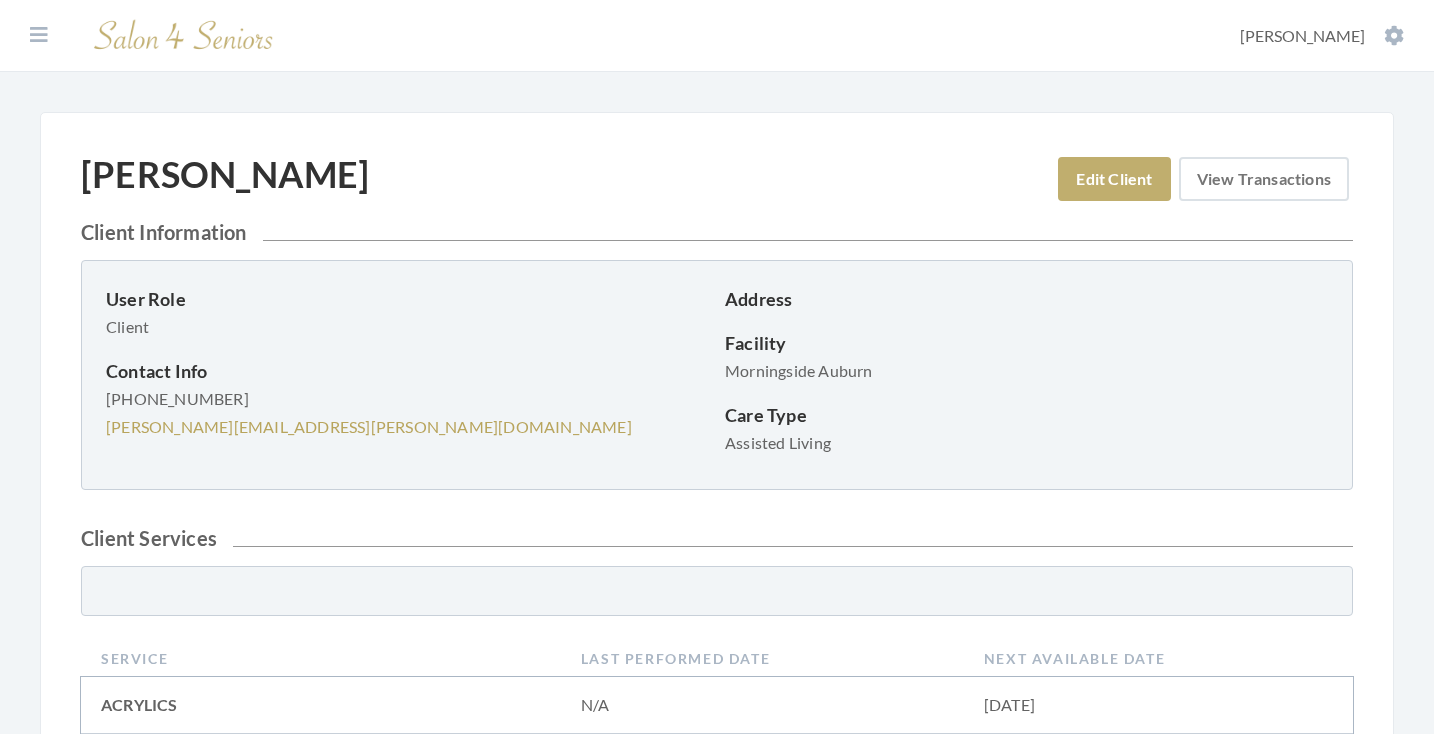 click on "View Transactions" at bounding box center [1264, 179] 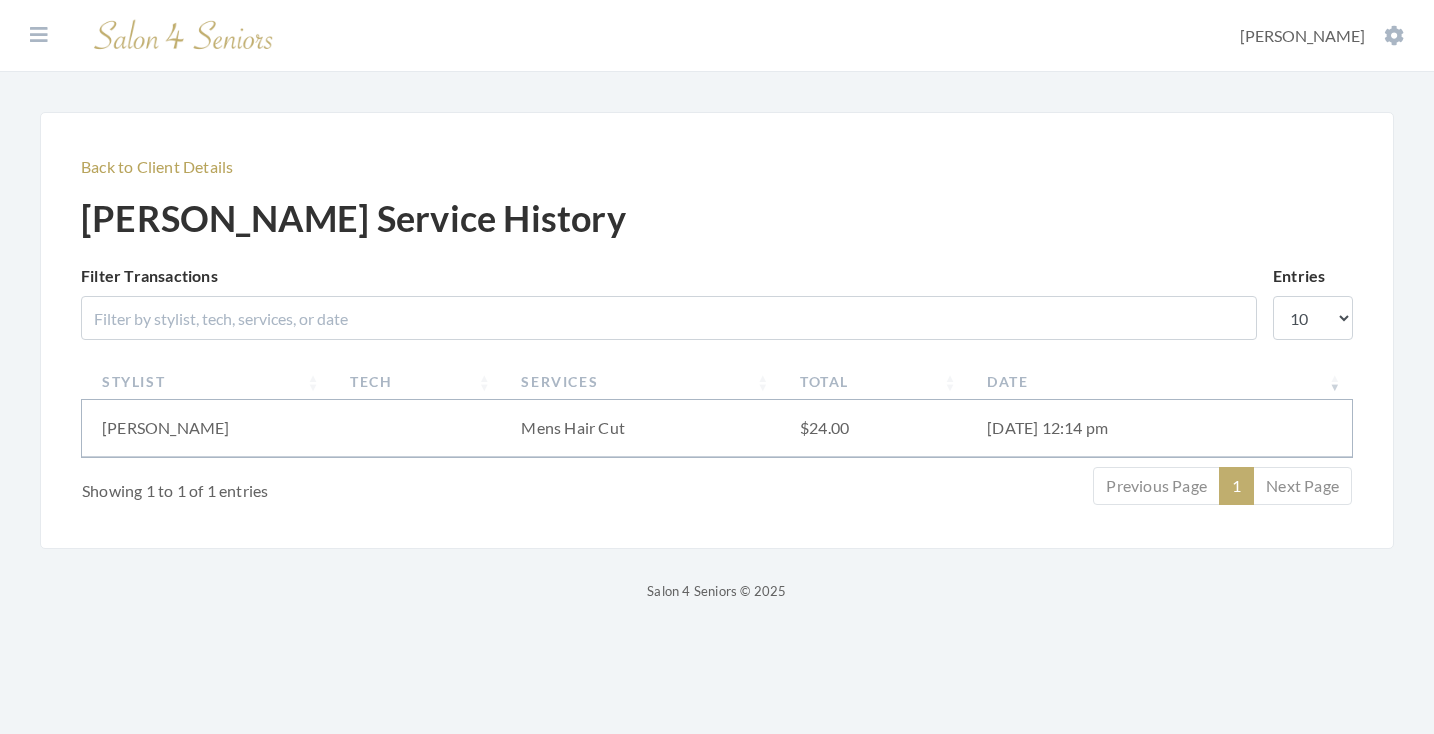 scroll, scrollTop: -2, scrollLeft: 0, axis: vertical 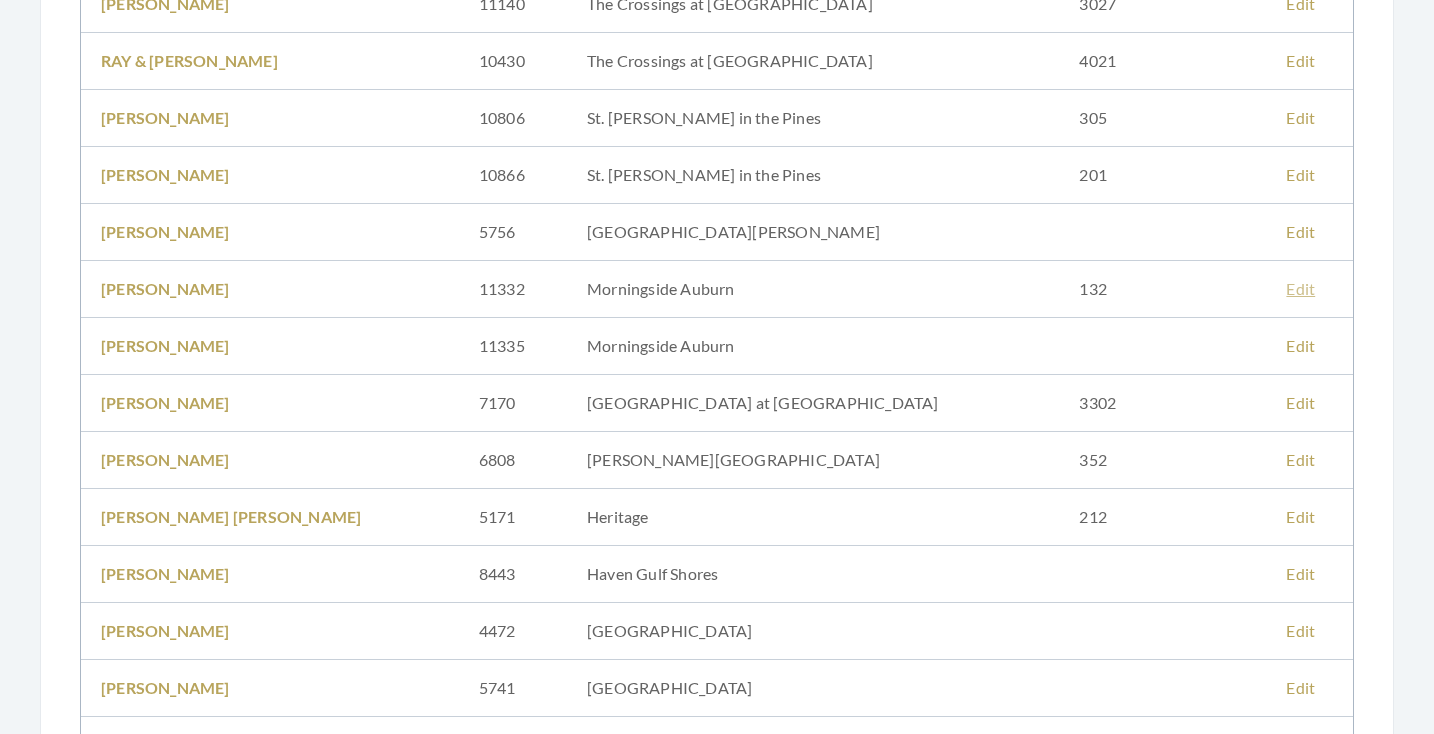 click on "Edit" at bounding box center (1300, 288) 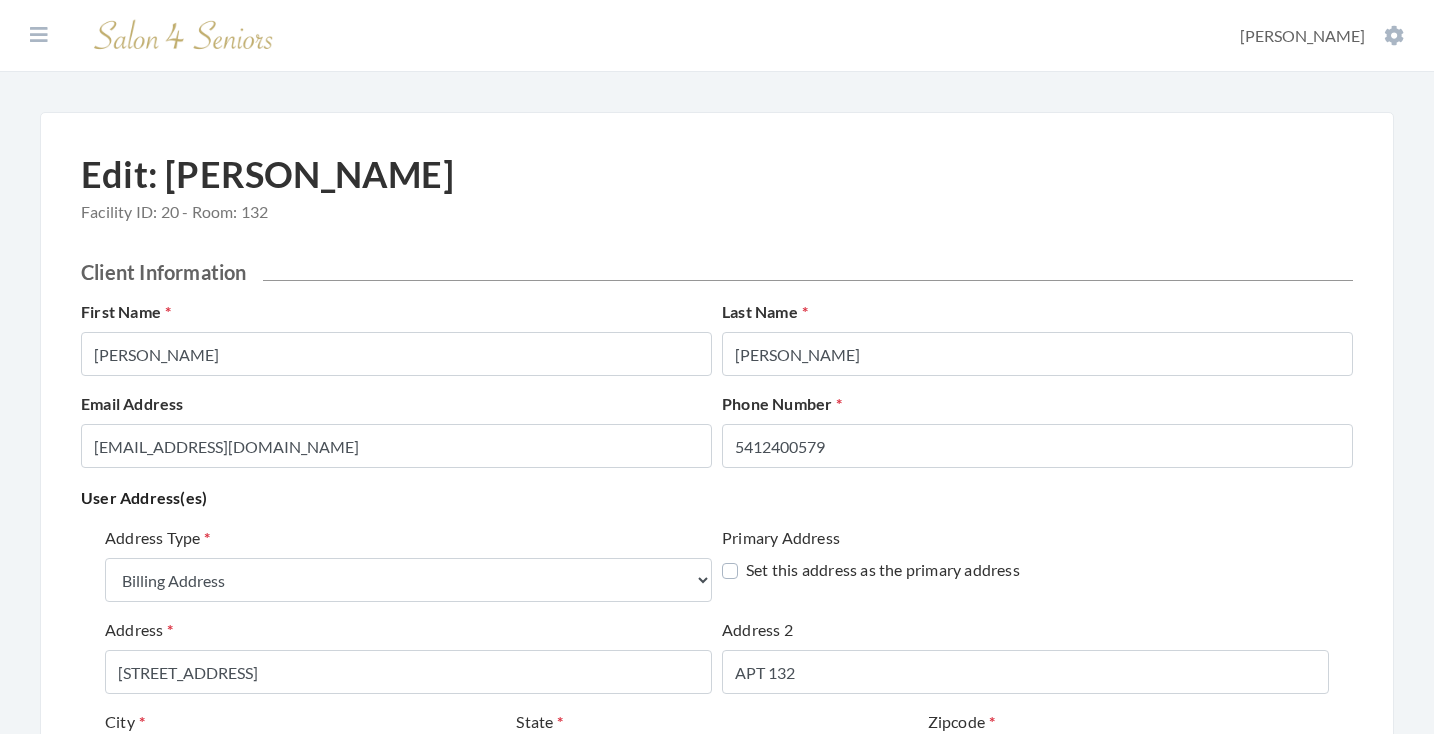 select on "billing" 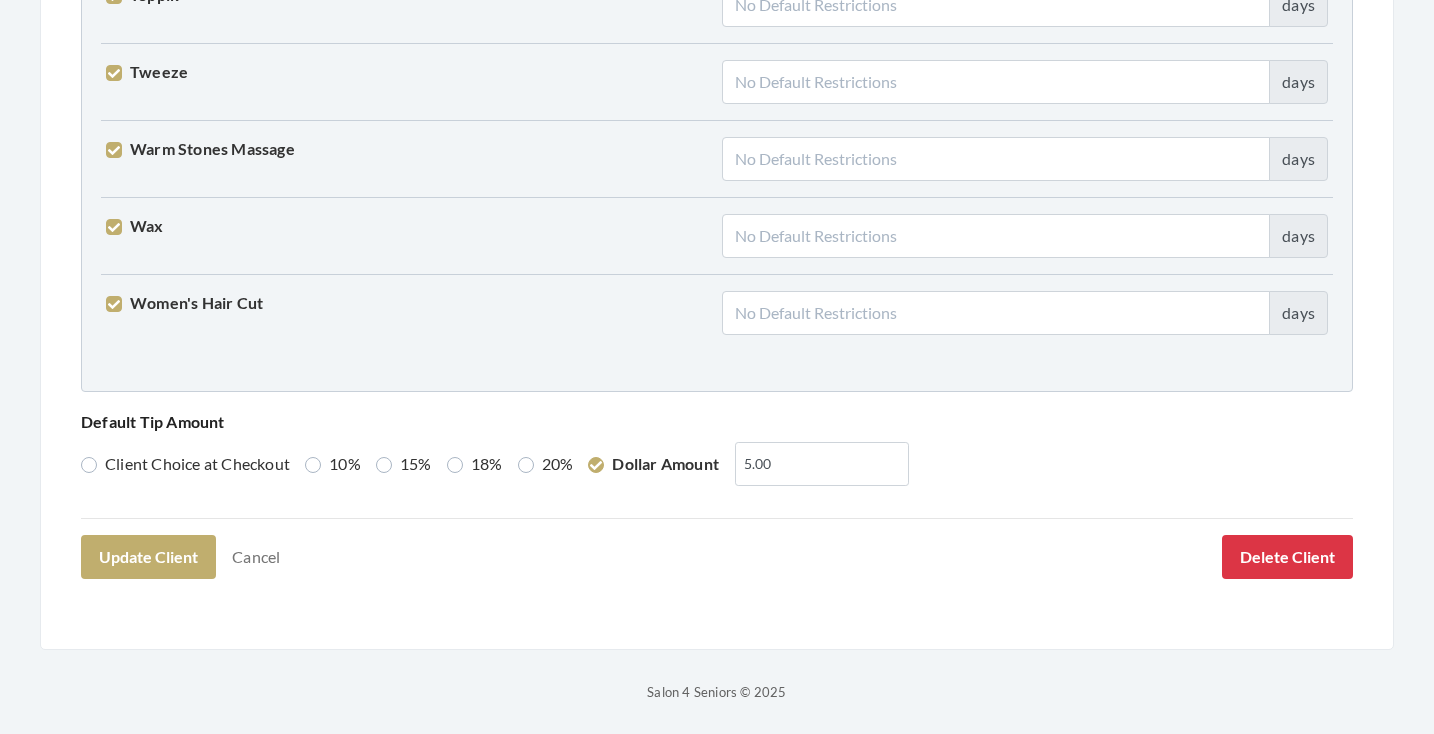 scroll, scrollTop: 5136, scrollLeft: 0, axis: vertical 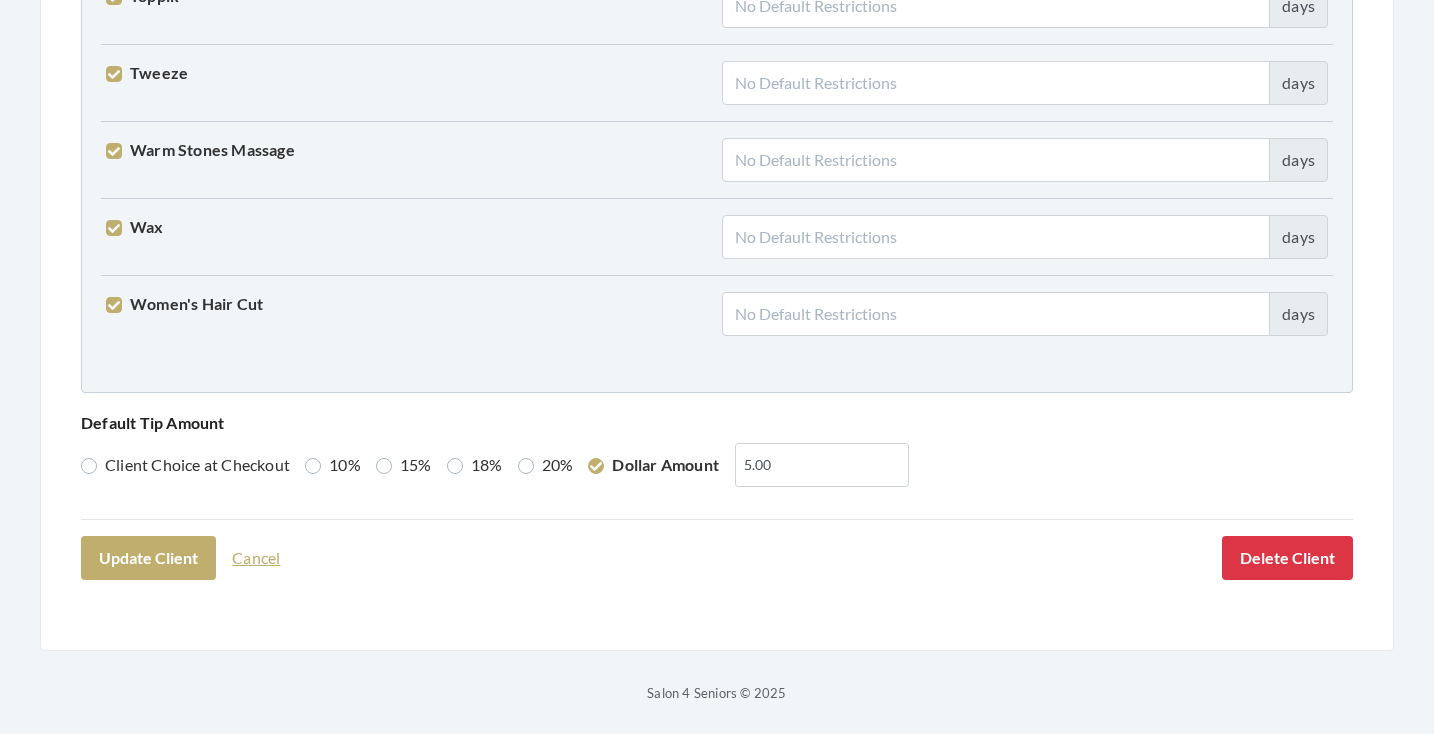 click on "Cancel" at bounding box center [256, 558] 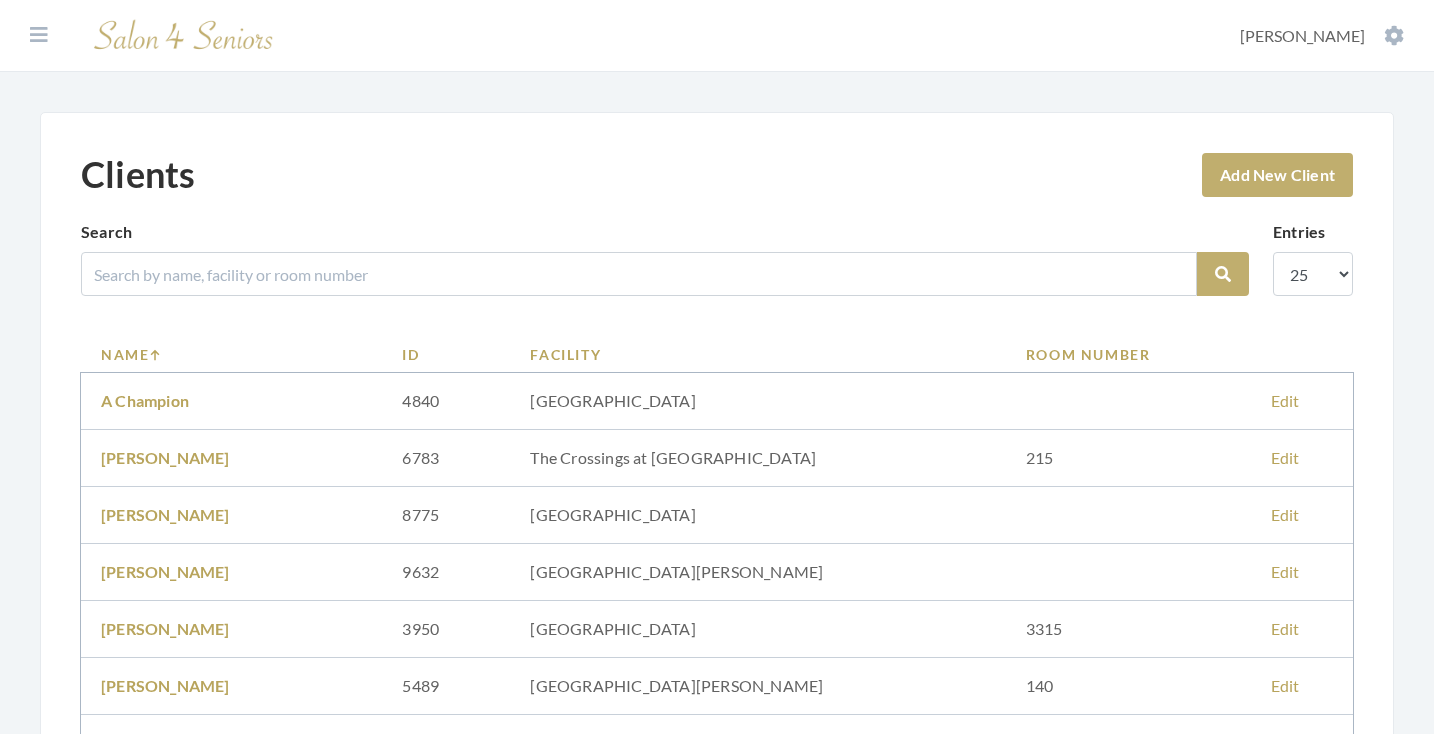 scroll, scrollTop: 0, scrollLeft: 0, axis: both 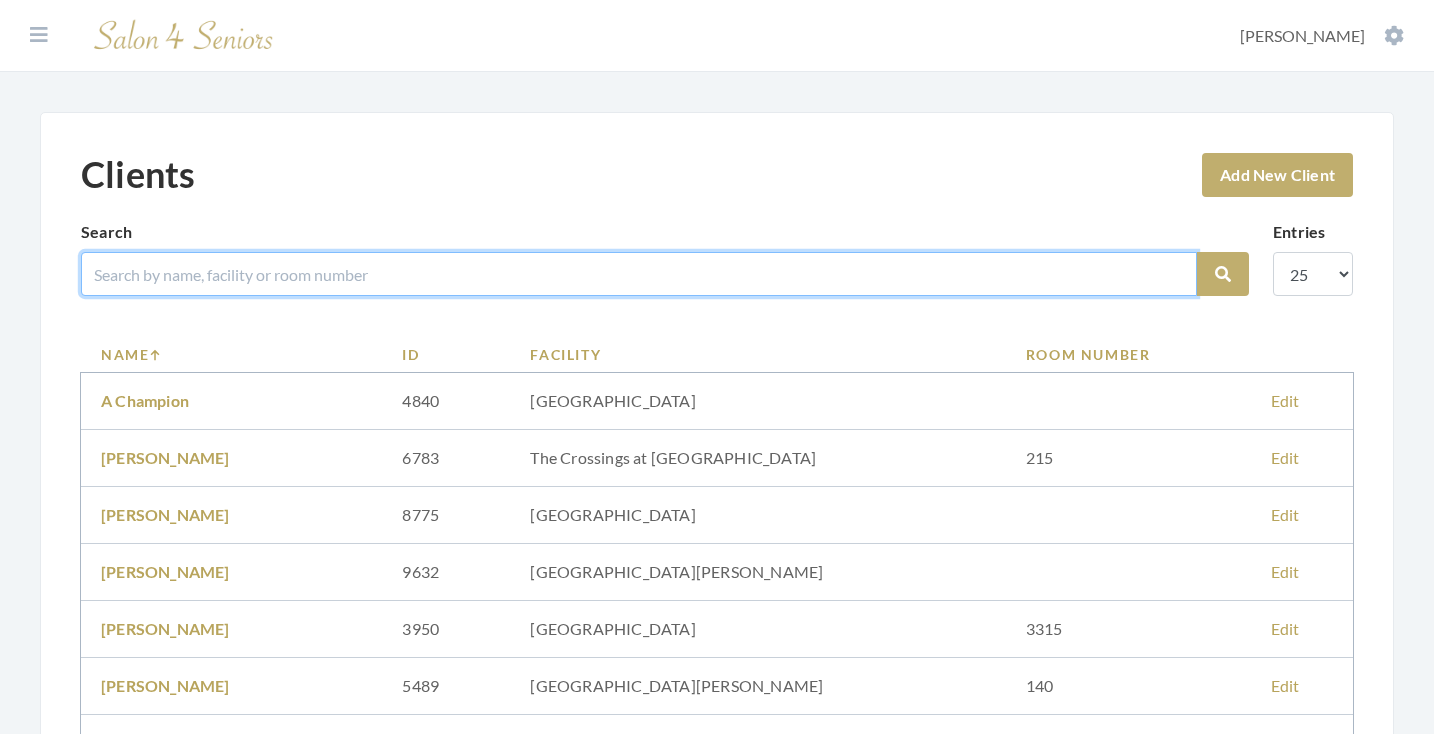 click at bounding box center (639, 274) 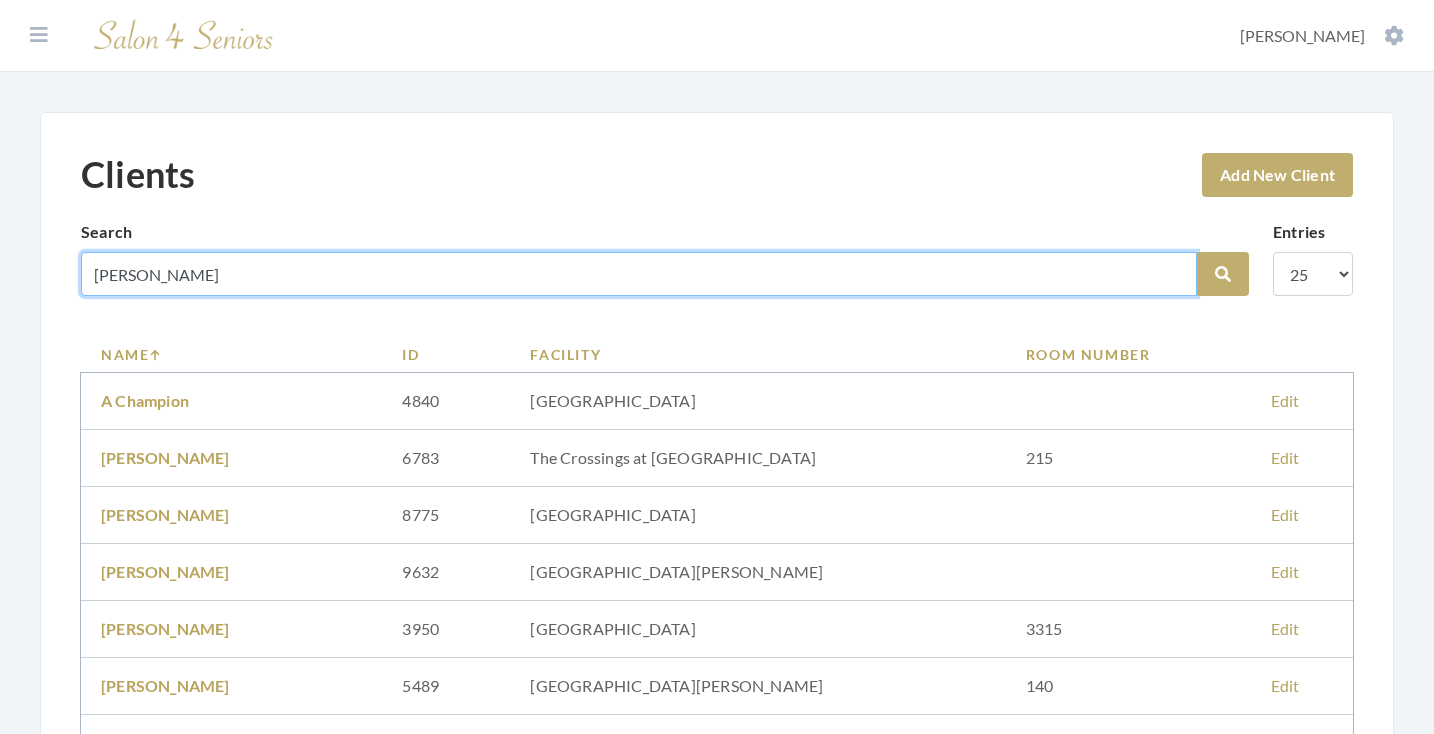 type on "[PERSON_NAME]" 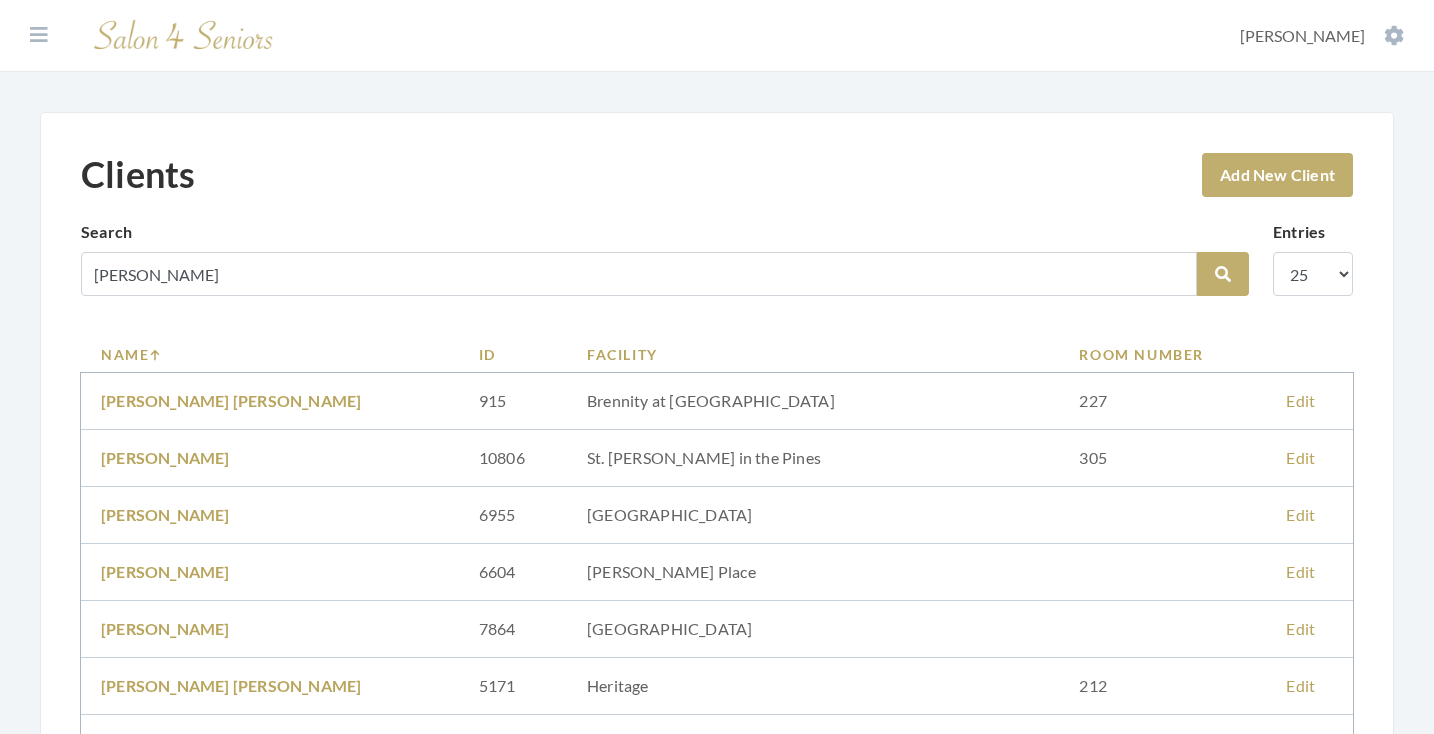 scroll, scrollTop: 0, scrollLeft: 0, axis: both 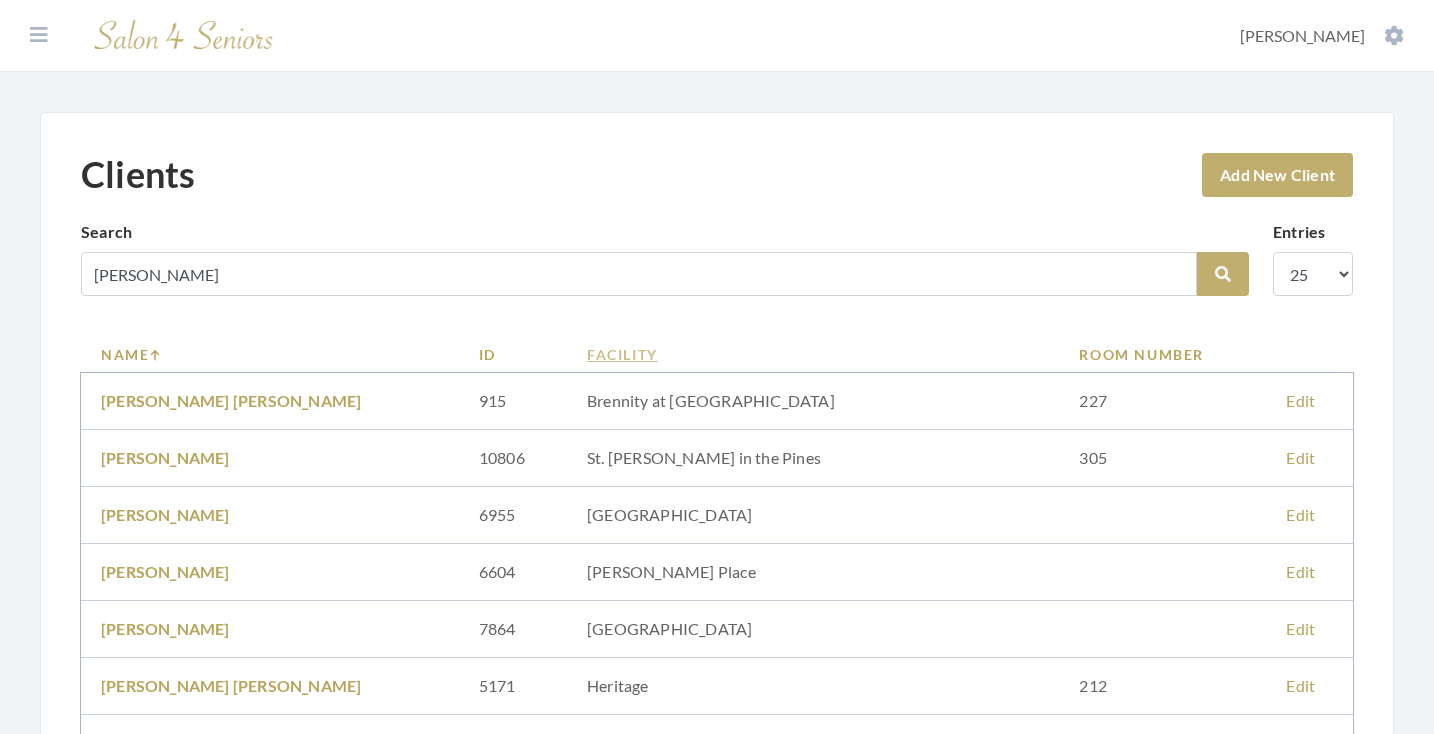 click on "Facility" at bounding box center [813, 354] 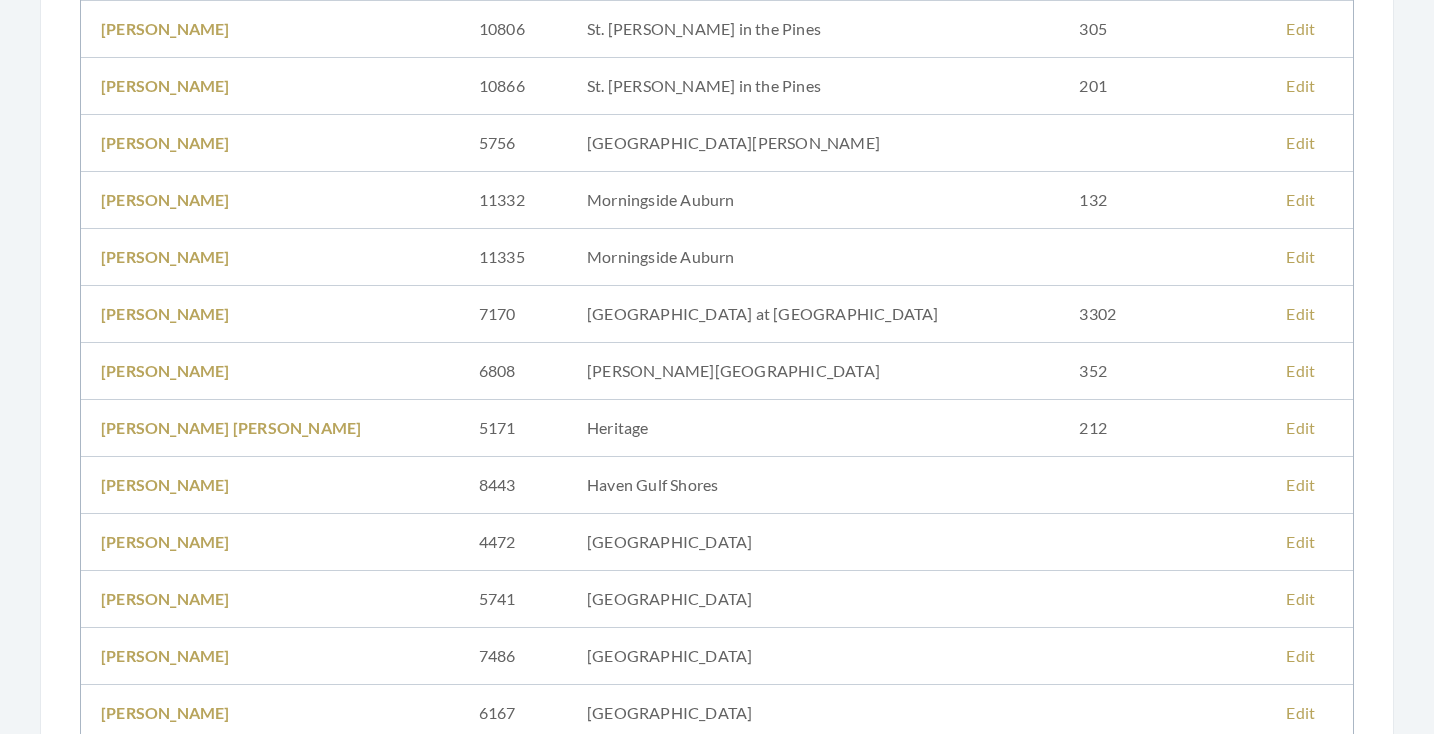 scroll, scrollTop: 798, scrollLeft: 0, axis: vertical 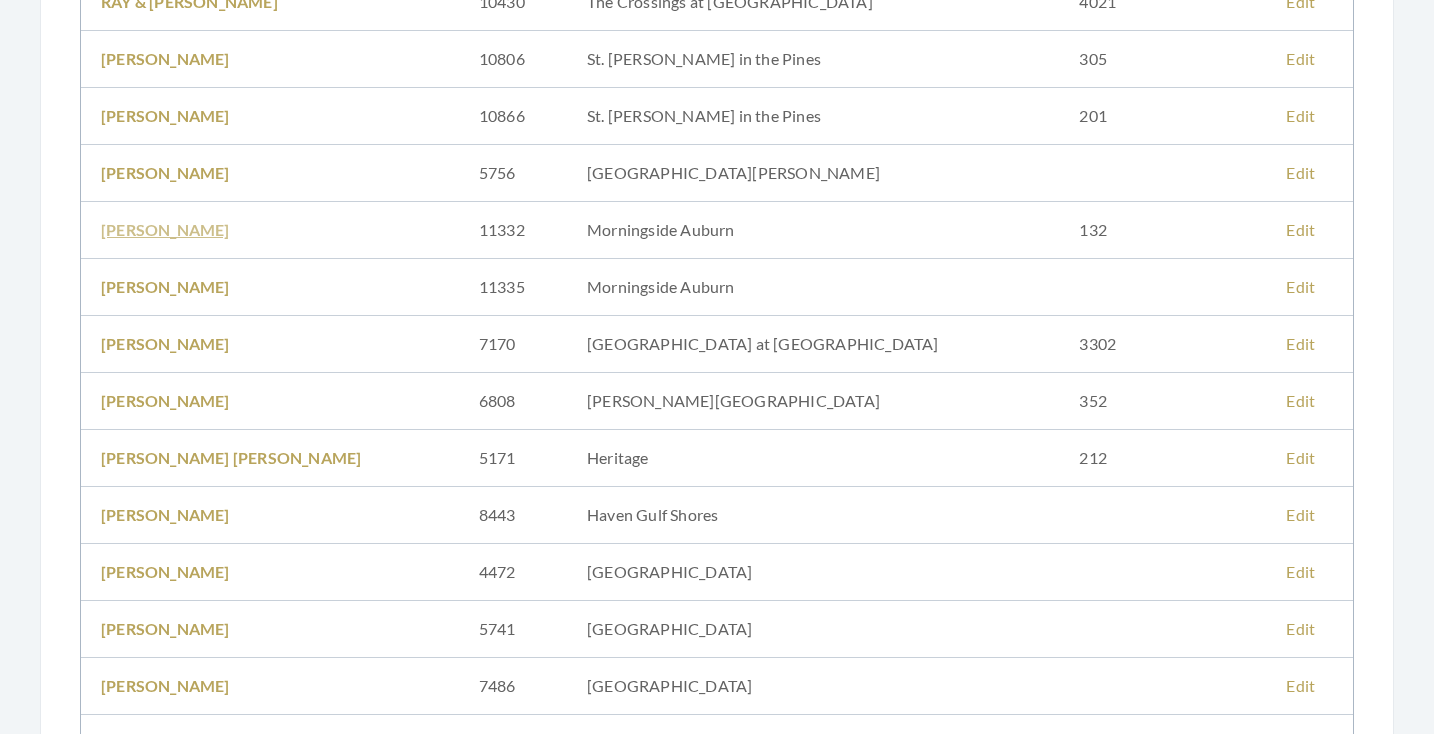 click on "[PERSON_NAME]" at bounding box center [165, 229] 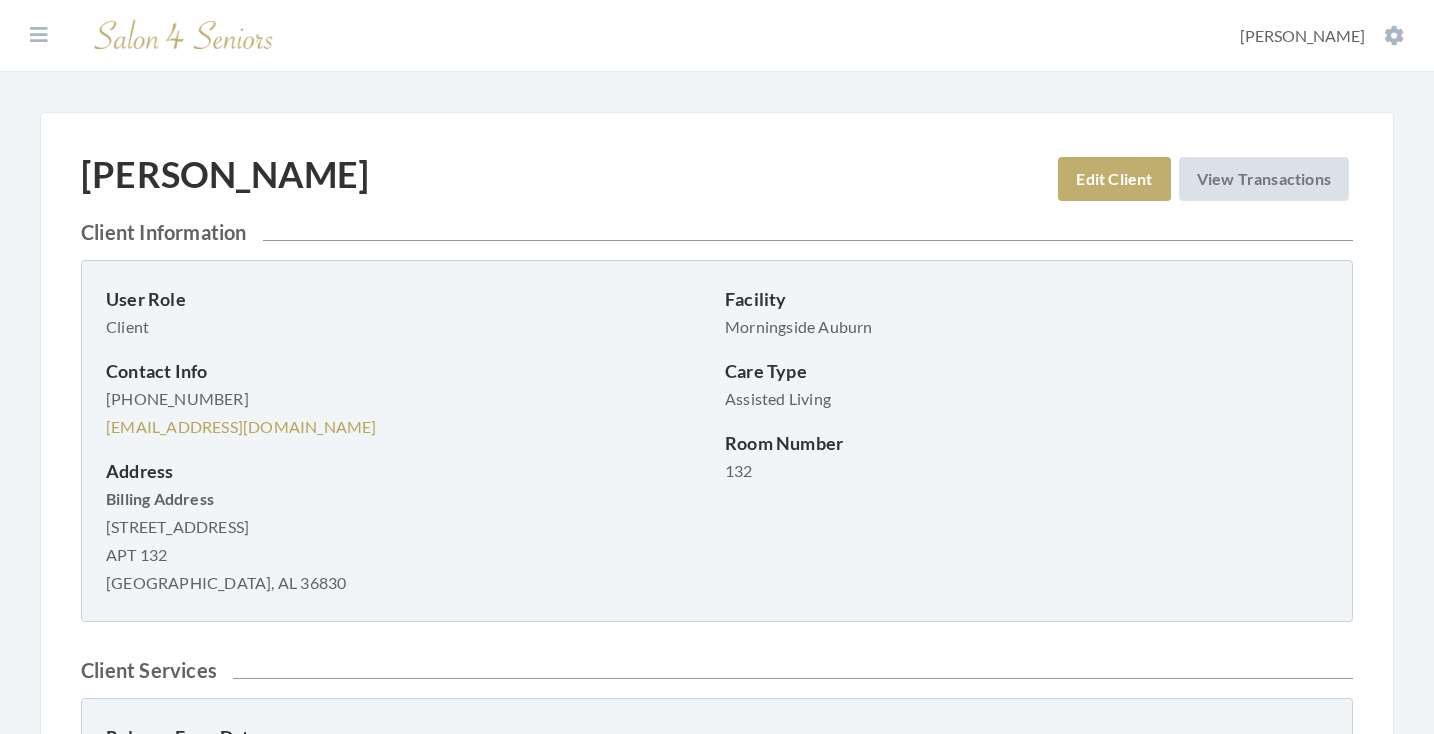 scroll, scrollTop: 0, scrollLeft: 0, axis: both 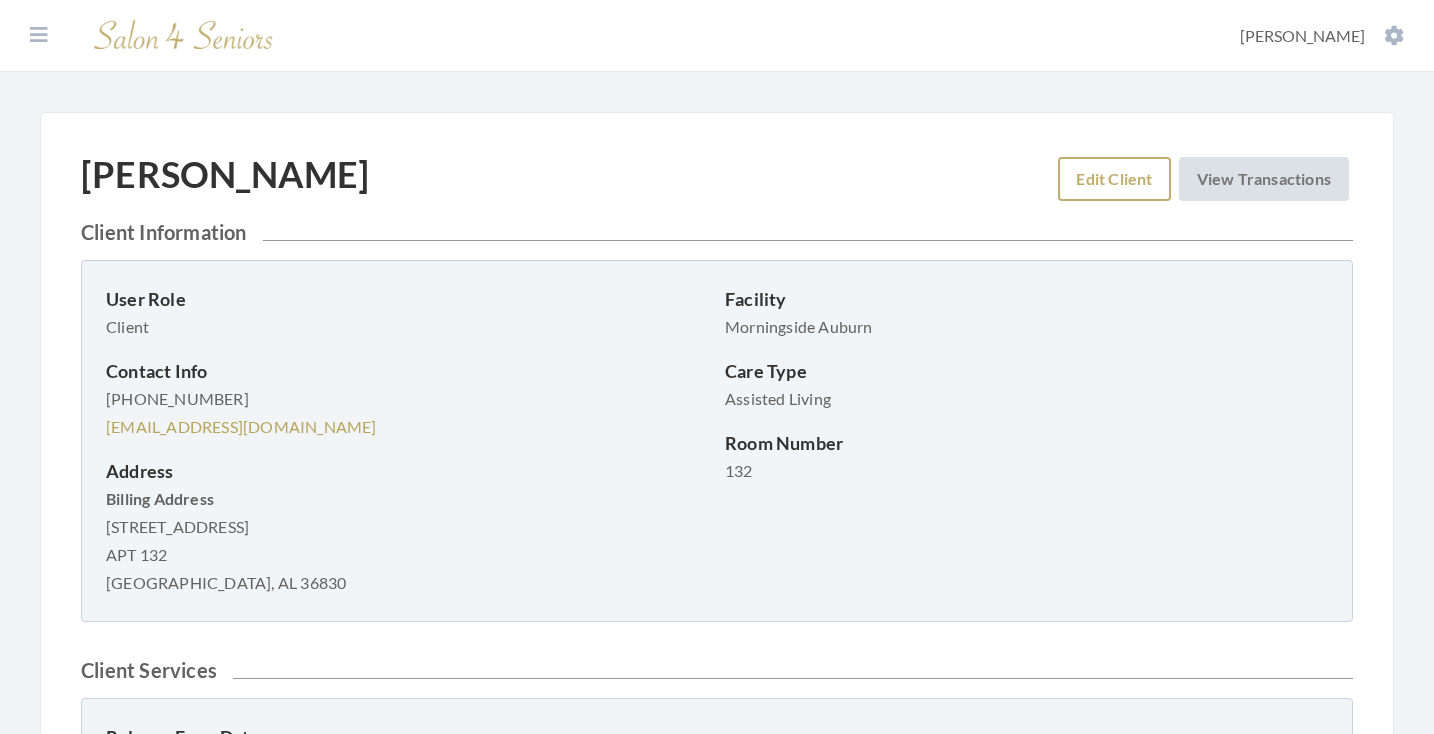 click on "Edit Client" at bounding box center (1114, 179) 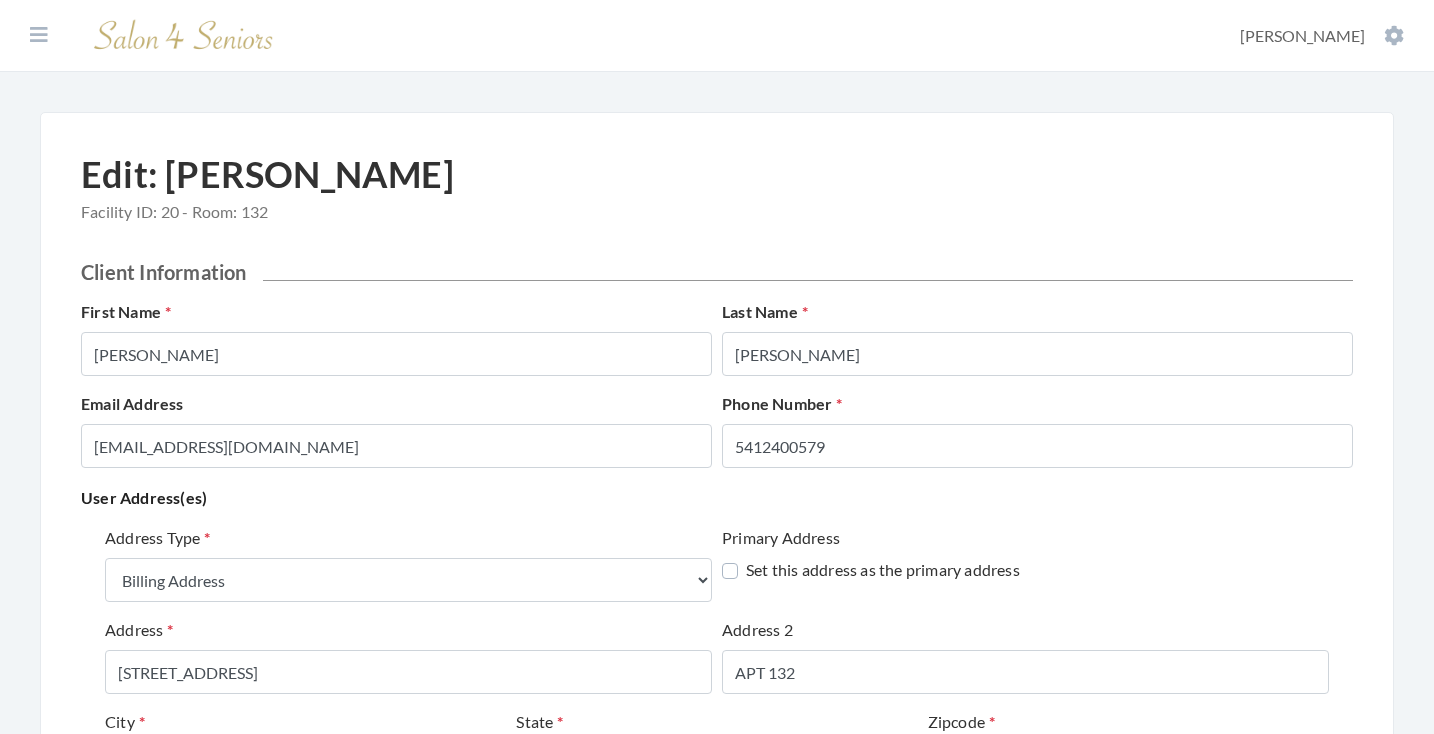 select on "billing" 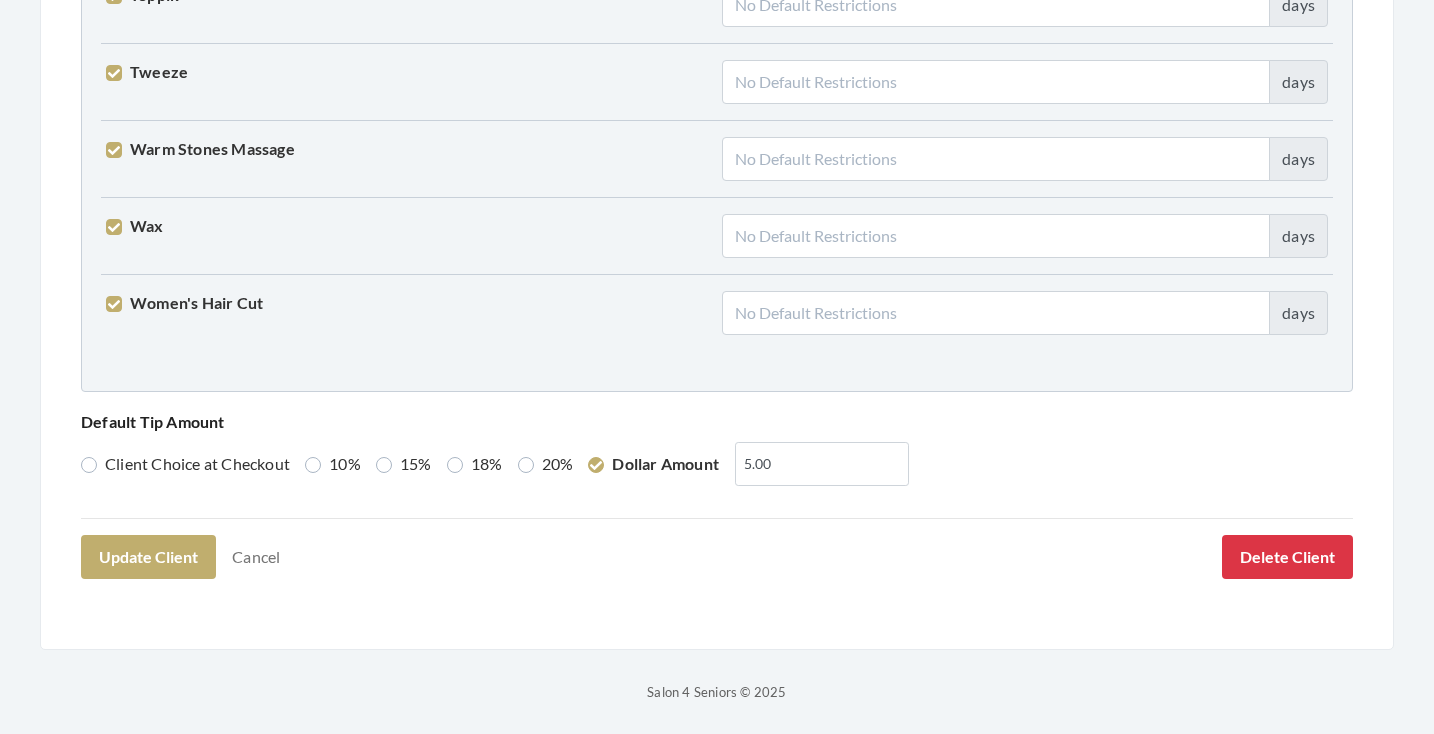 scroll, scrollTop: 5136, scrollLeft: 0, axis: vertical 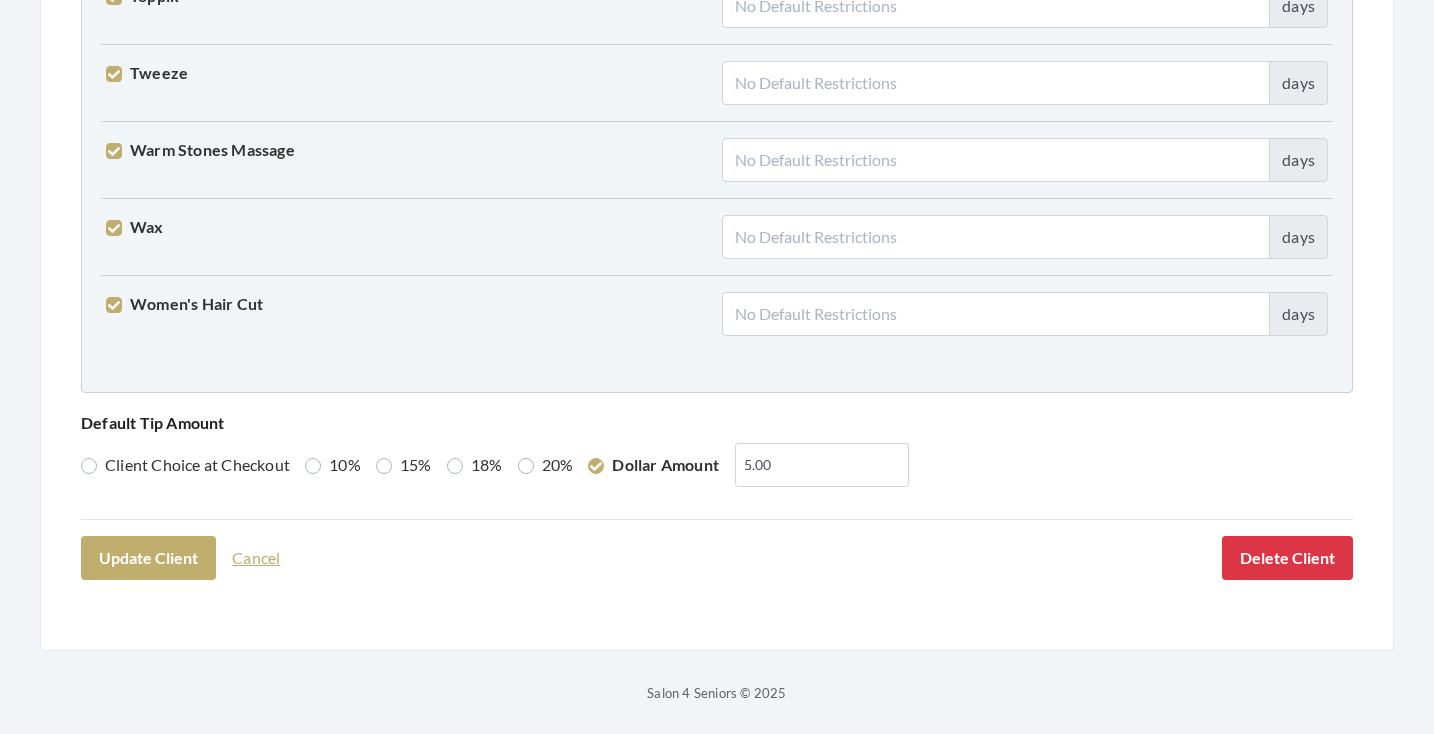 click on "Cancel" at bounding box center (256, 558) 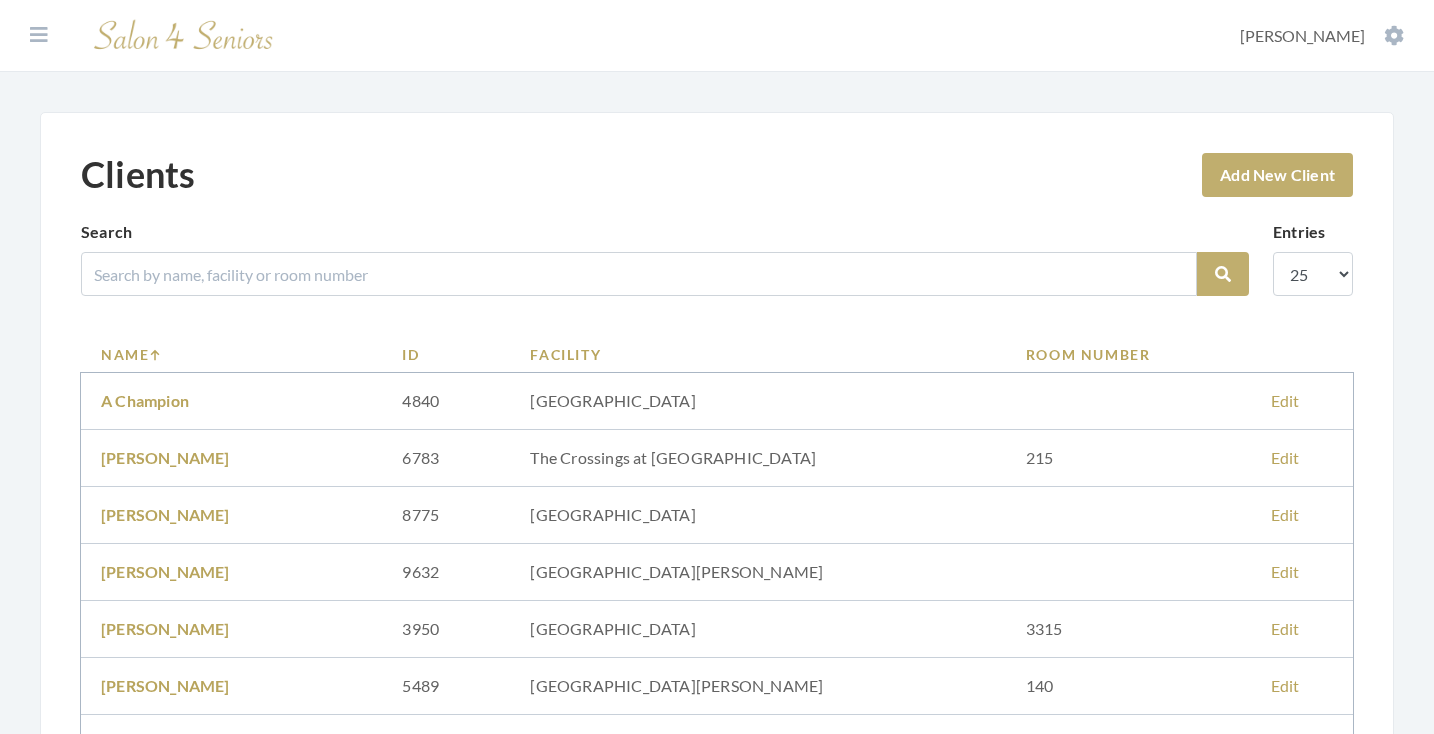 scroll, scrollTop: 0, scrollLeft: 0, axis: both 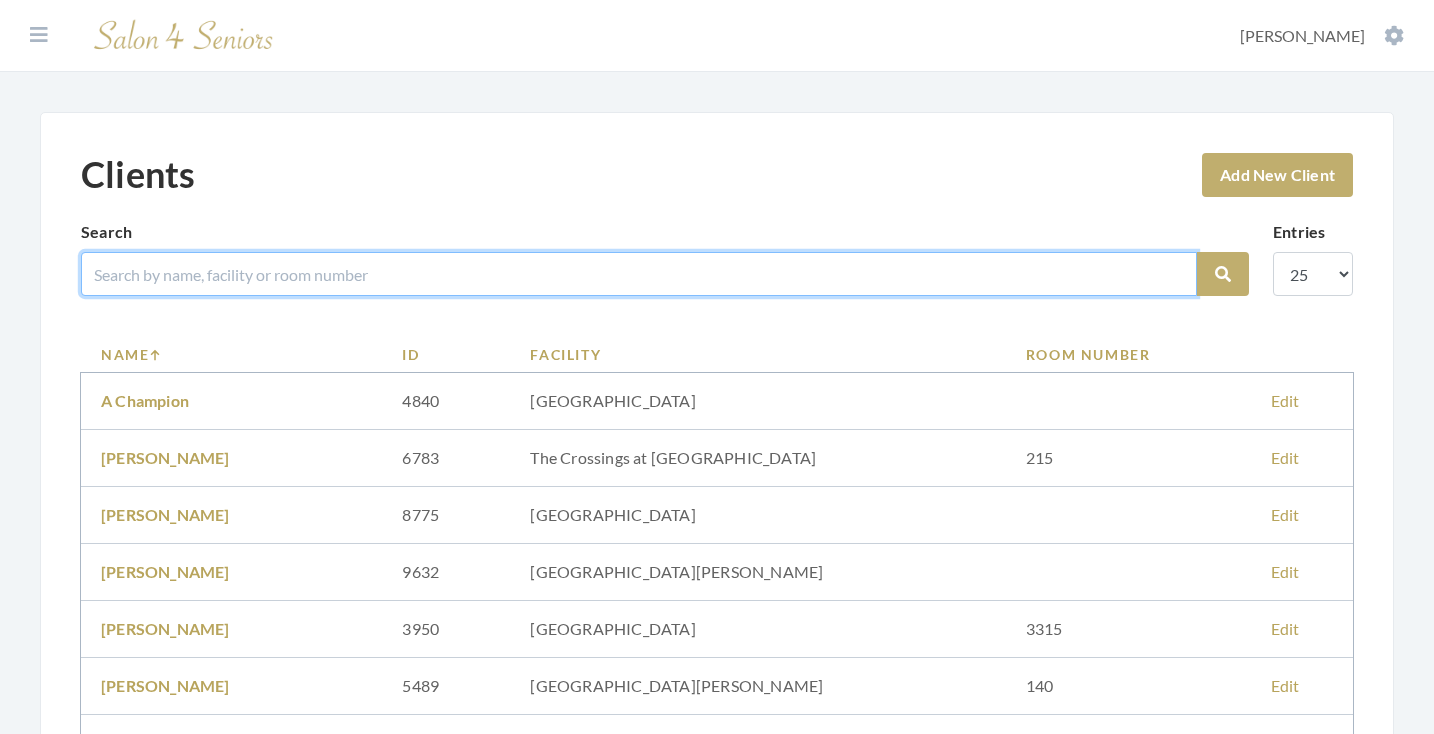click 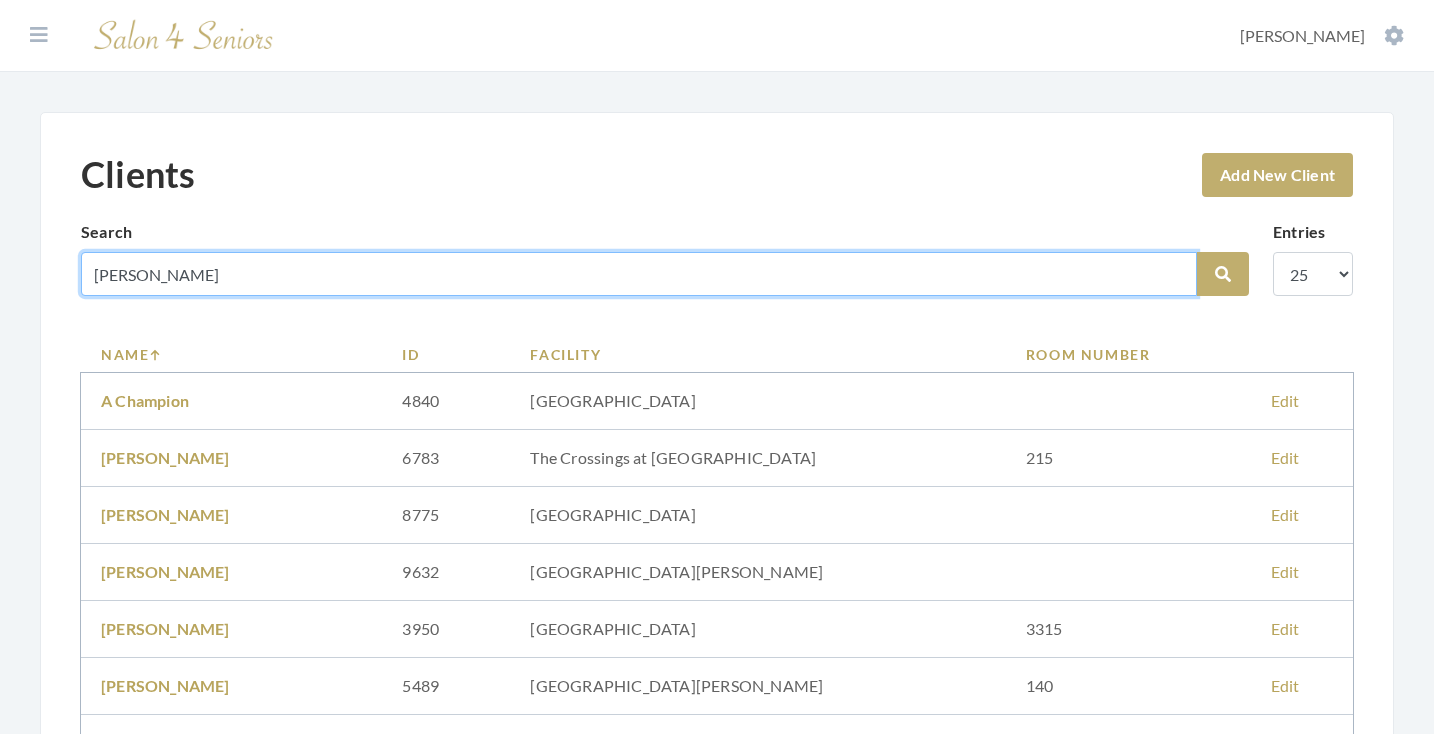 type on "TAYLOR" 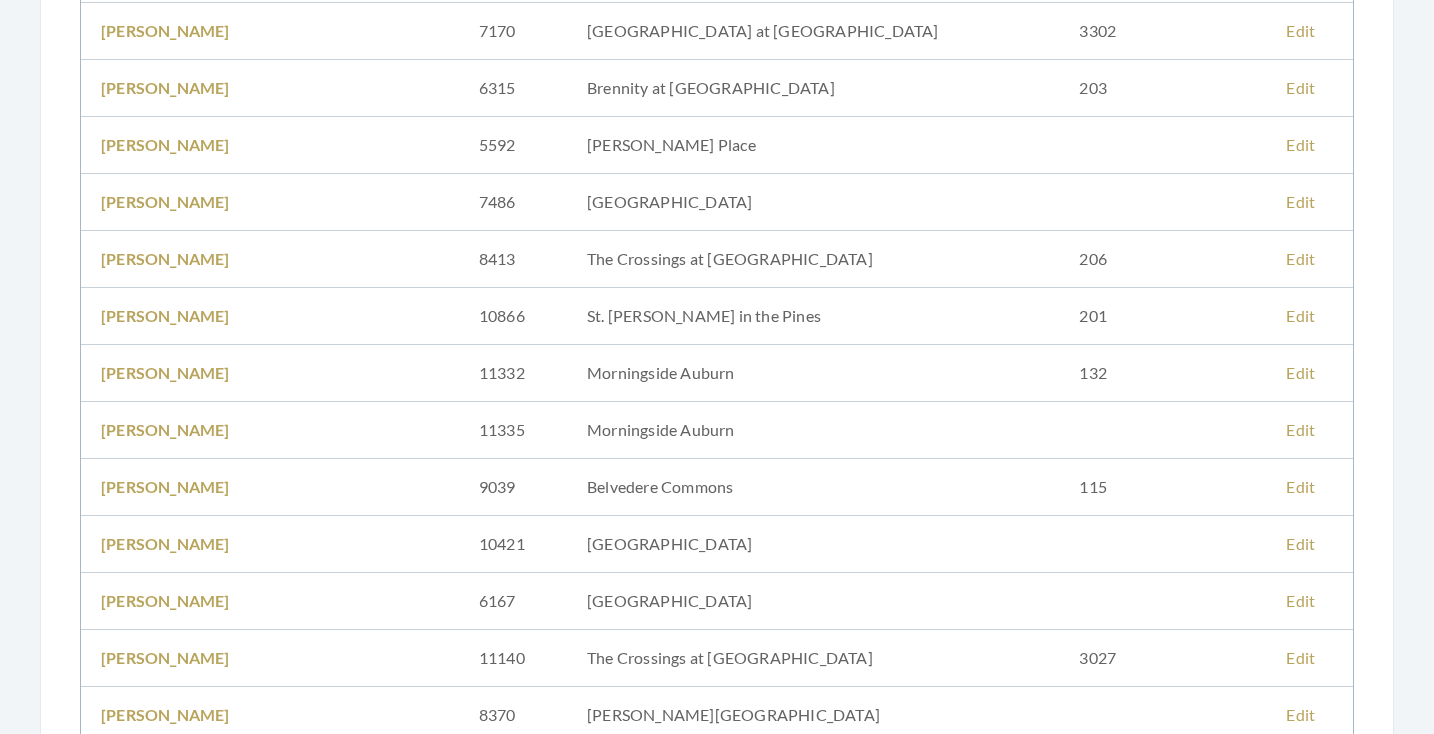 scroll, scrollTop: 854, scrollLeft: 0, axis: vertical 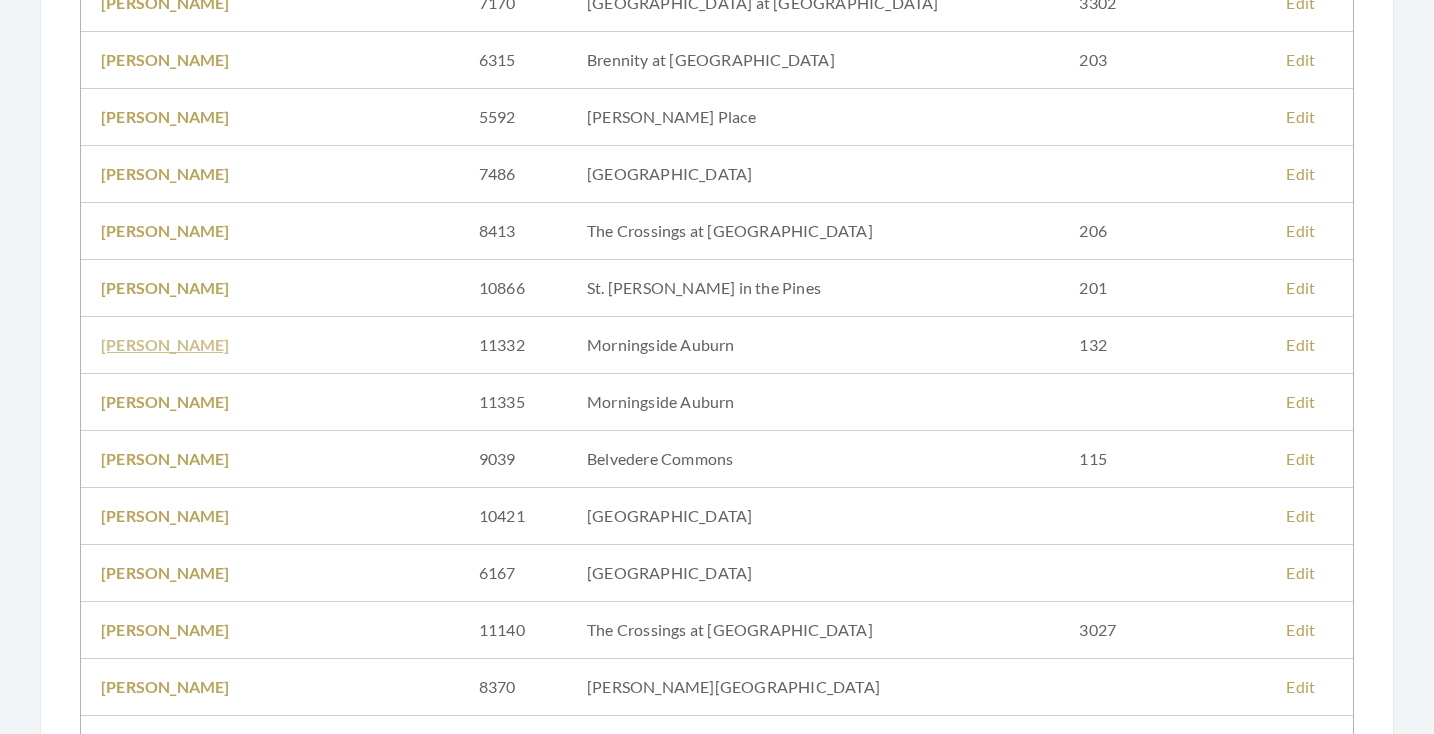 click on "JOHN
TAYLOR" at bounding box center [165, 344] 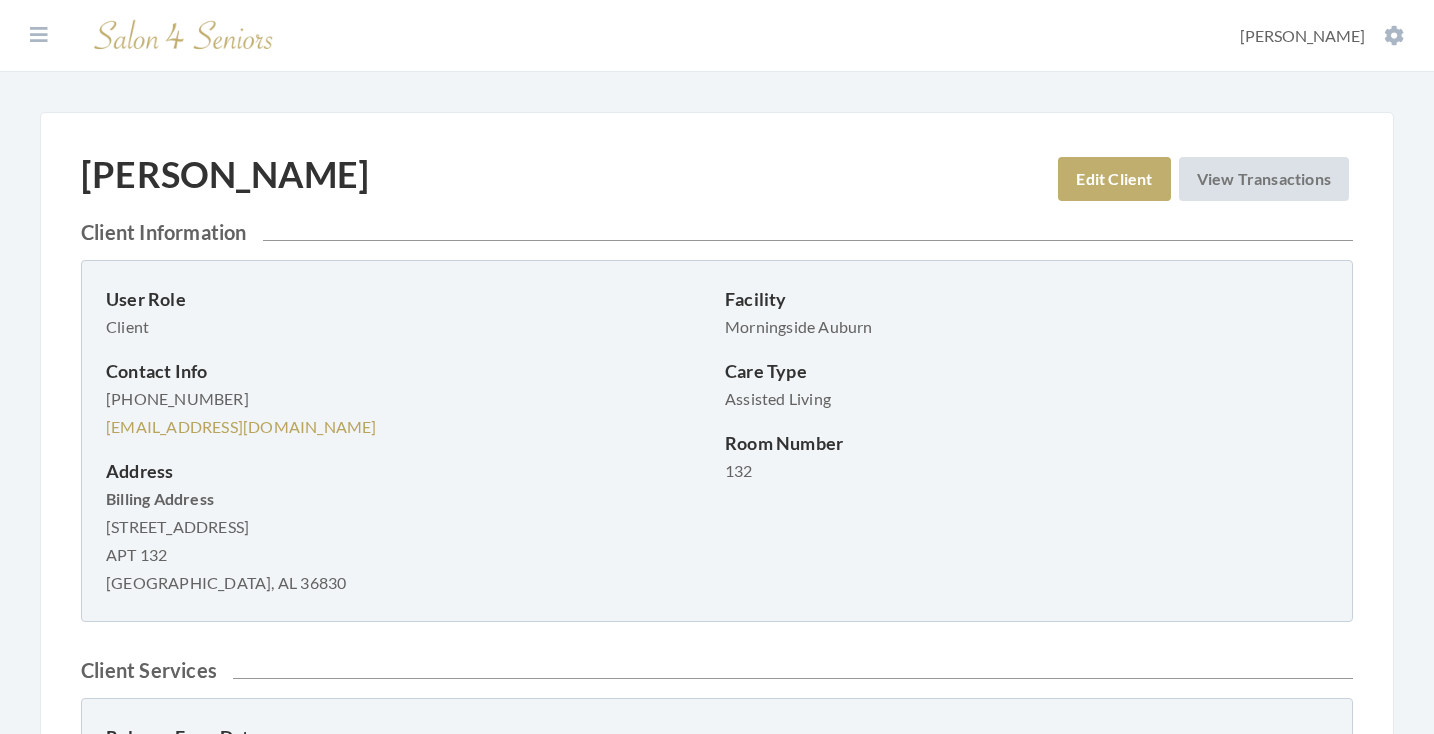 scroll, scrollTop: 0, scrollLeft: 0, axis: both 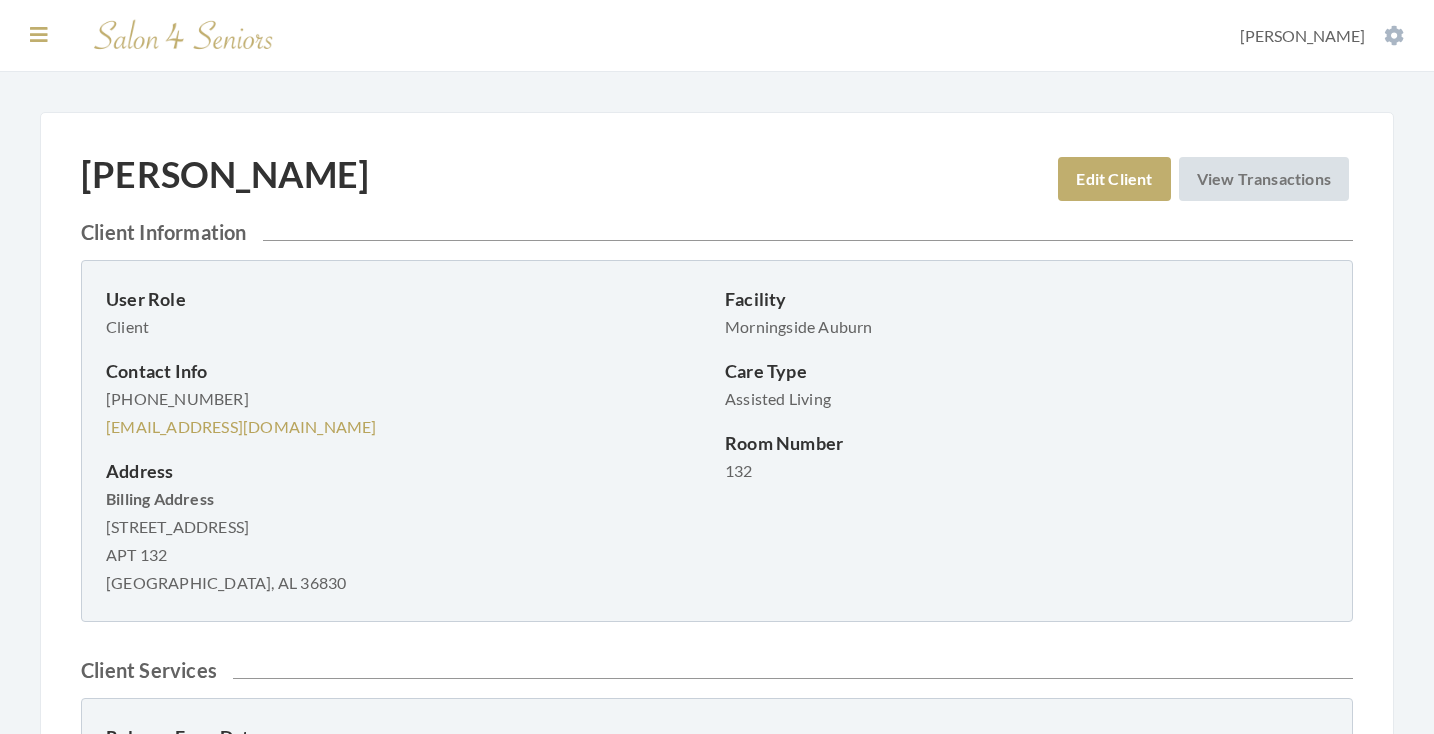 click at bounding box center [39, 35] 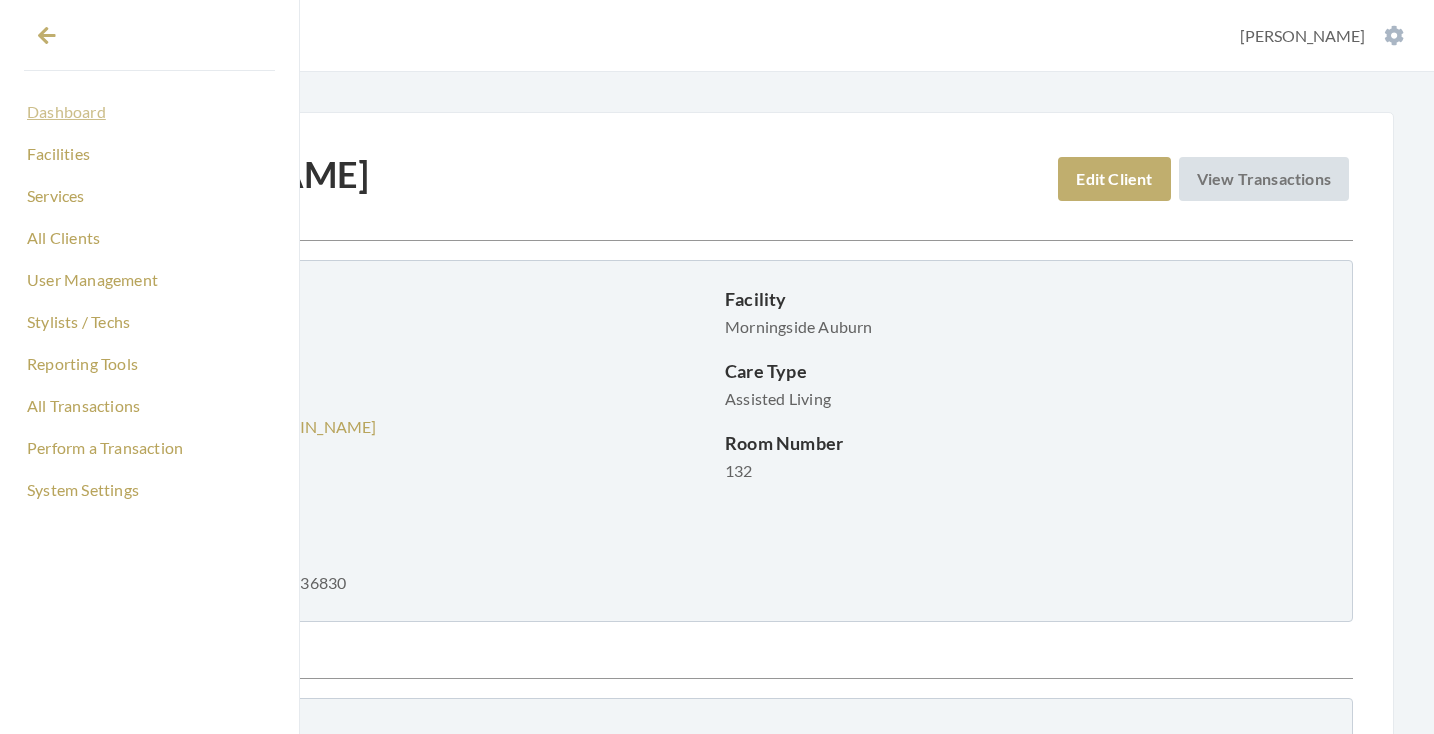 click on "Dashboard" at bounding box center [149, 112] 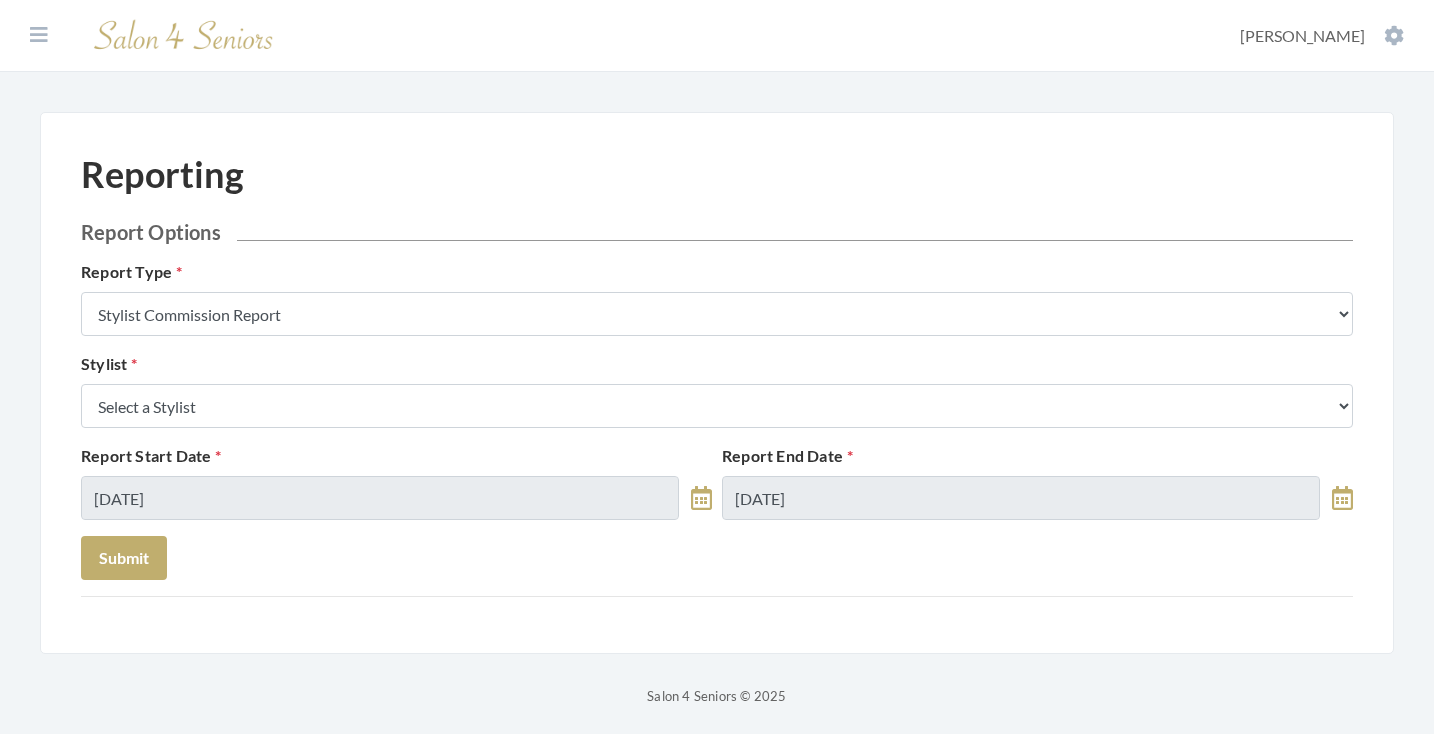 scroll, scrollTop: 0, scrollLeft: 0, axis: both 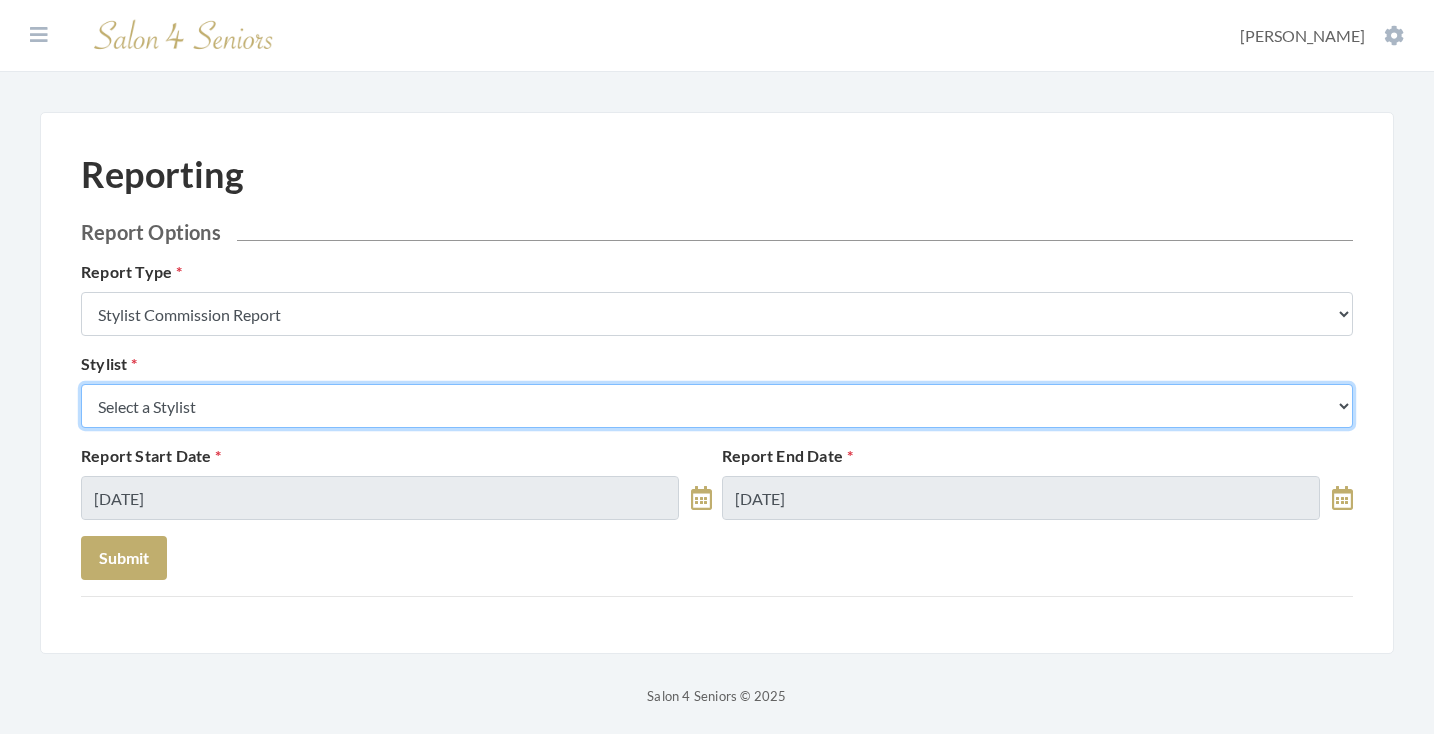 select on "18" 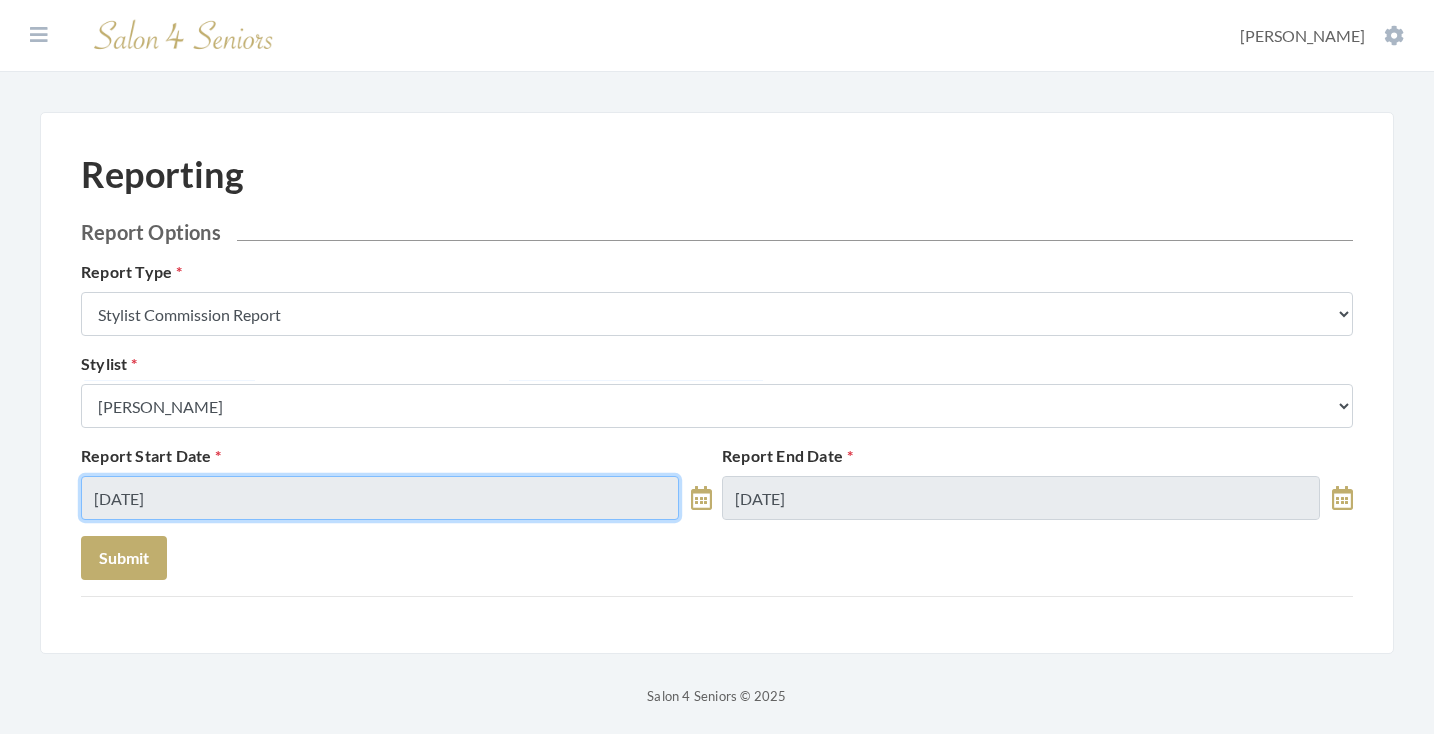 click on "[DATE]" at bounding box center (380, 498) 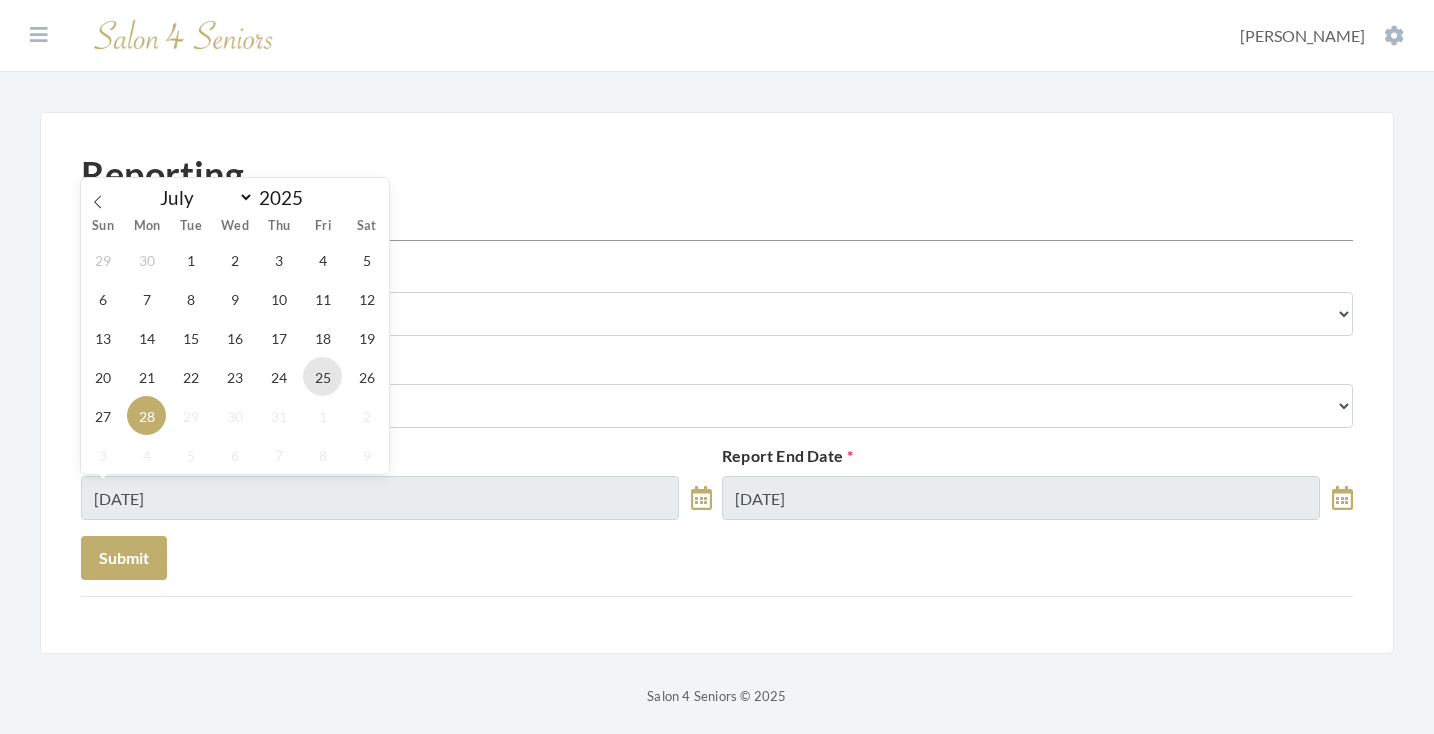 click on "25" at bounding box center (322, 376) 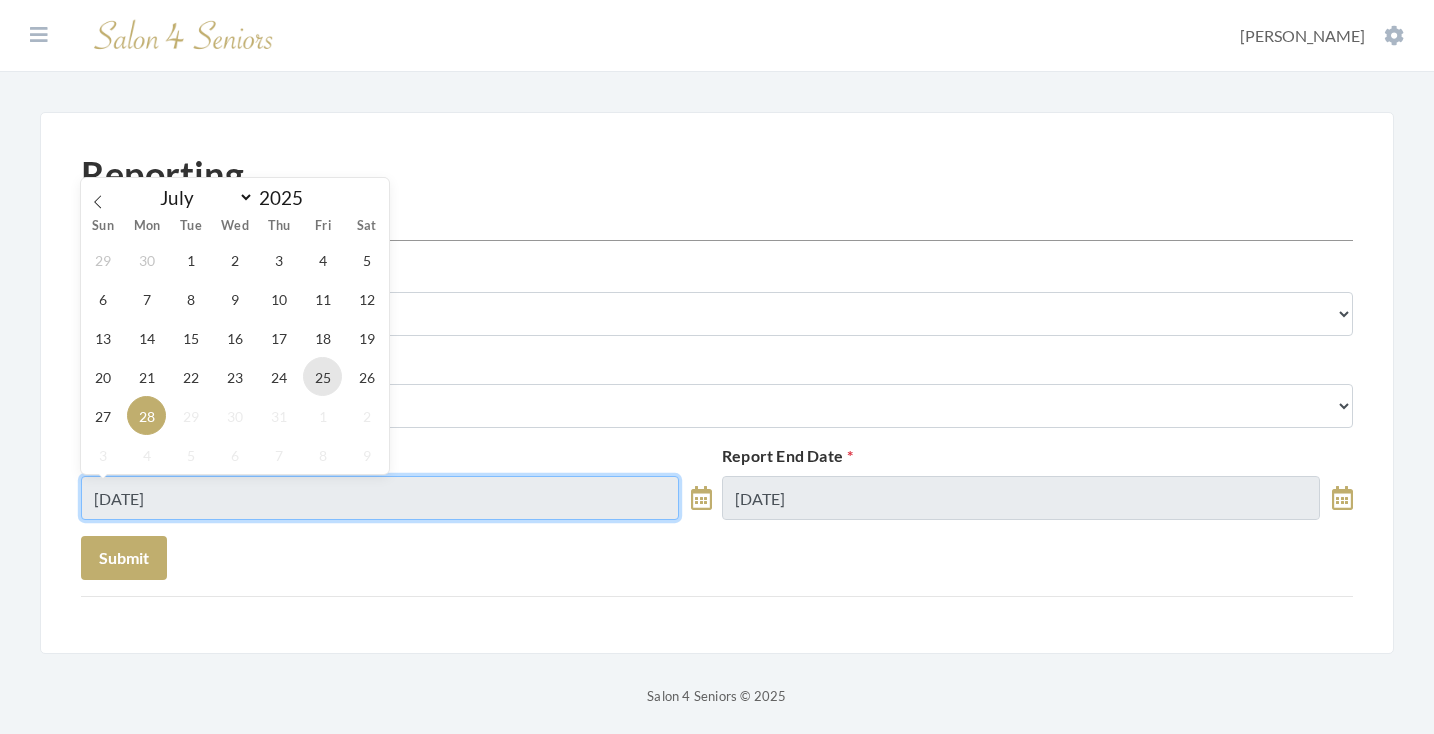type on "[DATE]" 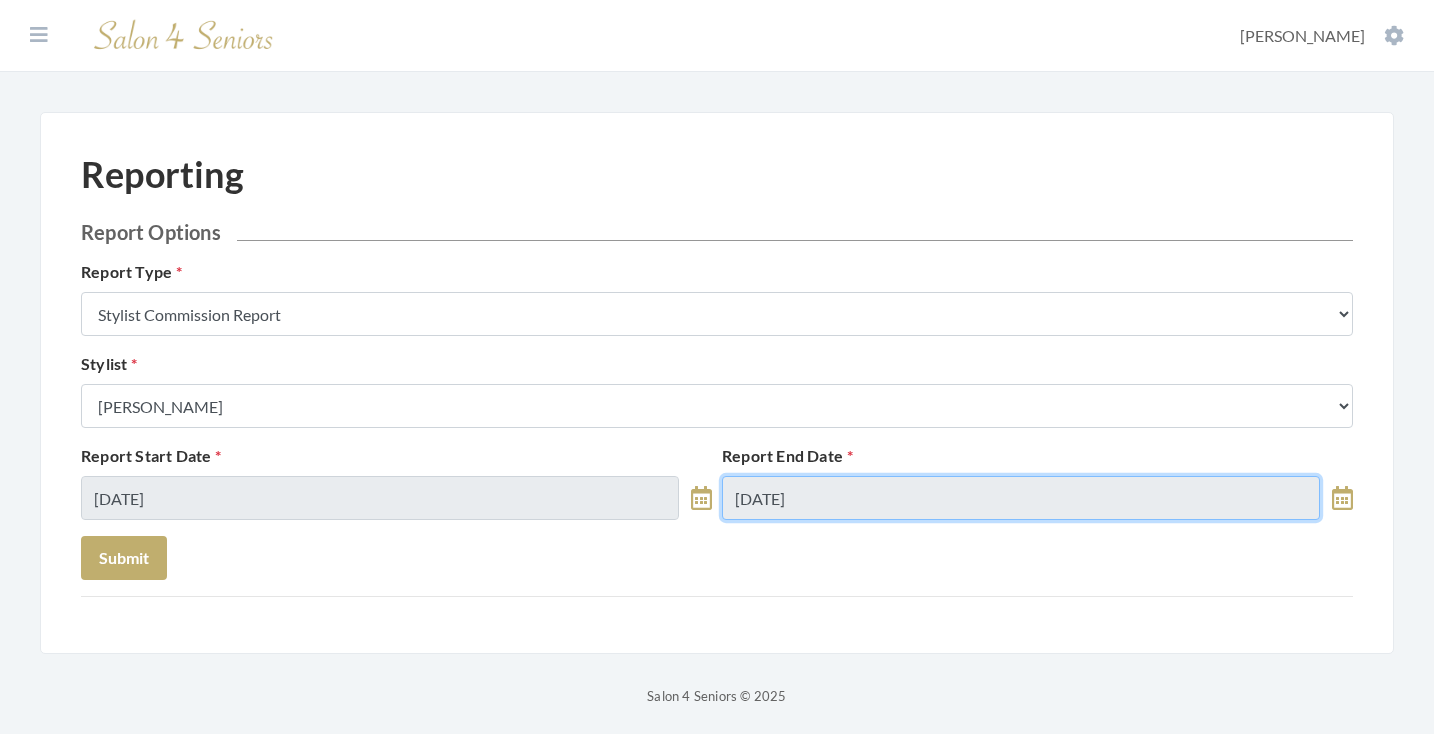 click on "07/28/2025" at bounding box center [1021, 498] 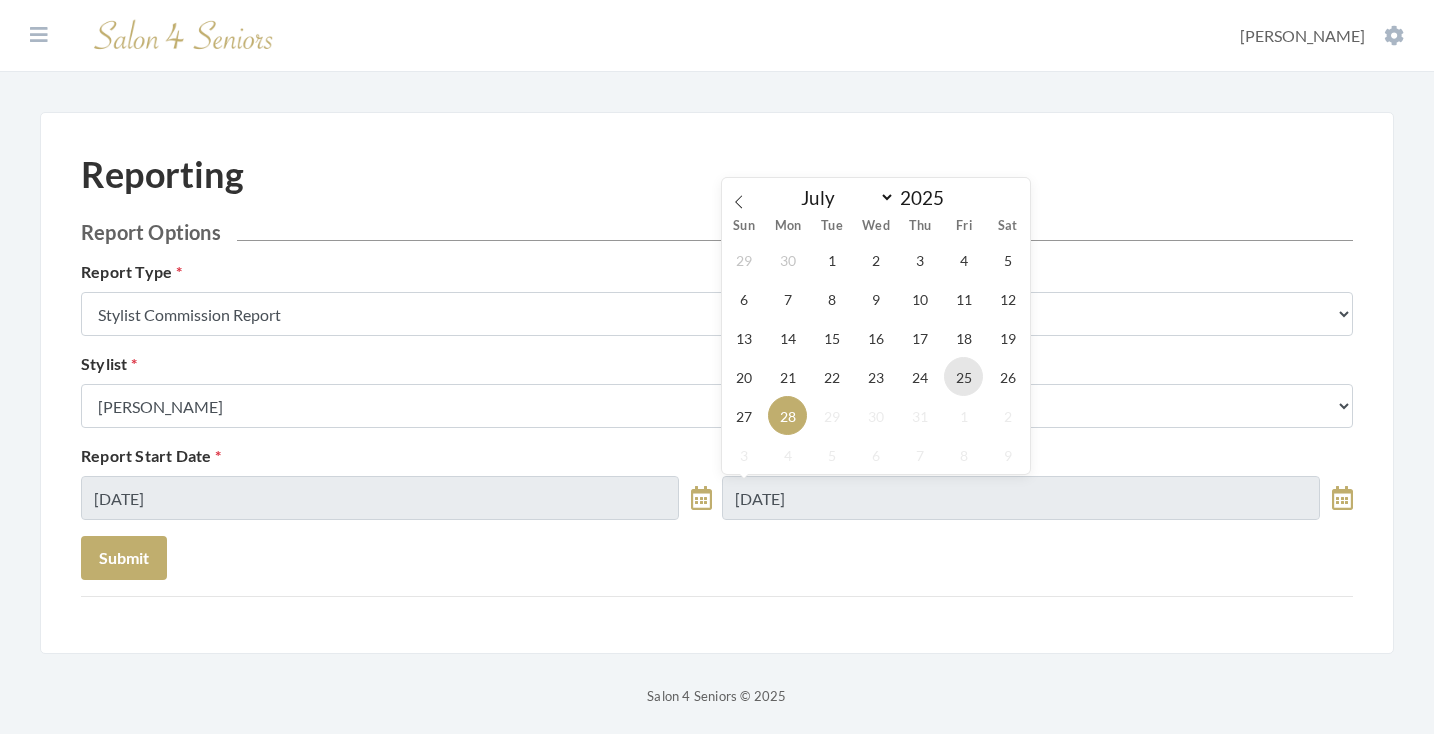 drag, startPoint x: 962, startPoint y: 382, endPoint x: 951, endPoint y: 382, distance: 11 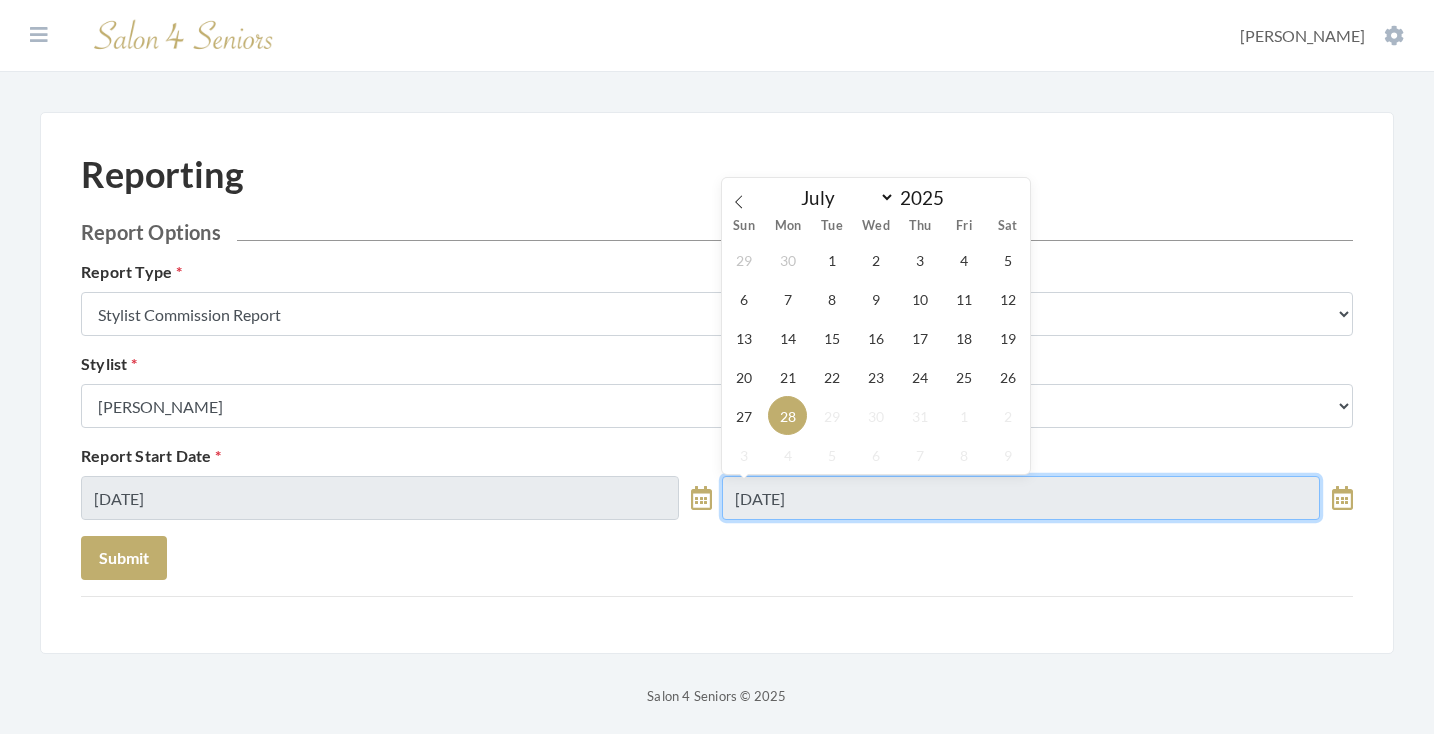type on "07/25/2025" 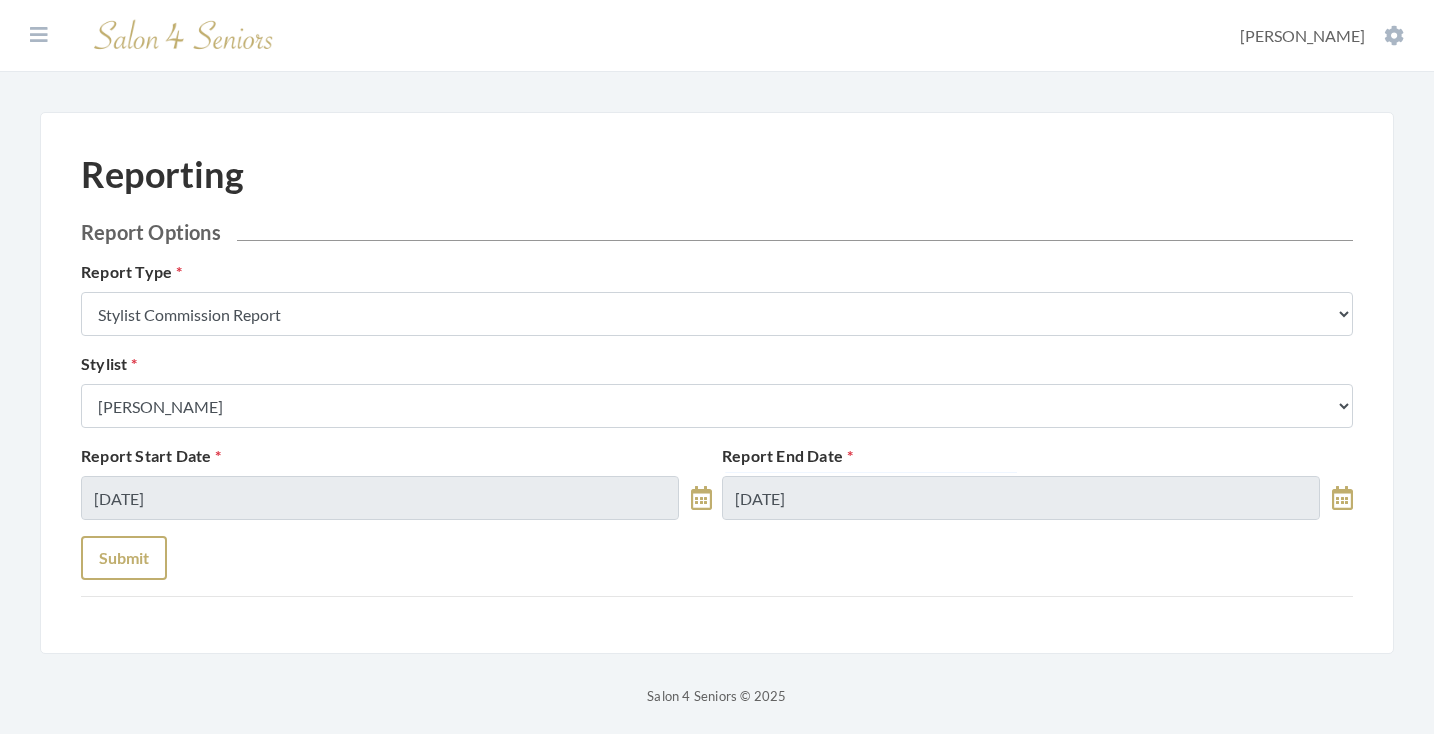click on "Submit" at bounding box center [124, 558] 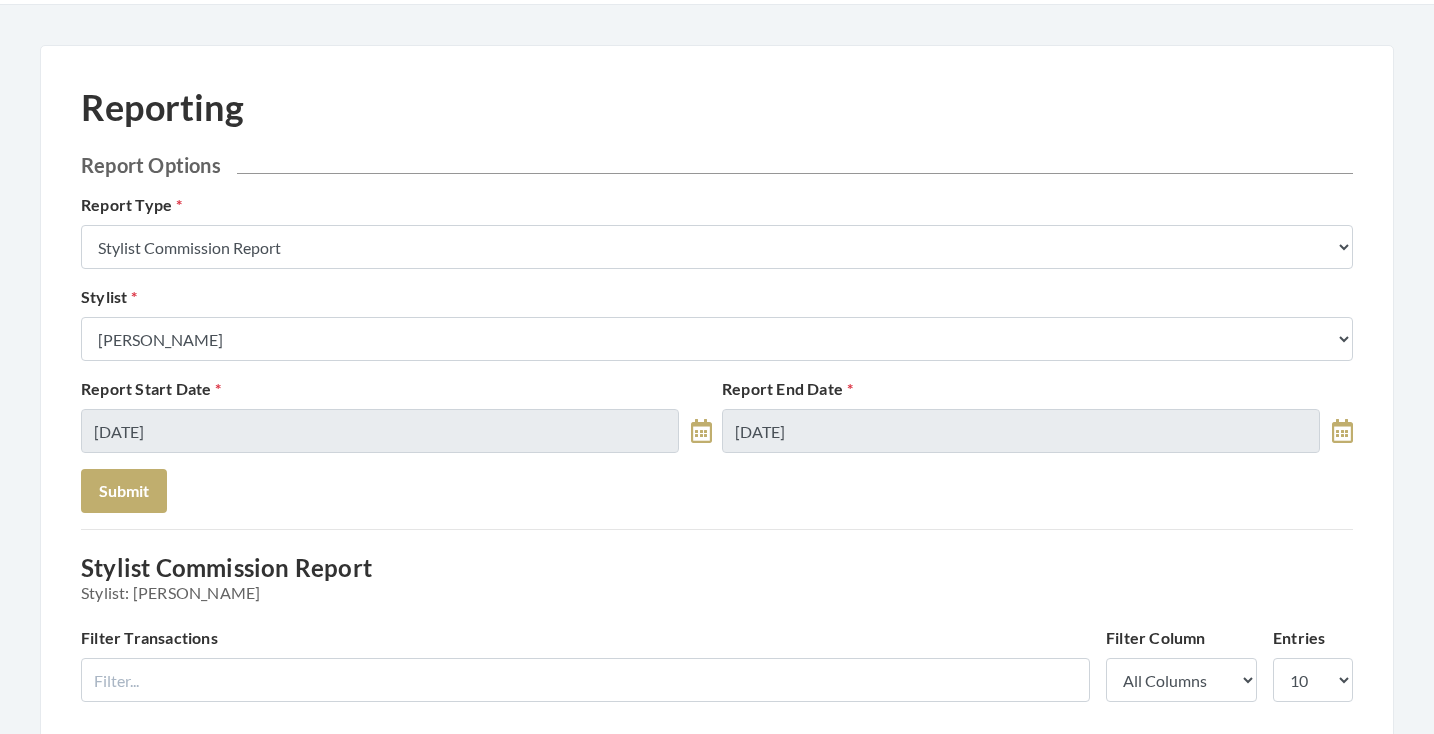scroll, scrollTop: 43, scrollLeft: 0, axis: vertical 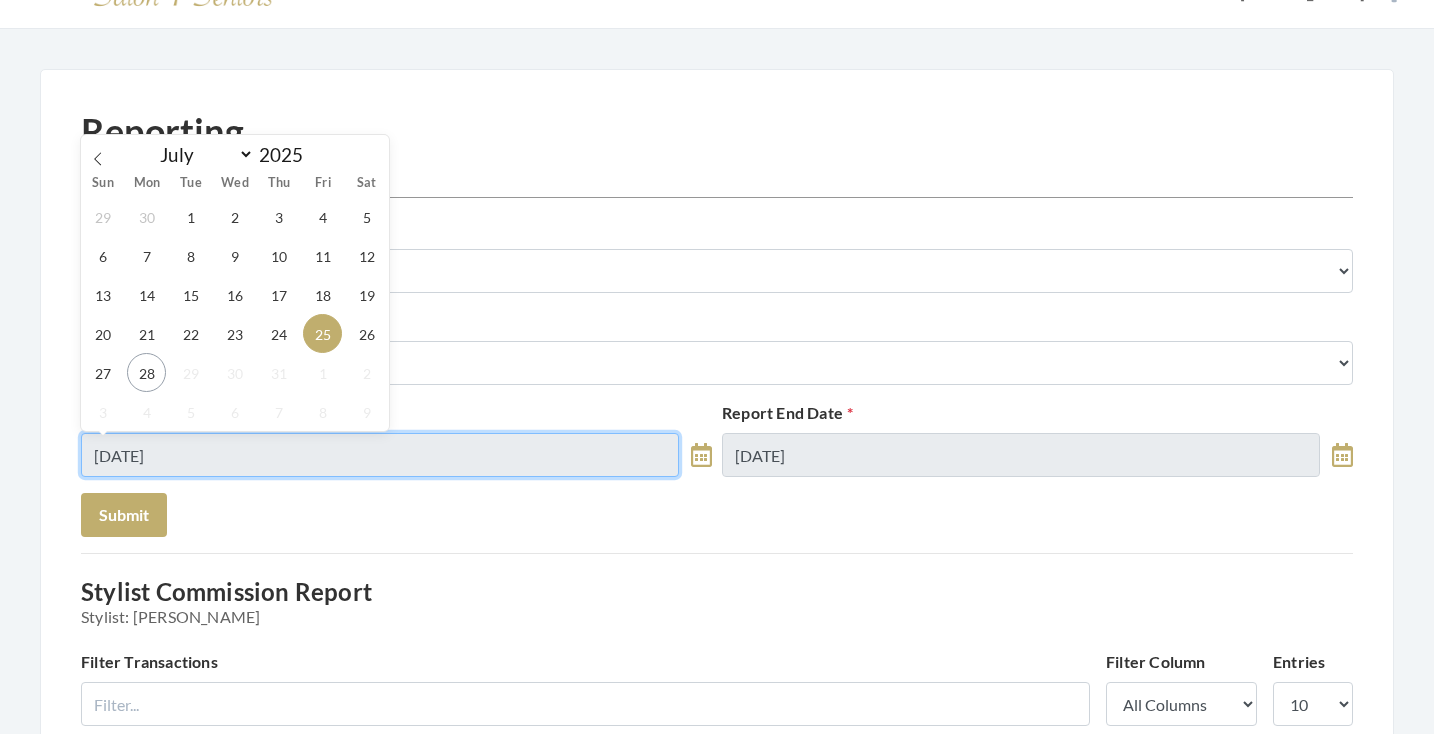 click on "07/25/2025" at bounding box center (380, 455) 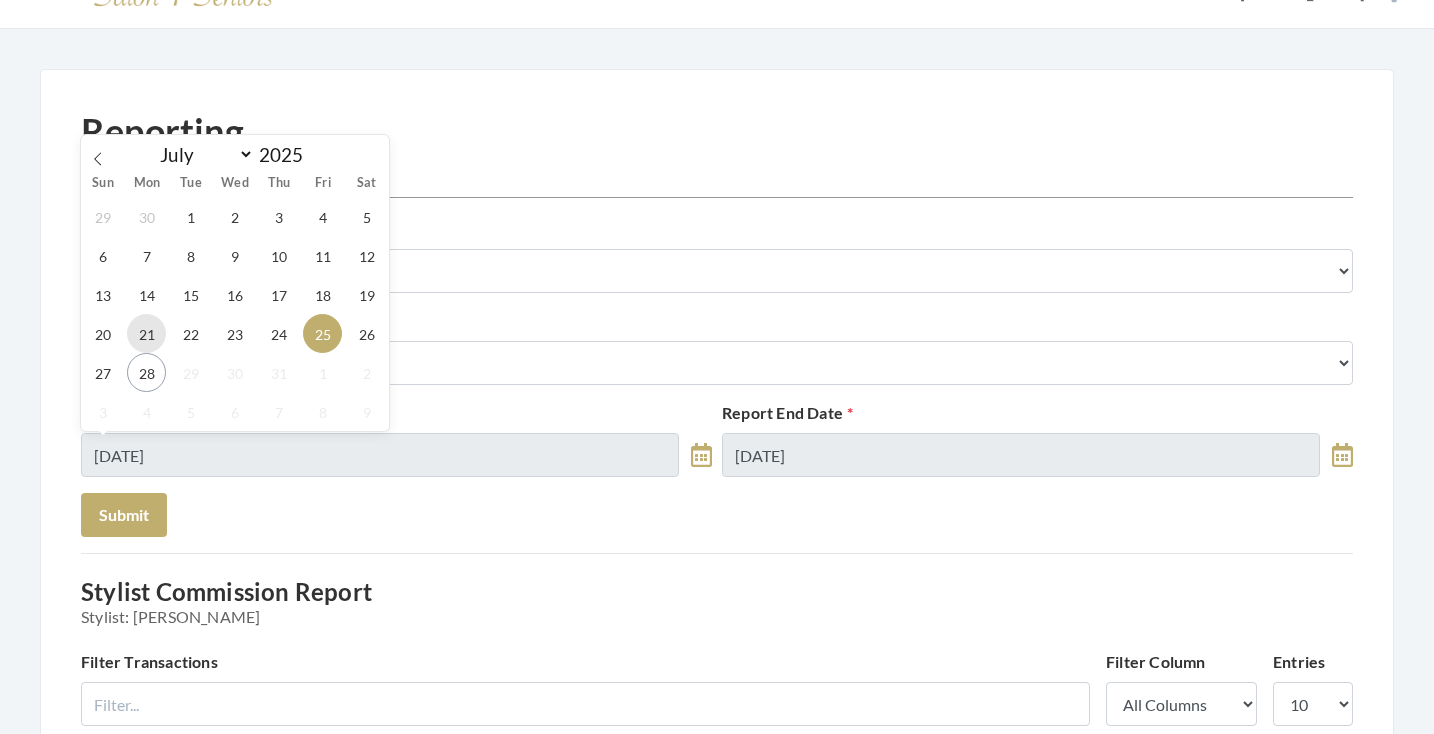 click on "21" at bounding box center [146, 333] 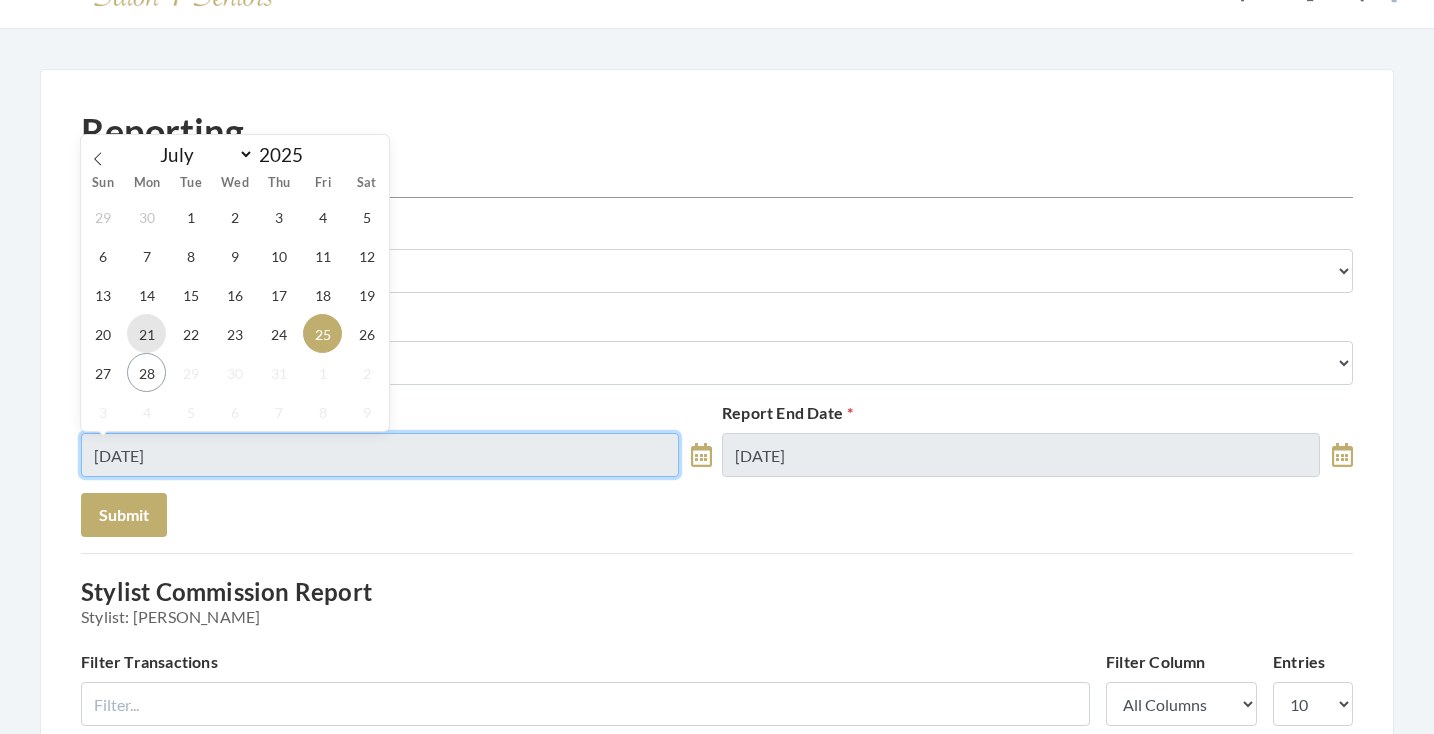 type on "07/21/2025" 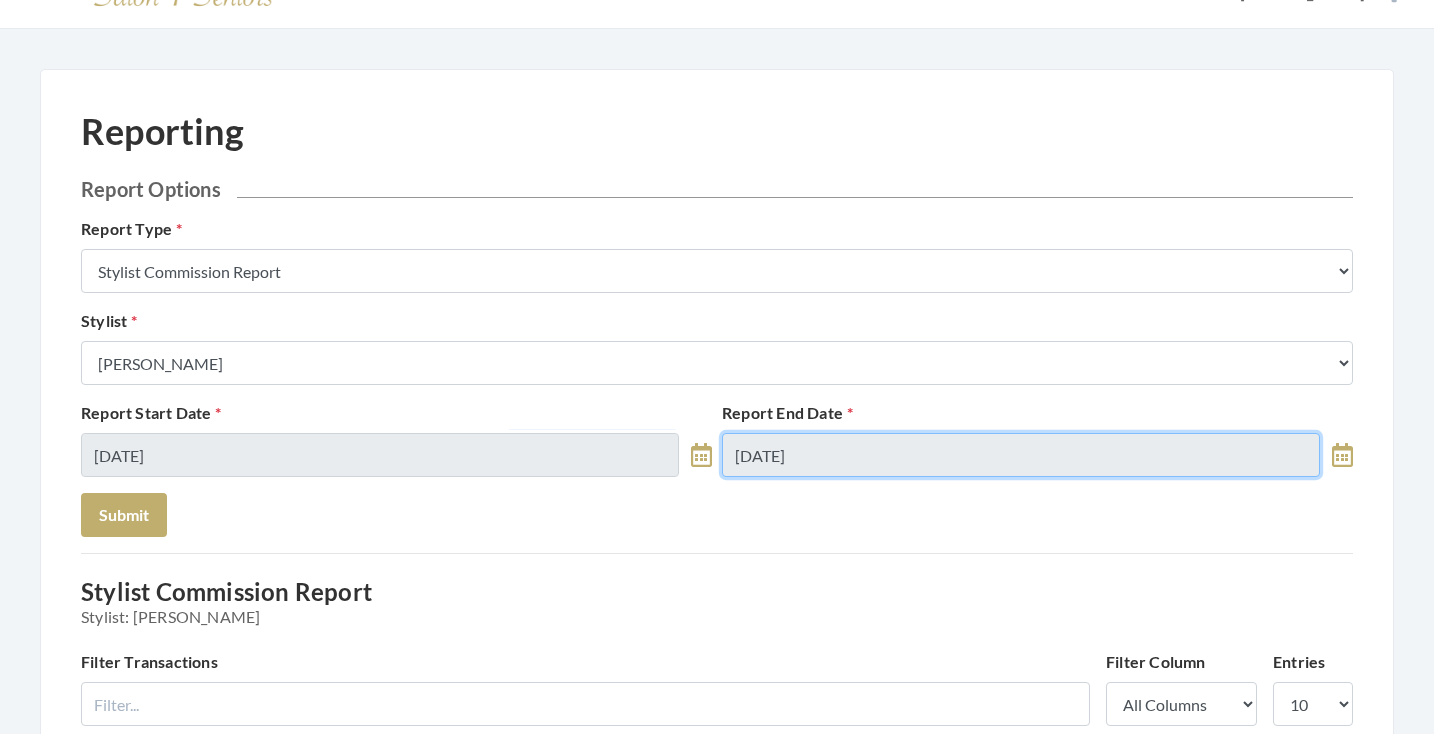 click on "07/25/2025" at bounding box center [1021, 455] 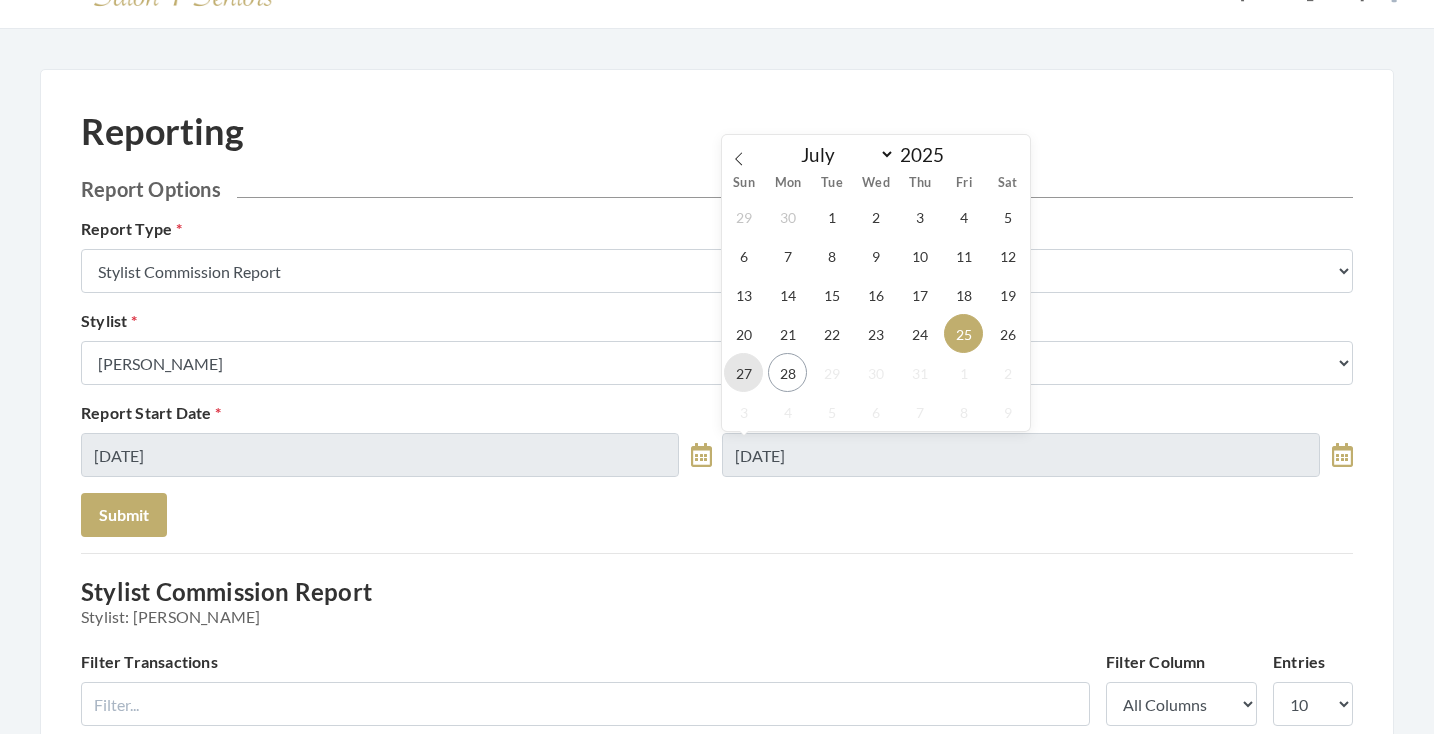 click on "27" at bounding box center (743, 372) 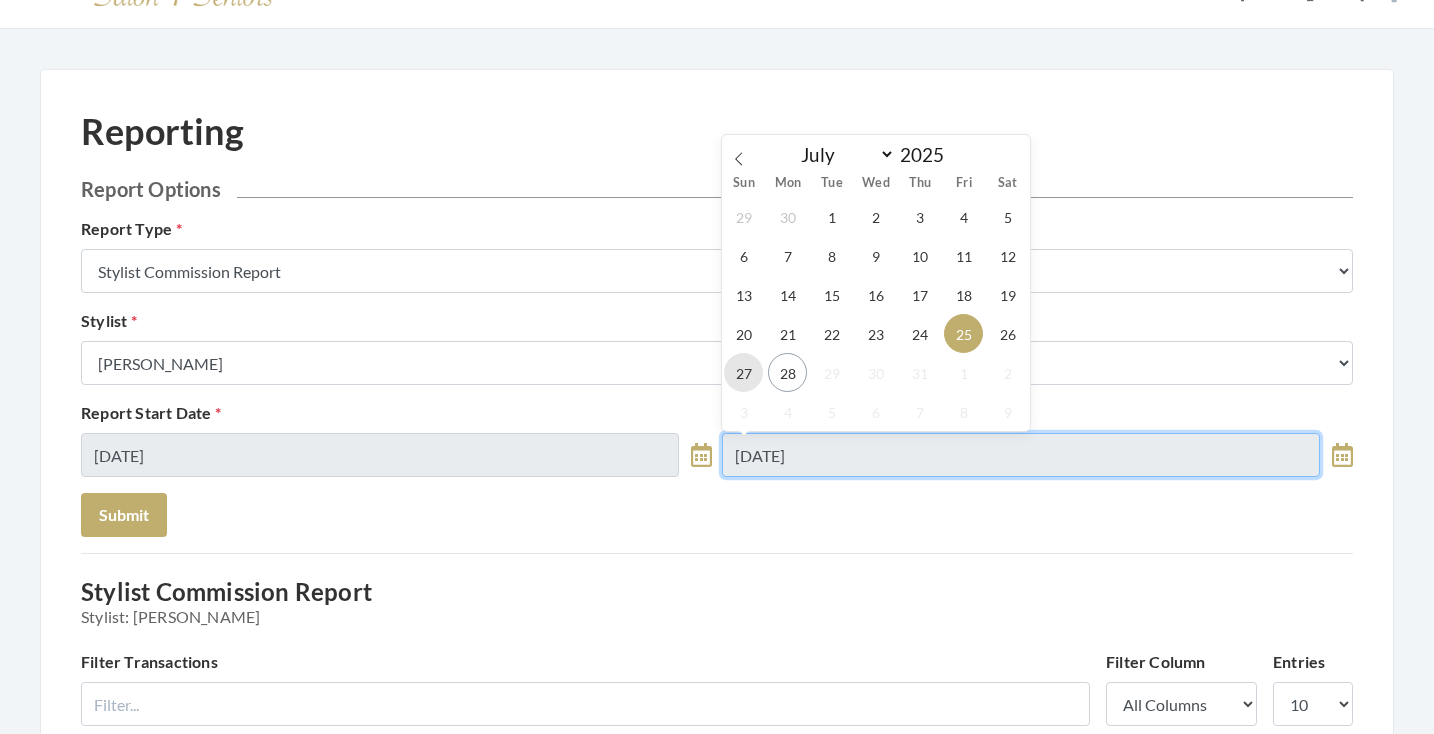 type on "07/27/2025" 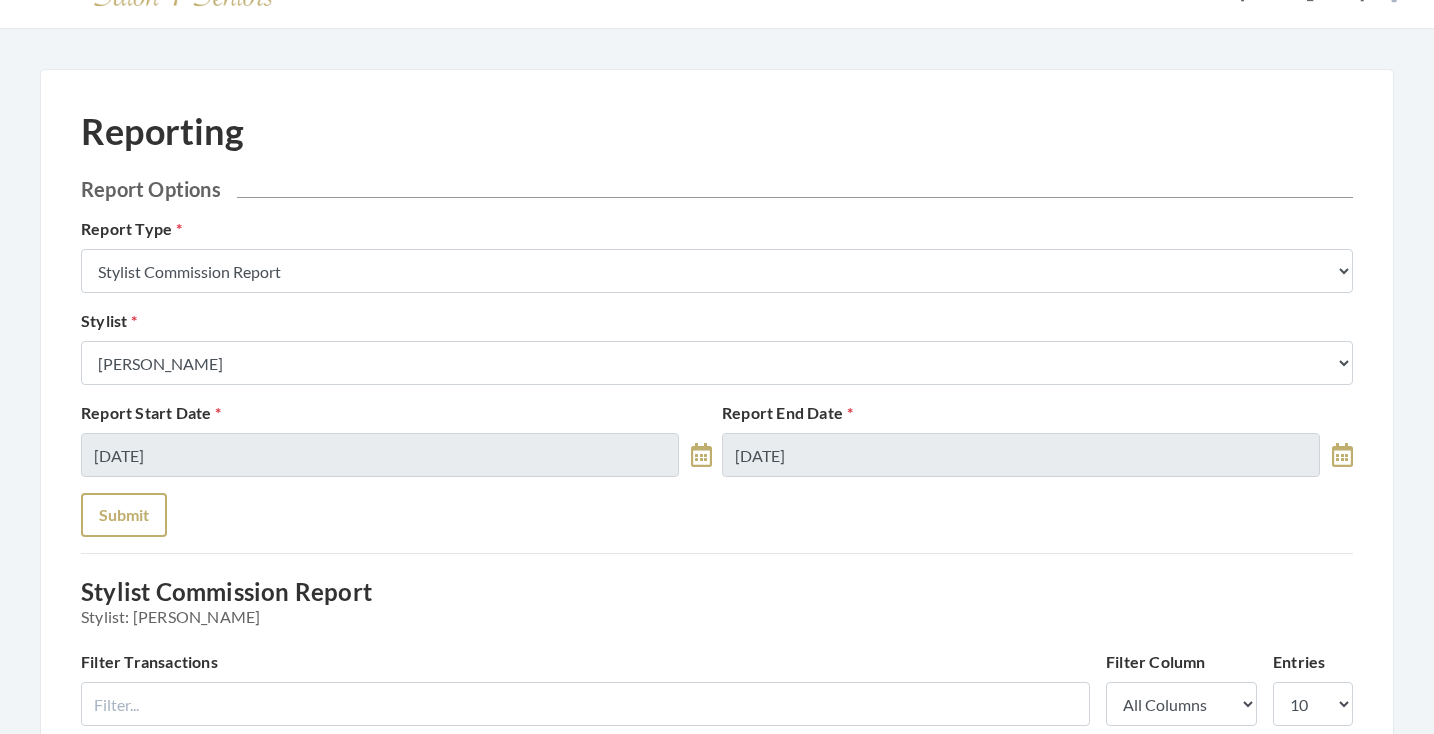 click on "Submit" at bounding box center [124, 515] 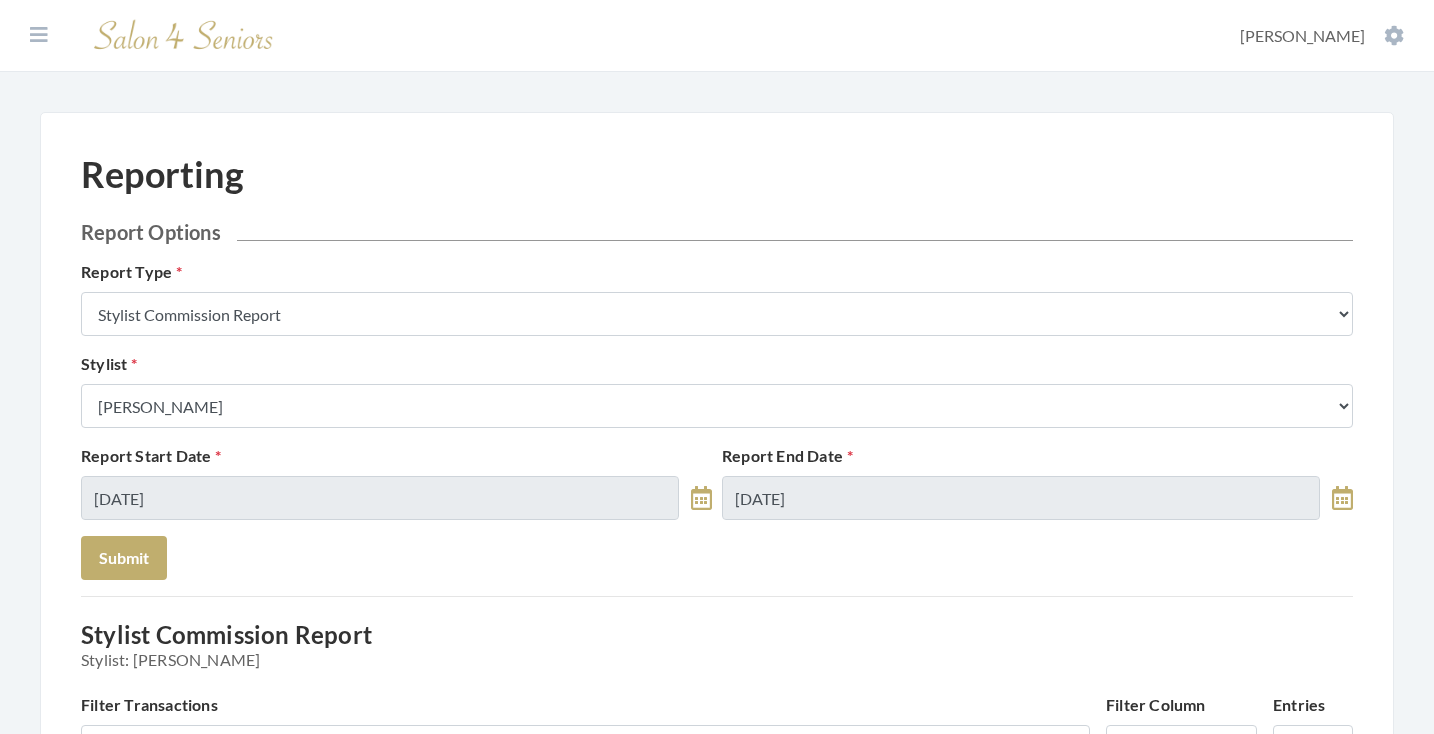 scroll, scrollTop: 0, scrollLeft: 0, axis: both 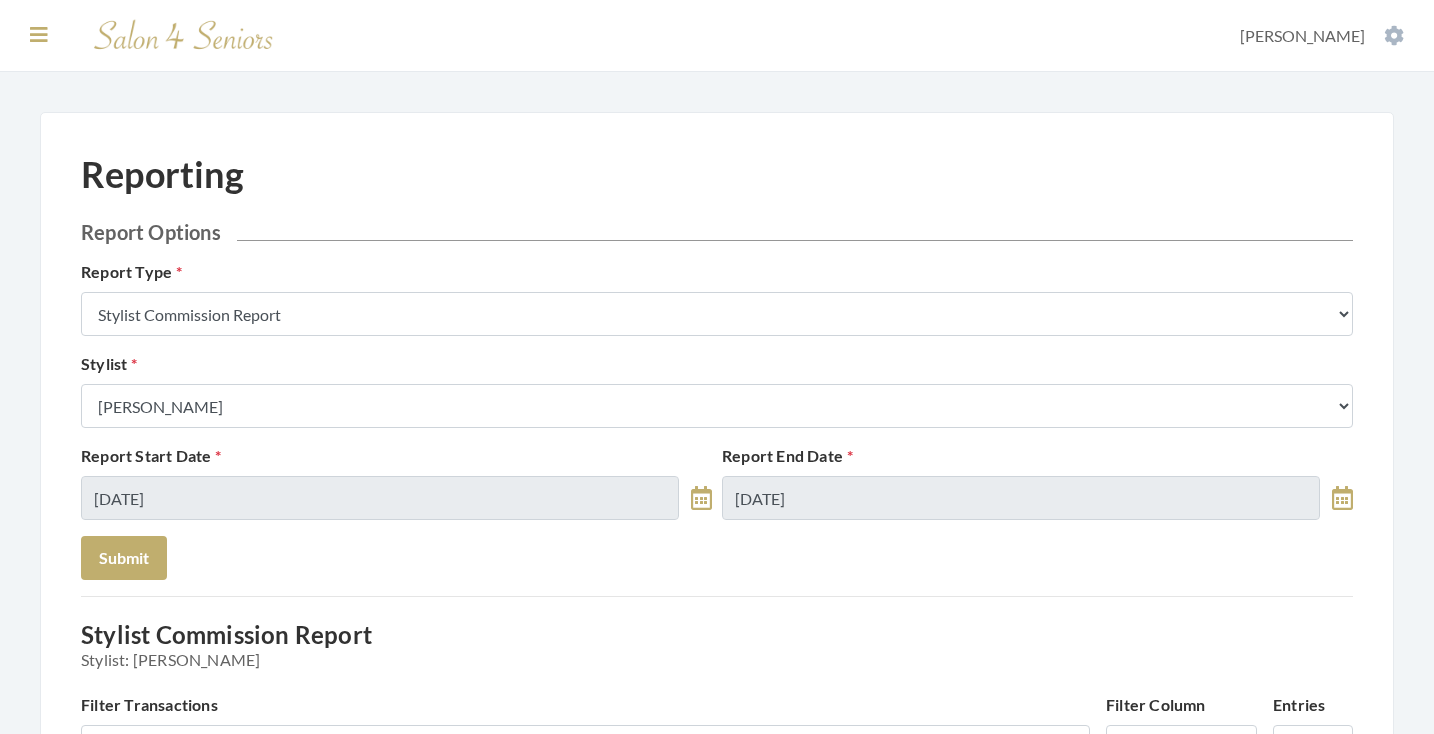 click at bounding box center [39, 35] 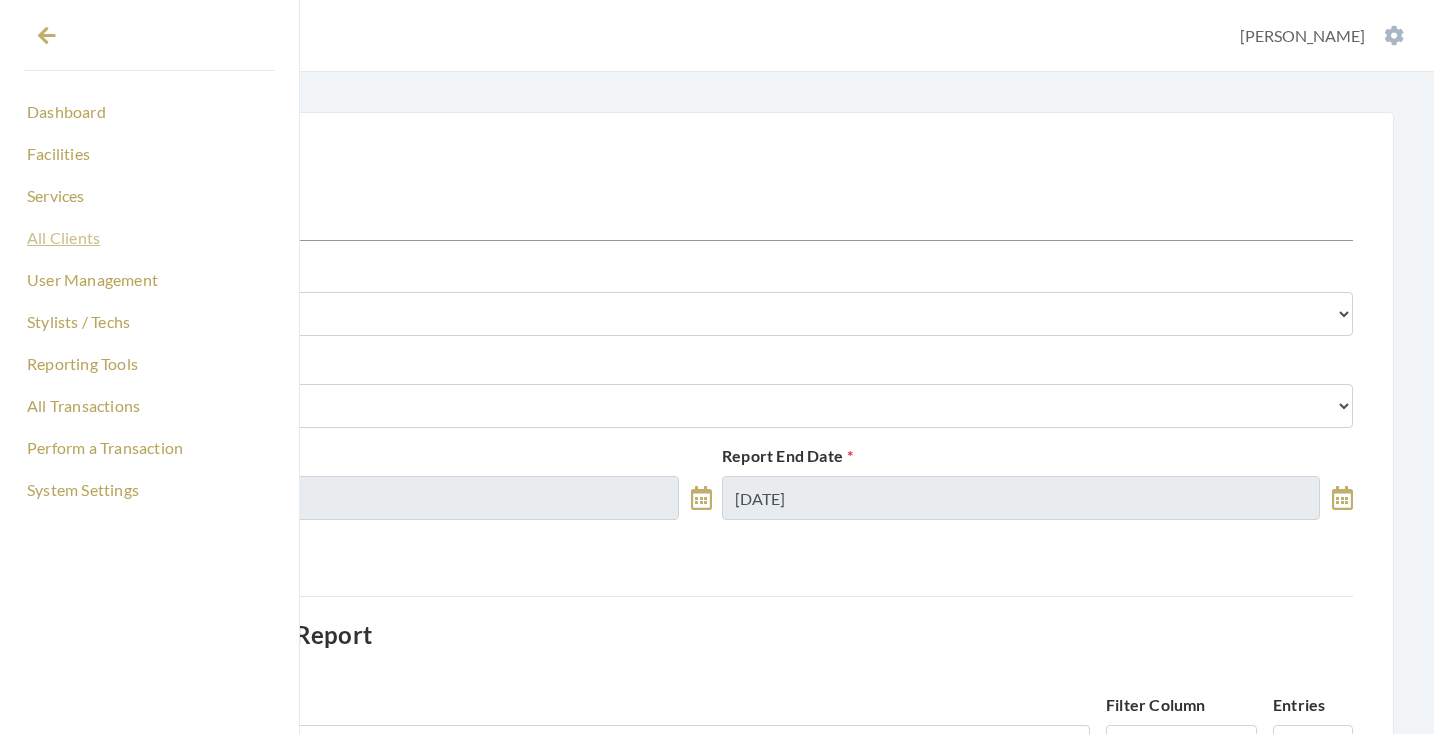 click on "All Clients" at bounding box center (149, 238) 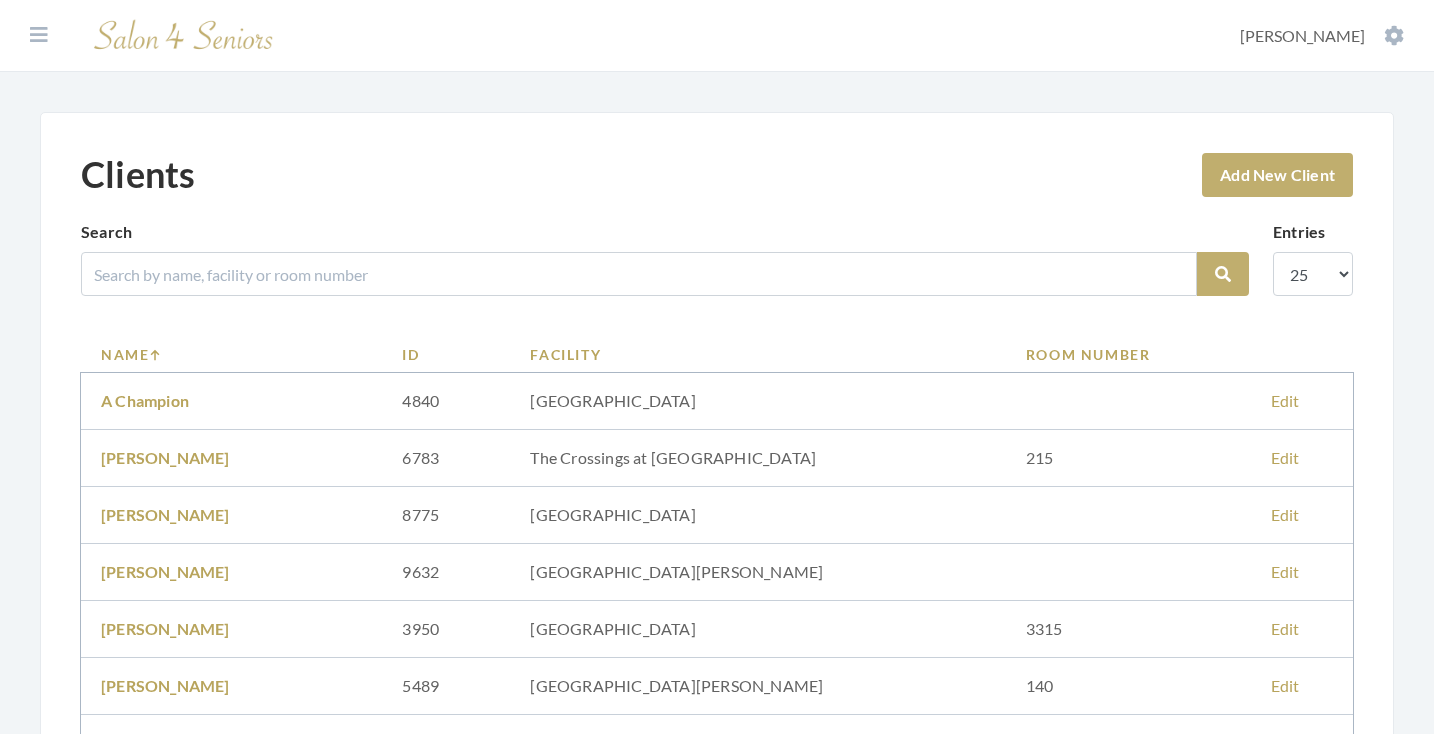scroll, scrollTop: 0, scrollLeft: 0, axis: both 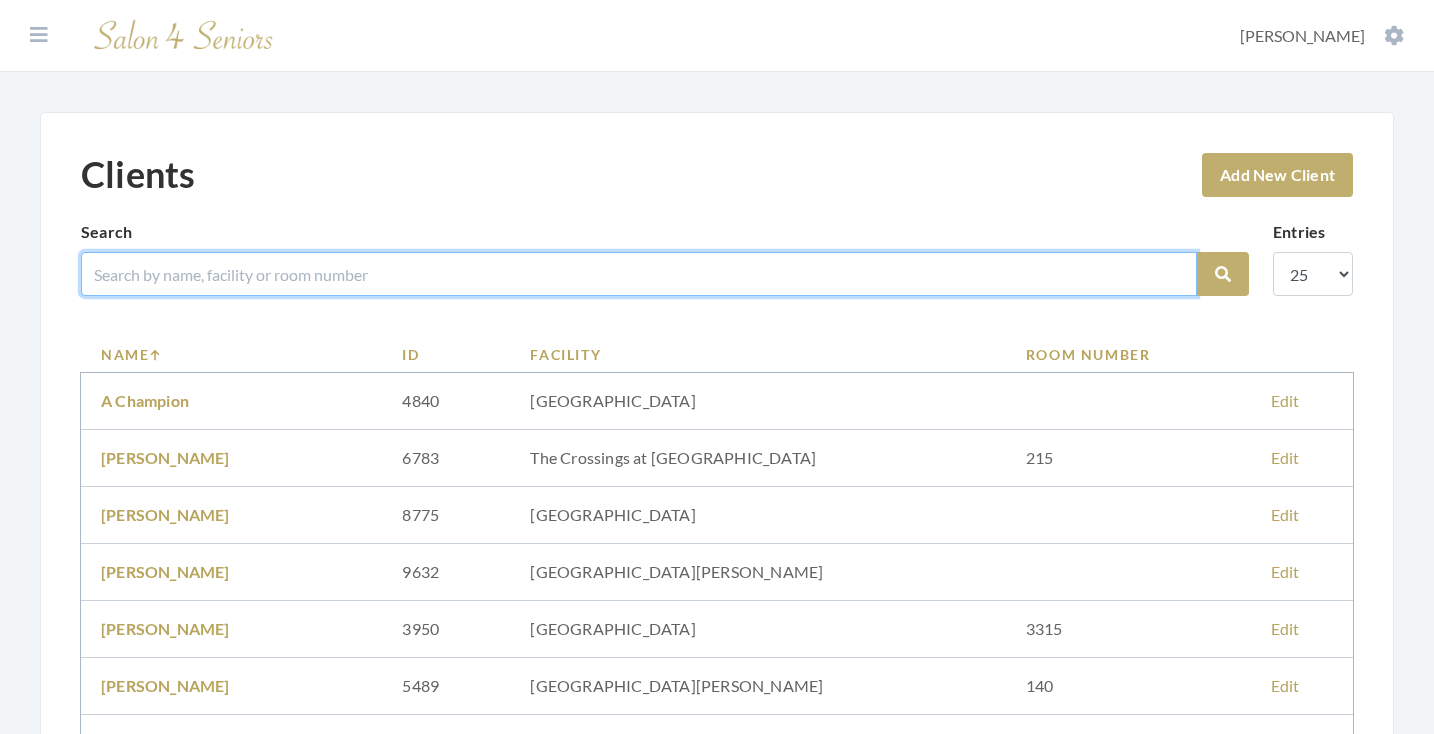 click at bounding box center [639, 274] 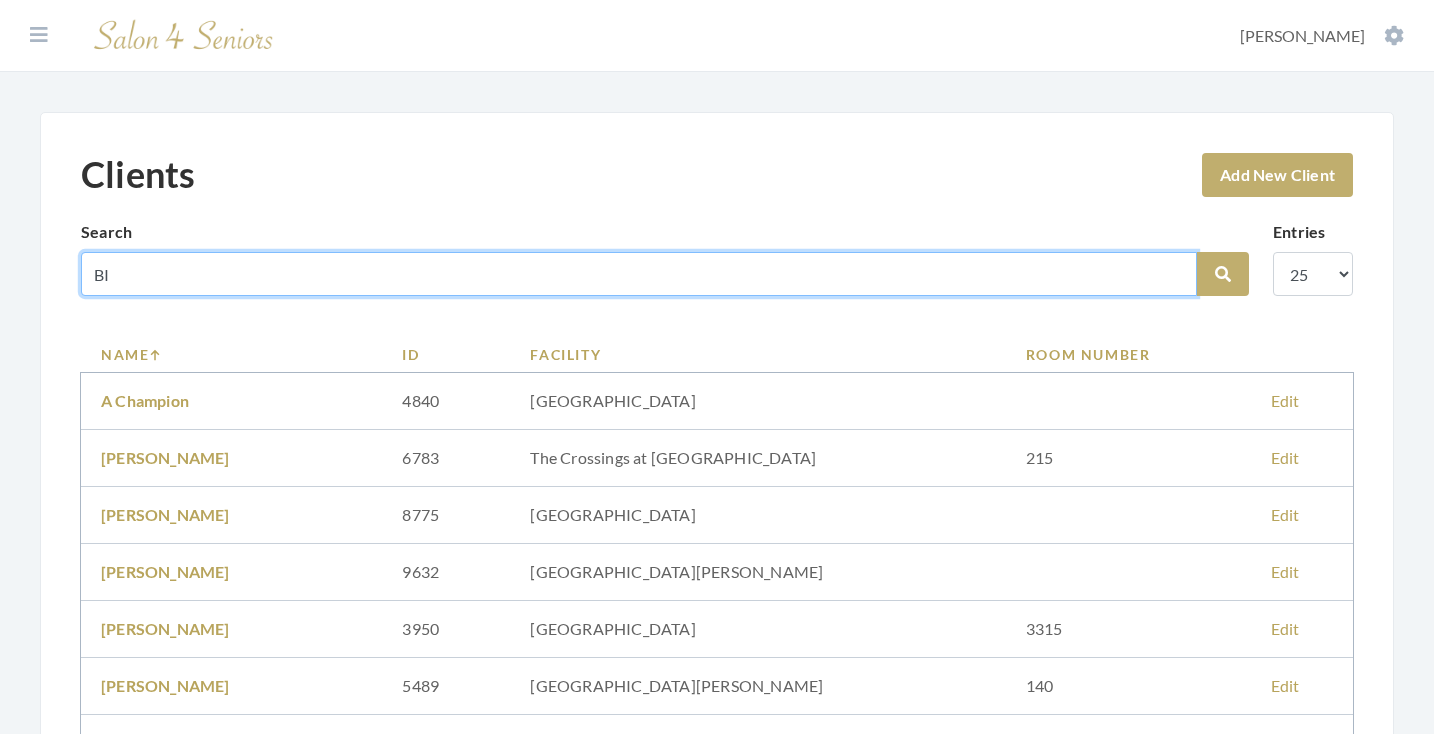 type on "B" 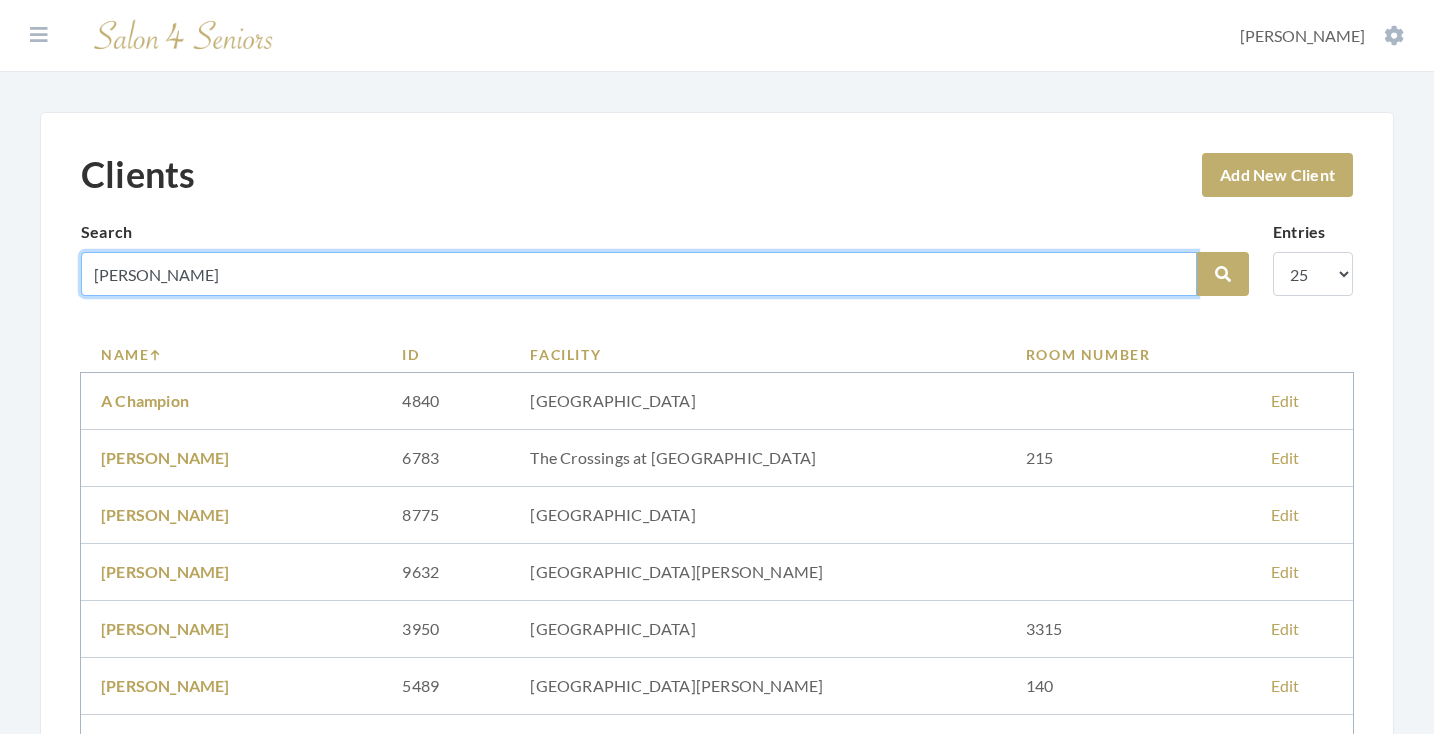 type on "[PERSON_NAME]" 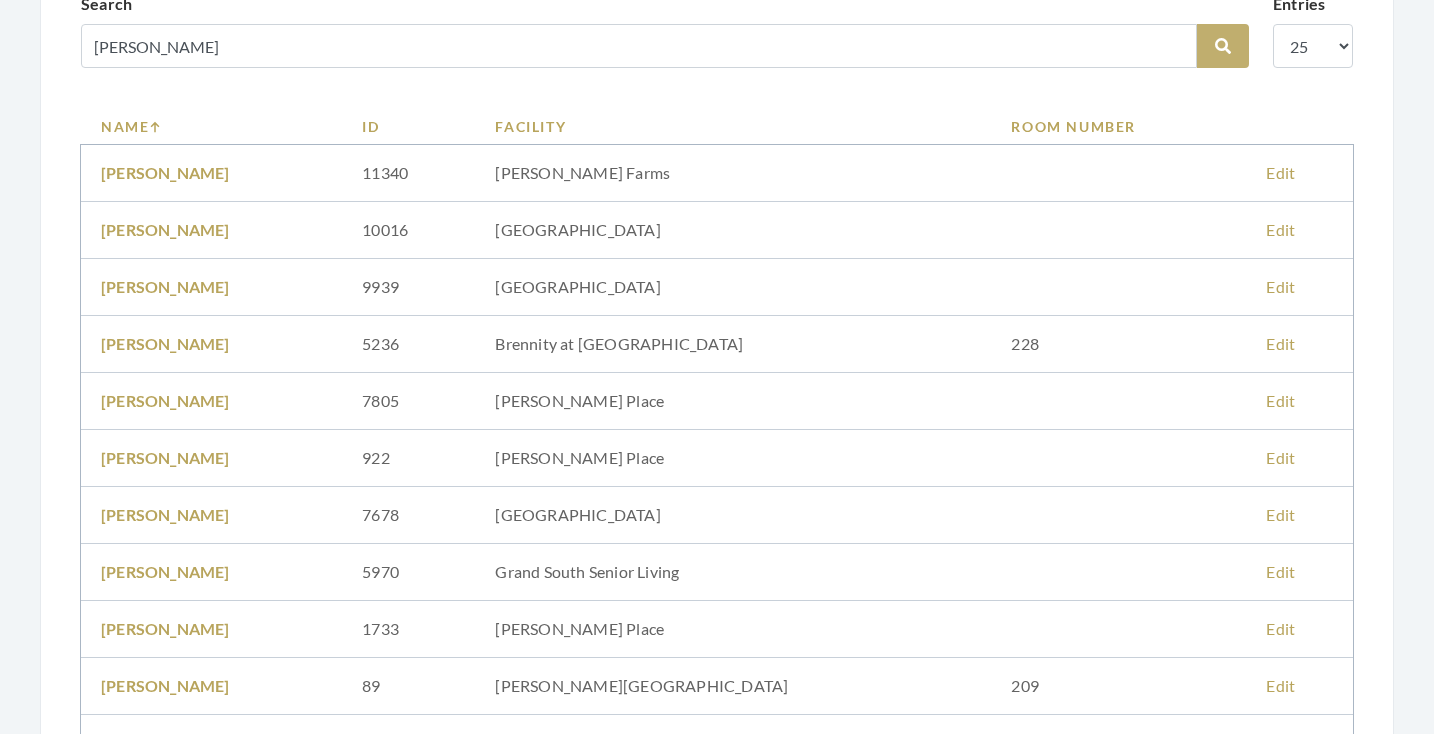 scroll, scrollTop: 226, scrollLeft: 0, axis: vertical 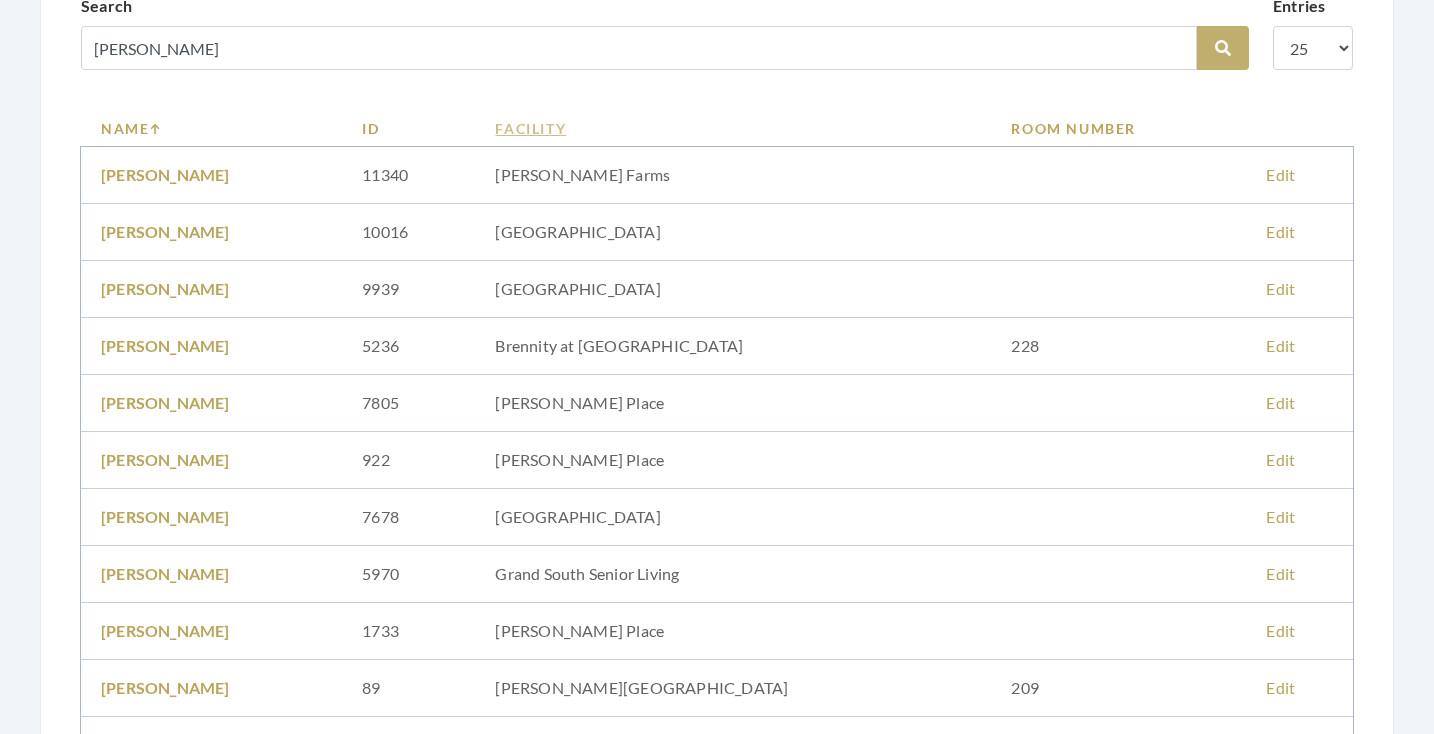 click on "Facility" at bounding box center (733, 128) 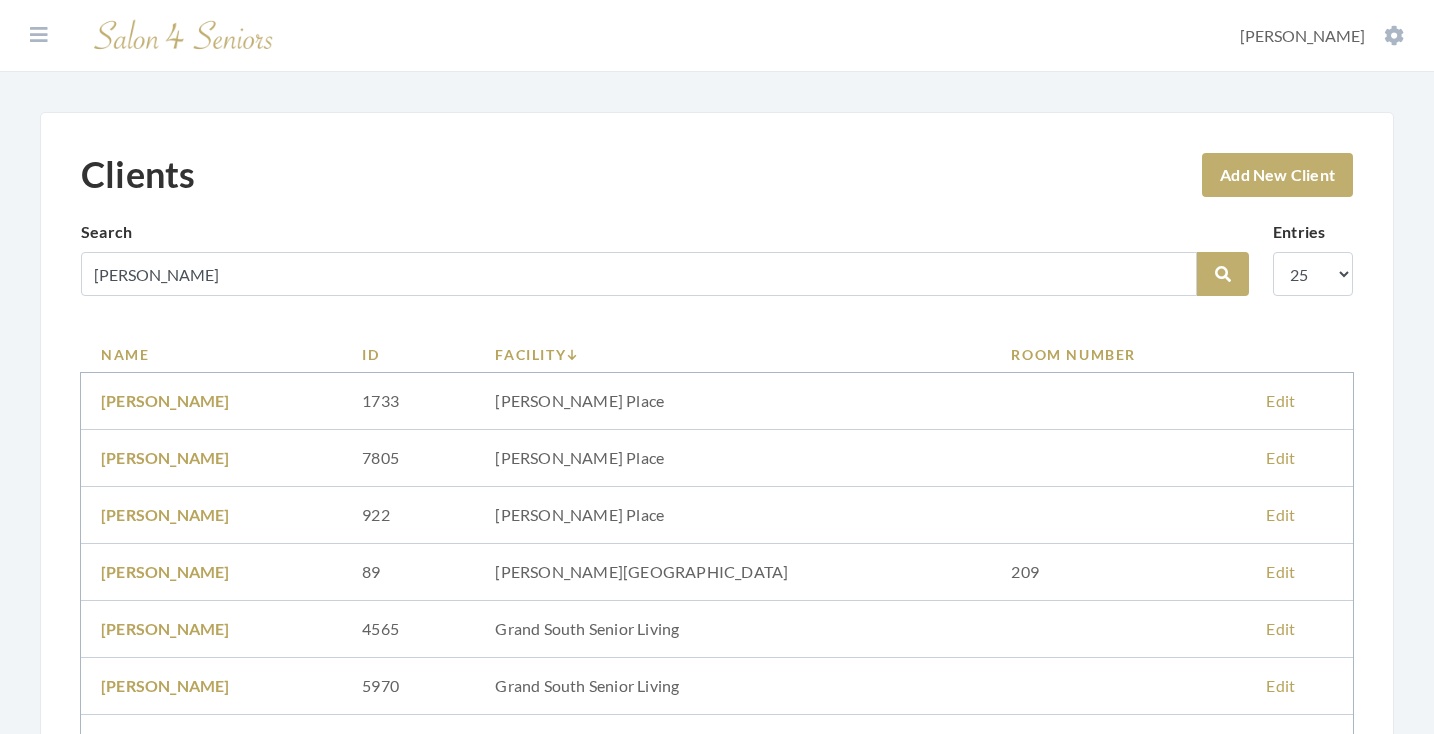 scroll, scrollTop: 0, scrollLeft: 0, axis: both 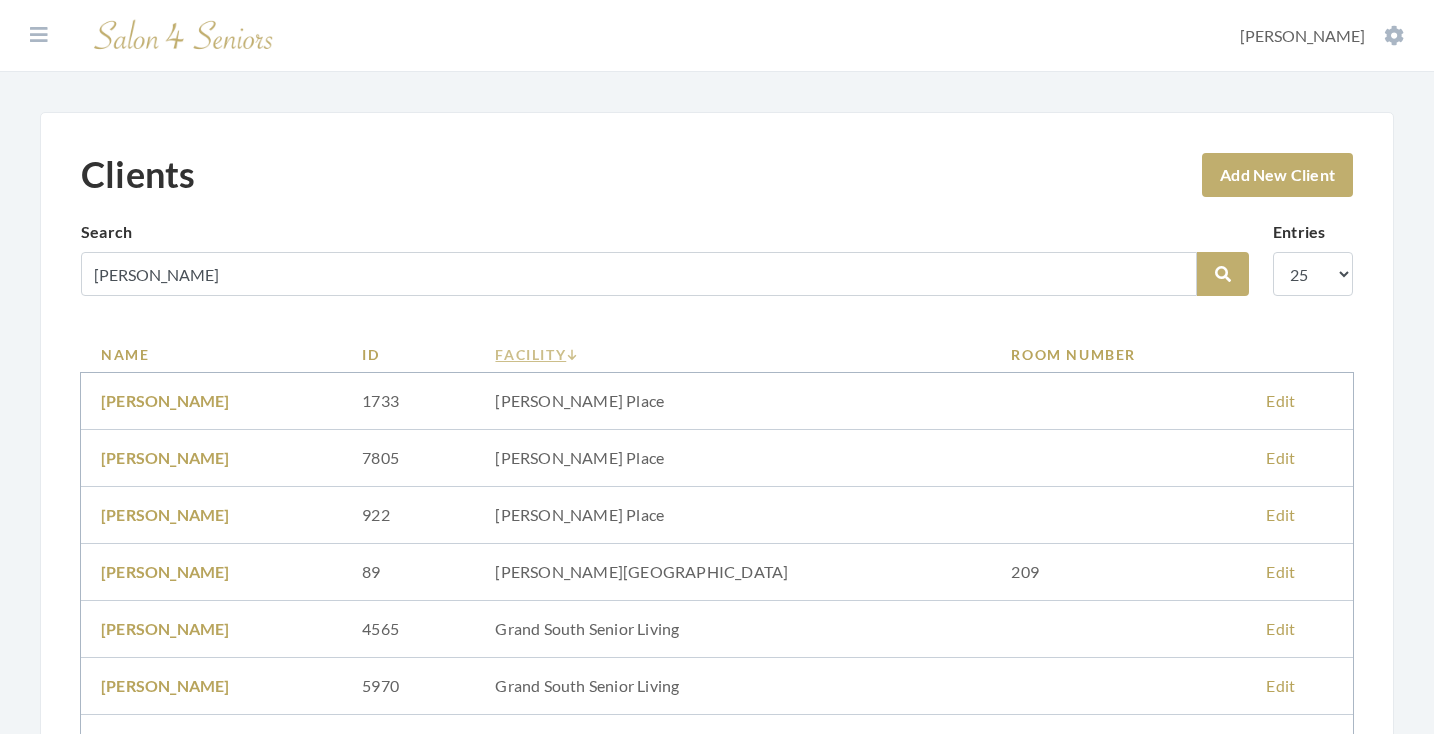 click on "Facility" at bounding box center (733, 354) 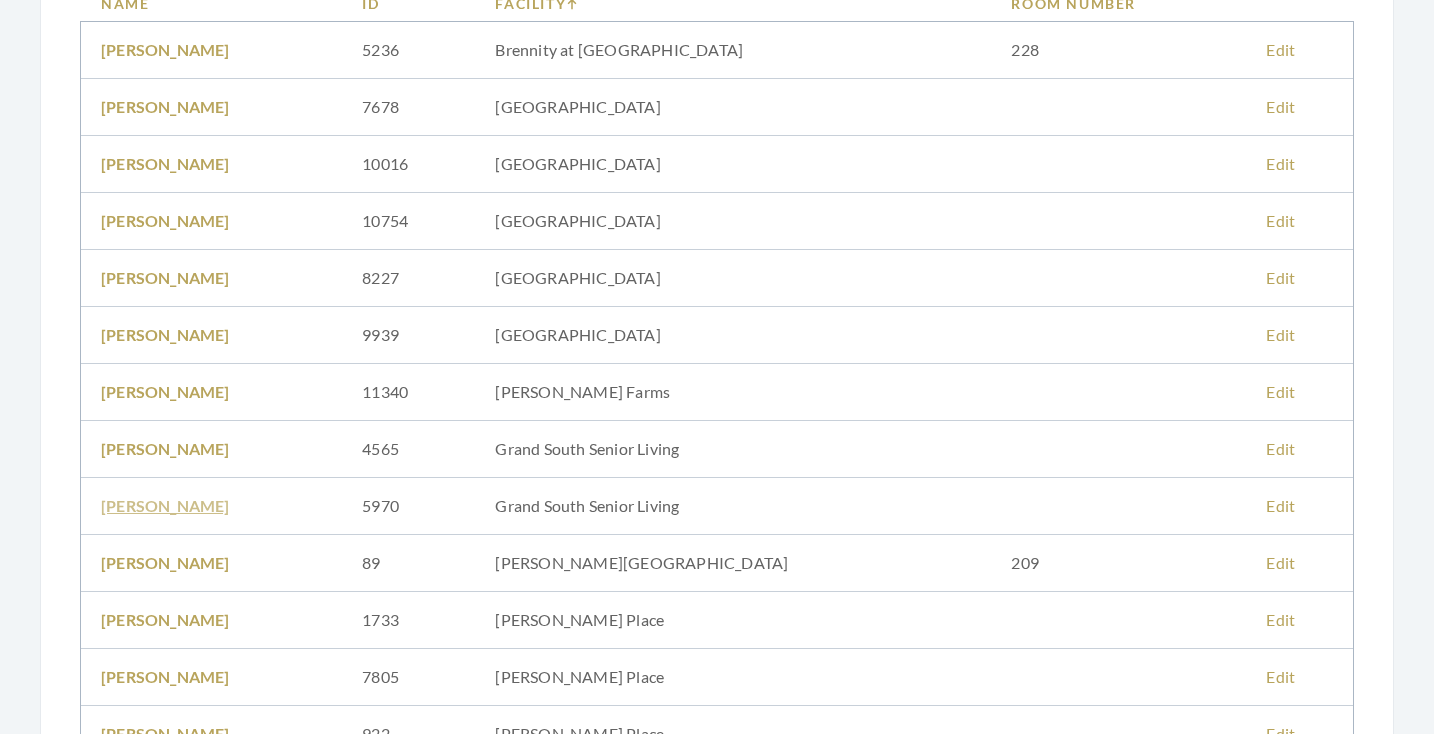 scroll, scrollTop: 344, scrollLeft: 0, axis: vertical 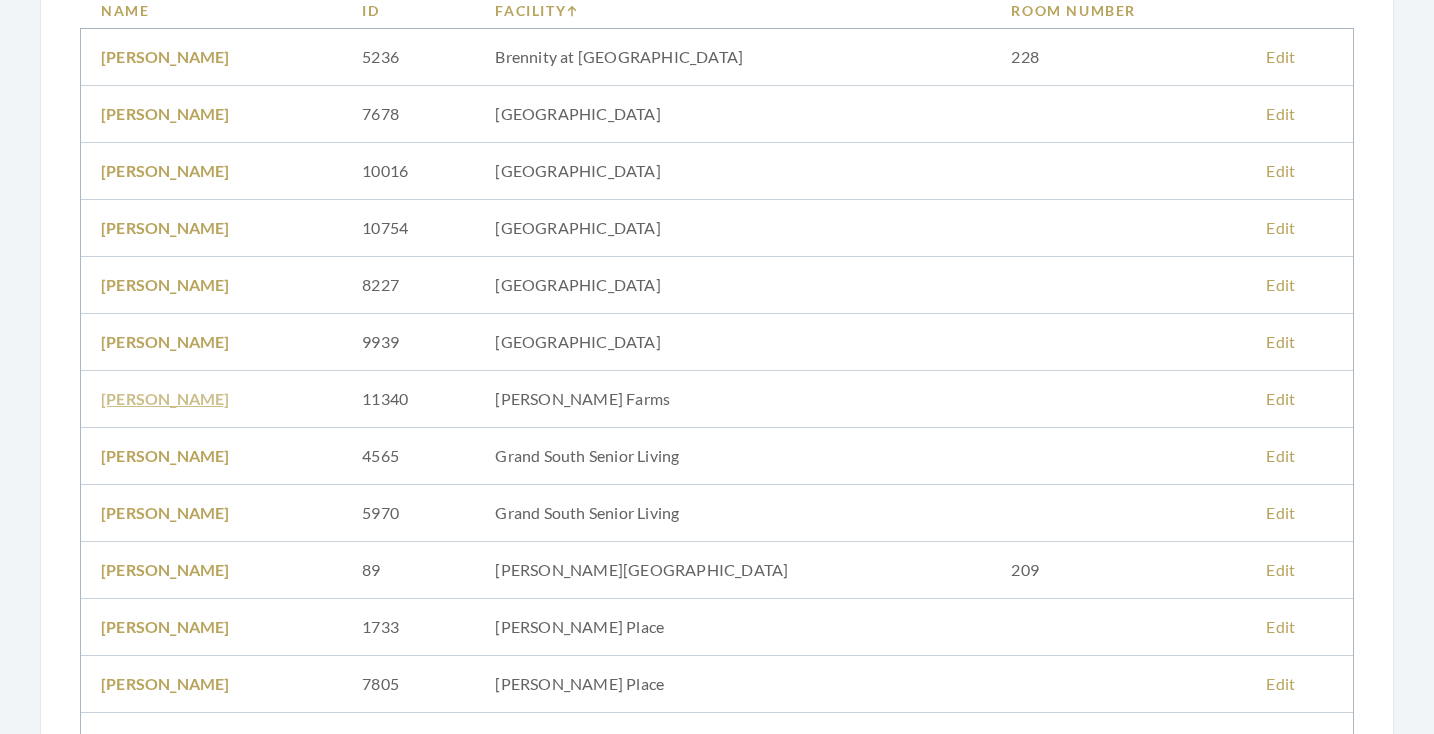 click on "[PERSON_NAME]" at bounding box center [165, 398] 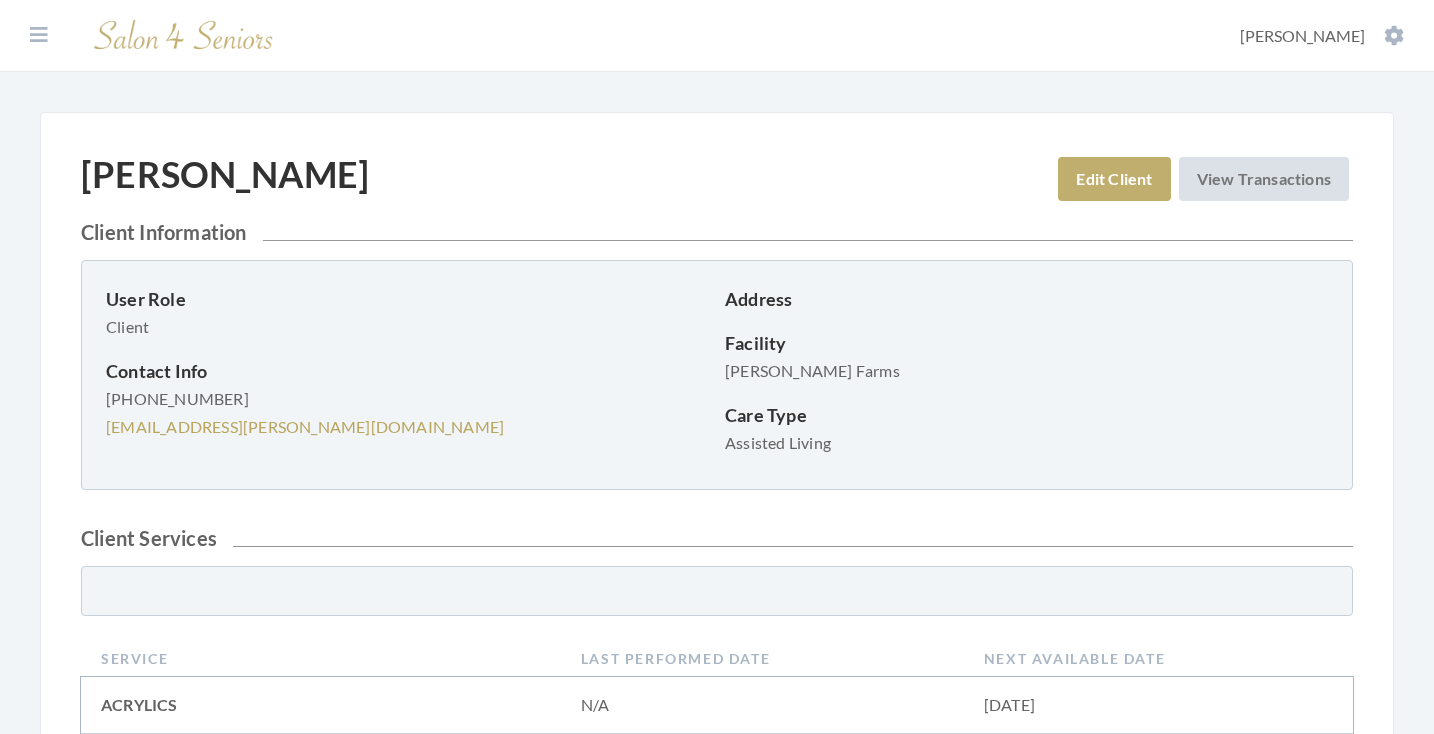 scroll, scrollTop: 55, scrollLeft: 0, axis: vertical 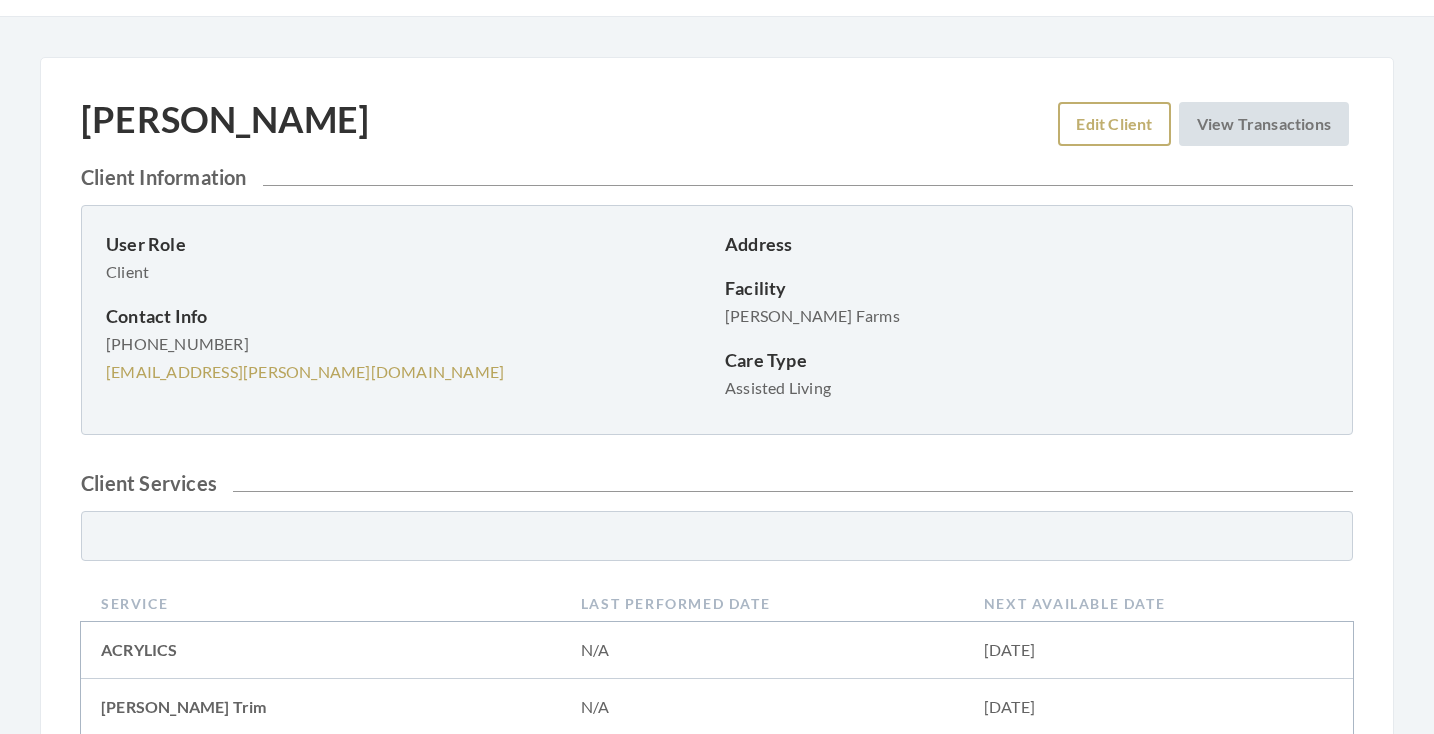 click on "Edit Client" at bounding box center (1114, 124) 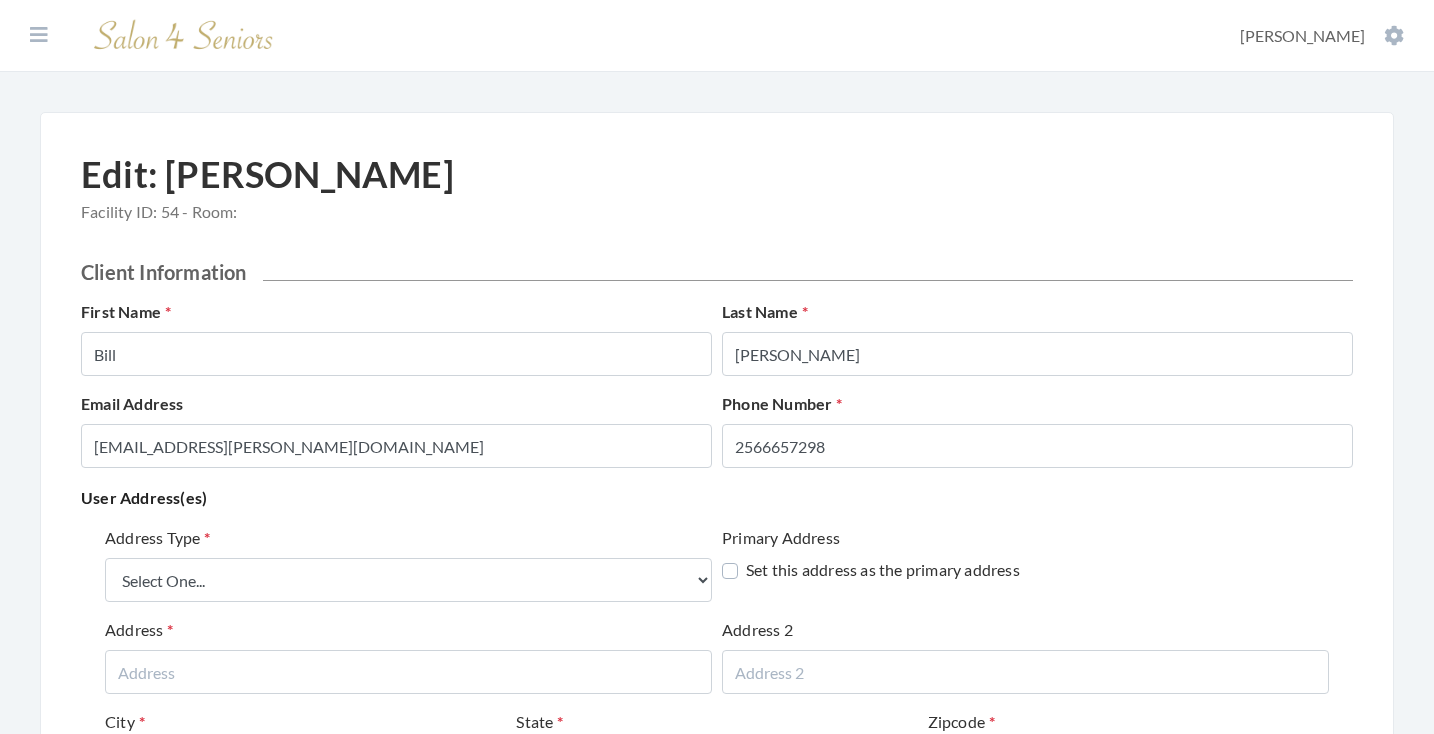 scroll, scrollTop: 0, scrollLeft: 0, axis: both 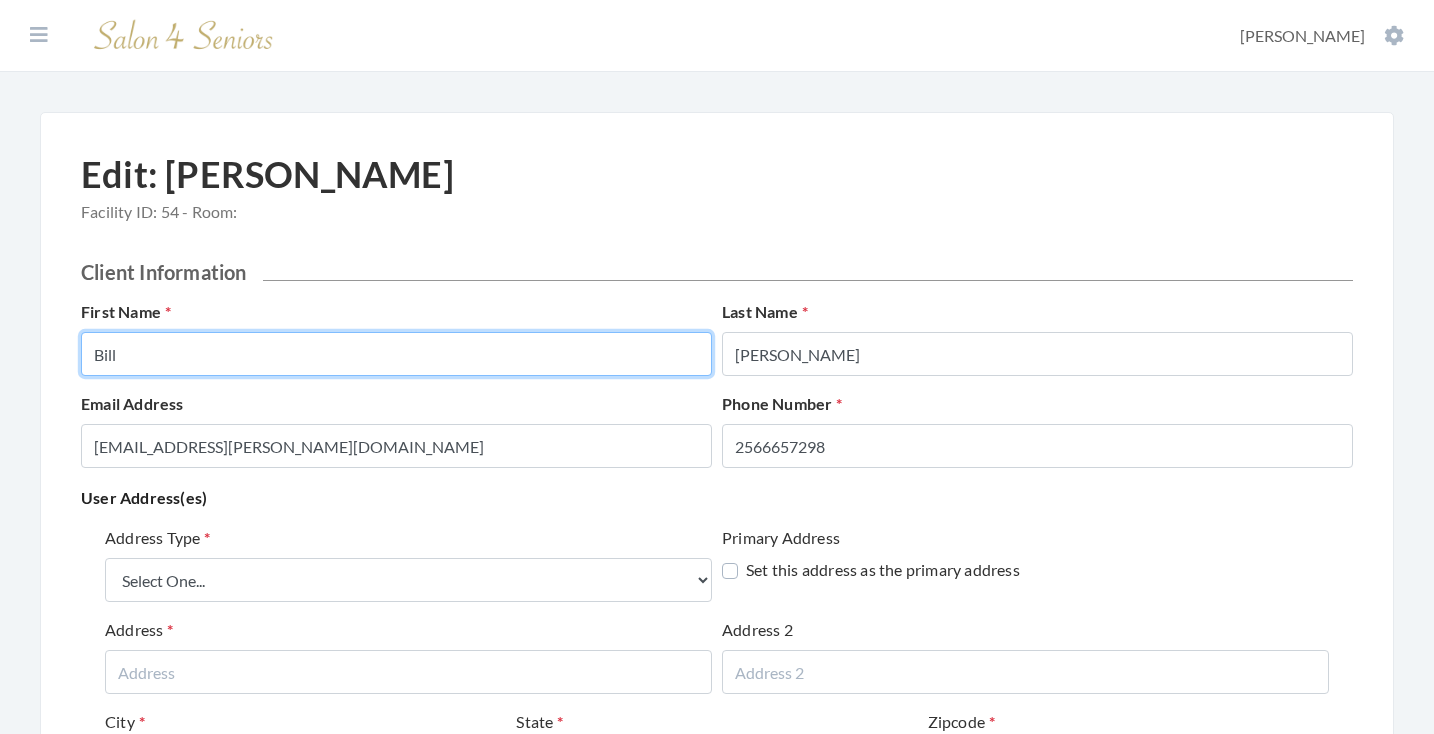 click on "Bill" at bounding box center (396, 354) 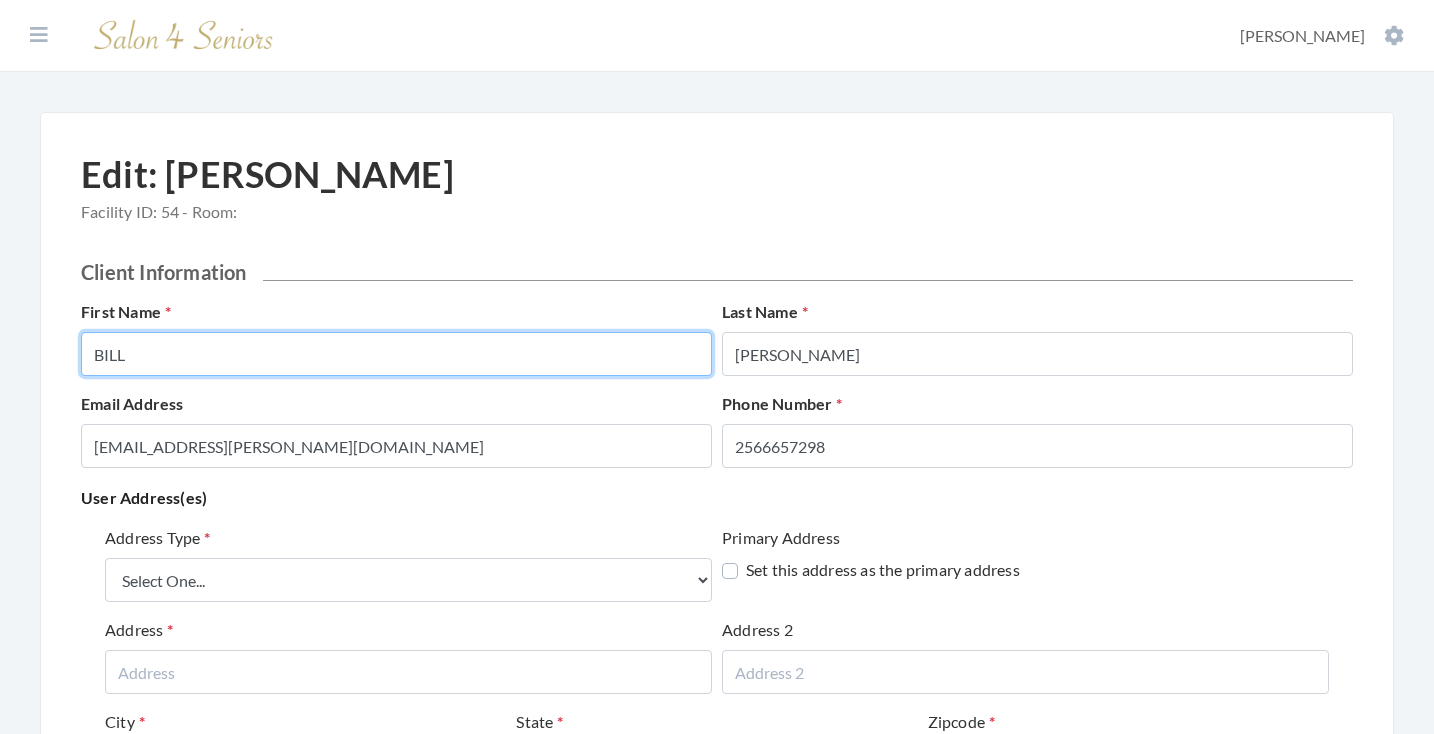 type on "BILL" 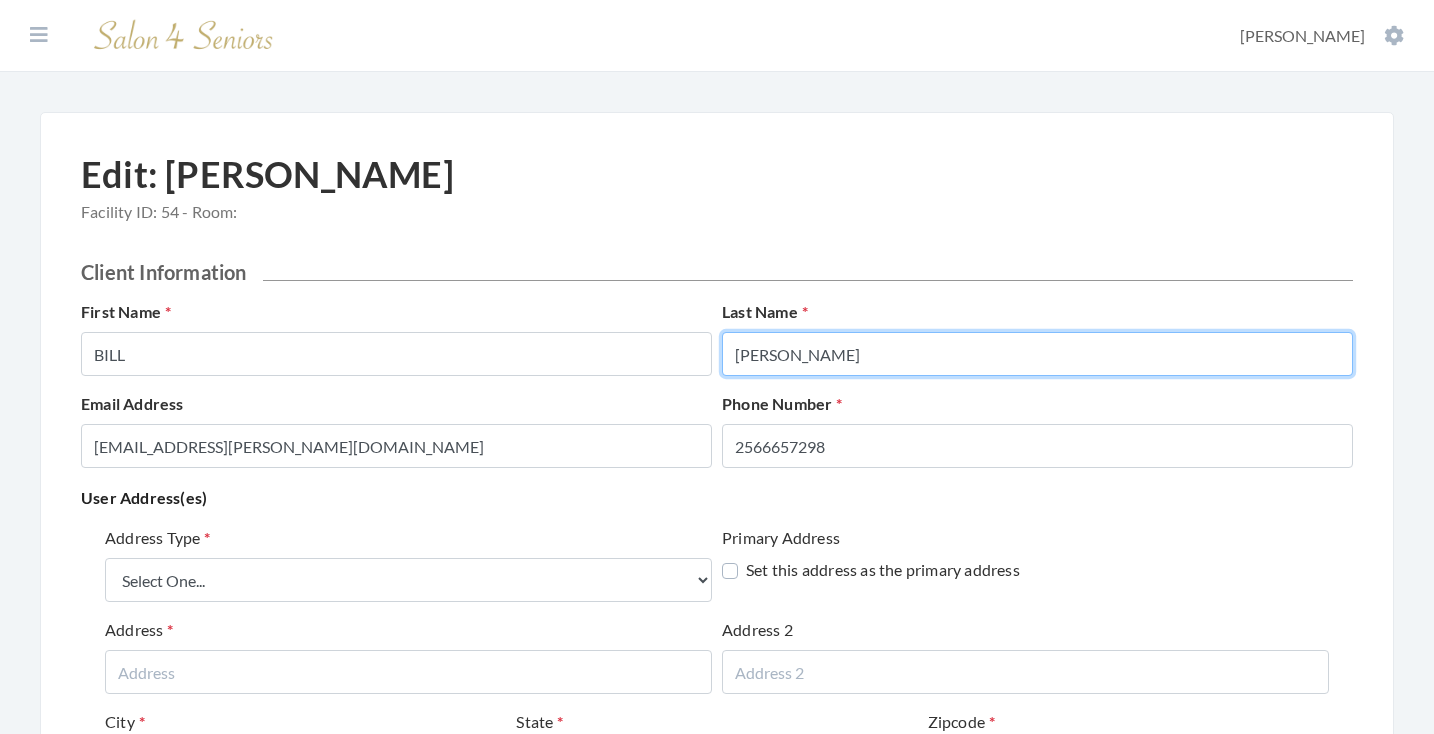 type on "JENKINS" 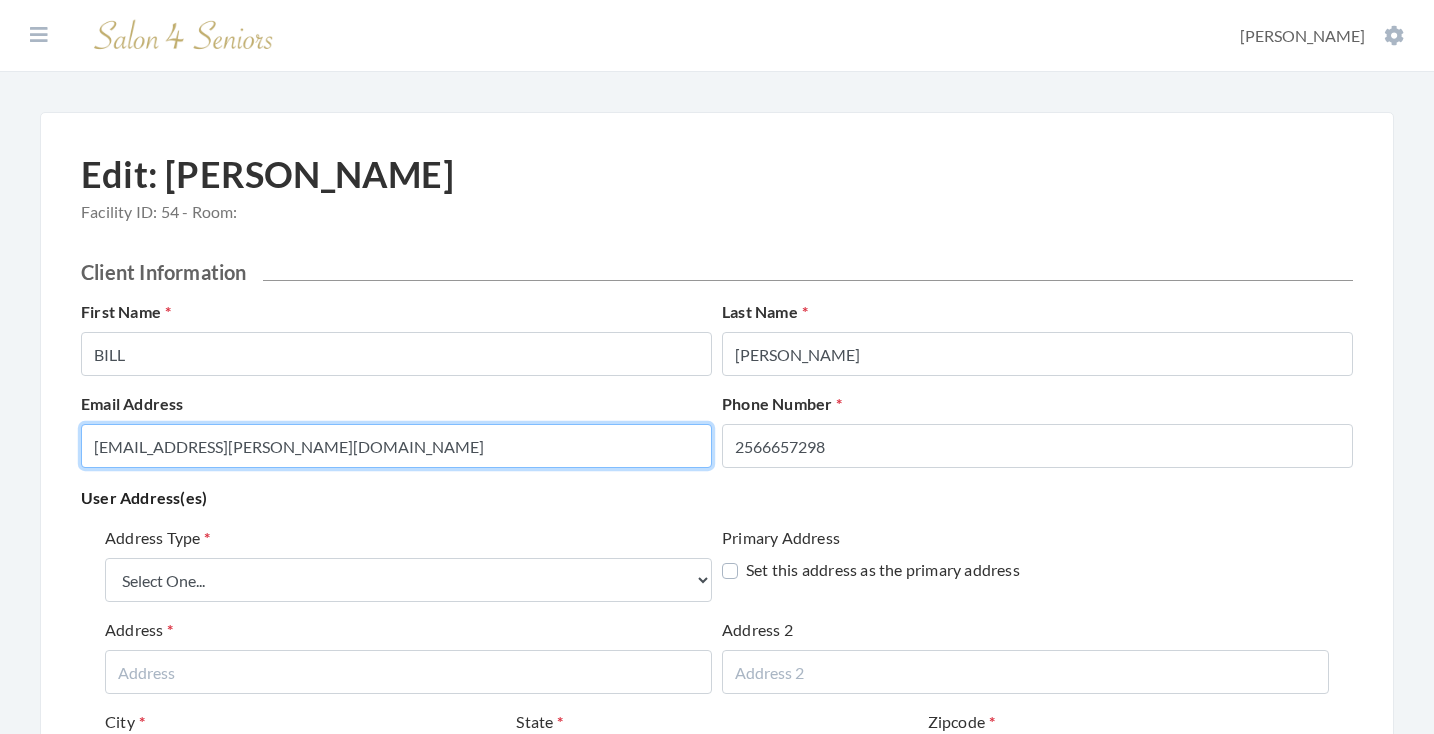 drag, startPoint x: 458, startPoint y: 458, endPoint x: 7, endPoint y: 446, distance: 451.1596 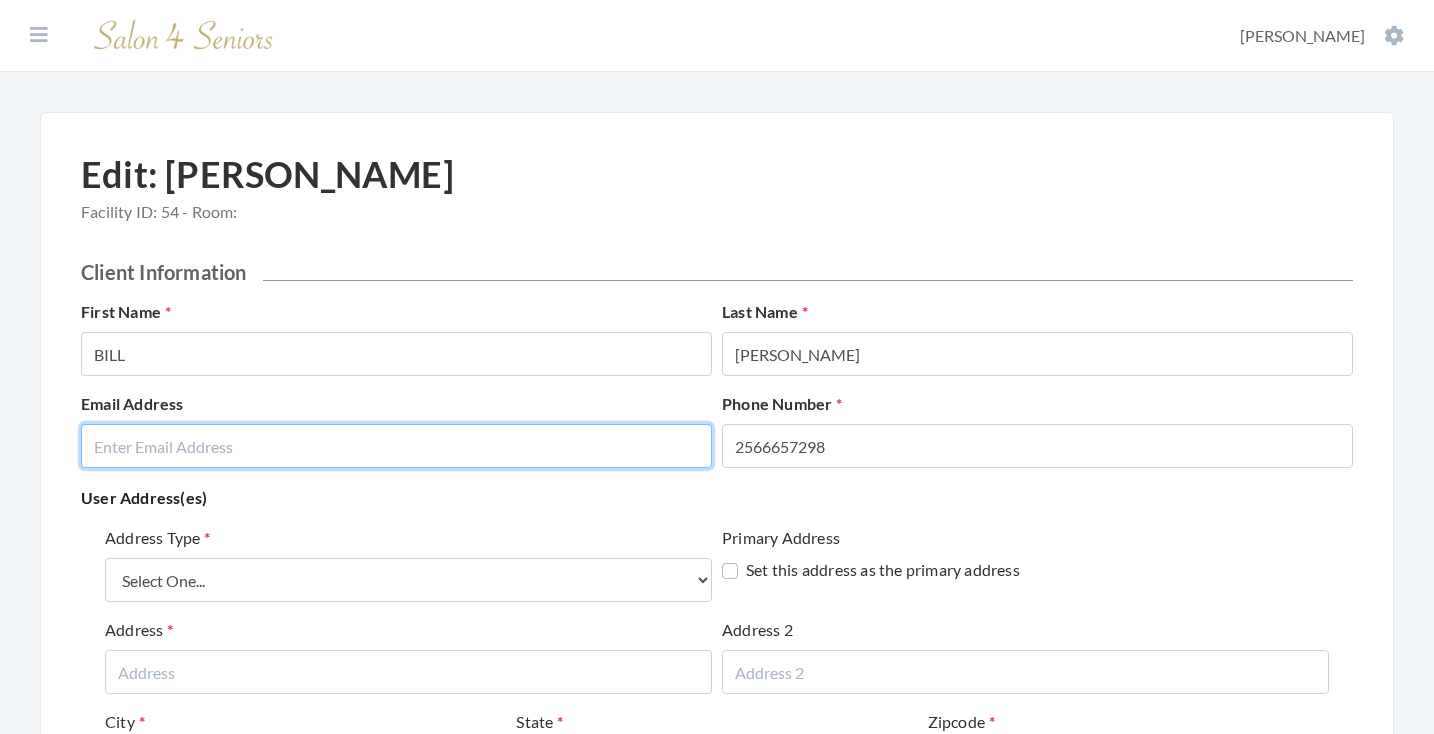 type 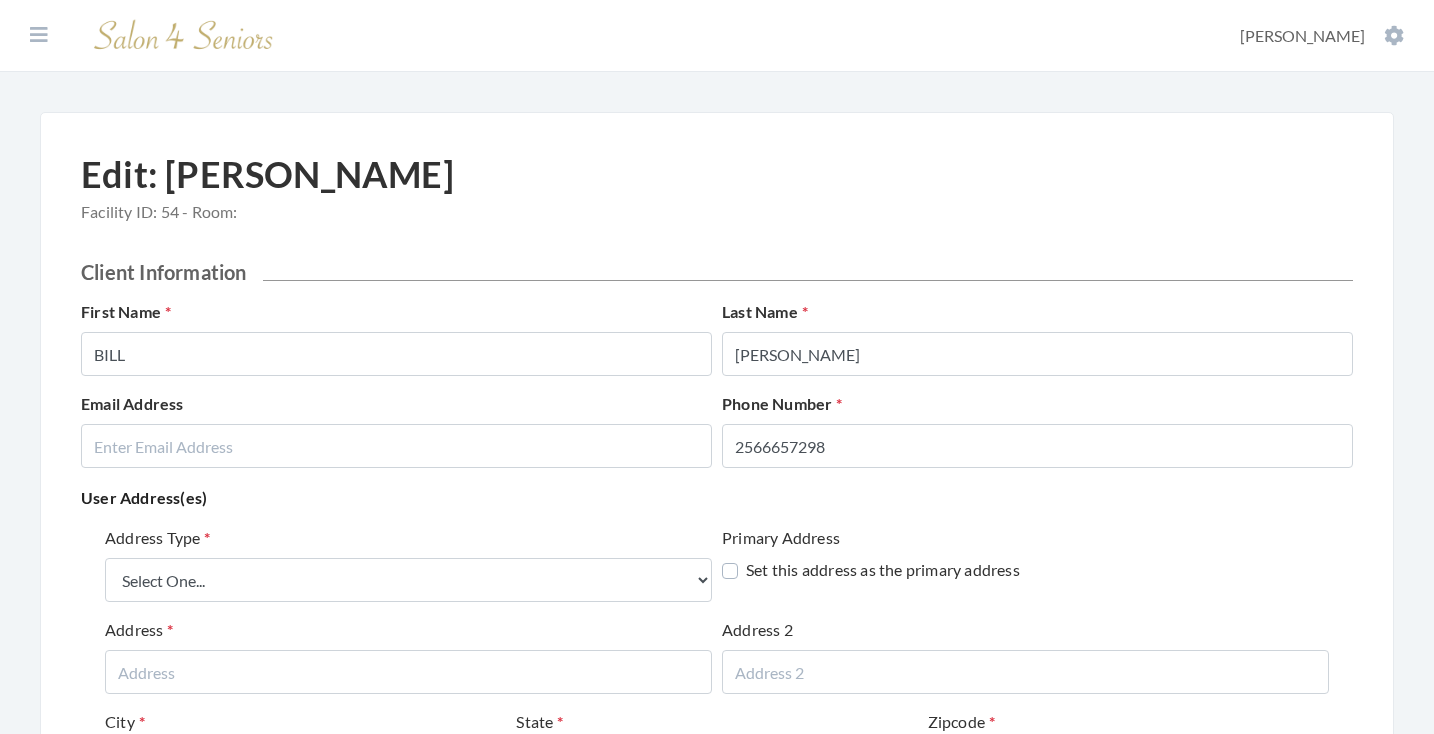 click on "User Address(es)" at bounding box center (717, 498) 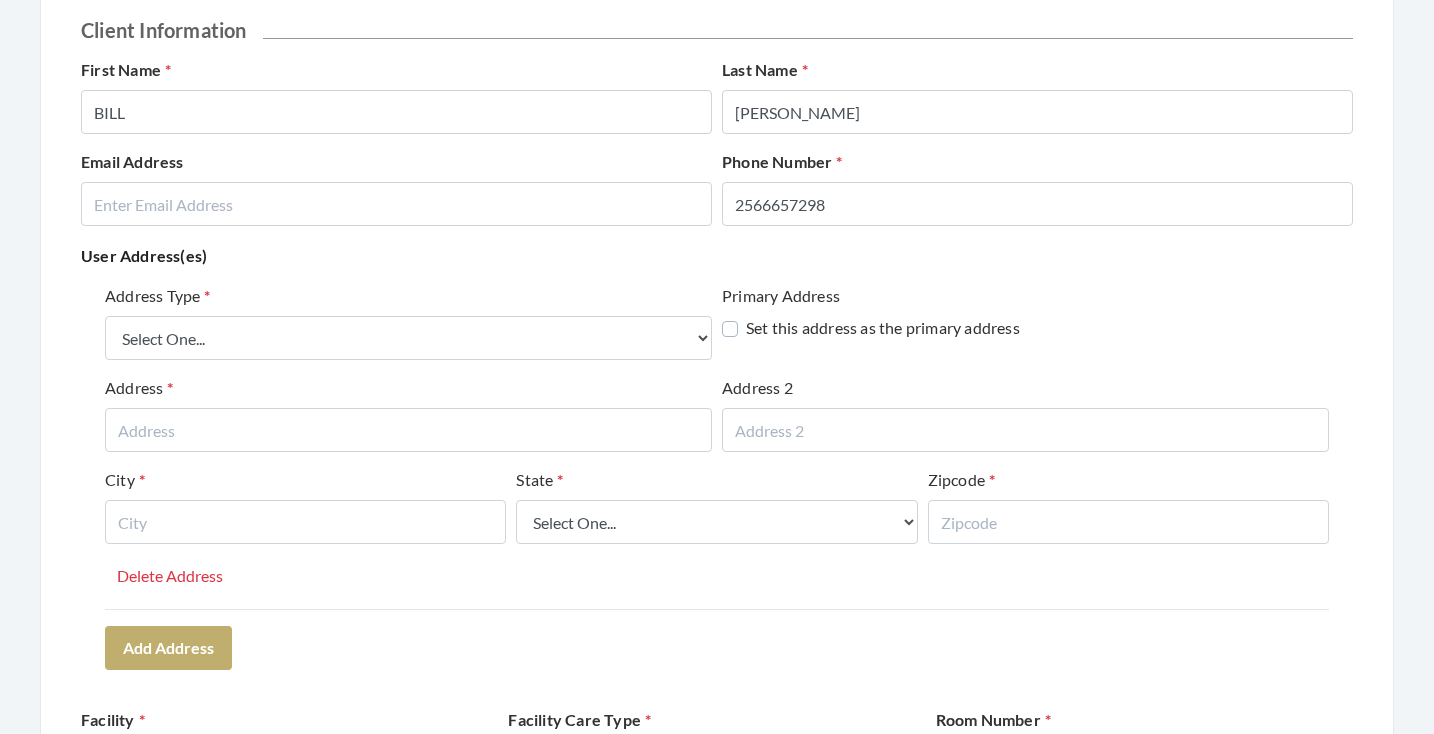 scroll, scrollTop: 314, scrollLeft: 0, axis: vertical 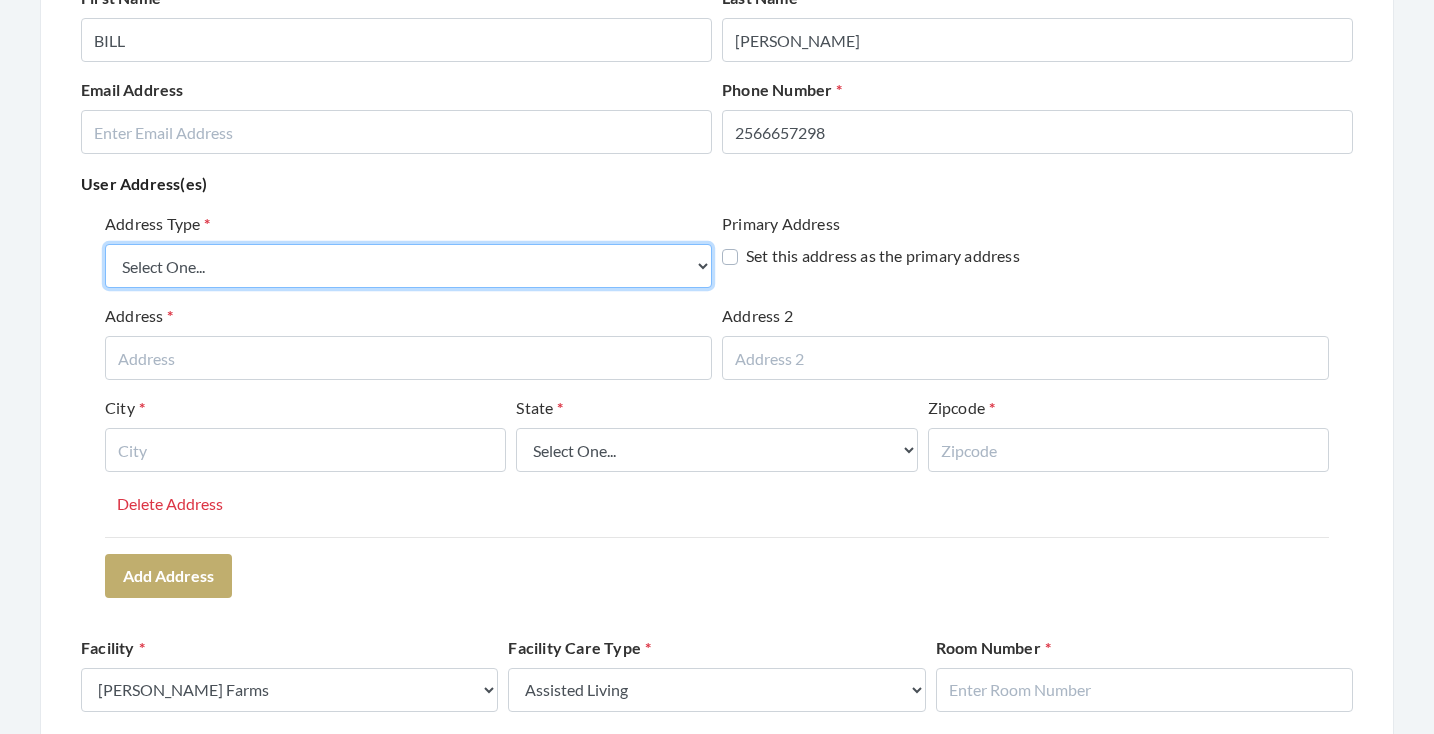 select on "billing" 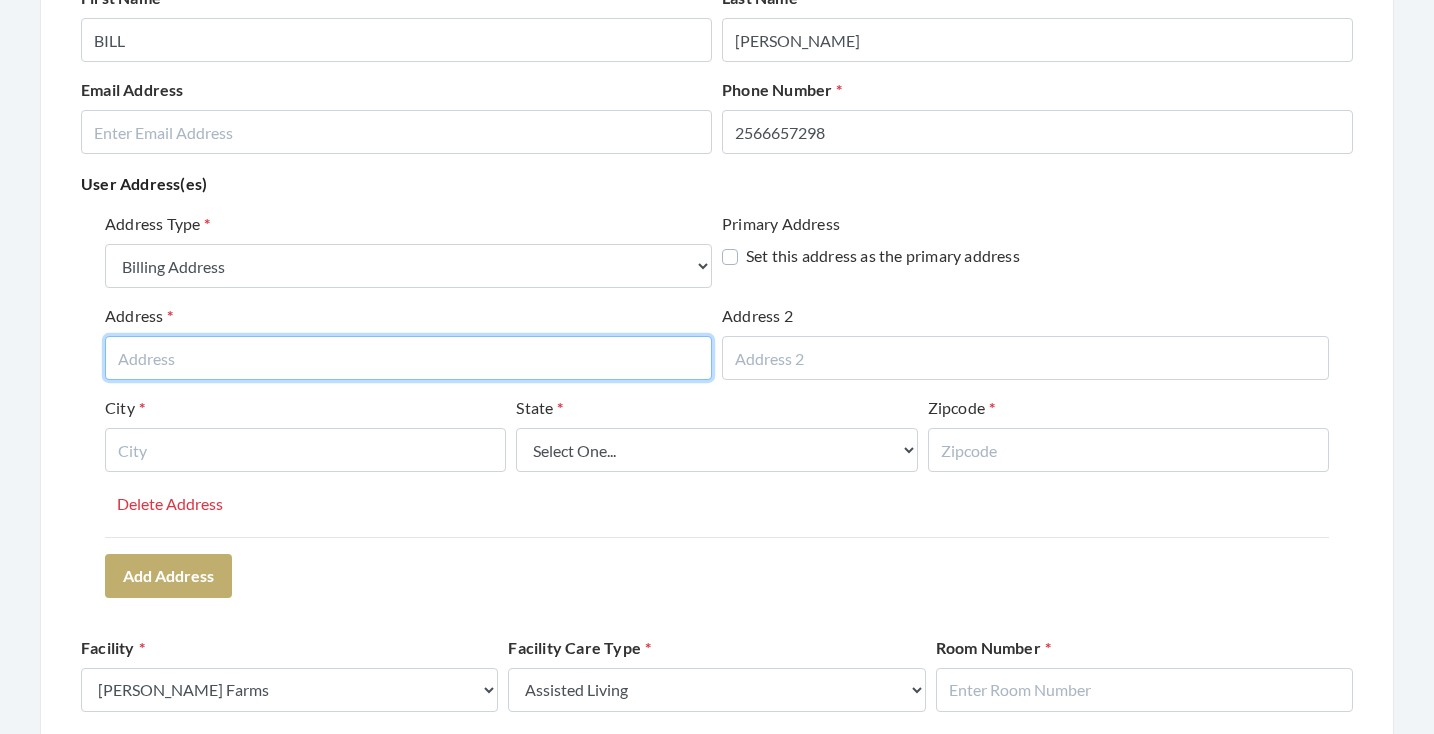 paste on "4670 Bellewood Drive SE" 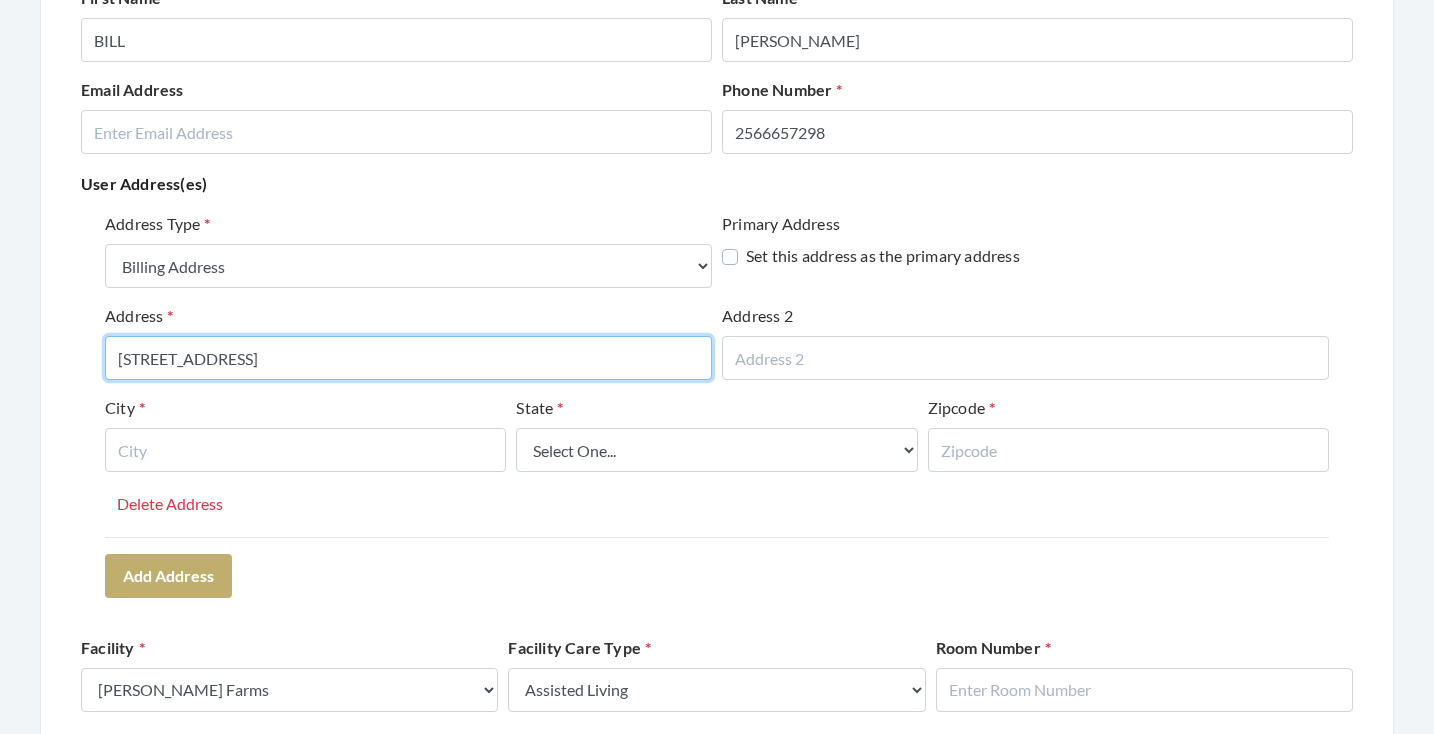 type on "4670 Bellewood Drive SE" 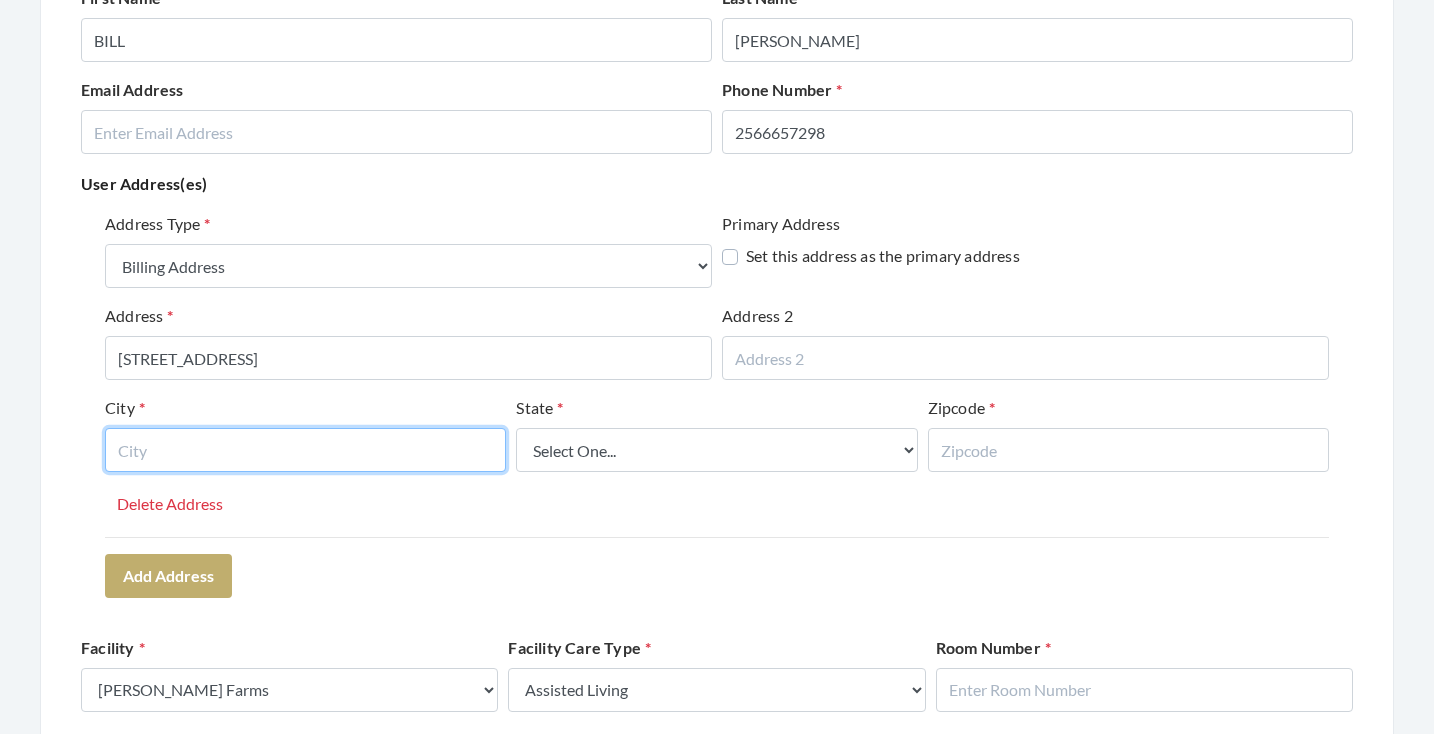 click at bounding box center [305, 450] 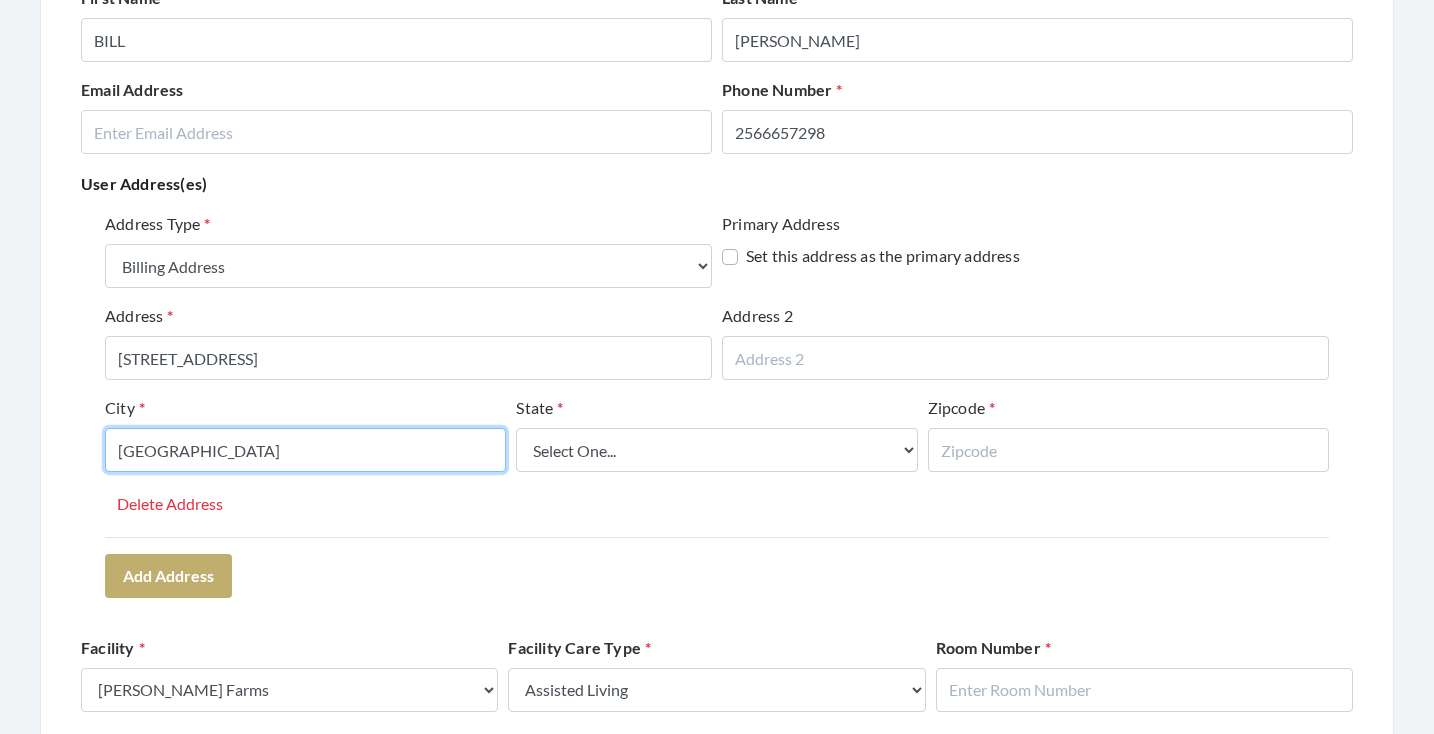 type on "HUNTSVILLE" 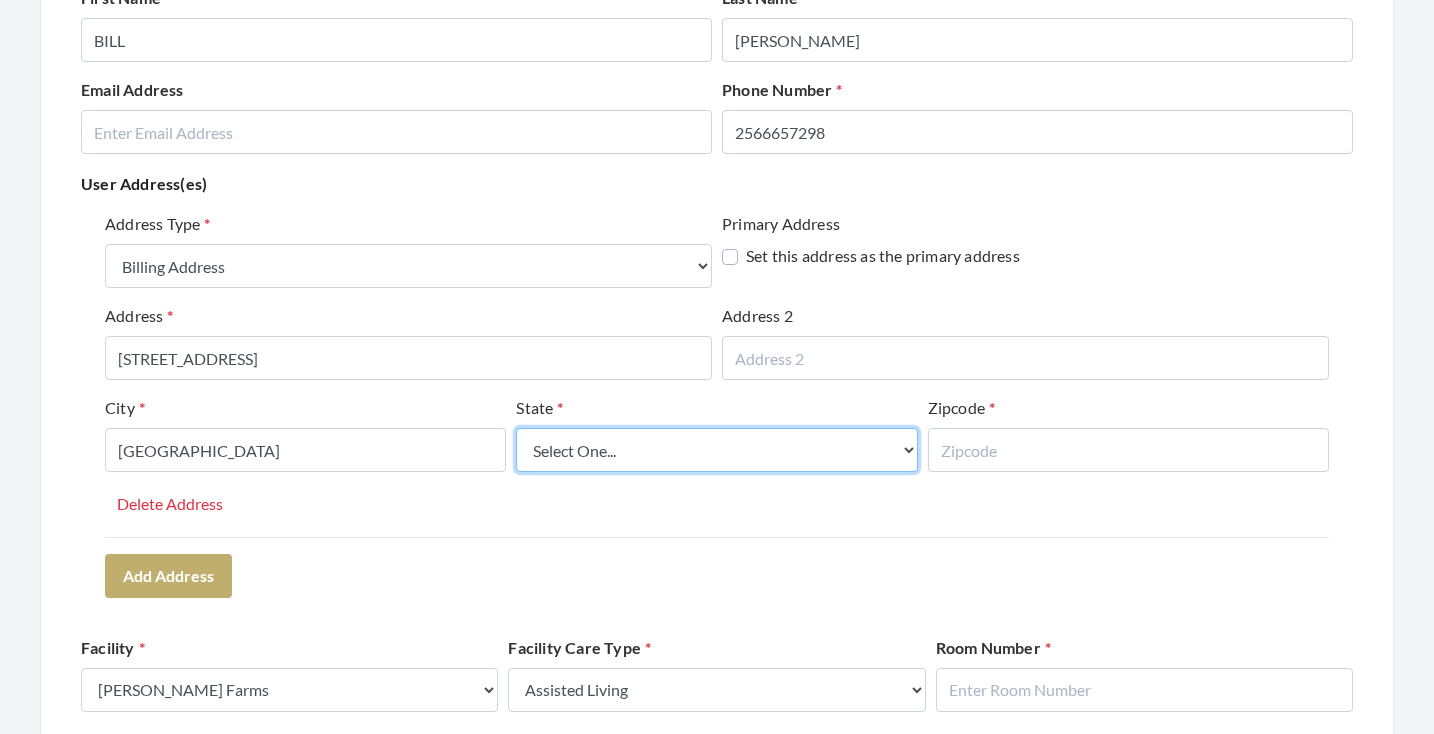 select on "al" 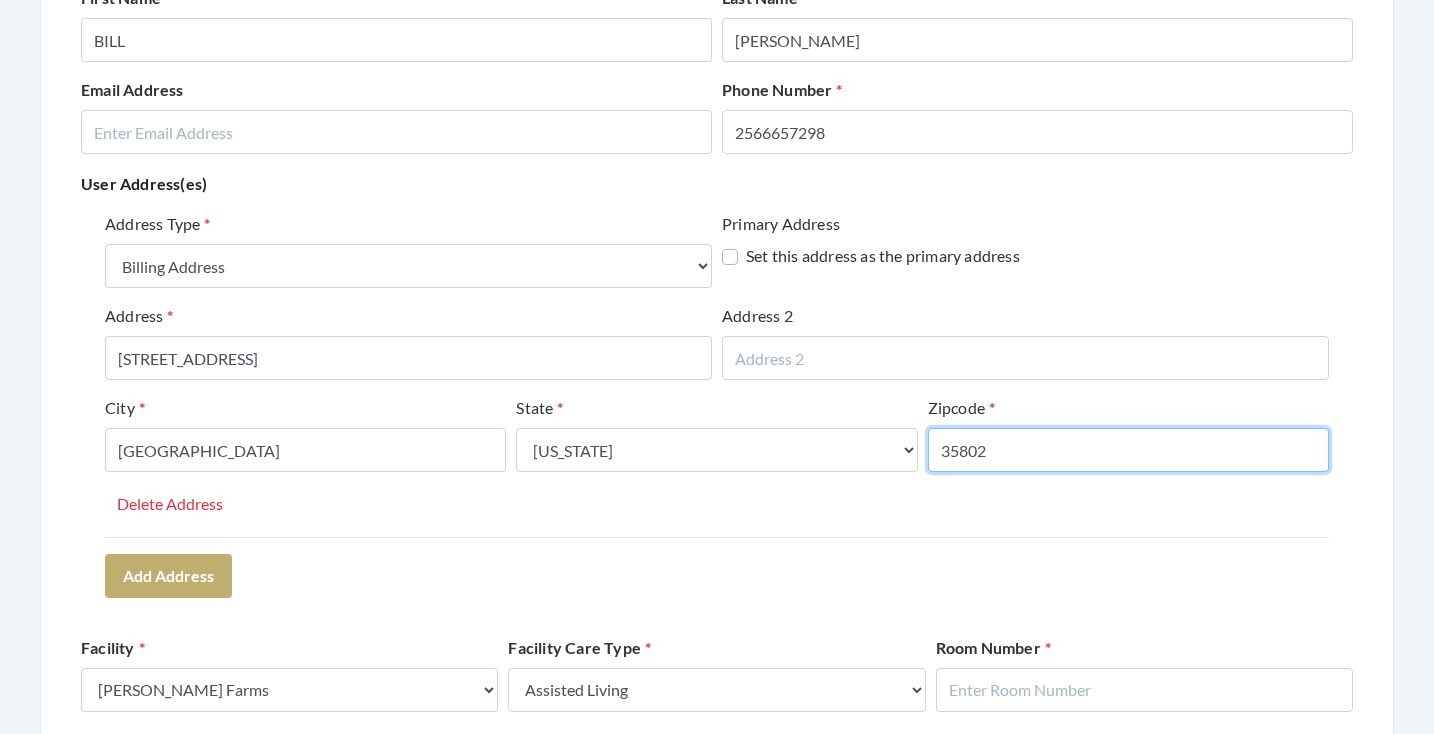 type on "35802" 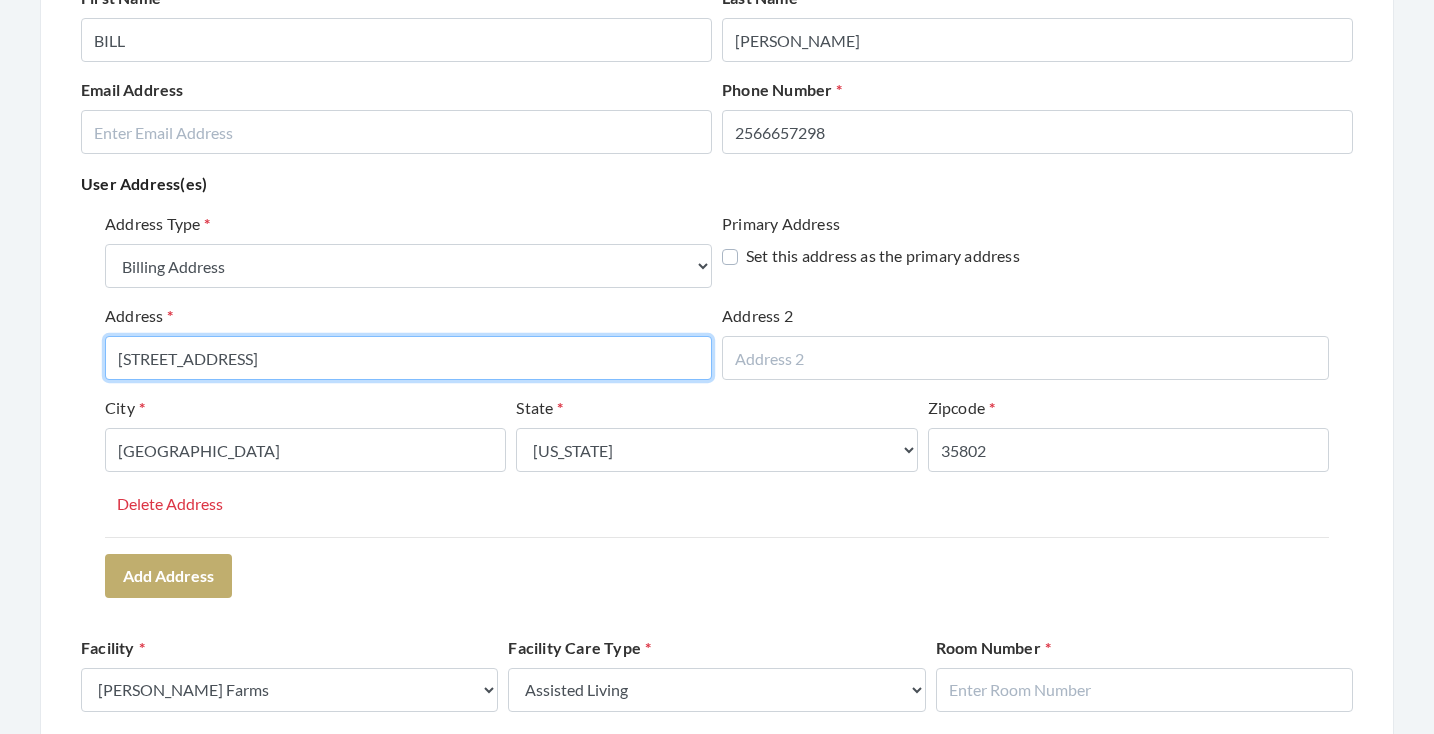 click on "4670 Bellewood Drive SE" at bounding box center (408, 358) 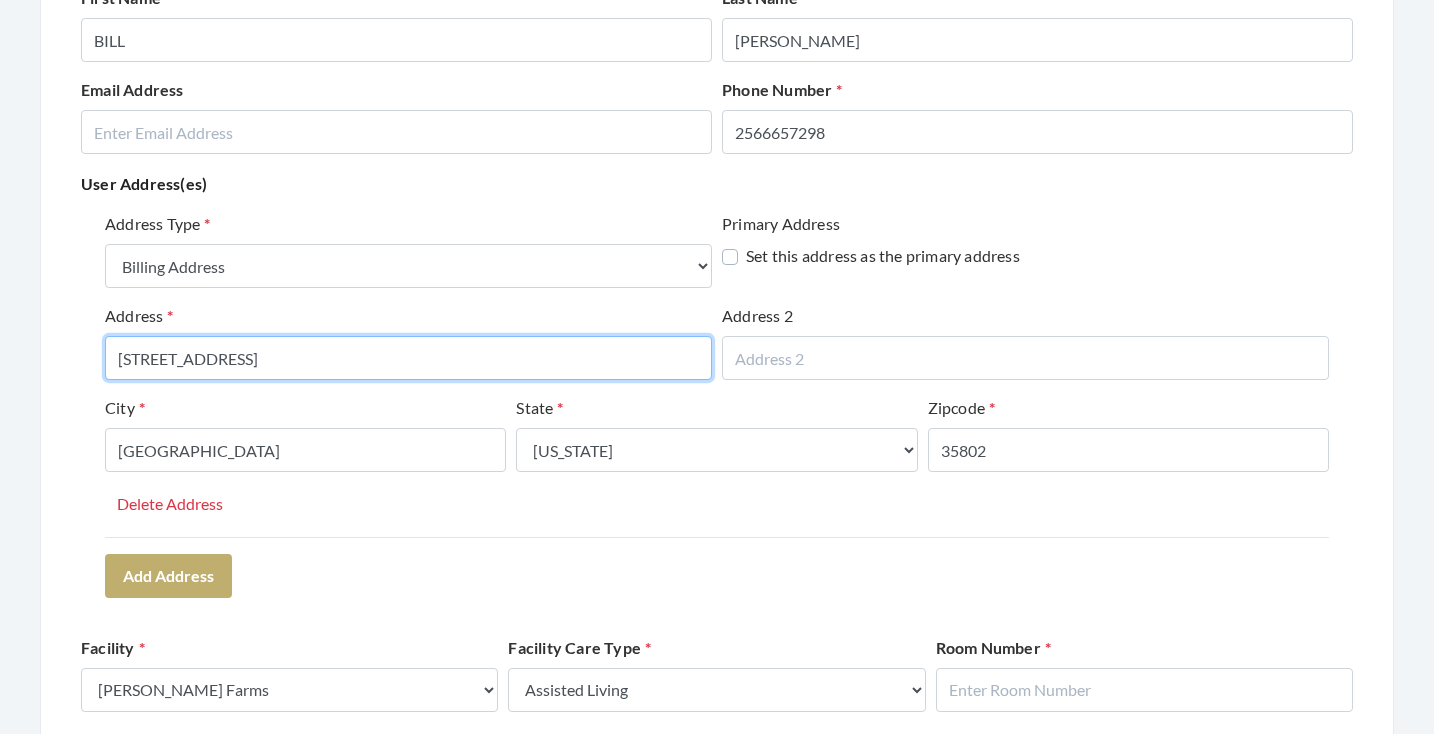 drag, startPoint x: 409, startPoint y: 367, endPoint x: 177, endPoint y: 361, distance: 232.07758 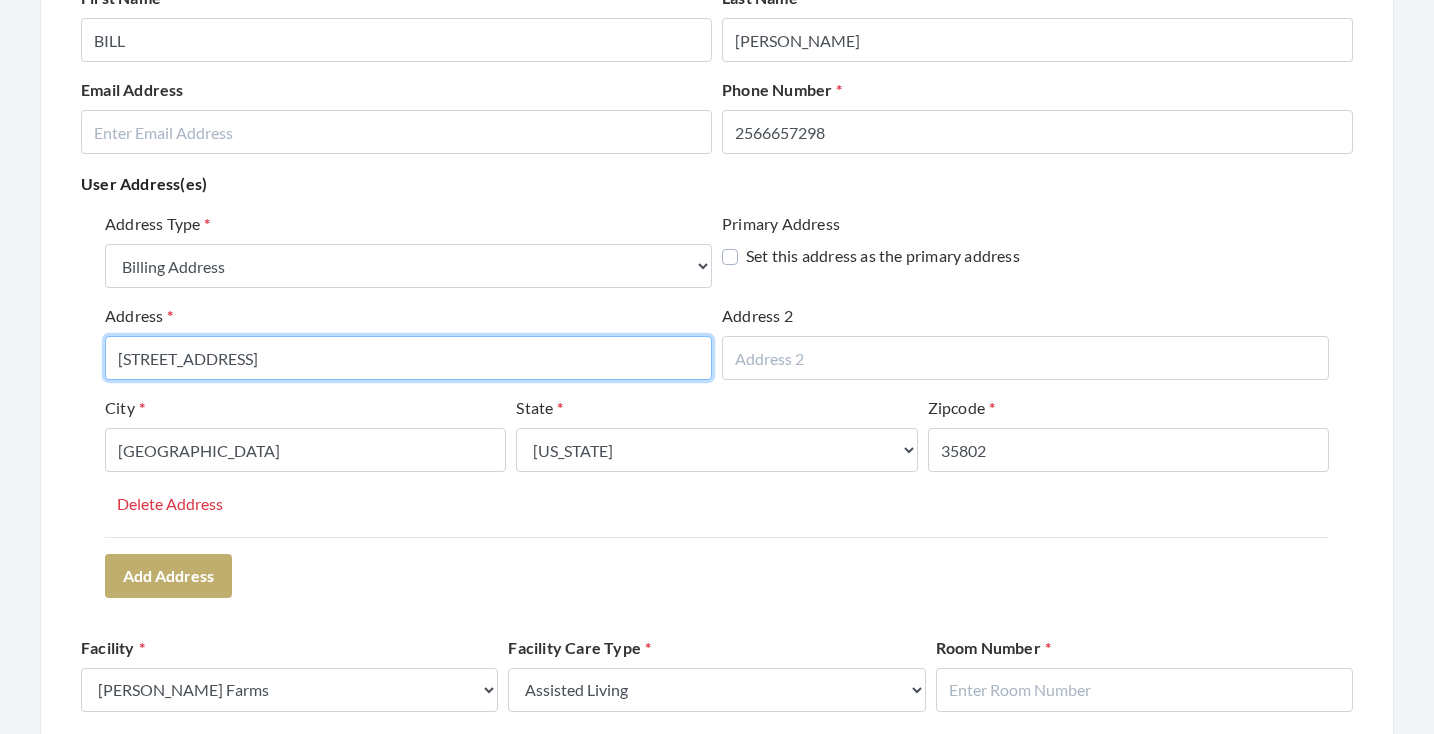 click on "4670 Bellewood Drive SE" at bounding box center (408, 358) 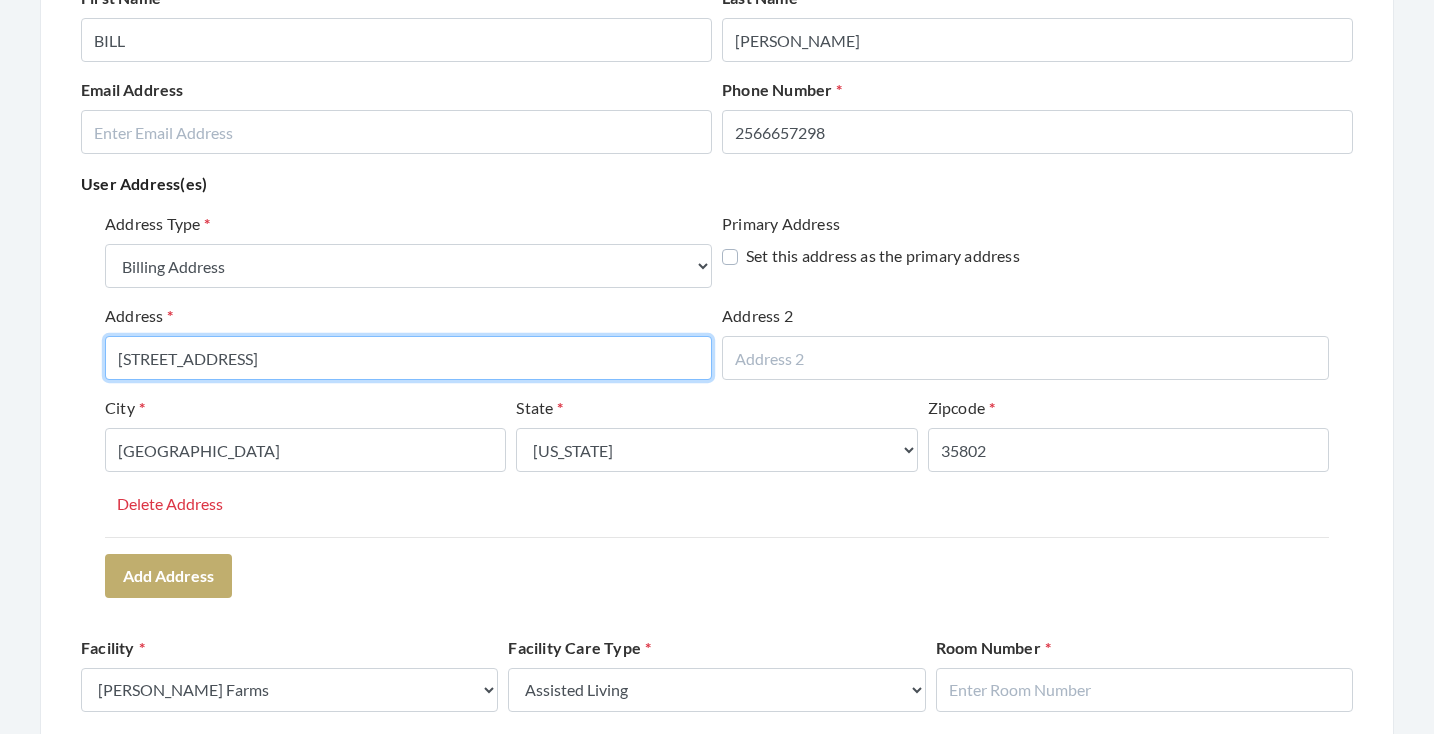 type on "4670 BELLEWOOD DRIVE SE" 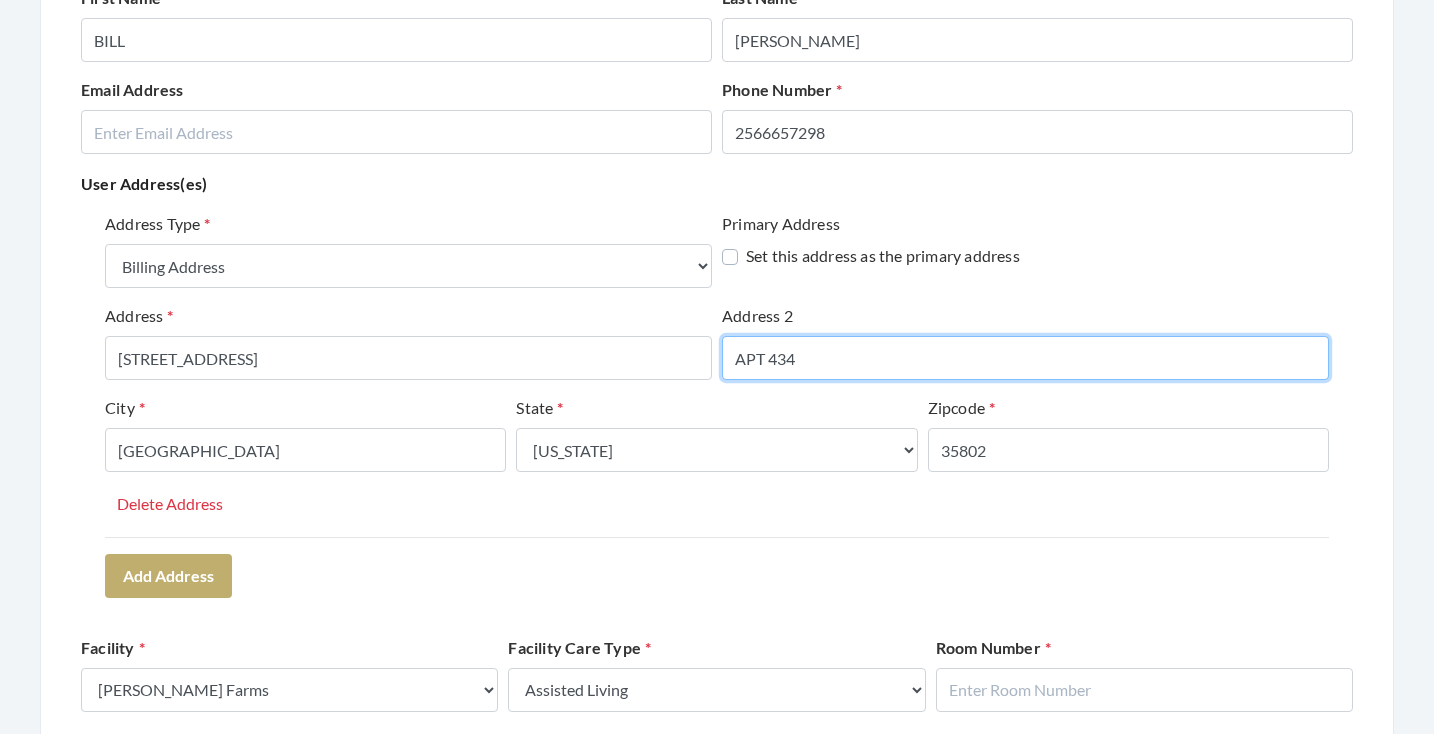 type on "APT 434" 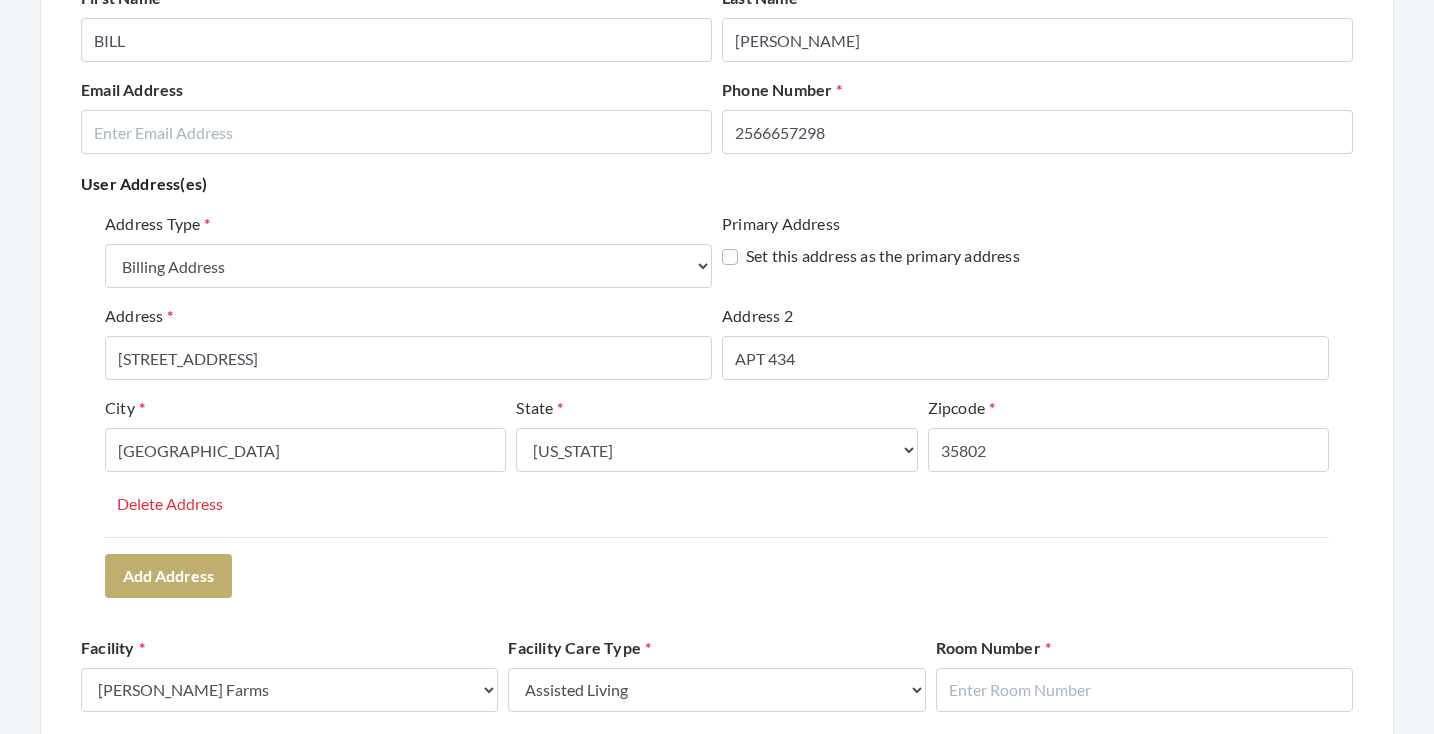 click on "Address Type   Select One...   Office Address   Home Address   Billing Address   Primary Address     Set this address as the primary address   Address   4670 BELLEWOOD DRIVE SE   Address 2   APT 434   City   HUNTSVILLE   State   Select One...   Alabama   Alaska   American Samoa   Arizona   Arkansas   California   Colorado   Connecticut   Delaware   District Of Columbia   Federated States Of Micronesia   Florida   Georgia   Guam Gu   Hawaii   Idaho   Illinois   Indiana   Iowa   Kansas   Kentucky   Louisiana   Maine   Marshall Islands   Maryland   Massachusetts   Michigan   Minnesota   Mississippi   Missouri   Montana   Nebraska   Nevada   New Hampshire   New Jersey   New Mexico   New York   North Carolina   North Dakota   Northern Mariana Islands   Ohio   Oklahoma   Oregon   Palau   Pennsylvania   Puerto Rico   Rhode Island   South Carolina   South Dakota   Tennessee   Texas   Utah   Vermont   Virgin Islands   Virginia   Washington   West Virginia   Wisconsin   Wyoming   Zipcode   35802   Delete Address" at bounding box center [717, 404] 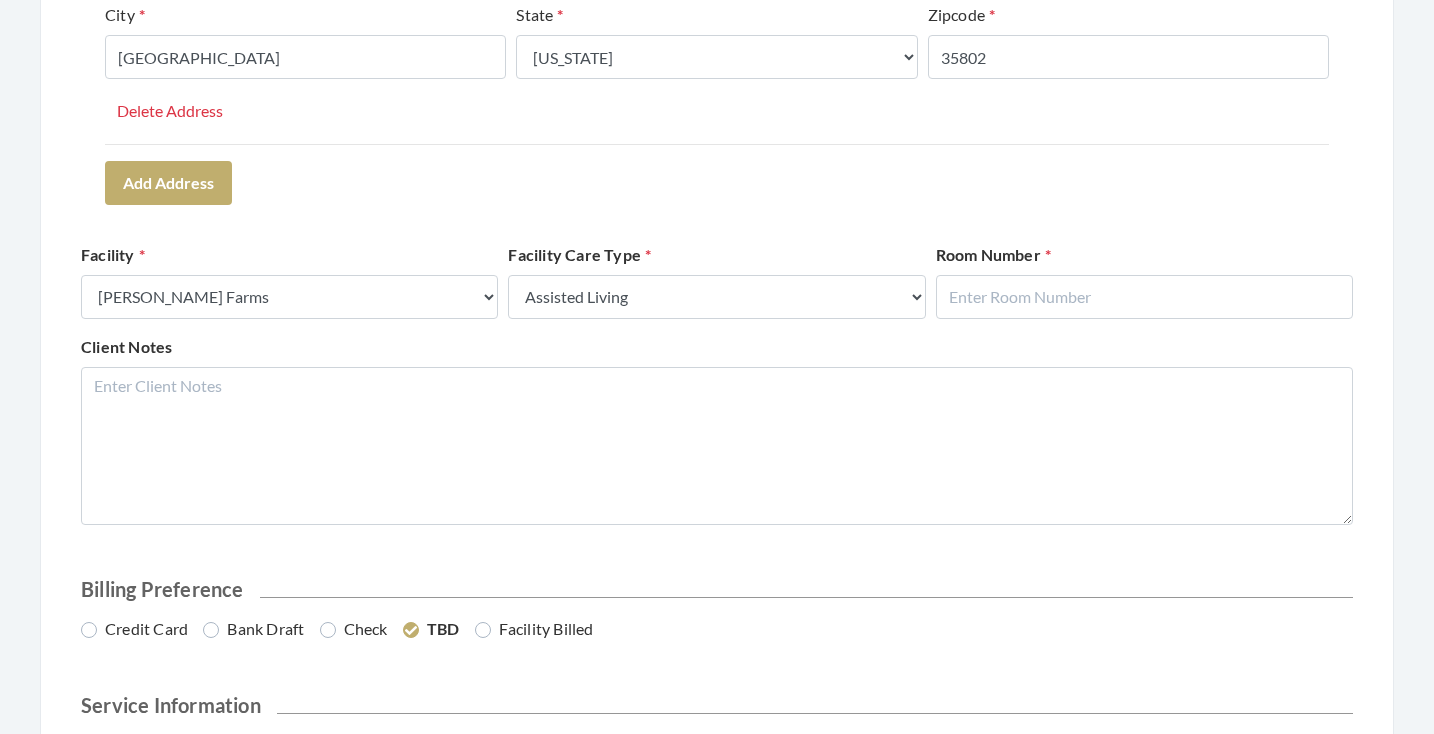 scroll, scrollTop: 708, scrollLeft: 0, axis: vertical 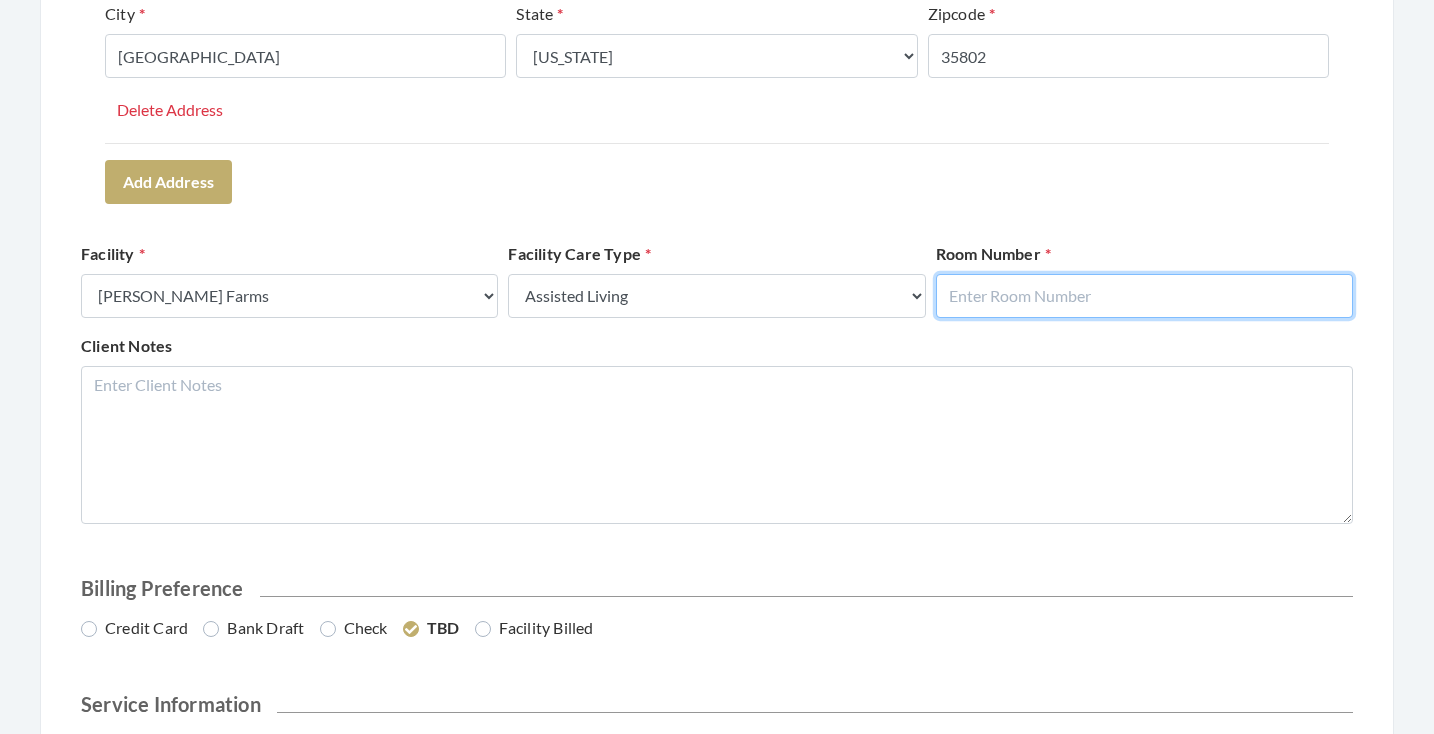 click at bounding box center (1144, 296) 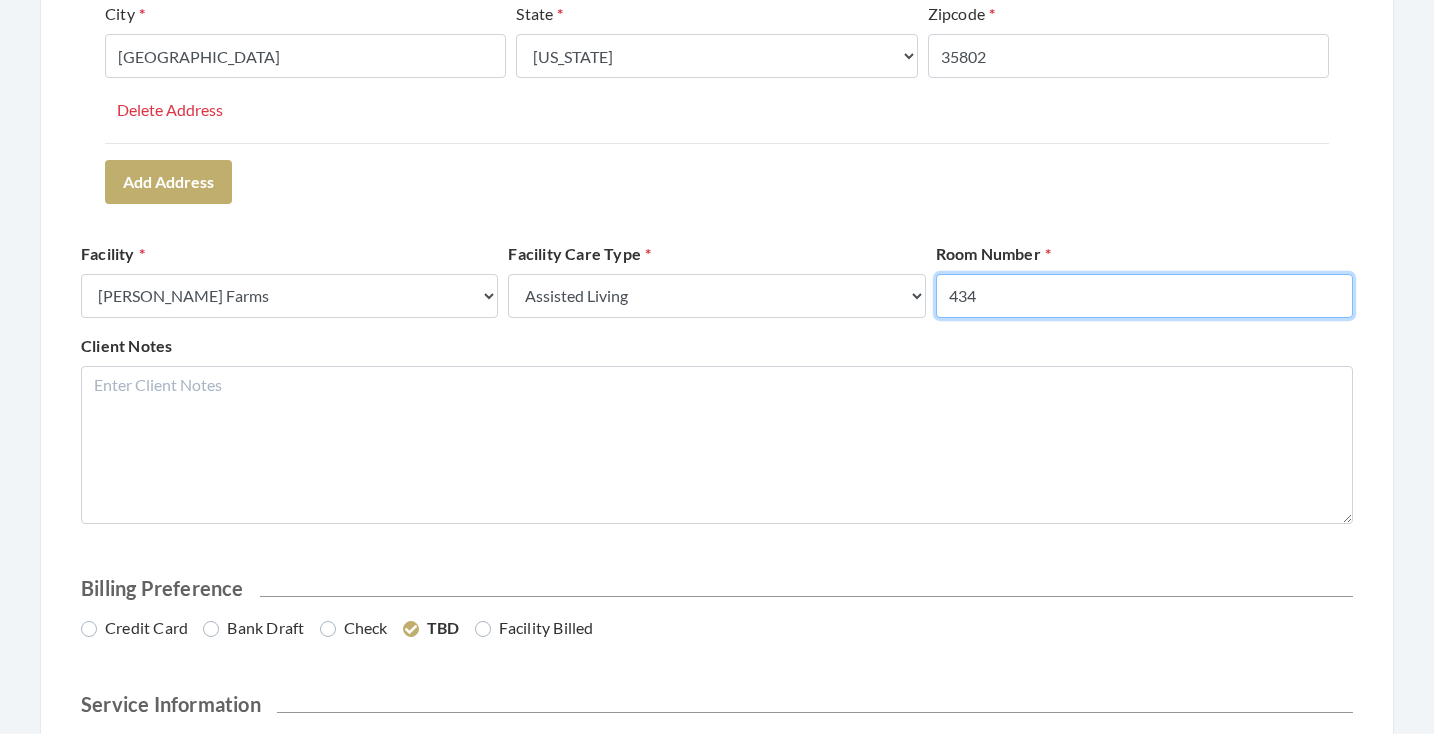 type on "434" 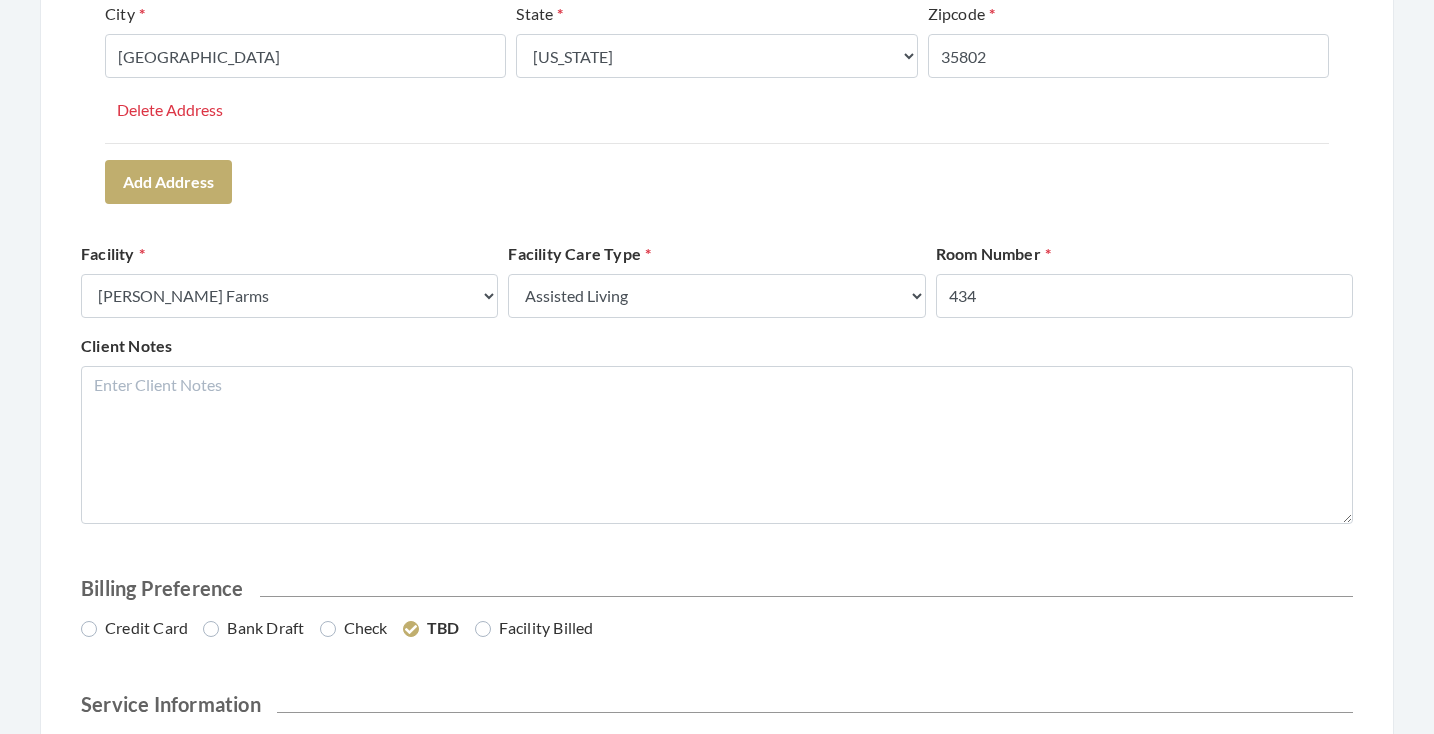 click on "Address Type   Select One...   Office Address   Home Address   Billing Address   Primary Address     Set this address as the primary address   Address   4670 BELLEWOOD DRIVE SE   Address 2   APT 434   City   HUNTSVILLE   State   Select One...   Alabama   Alaska   American Samoa   Arizona   Arkansas   California   Colorado   Connecticut   Delaware   District Of Columbia   Federated States Of Micronesia   Florida   Georgia   Guam Gu   Hawaii   Idaho   Illinois   Indiana   Iowa   Kansas   Kentucky   Louisiana   Maine   Marshall Islands   Maryland   Massachusetts   Michigan   Minnesota   Mississippi   Missouri   Montana   Nebraska   Nevada   New Hampshire   New Jersey   New Mexico   New York   North Carolina   North Dakota   Northern Mariana Islands   Ohio   Oklahoma   Oregon   Palau   Pennsylvania   Puerto Rico   Rhode Island   South Carolina   South Dakota   Tennessee   Texas   Utah   Vermont   Virgin Islands   Virginia   Washington   West Virginia   Wisconsin   Wyoming   Zipcode   35802   Delete Address" at bounding box center [717, 10] 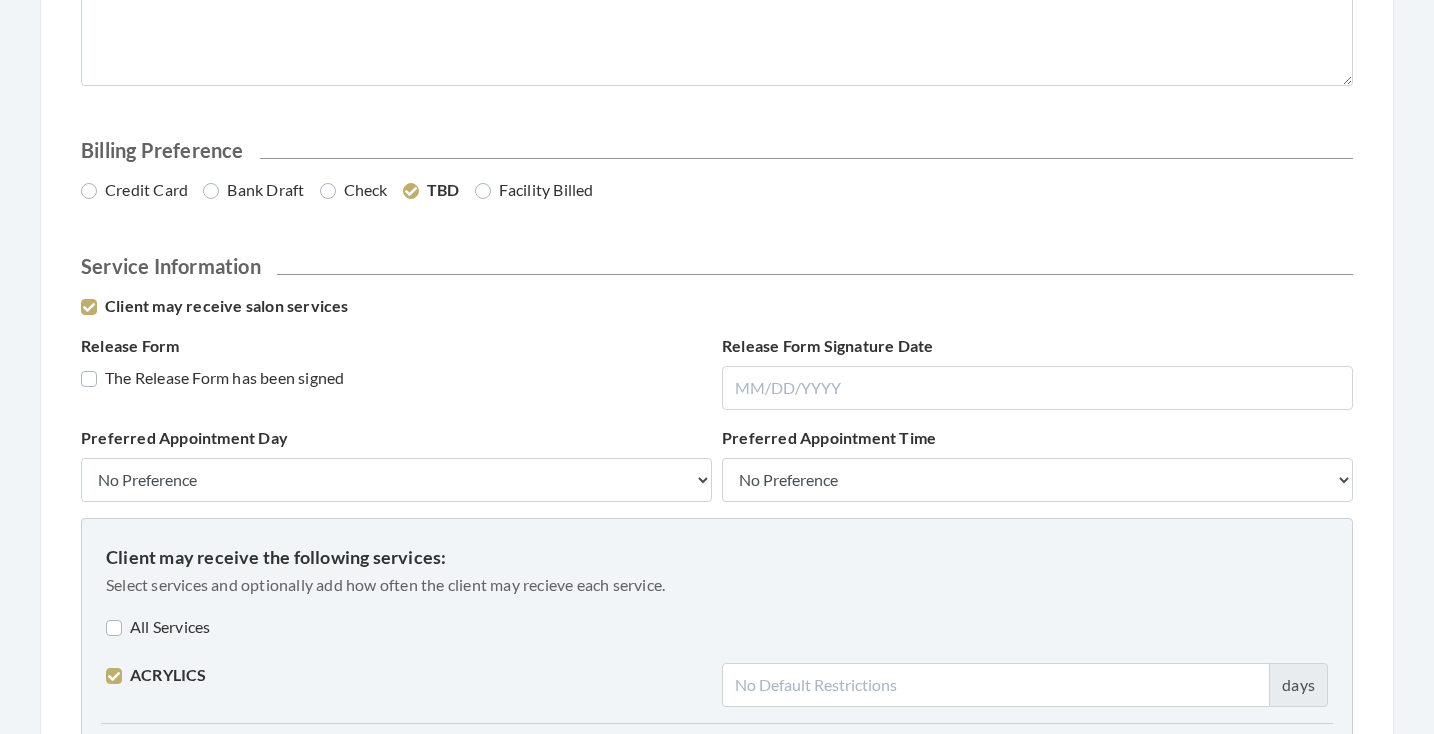scroll, scrollTop: 1156, scrollLeft: 0, axis: vertical 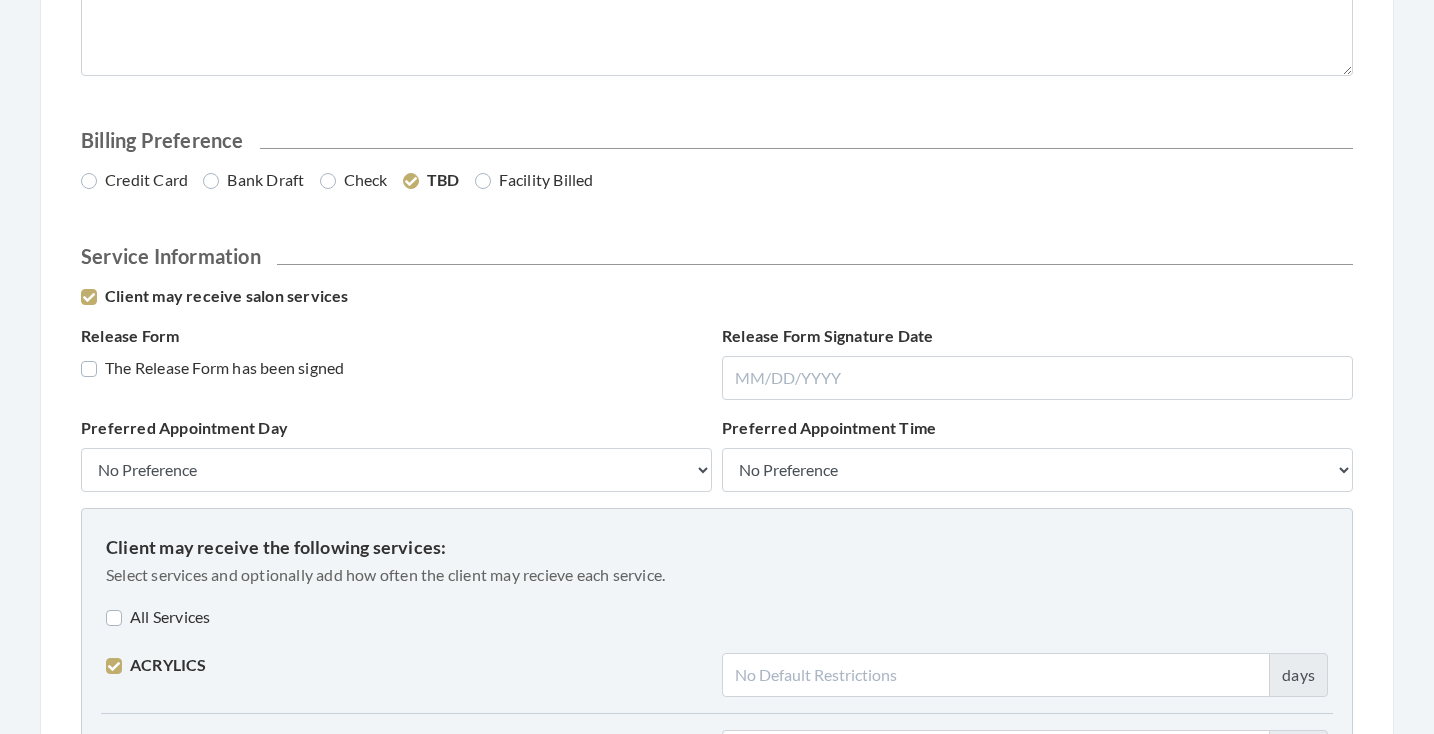 click on "Credit Card" at bounding box center [134, 180] 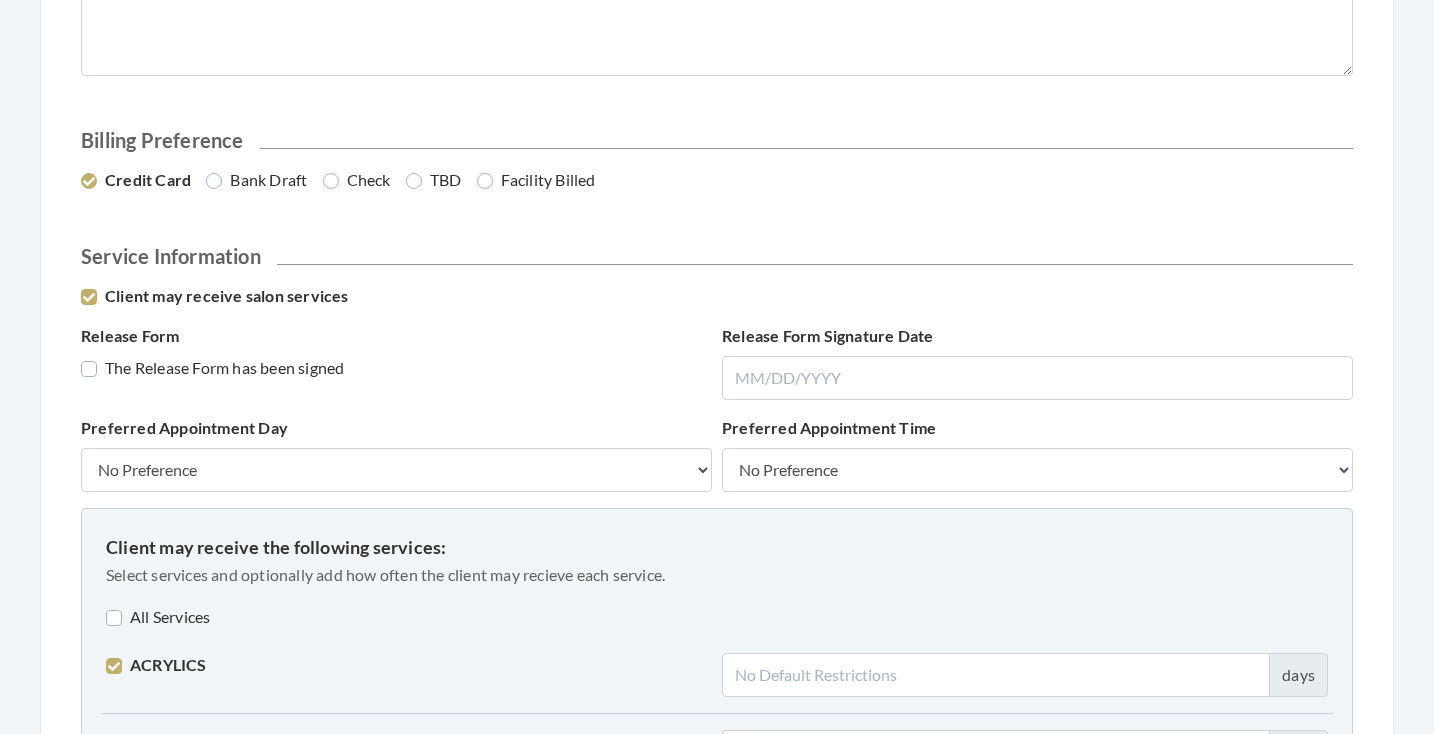 scroll, scrollTop: 1249, scrollLeft: 0, axis: vertical 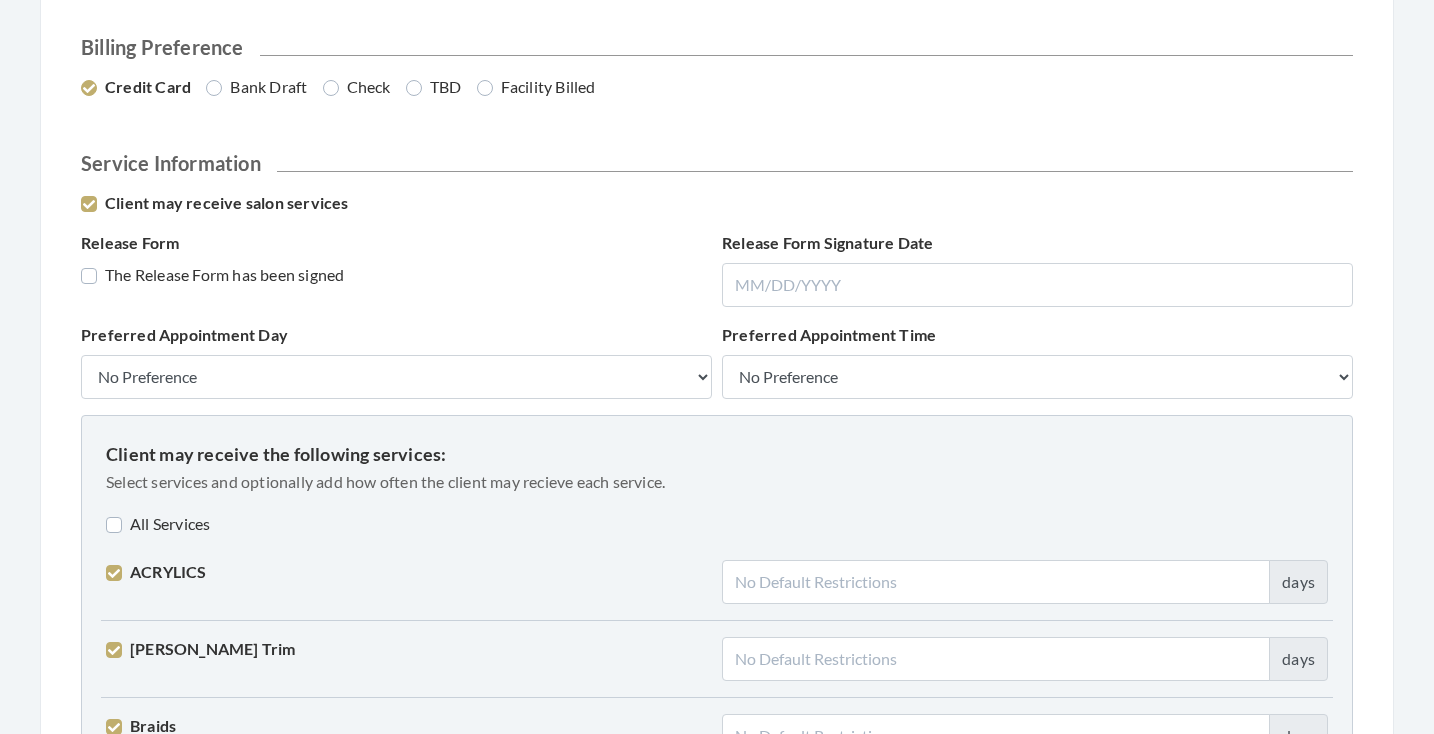 click on "The Release Form has been signed" at bounding box center (212, 275) 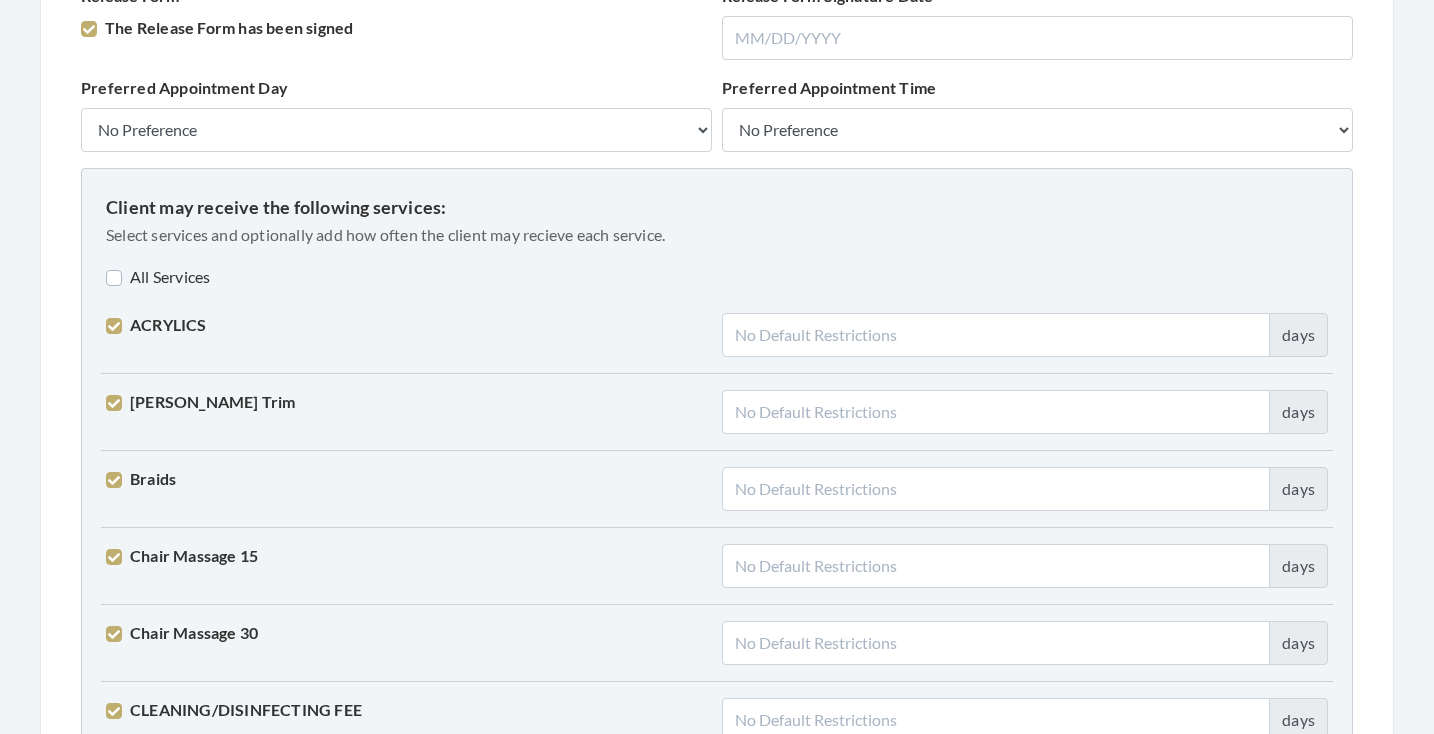 scroll, scrollTop: 1517, scrollLeft: 0, axis: vertical 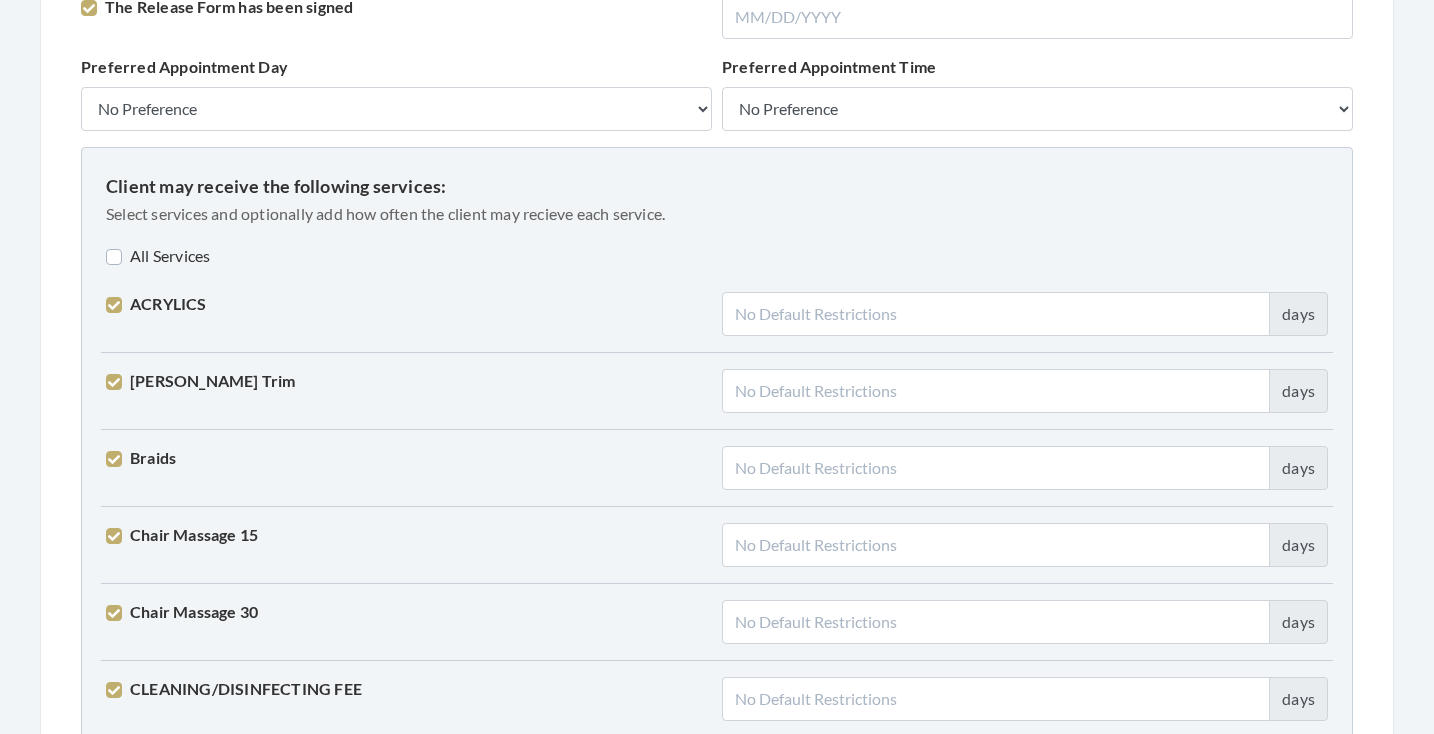 click on "All Services" at bounding box center (158, 256) 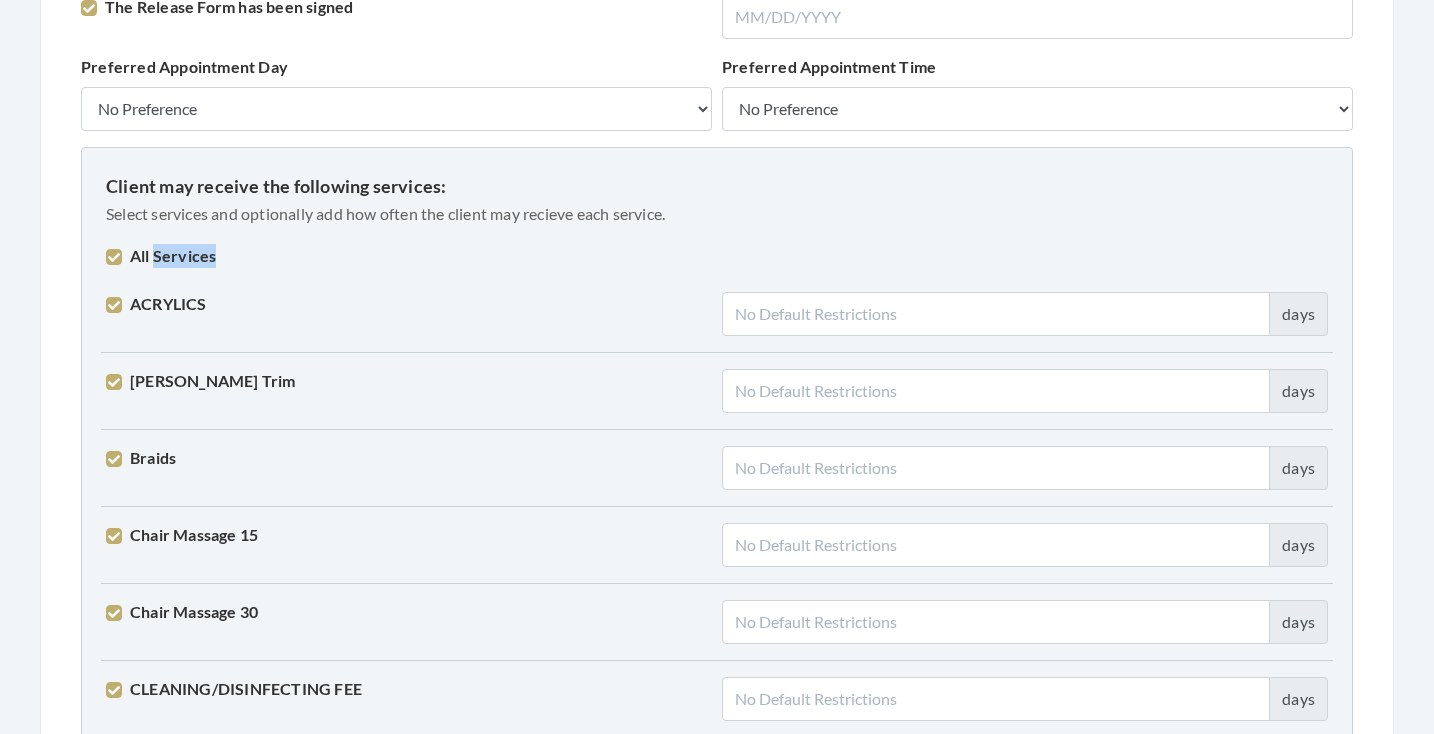 click on "All Services" at bounding box center [161, 256] 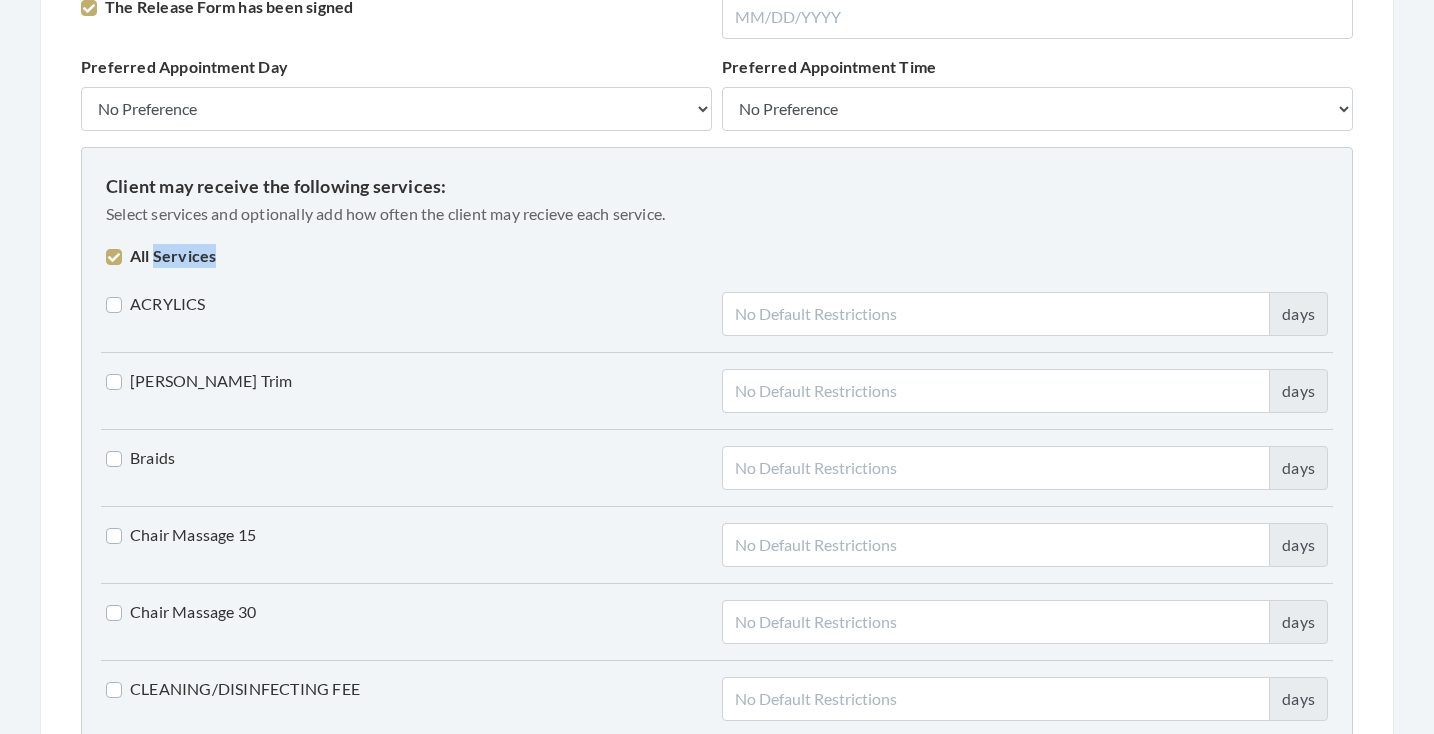 checkbox on "false" 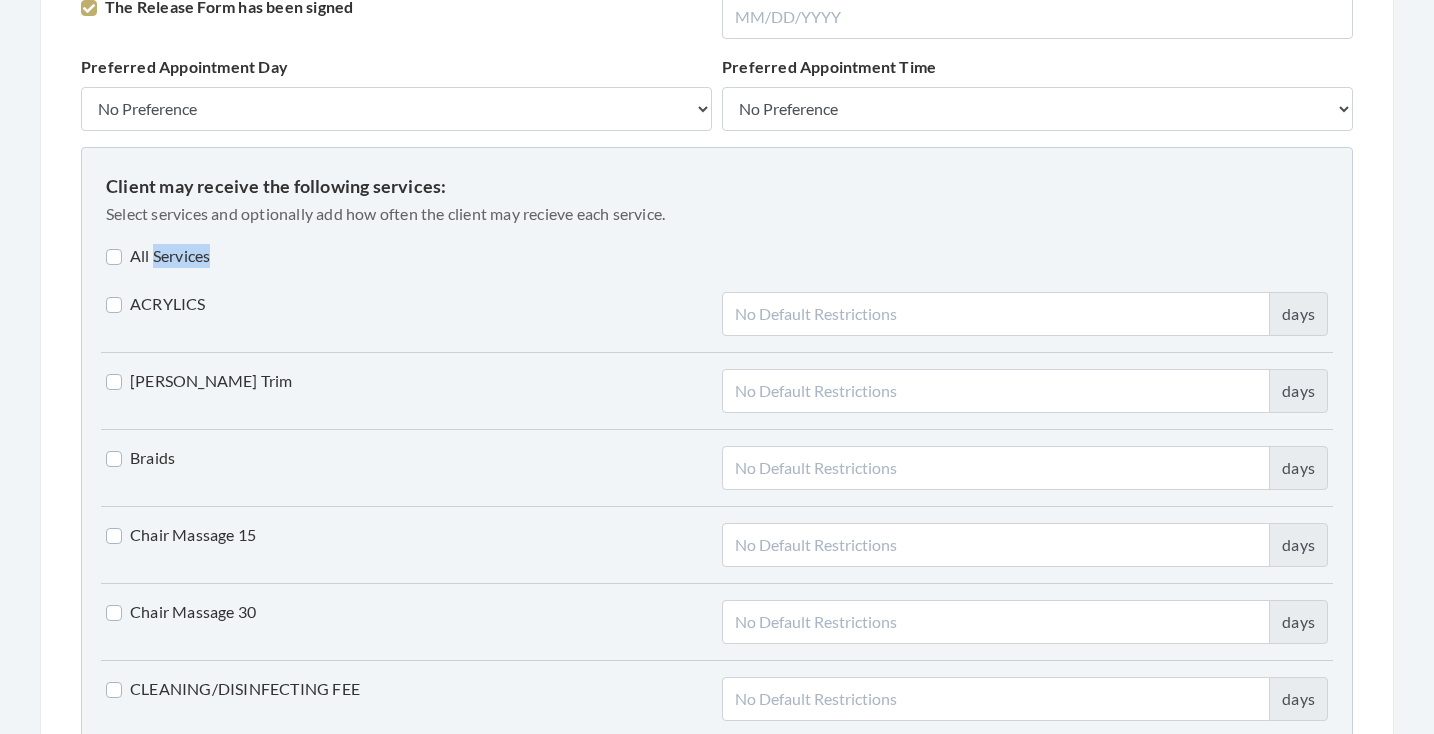 checkbox on "false" 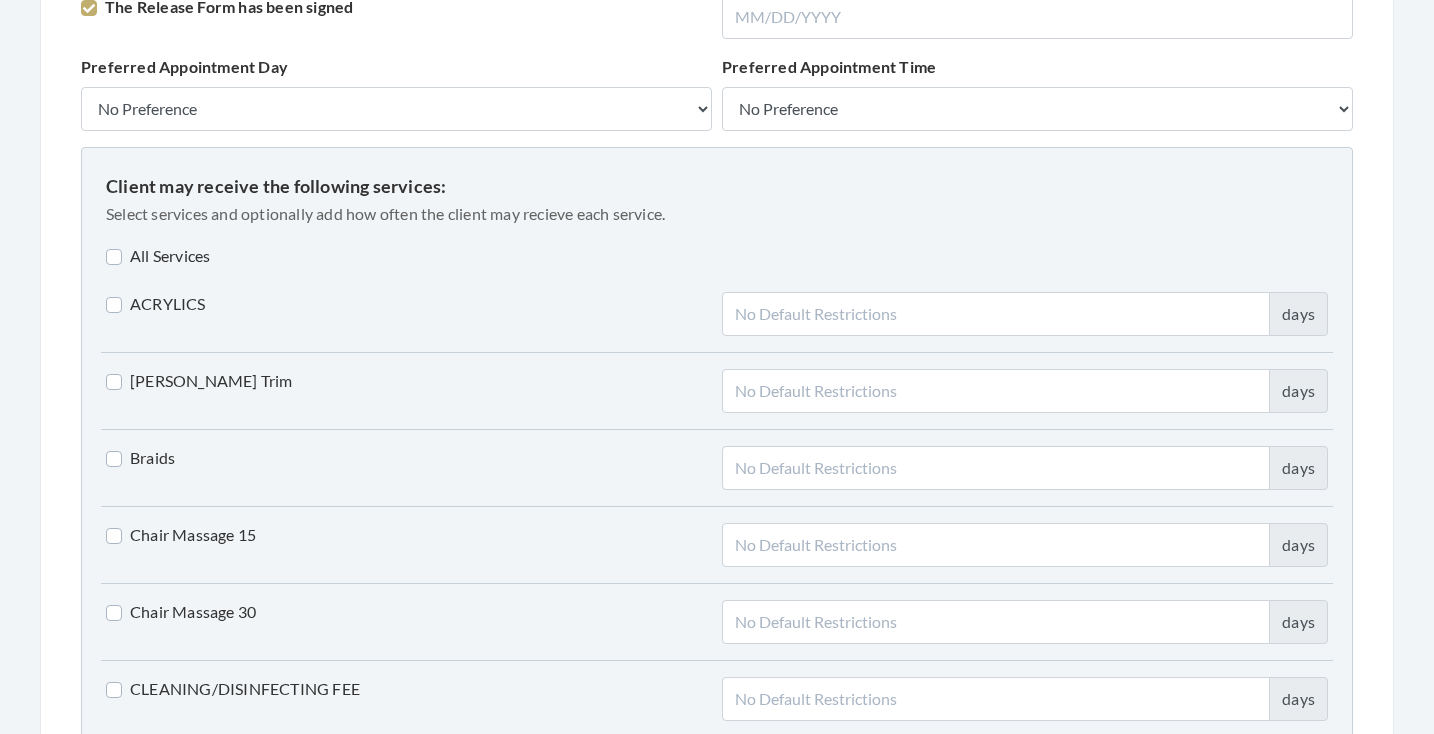 click on "ACRYLICS" at bounding box center (409, 322) 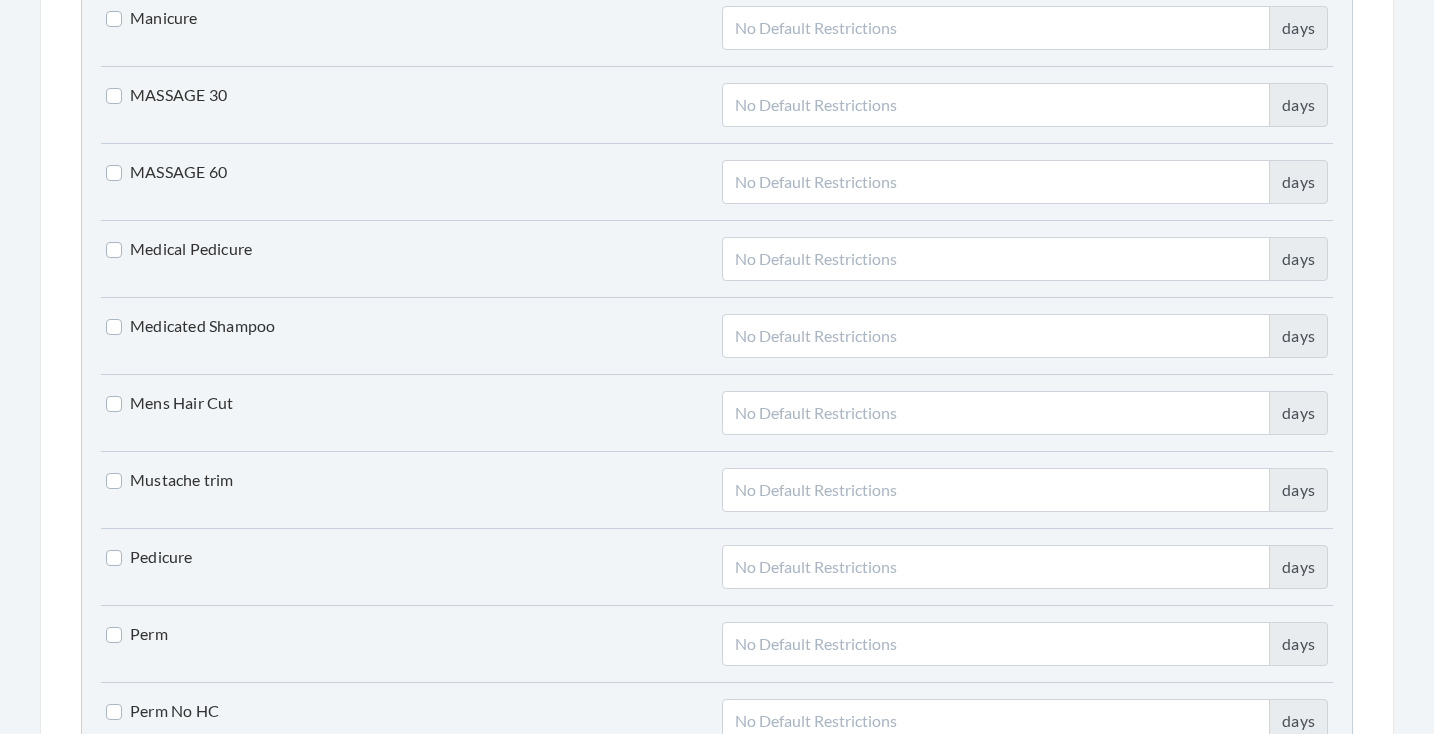 click on "Mens Hair Cut" at bounding box center (170, 403) 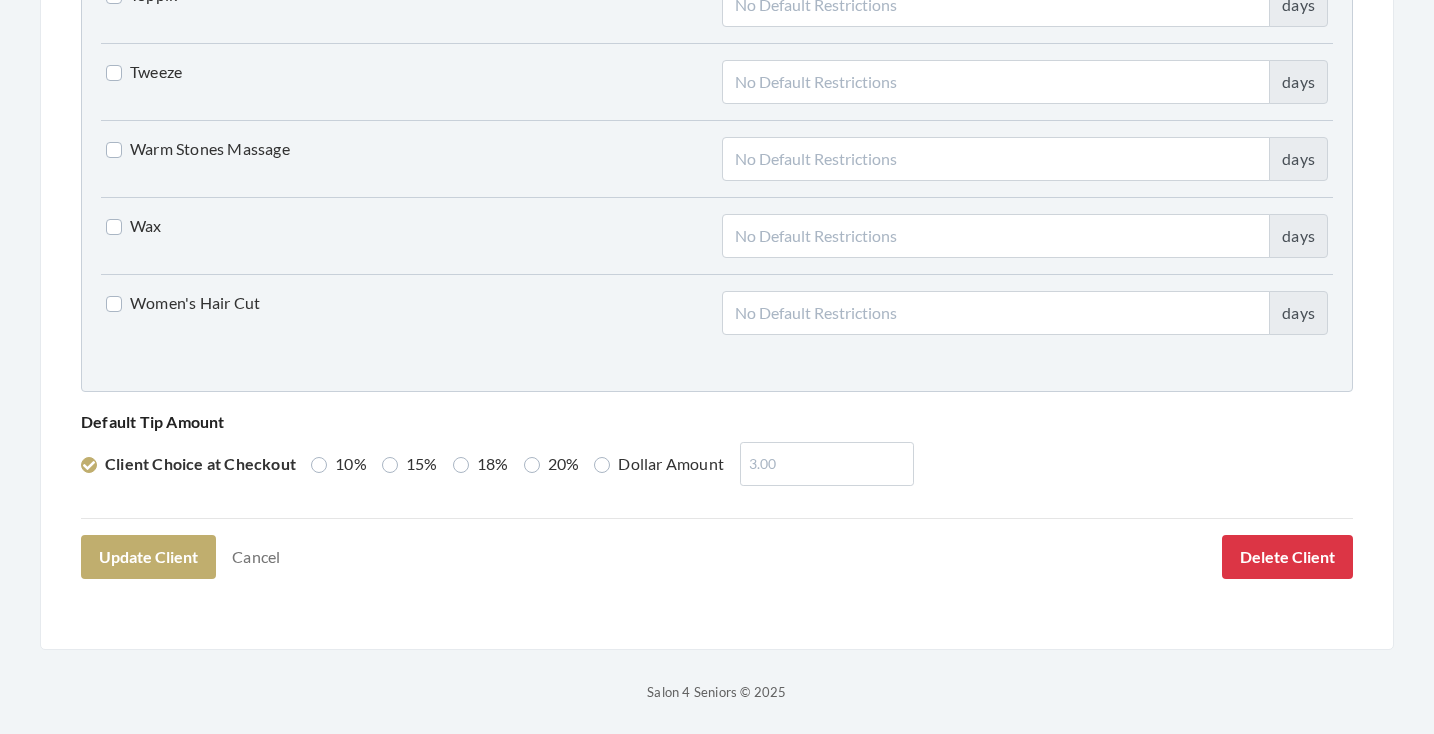 scroll, scrollTop: 5136, scrollLeft: 0, axis: vertical 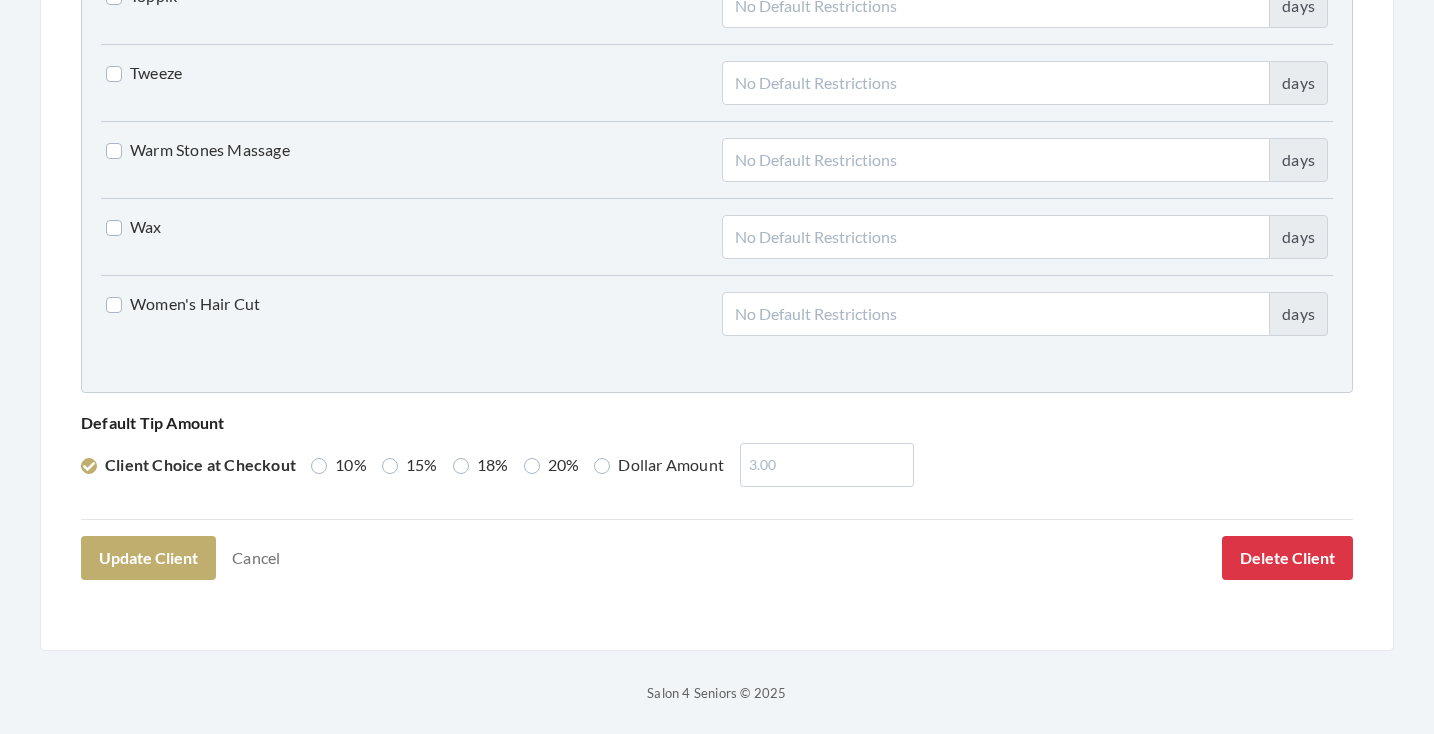 click on "20%" at bounding box center [552, 465] 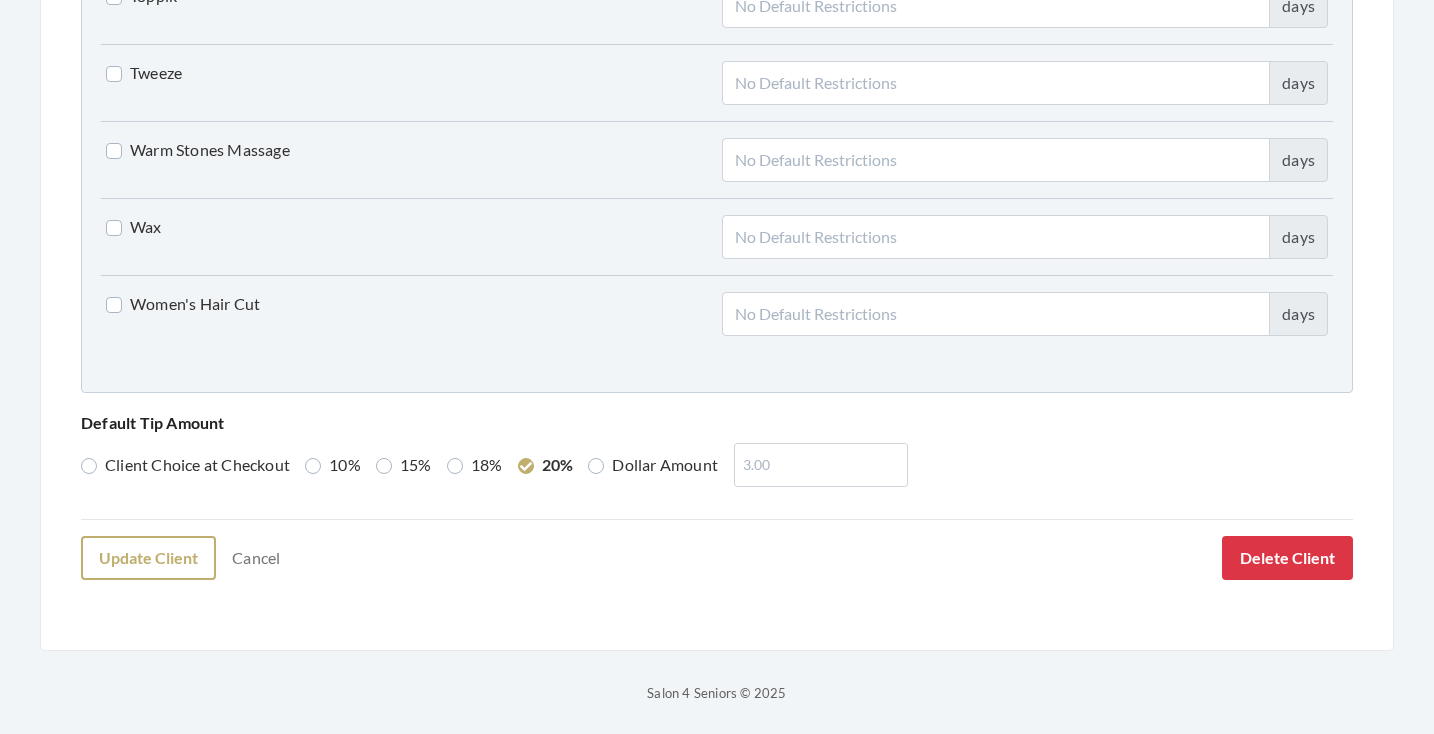 click on "Update Client" at bounding box center (148, 558) 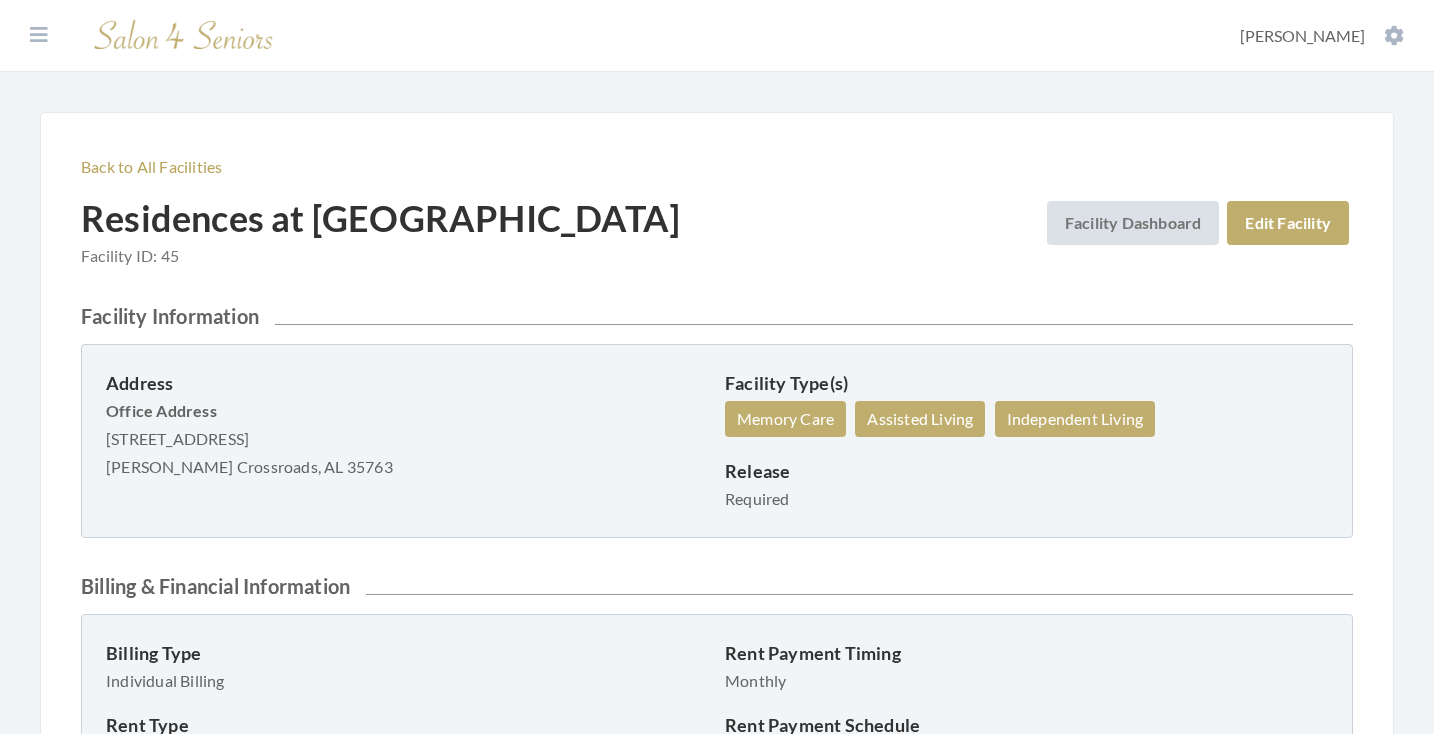 scroll, scrollTop: 38, scrollLeft: 0, axis: vertical 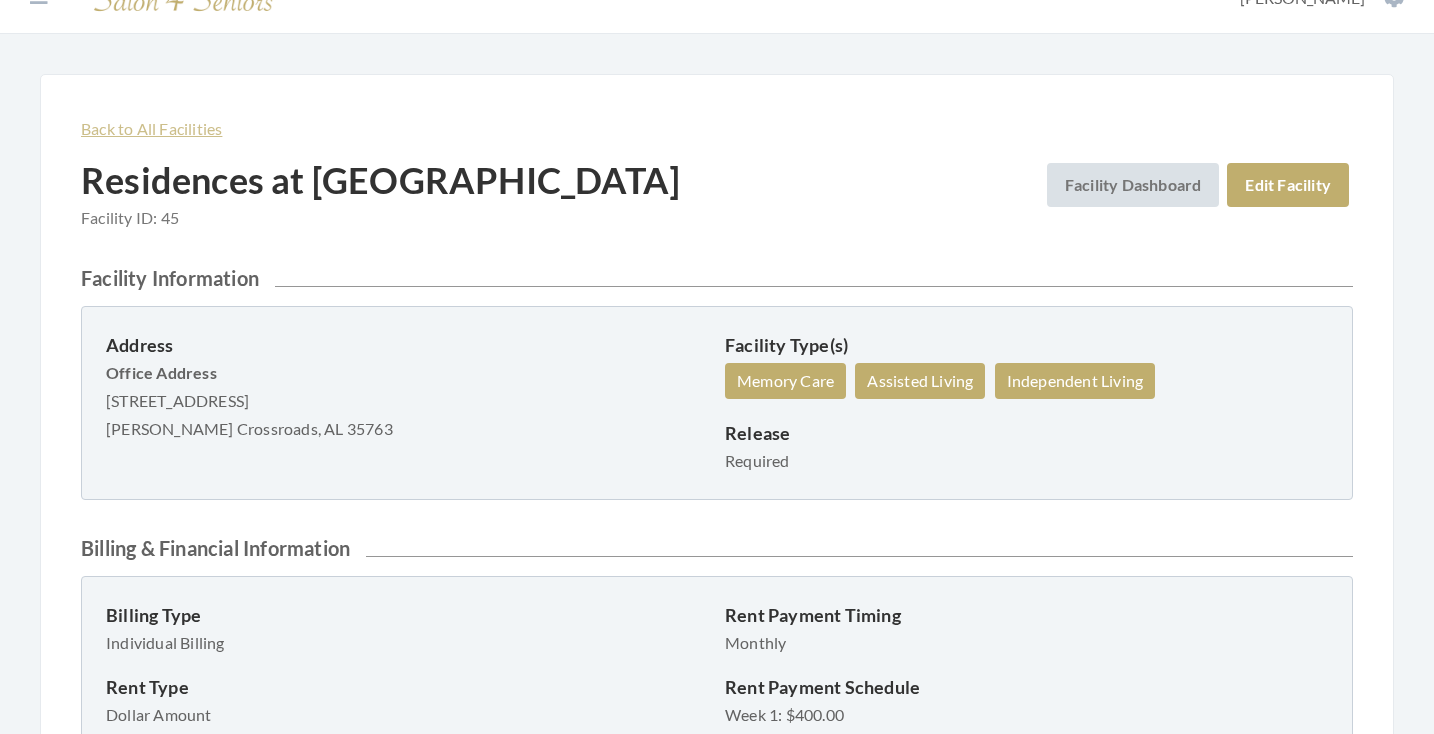 click on "Back to All Facilities" at bounding box center (151, 128) 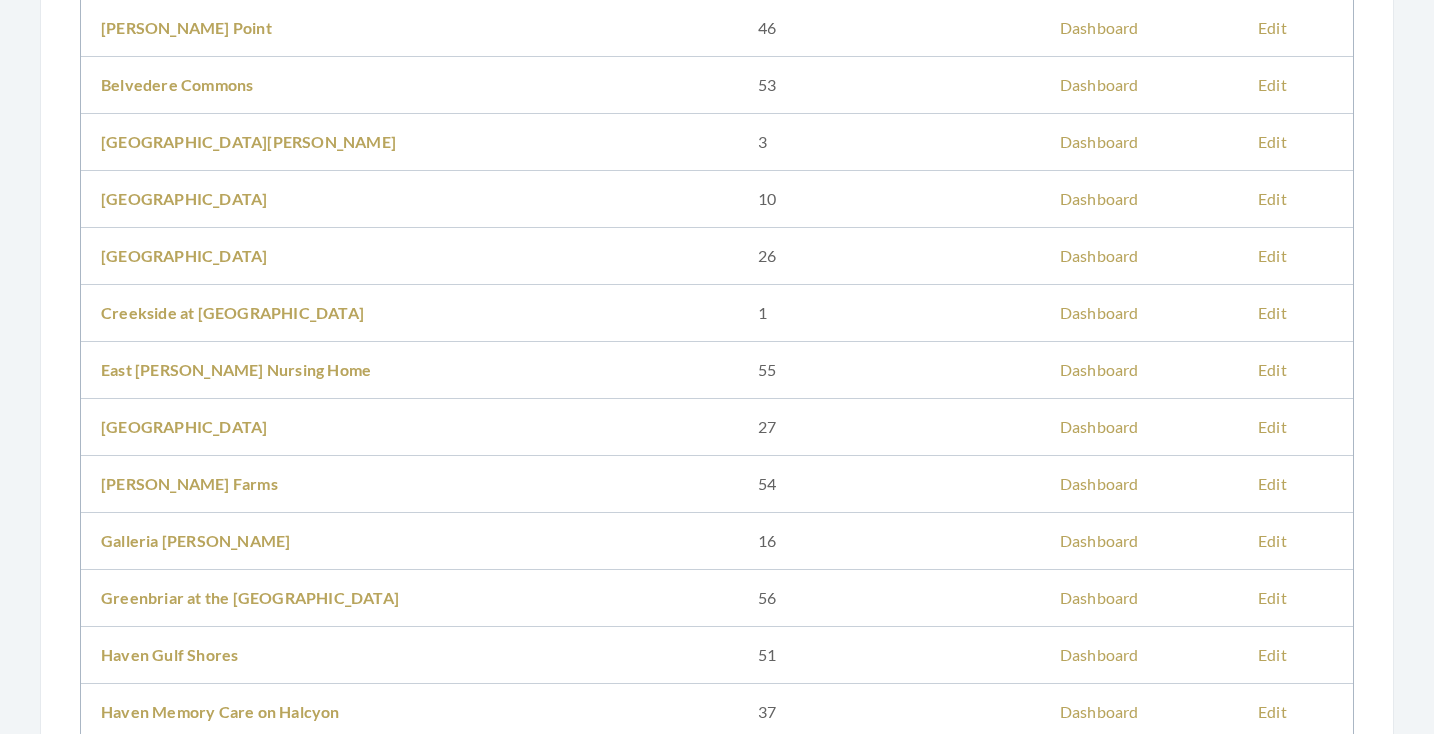 scroll, scrollTop: 441, scrollLeft: 0, axis: vertical 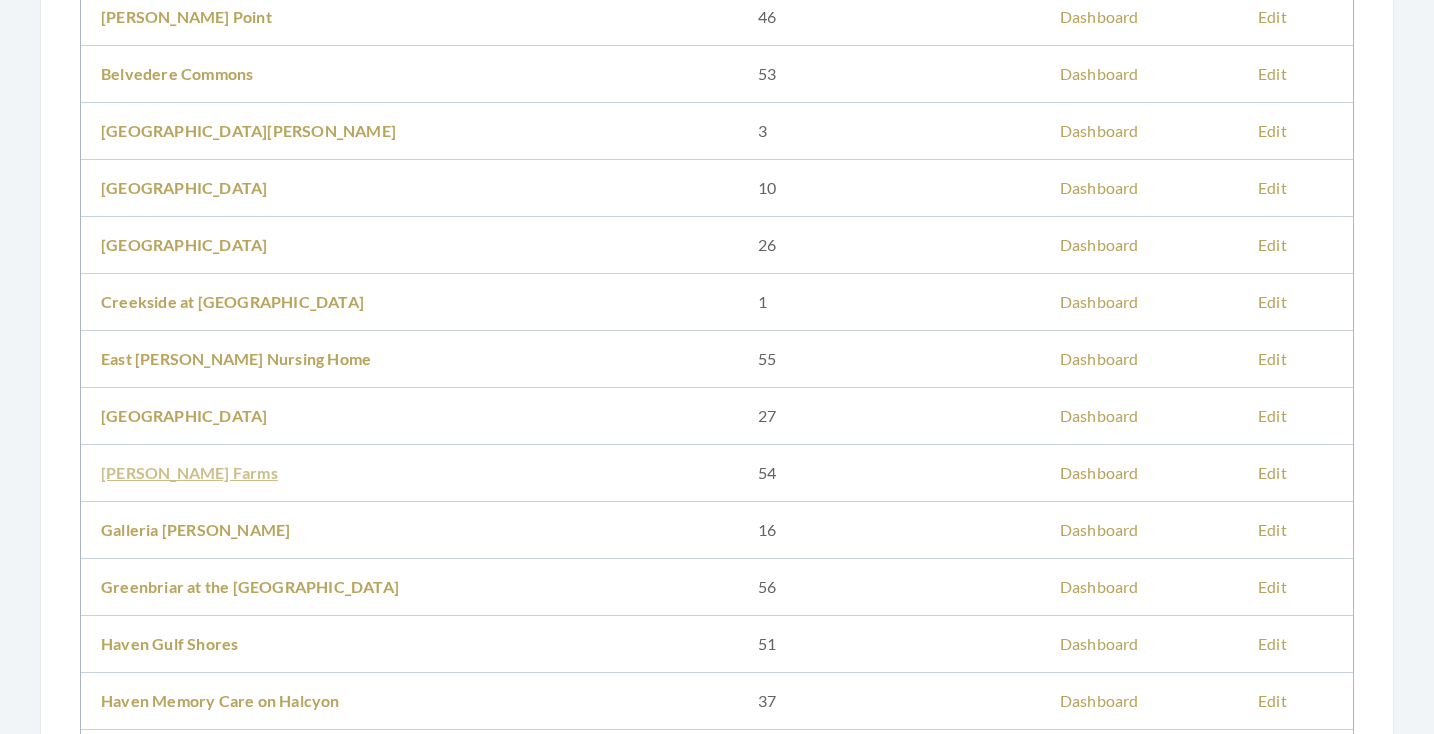 click on "[PERSON_NAME] Farms" at bounding box center [189, 472] 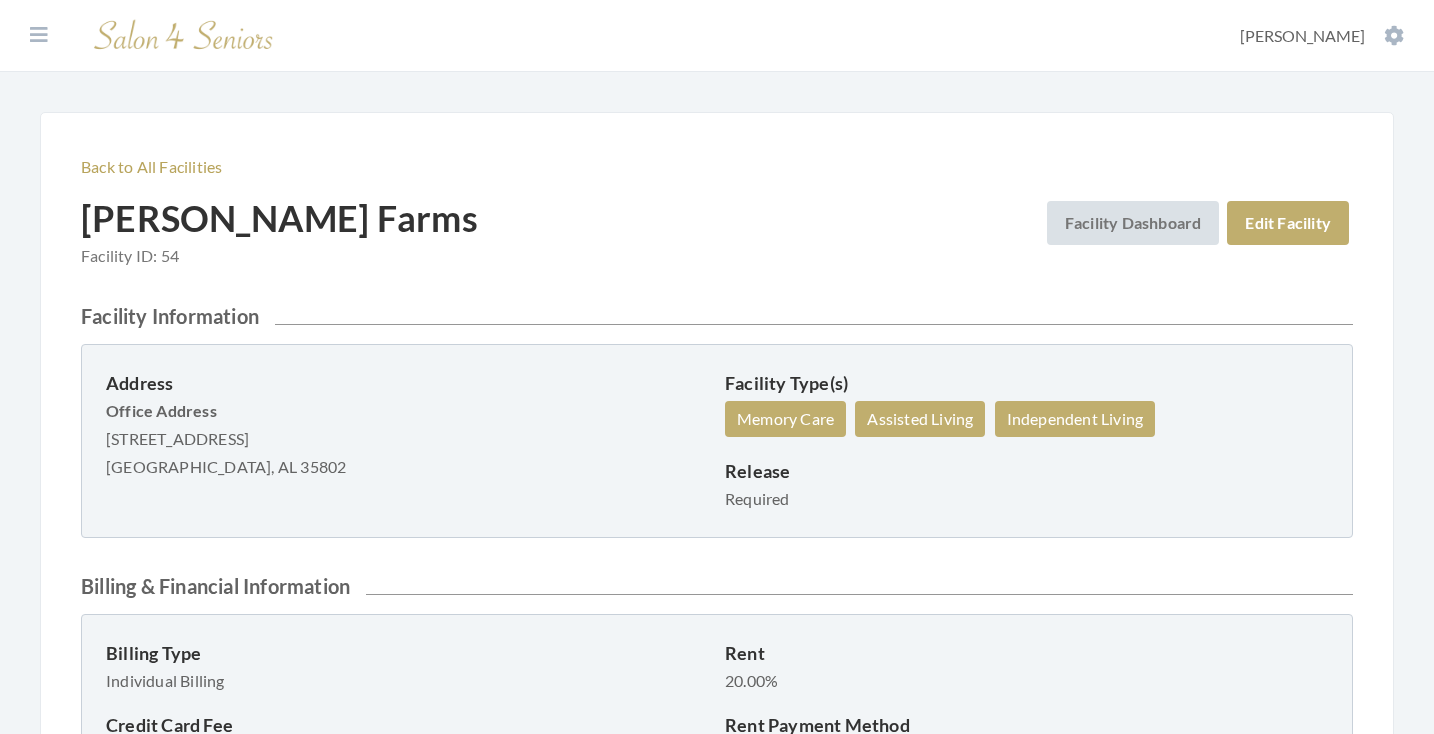 scroll, scrollTop: 0, scrollLeft: 0, axis: both 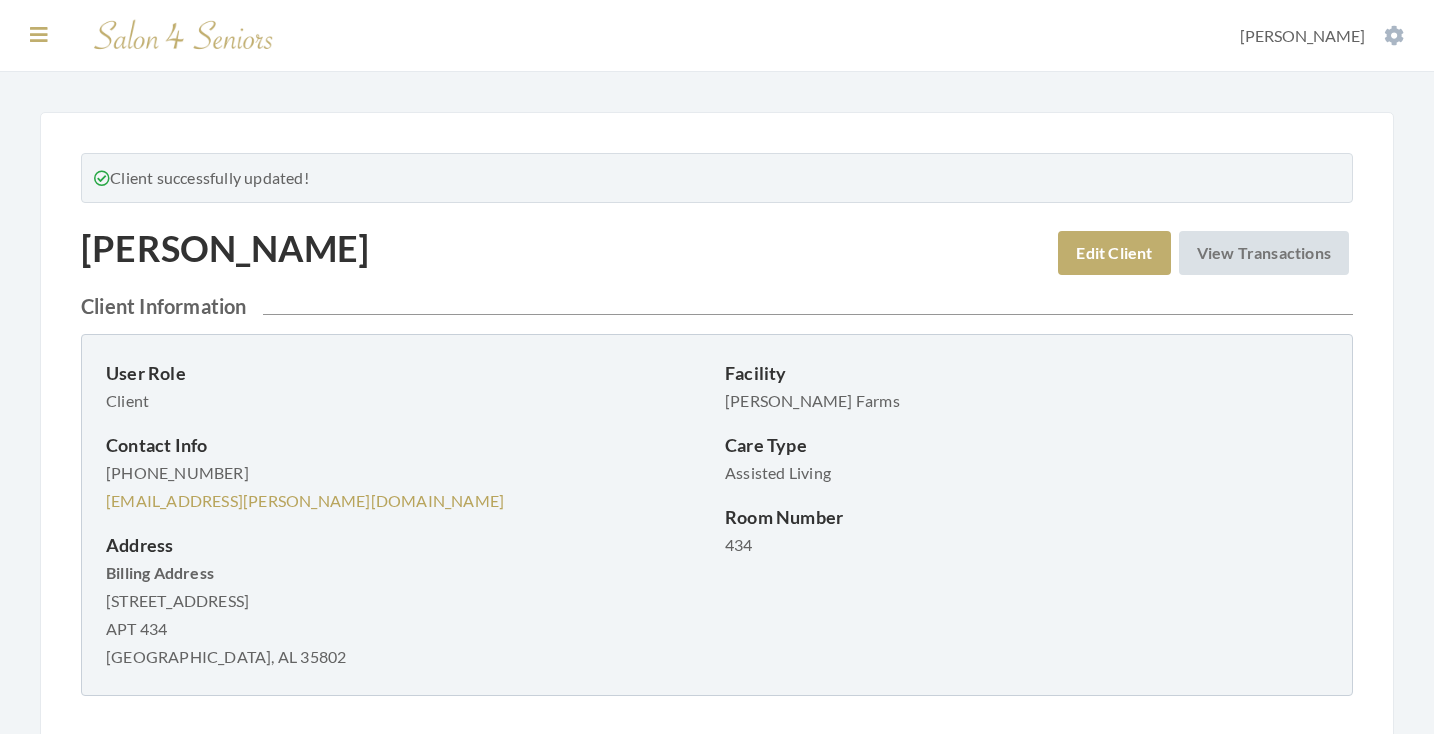 click at bounding box center [39, 35] 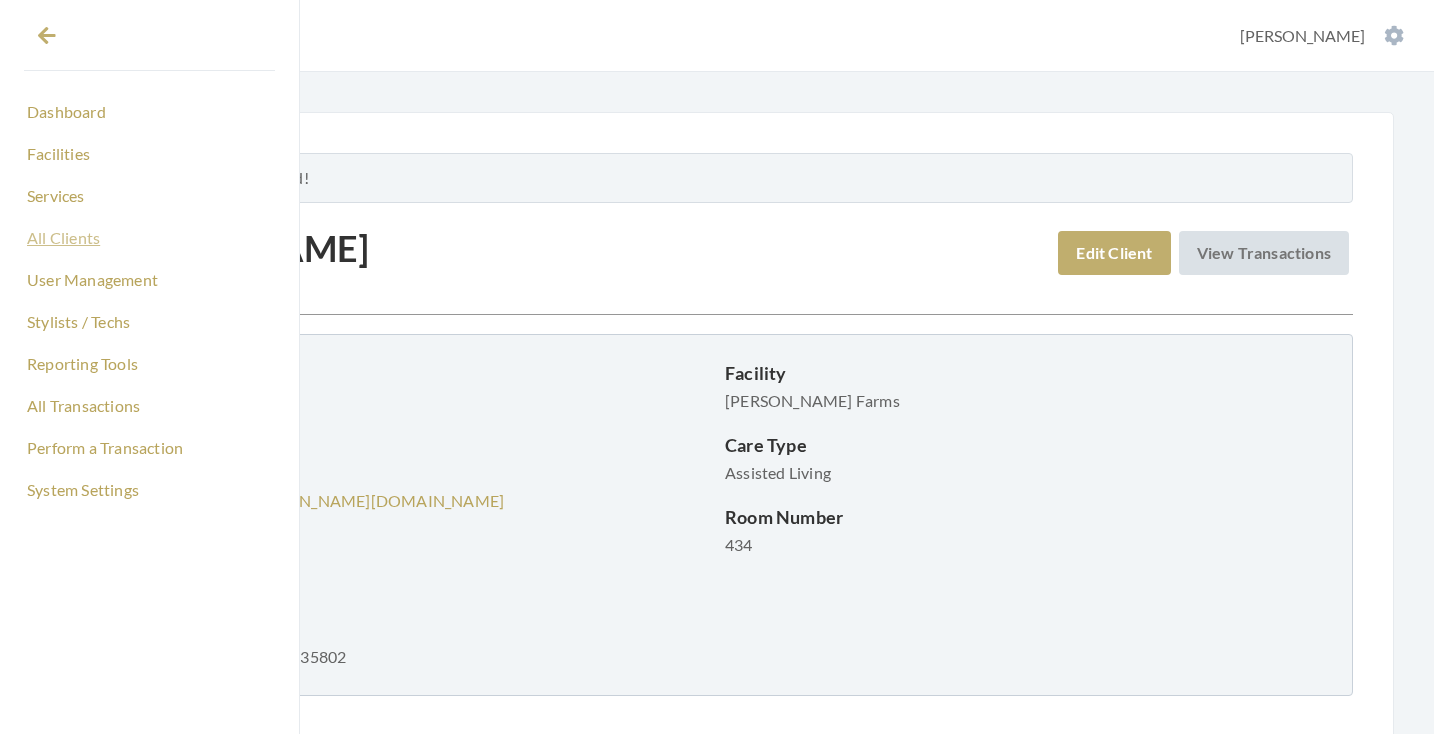 click on "All Clients" at bounding box center [149, 238] 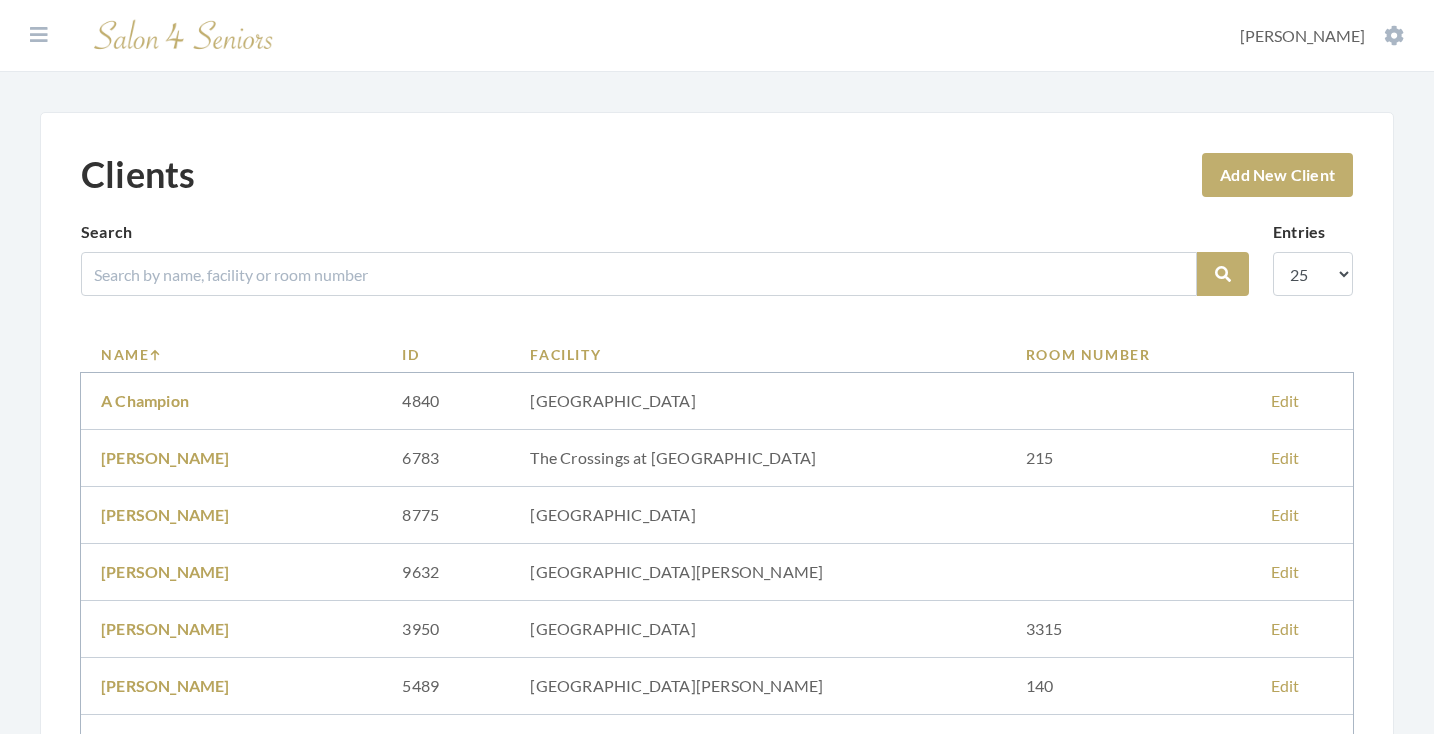 scroll, scrollTop: 0, scrollLeft: 0, axis: both 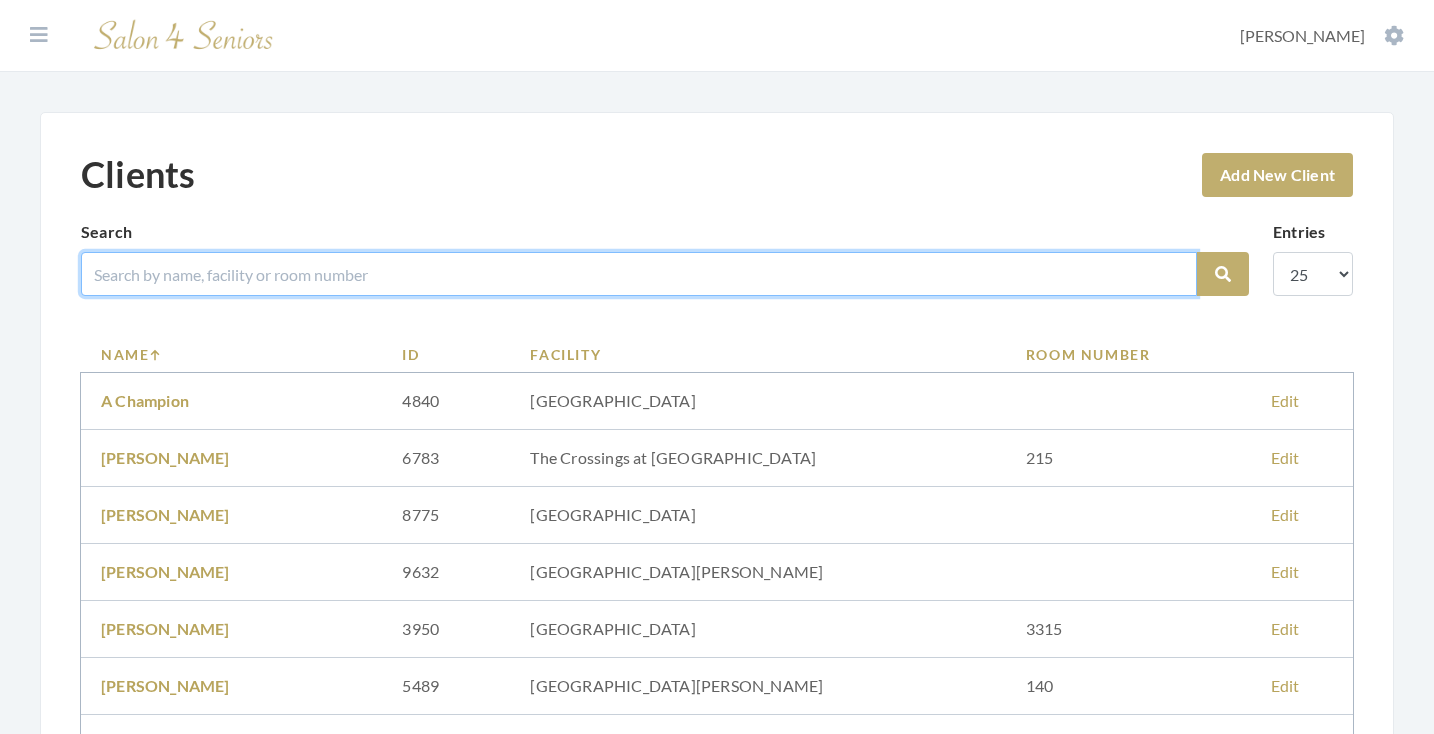 click at bounding box center (639, 274) 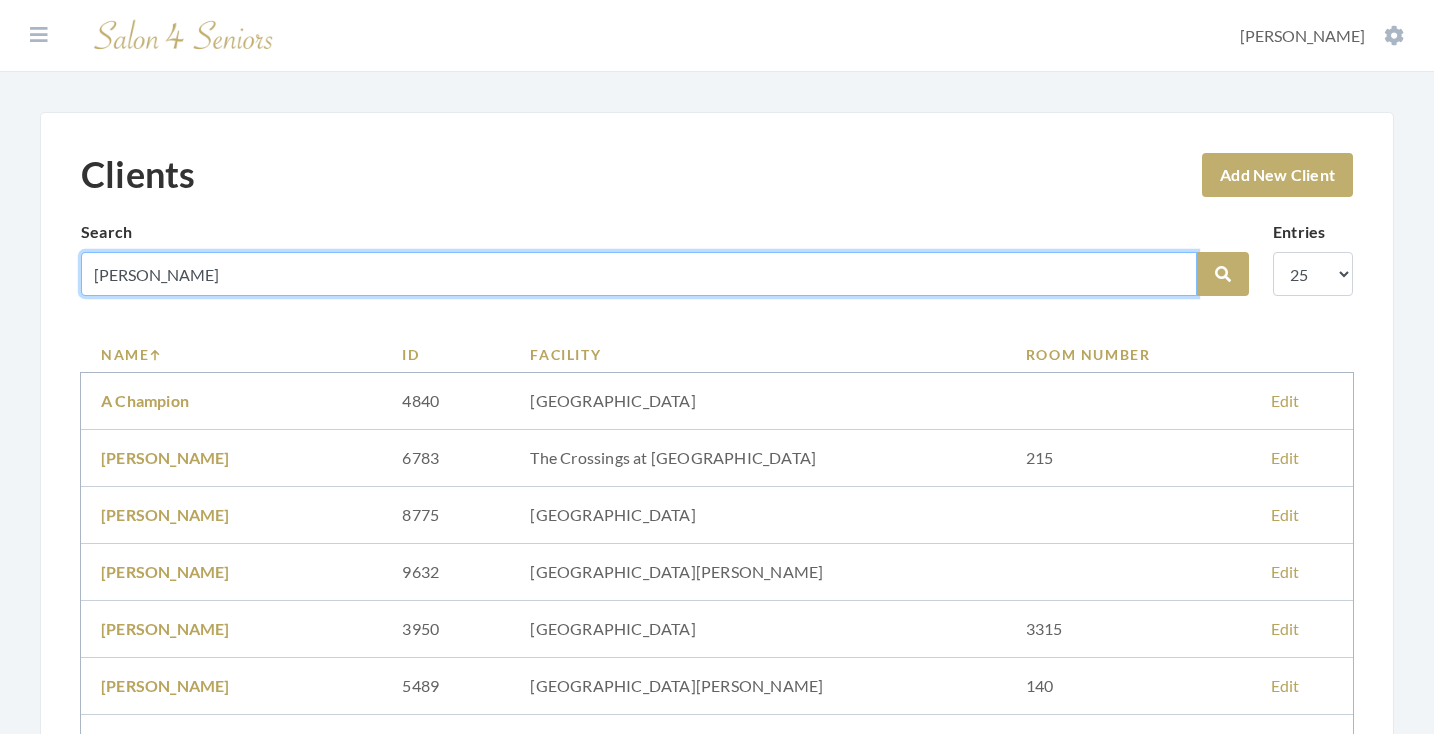 type on "[PERSON_NAME]" 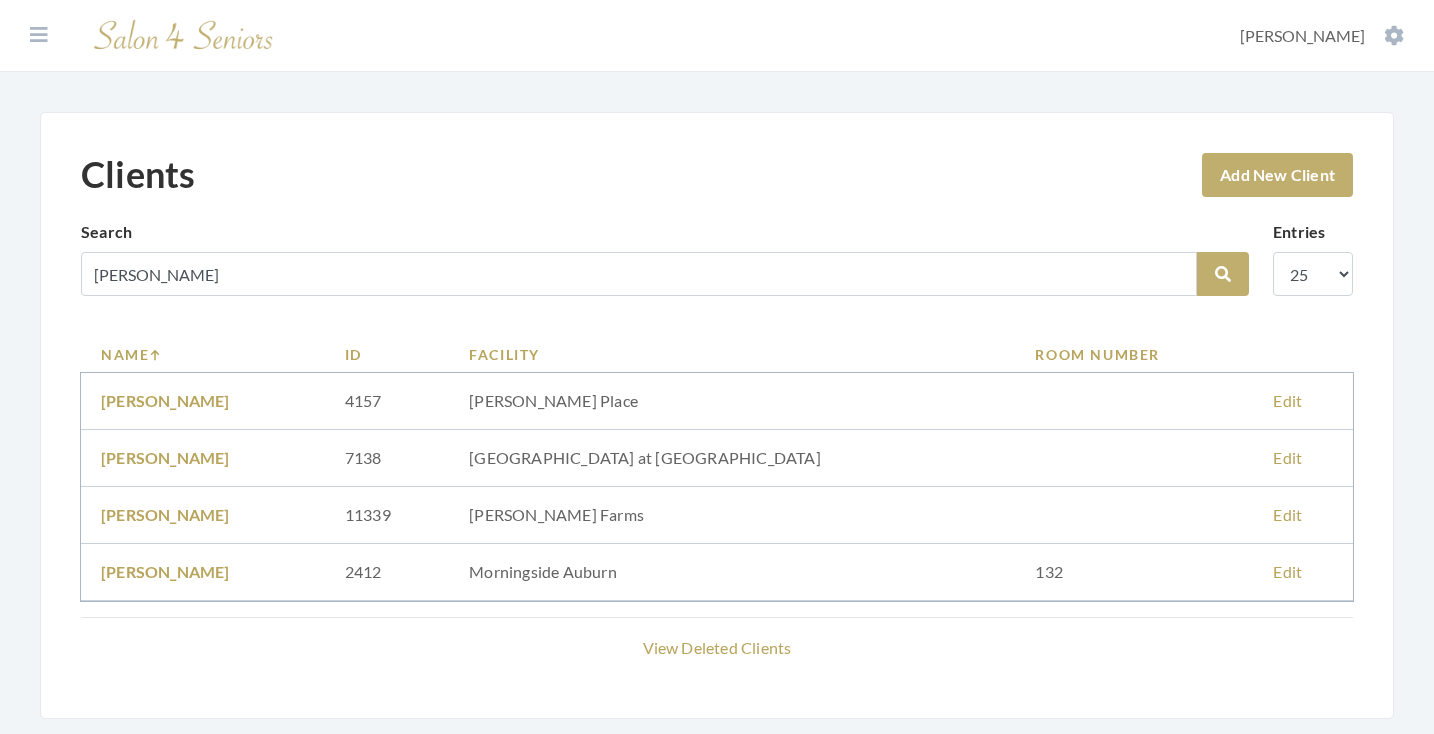 scroll, scrollTop: 21, scrollLeft: 0, axis: vertical 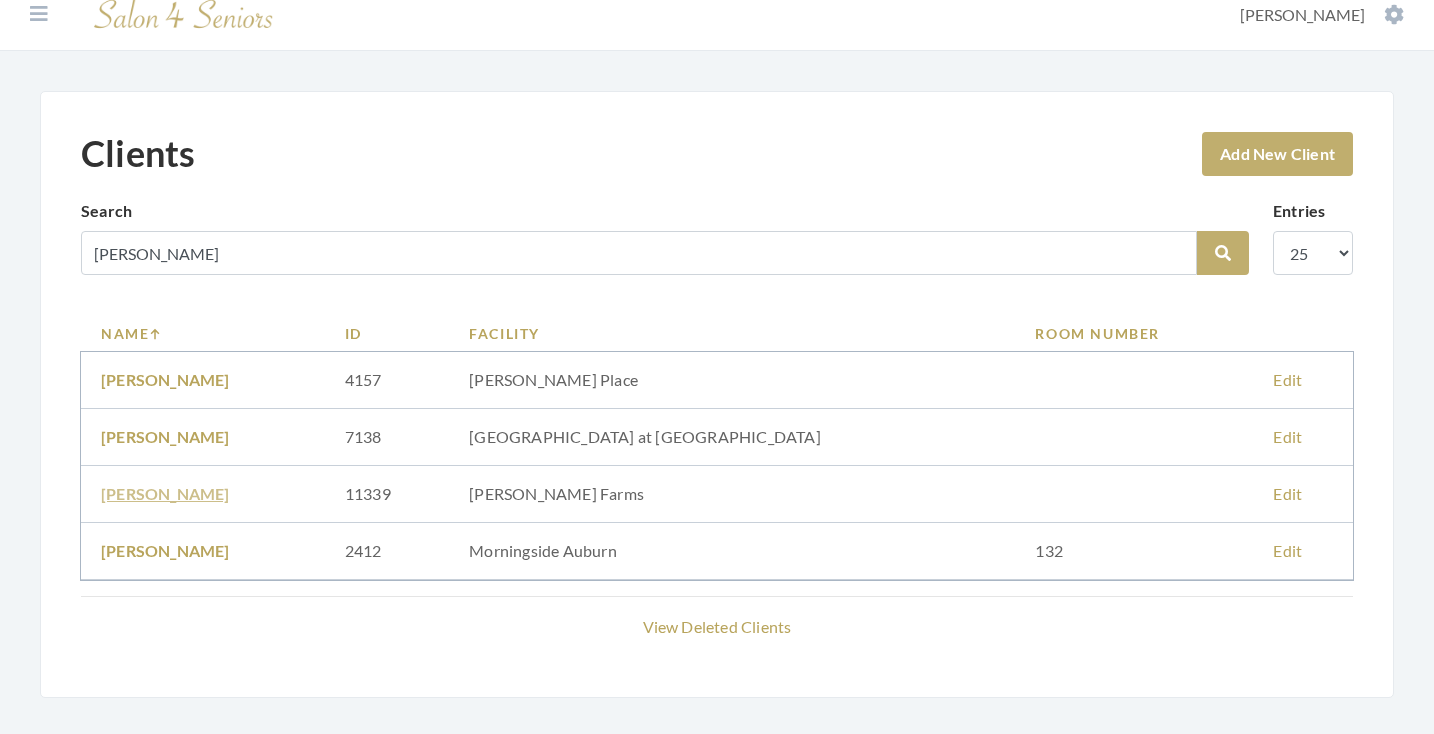 click on "[PERSON_NAME]" at bounding box center (165, 493) 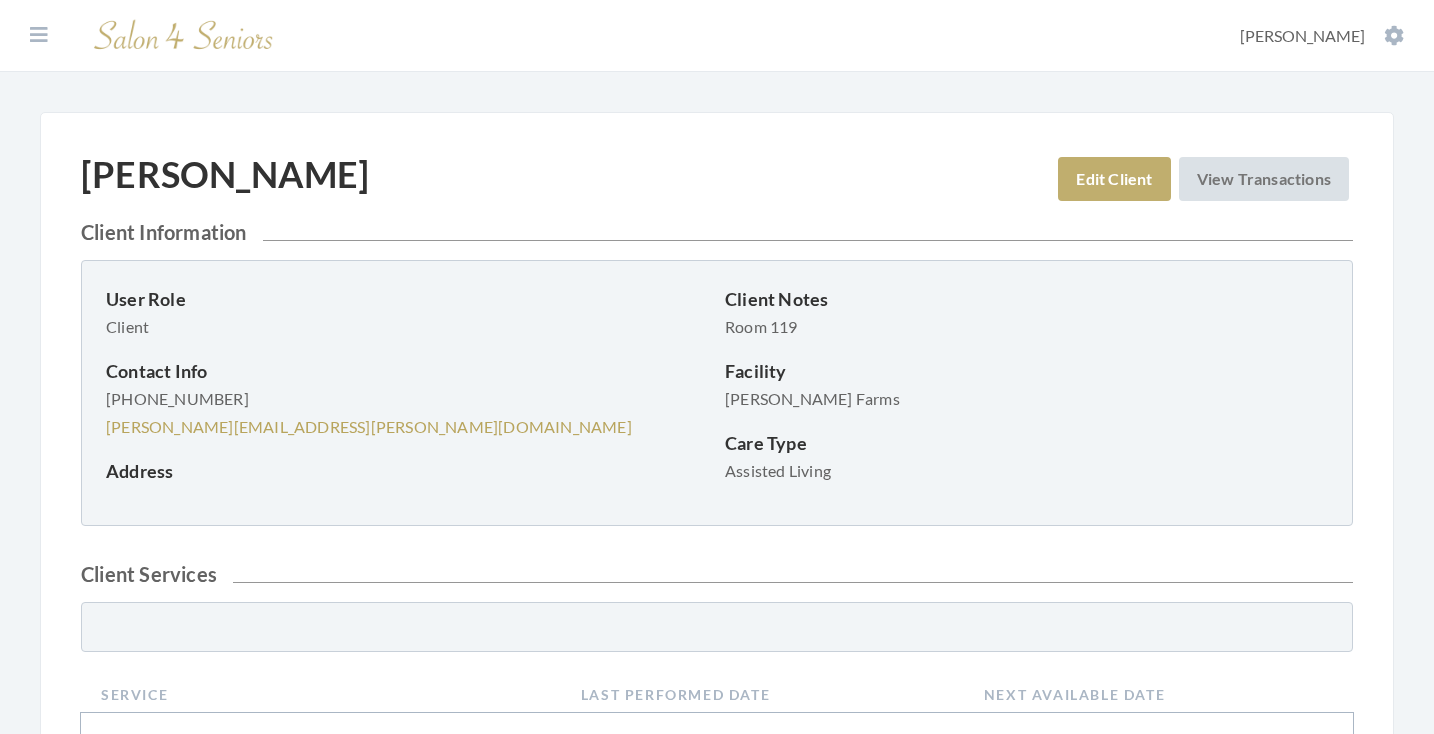 scroll, scrollTop: 0, scrollLeft: 0, axis: both 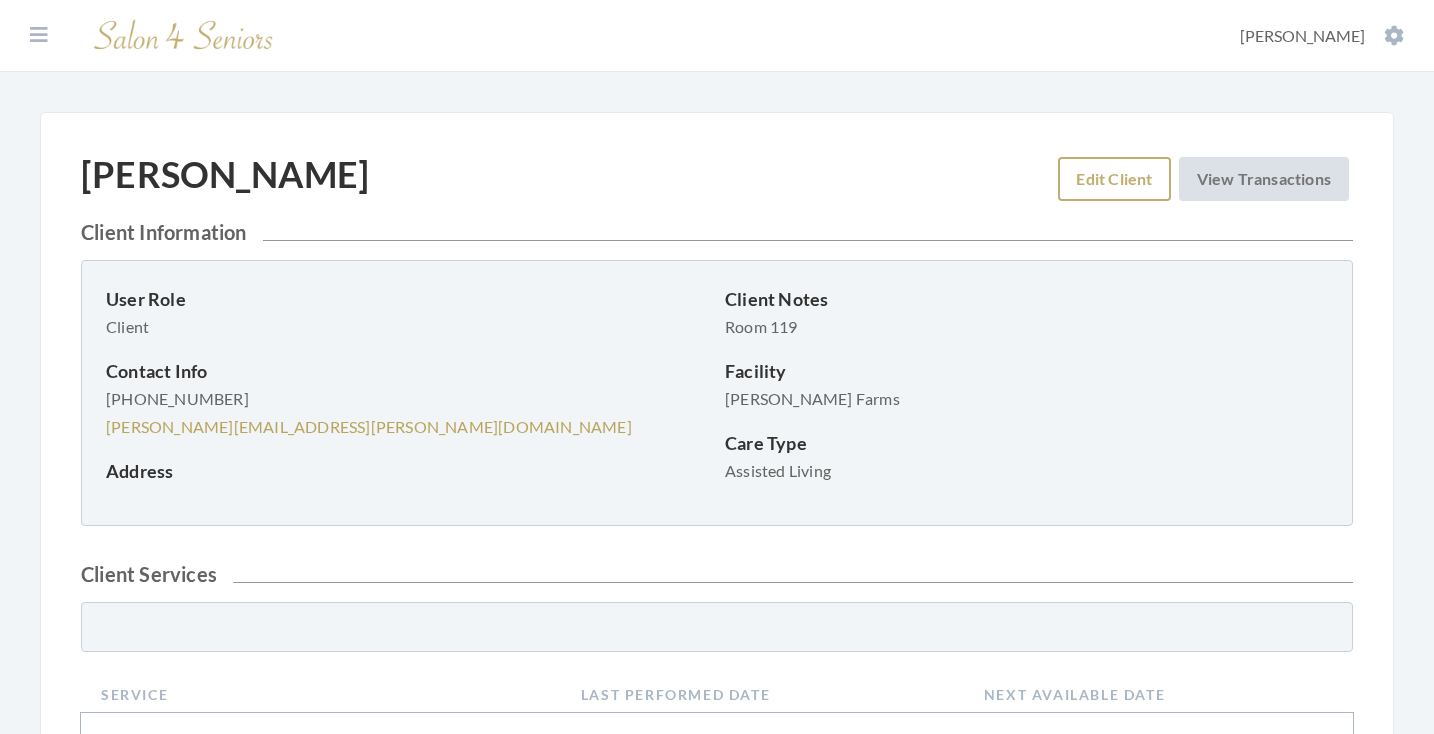 click on "Edit Client" at bounding box center (1114, 179) 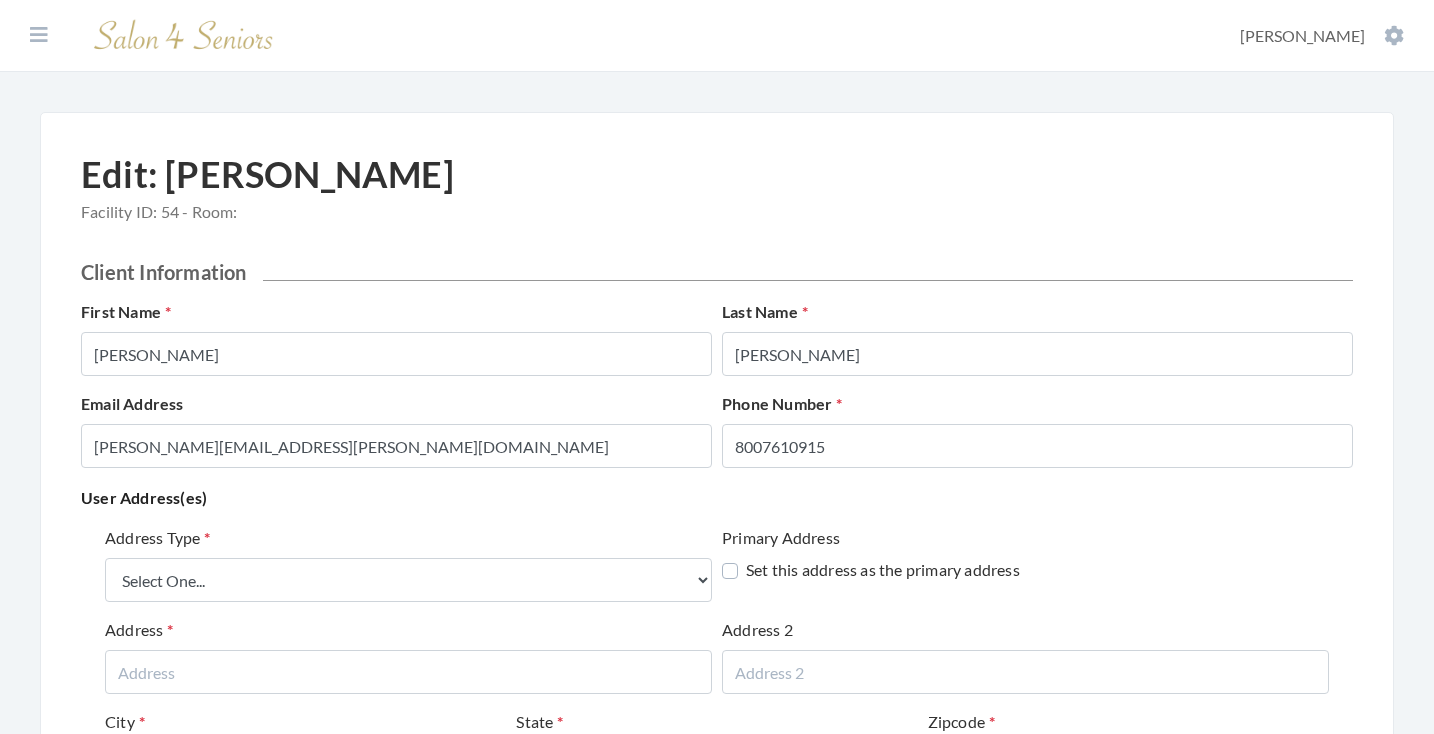 scroll, scrollTop: 0, scrollLeft: 0, axis: both 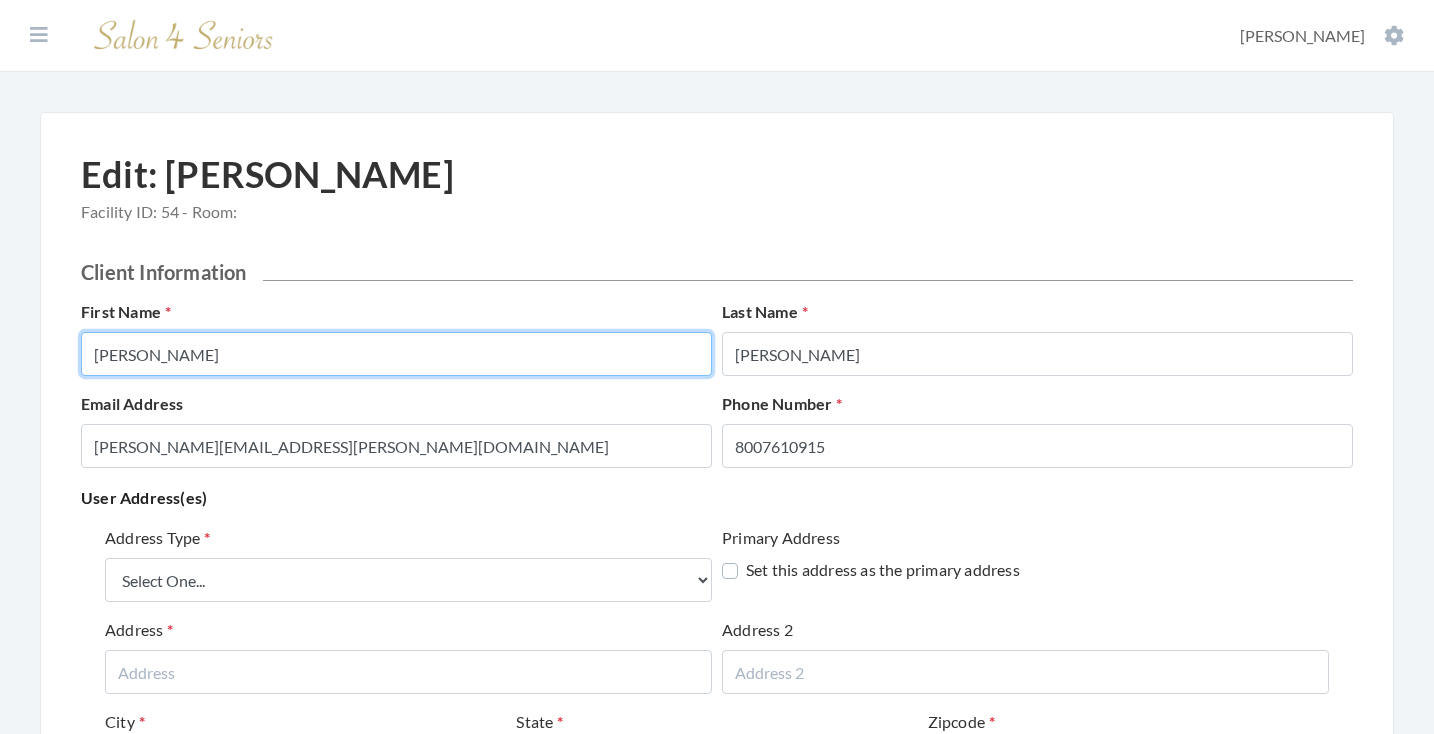 click on "[PERSON_NAME]" at bounding box center [396, 354] 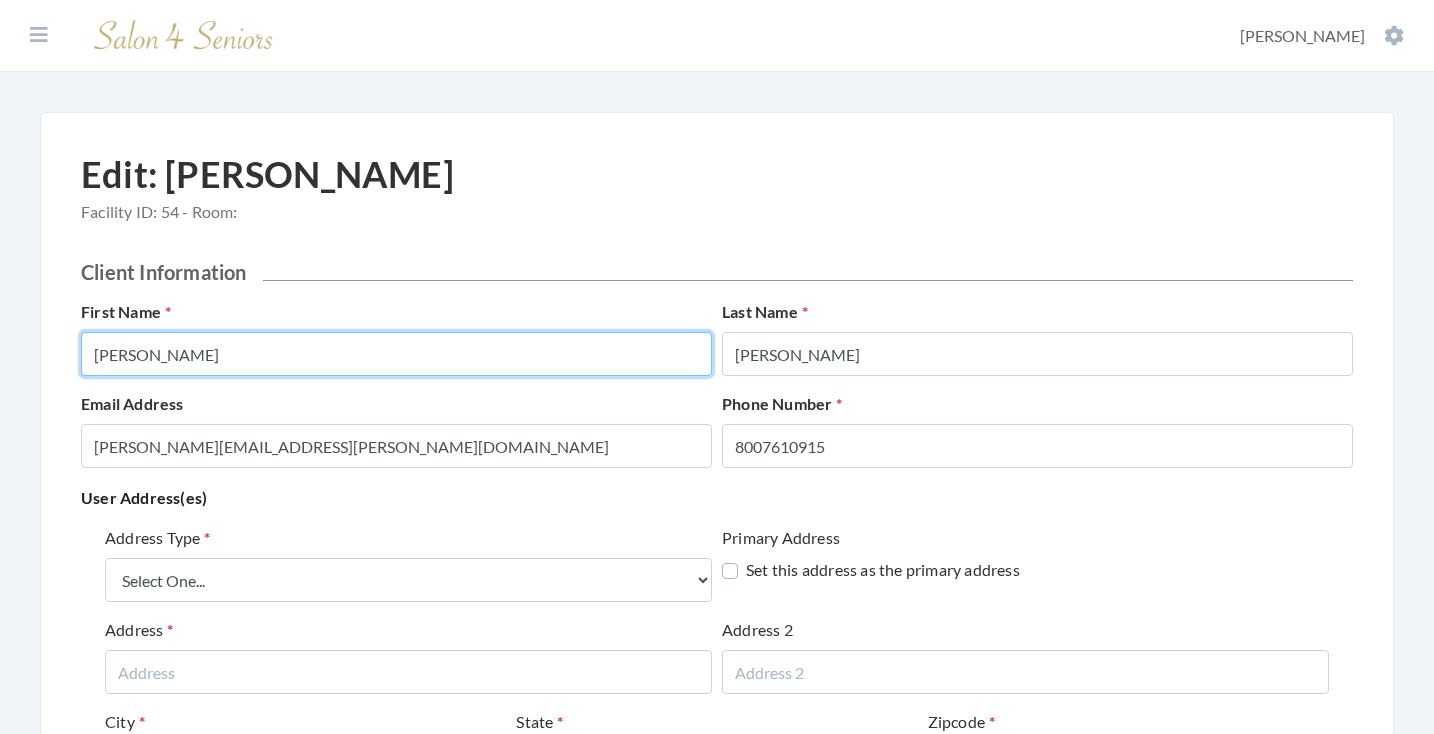 type on "[PERSON_NAME]" 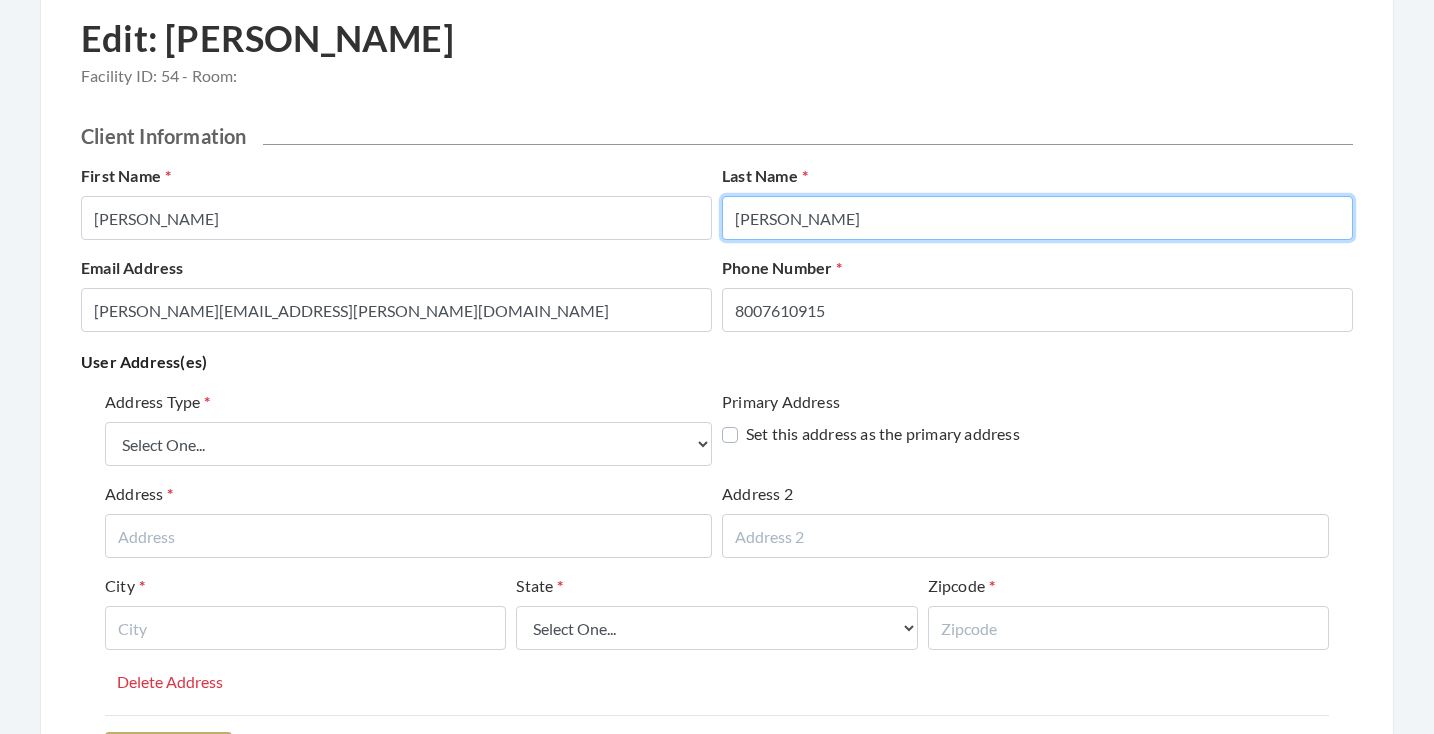 scroll, scrollTop: 99, scrollLeft: 0, axis: vertical 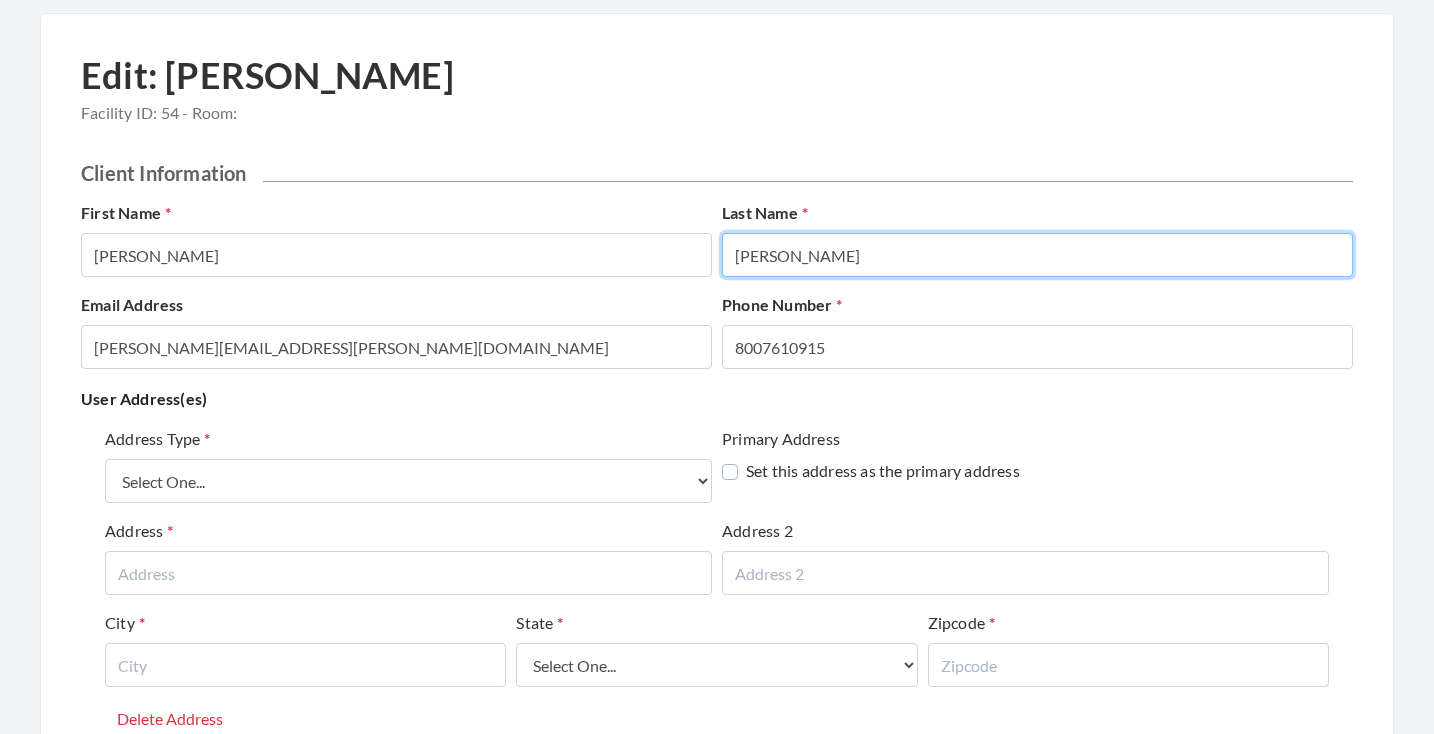 type on "[PERSON_NAME]" 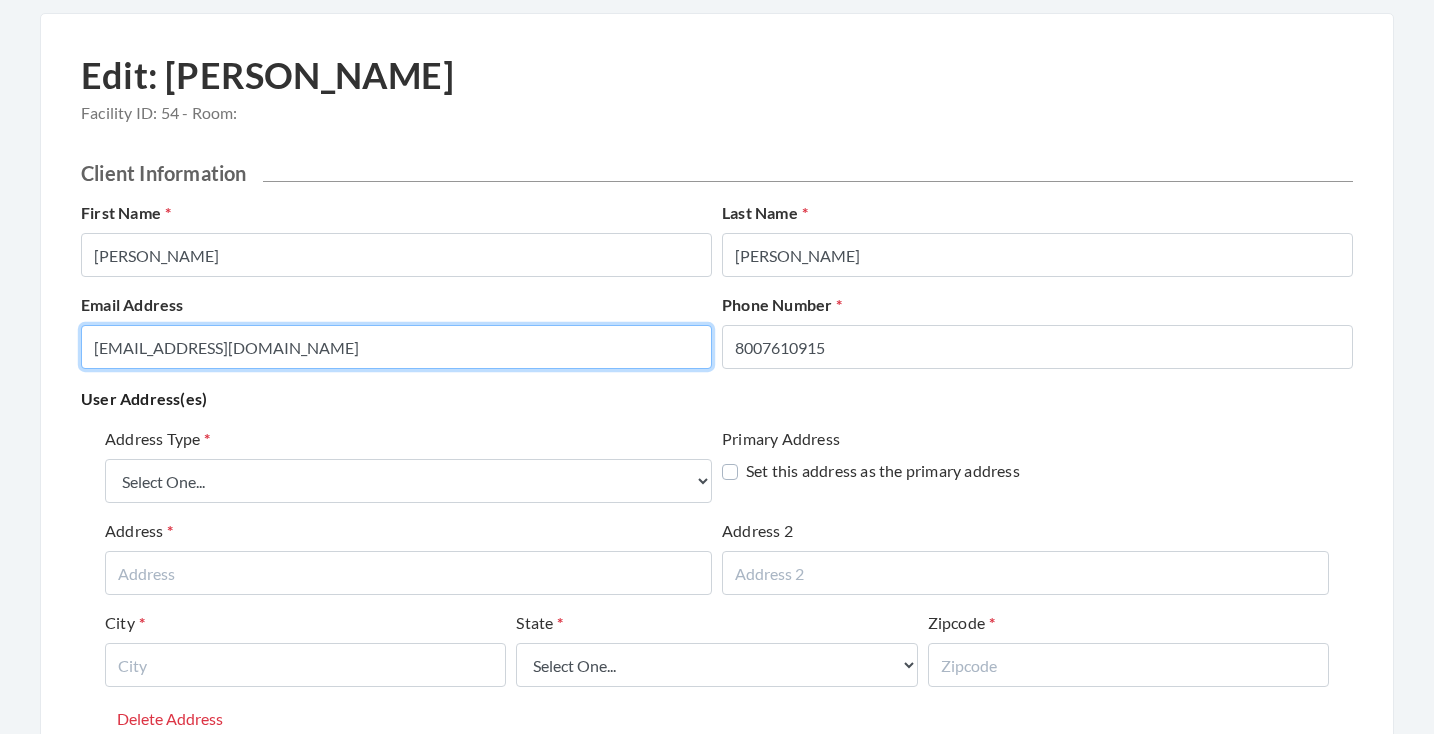 type on "[EMAIL_ADDRESS][DOMAIN_NAME]" 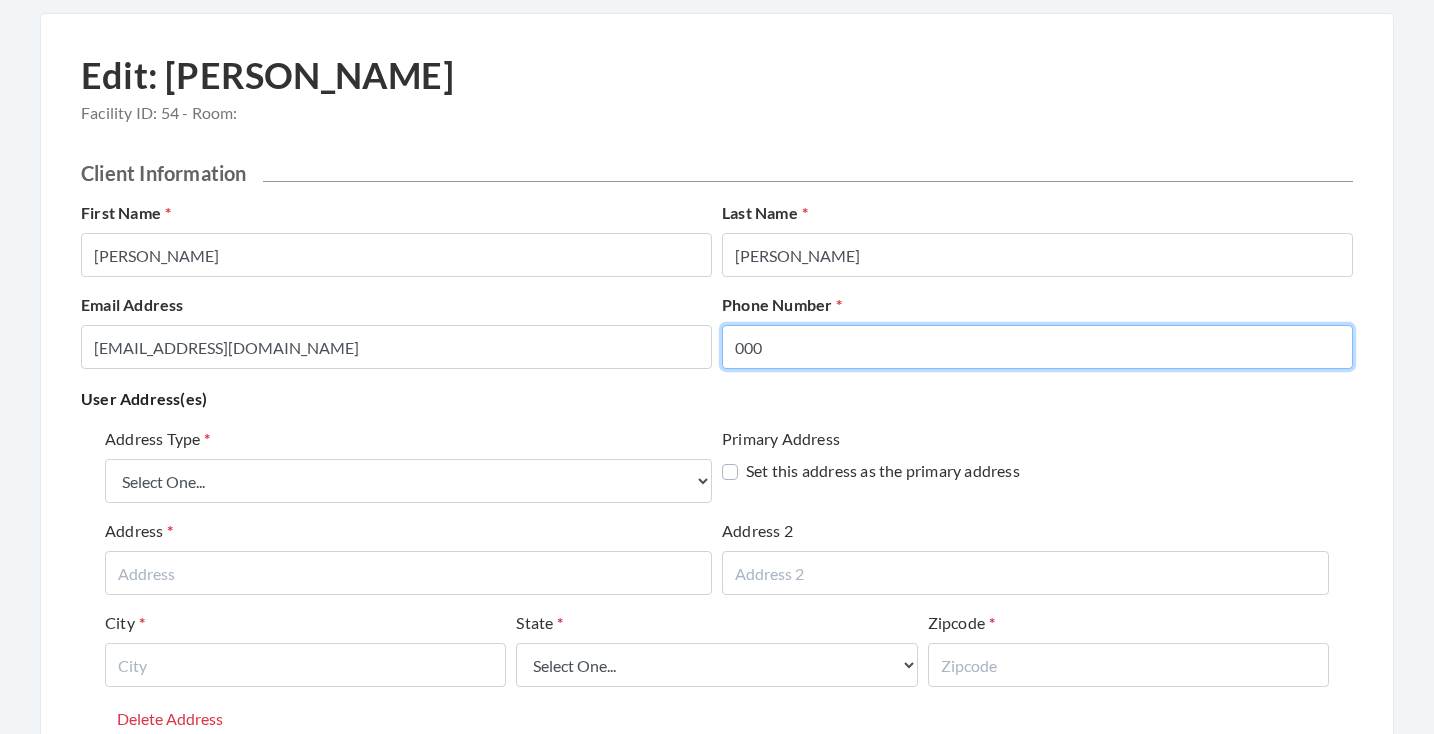 type on "000" 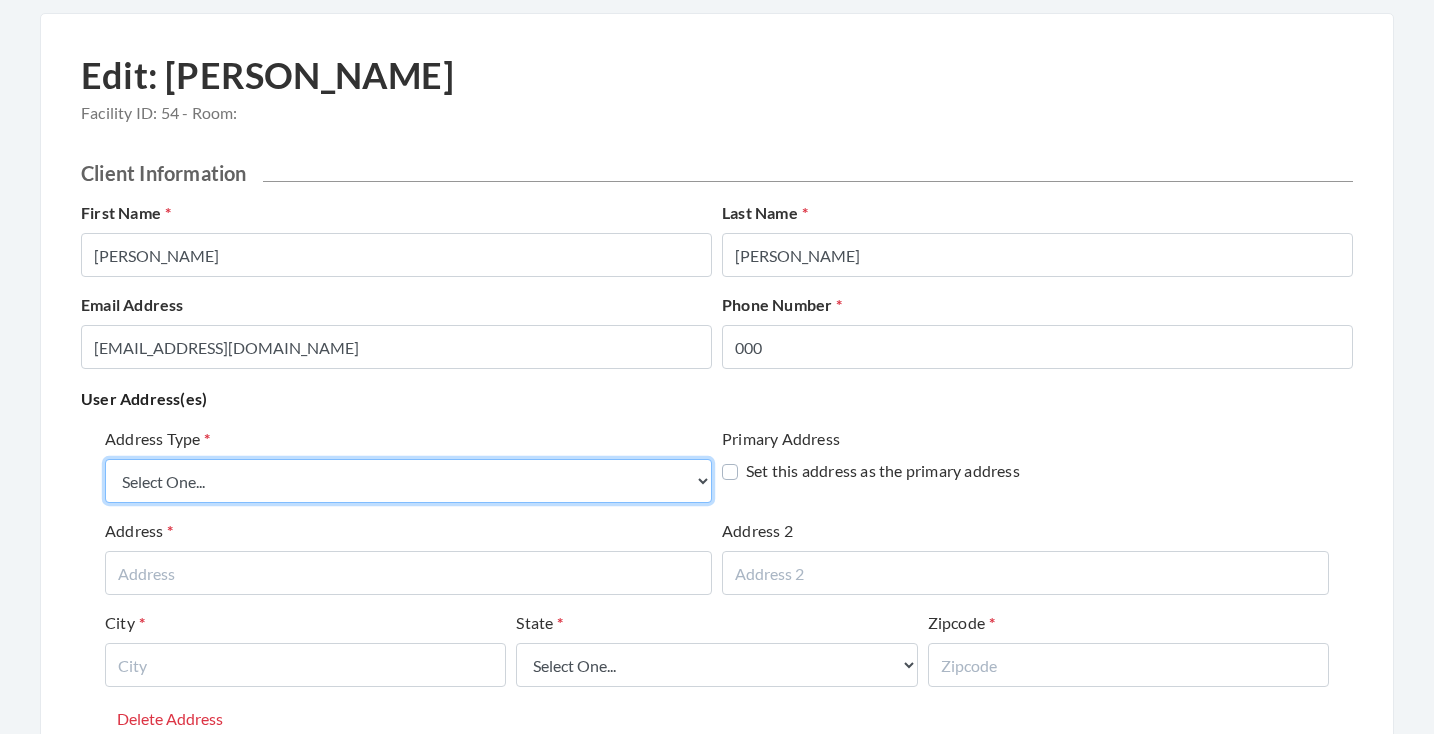 select on "billing" 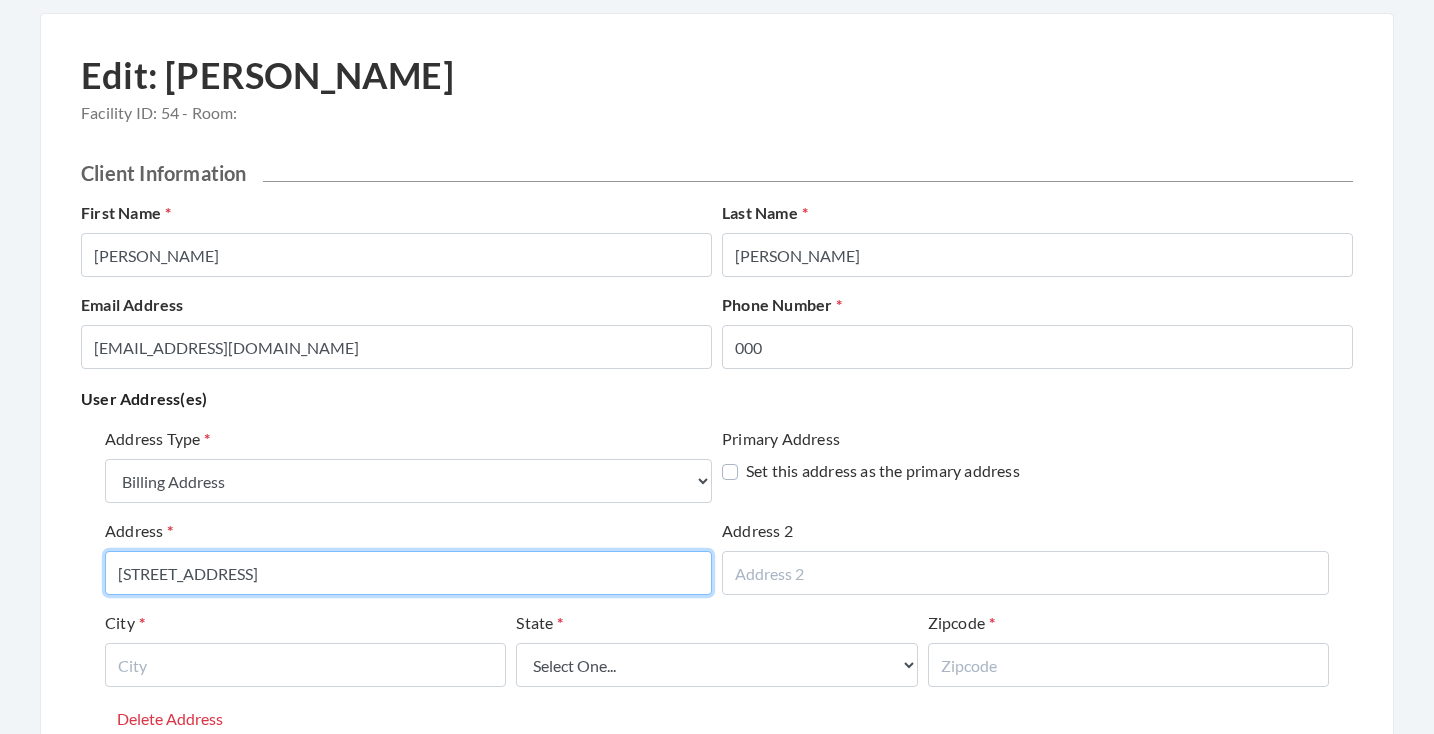 drag, startPoint x: 335, startPoint y: 578, endPoint x: 264, endPoint y: 572, distance: 71.25307 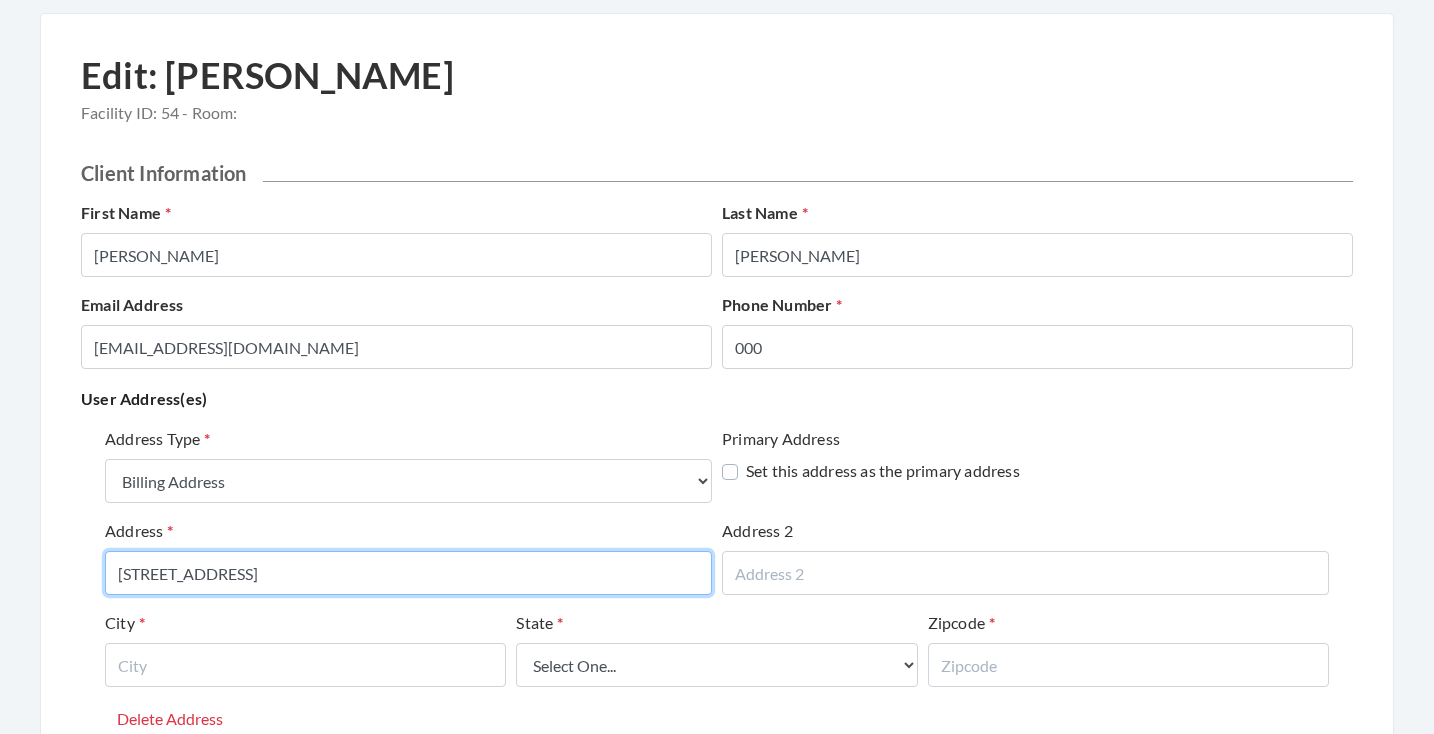 click on "3071 JAMESTOWN CIRCLE" at bounding box center (408, 573) 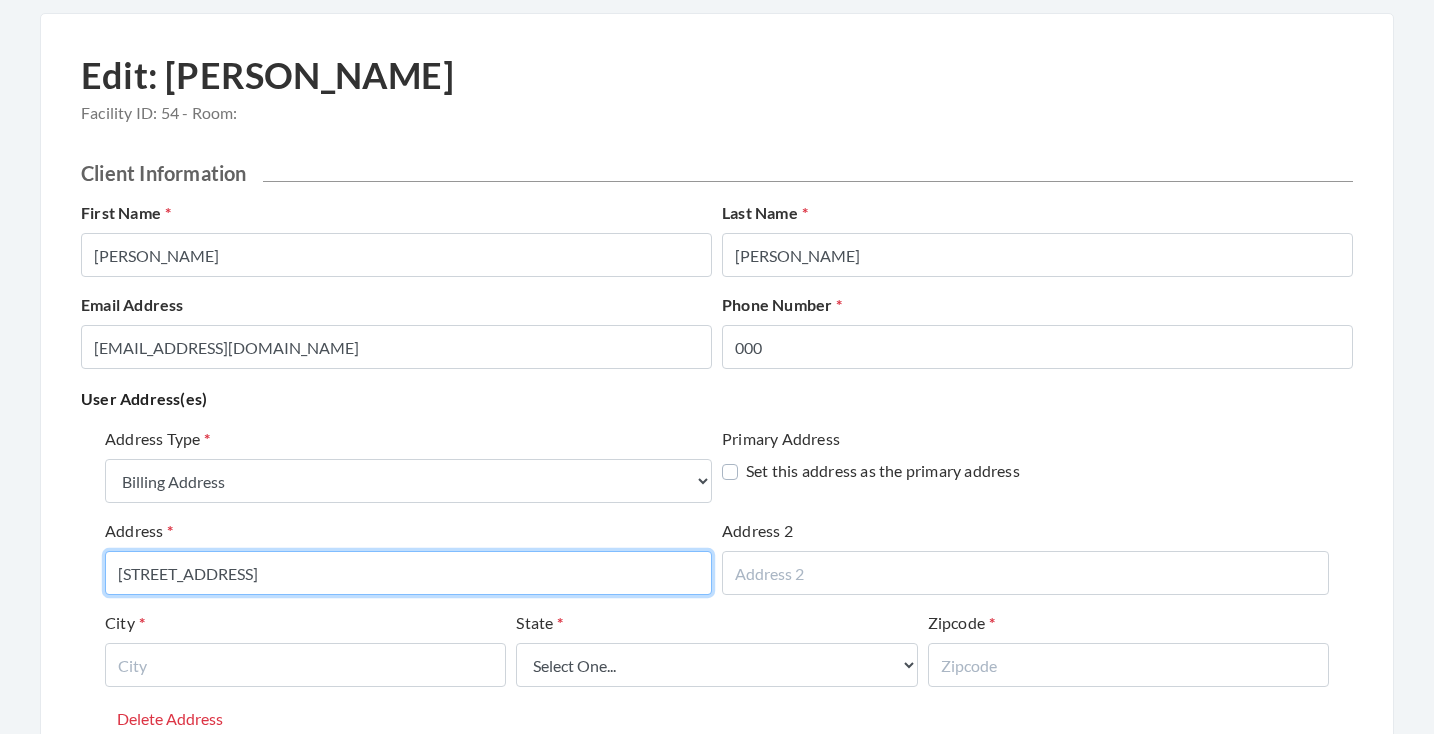 drag, startPoint x: 331, startPoint y: 568, endPoint x: 99, endPoint y: 560, distance: 232.1379 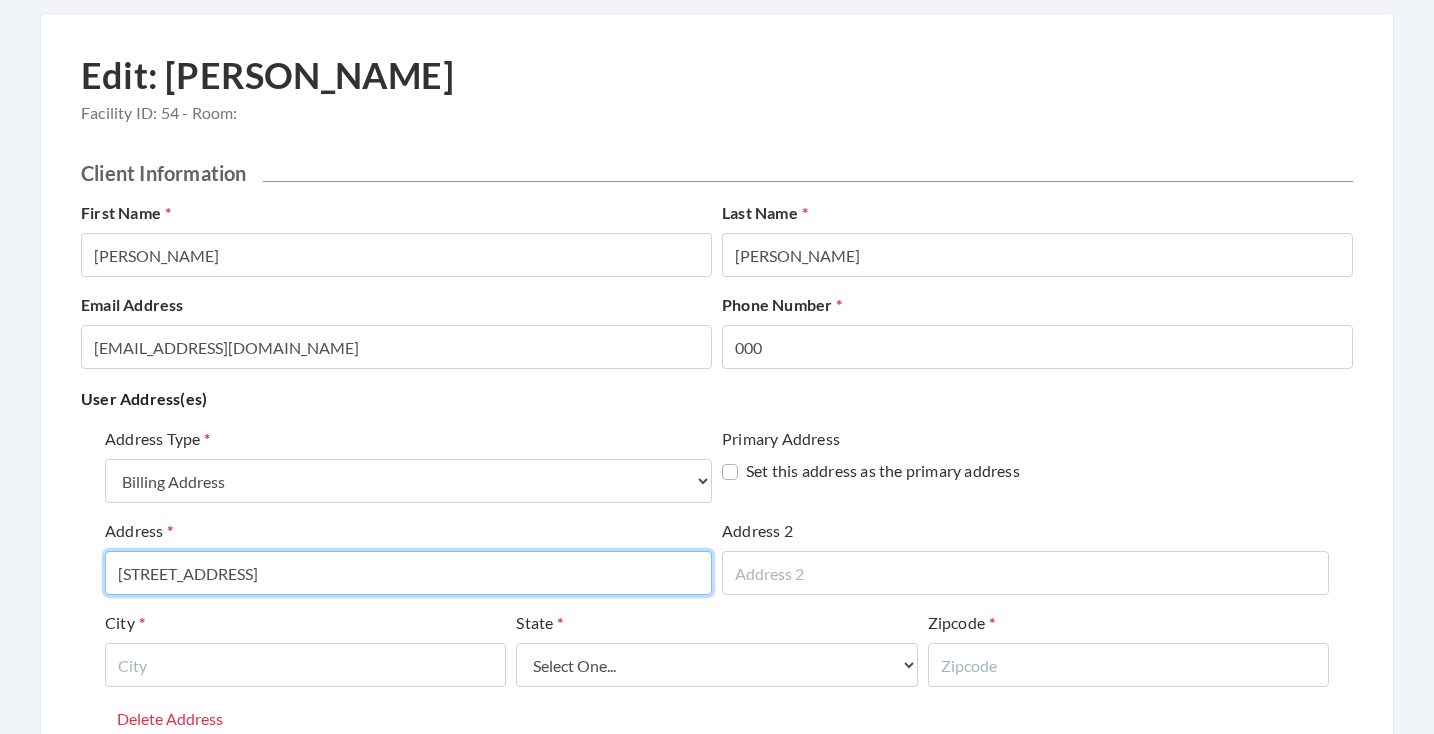 type on "3071 JAMESTOWN DRIVE" 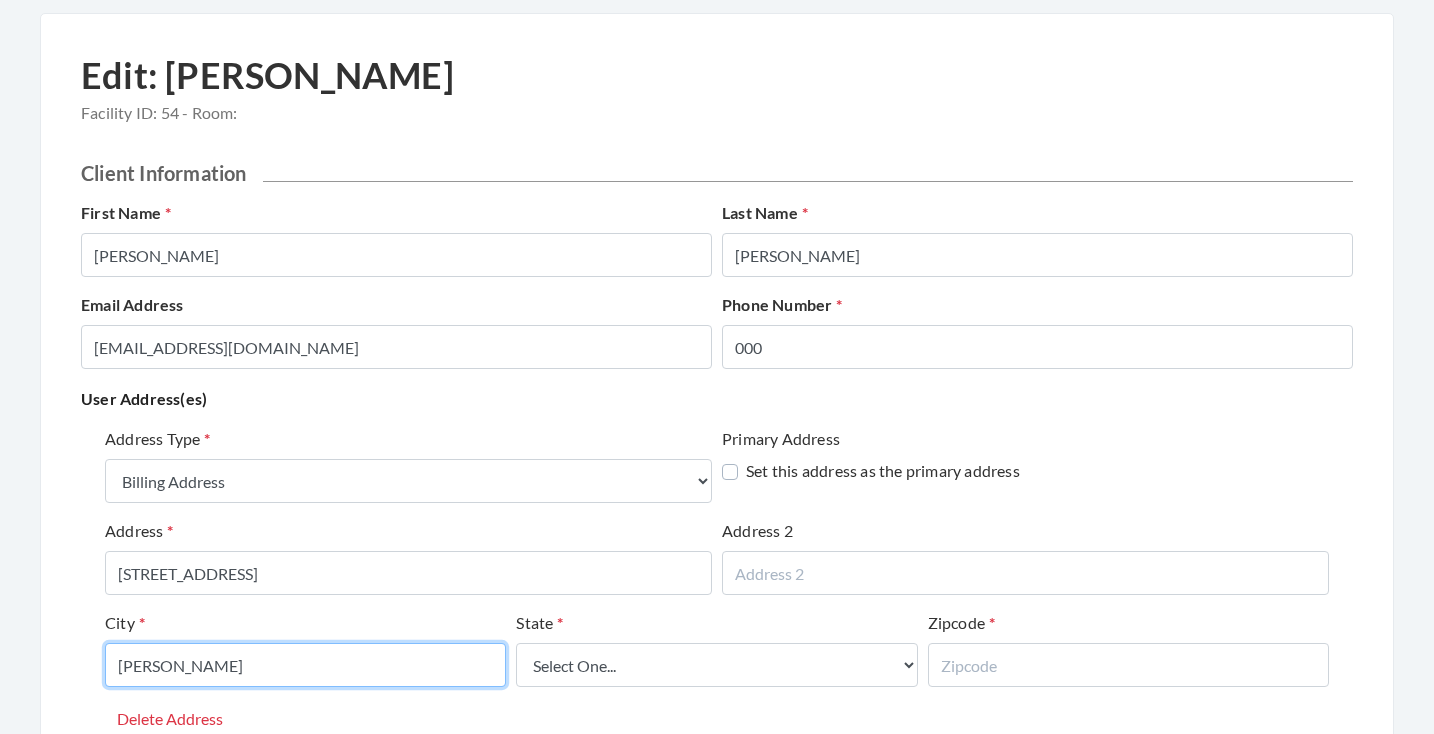 type on "HOOVER" 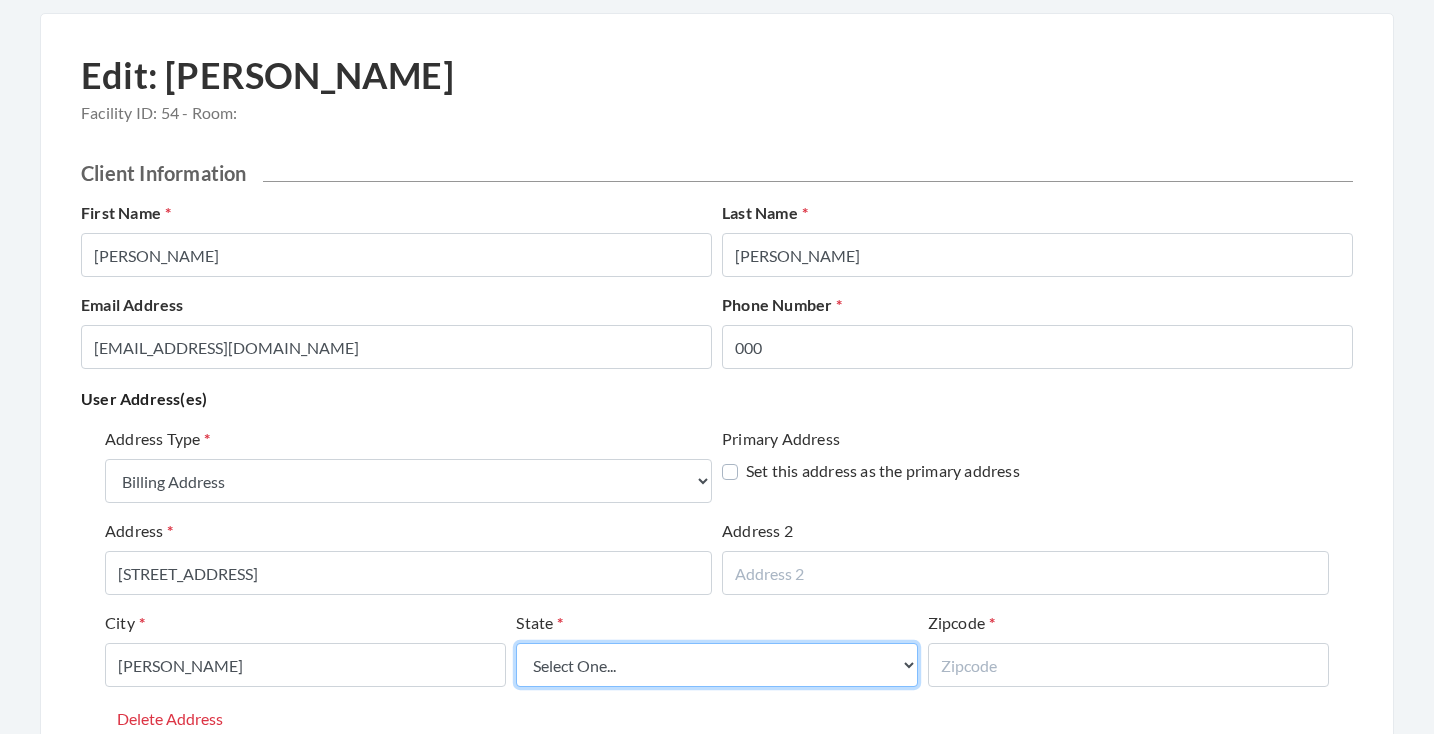 select on "al" 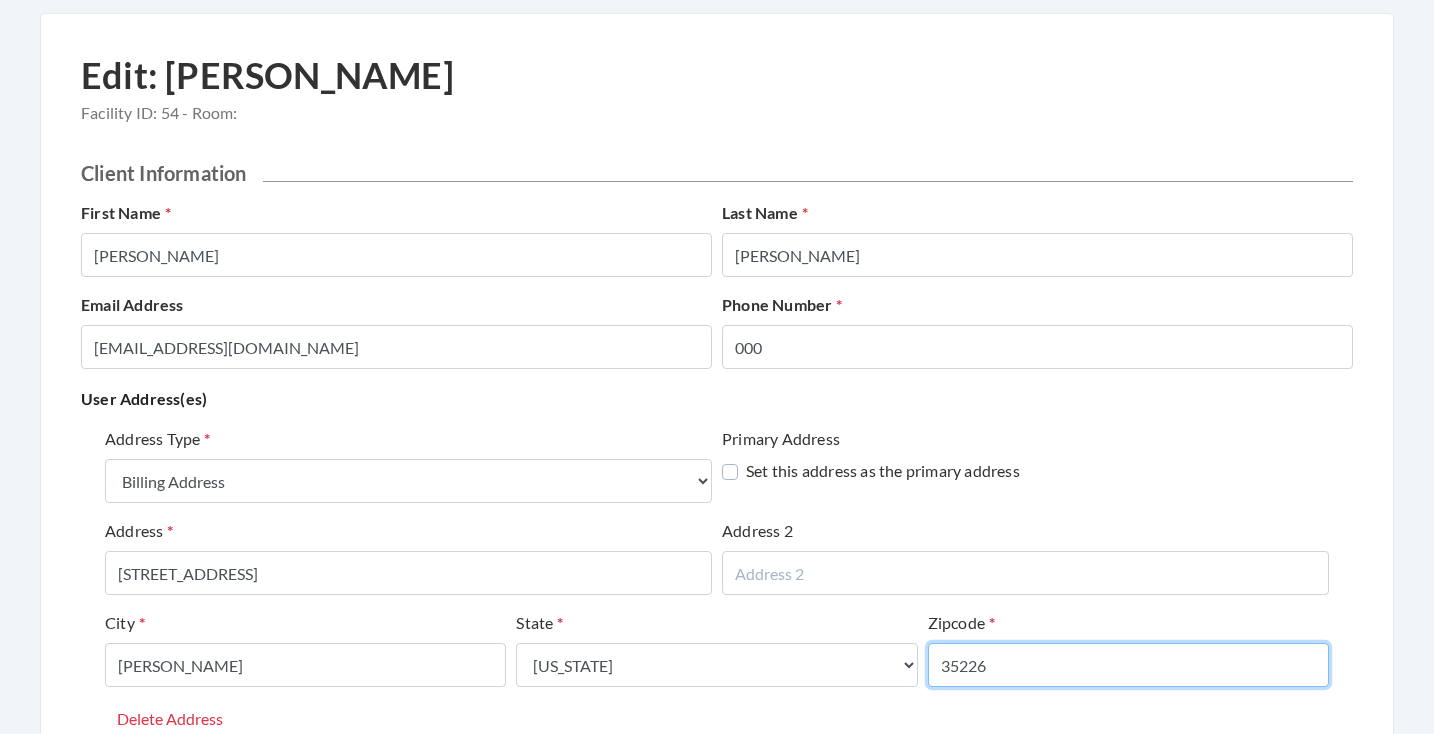 type on "35226" 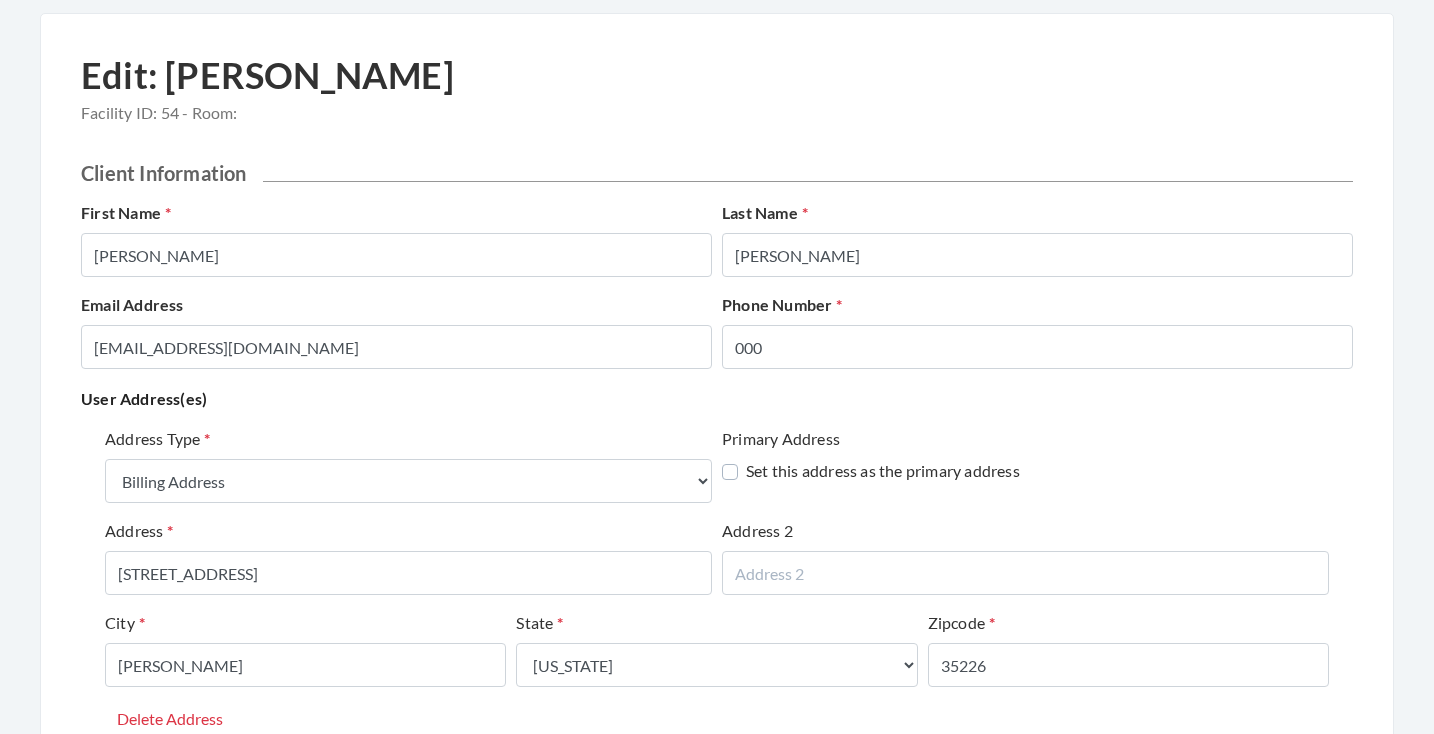 click on "City   HOOVER" at bounding box center [305, 649] 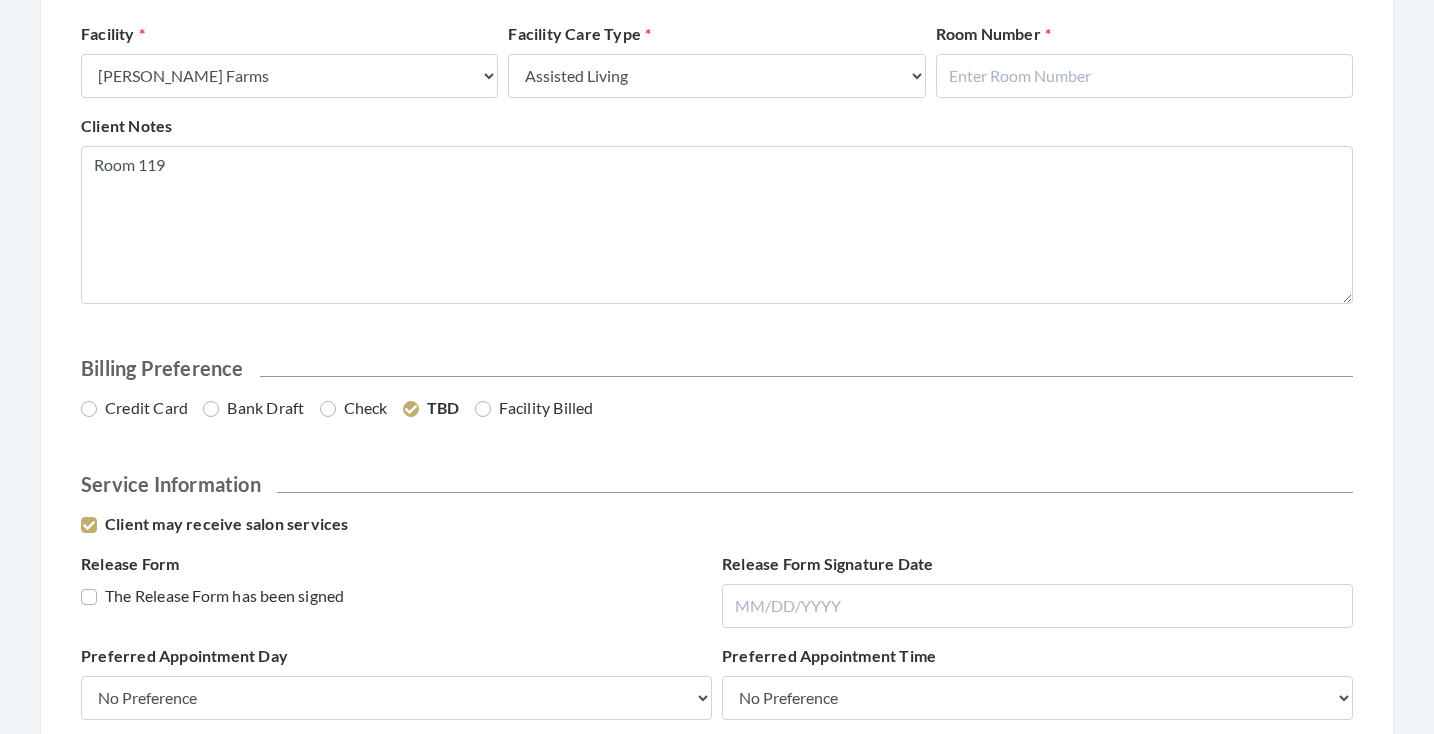 scroll, scrollTop: 958, scrollLeft: 0, axis: vertical 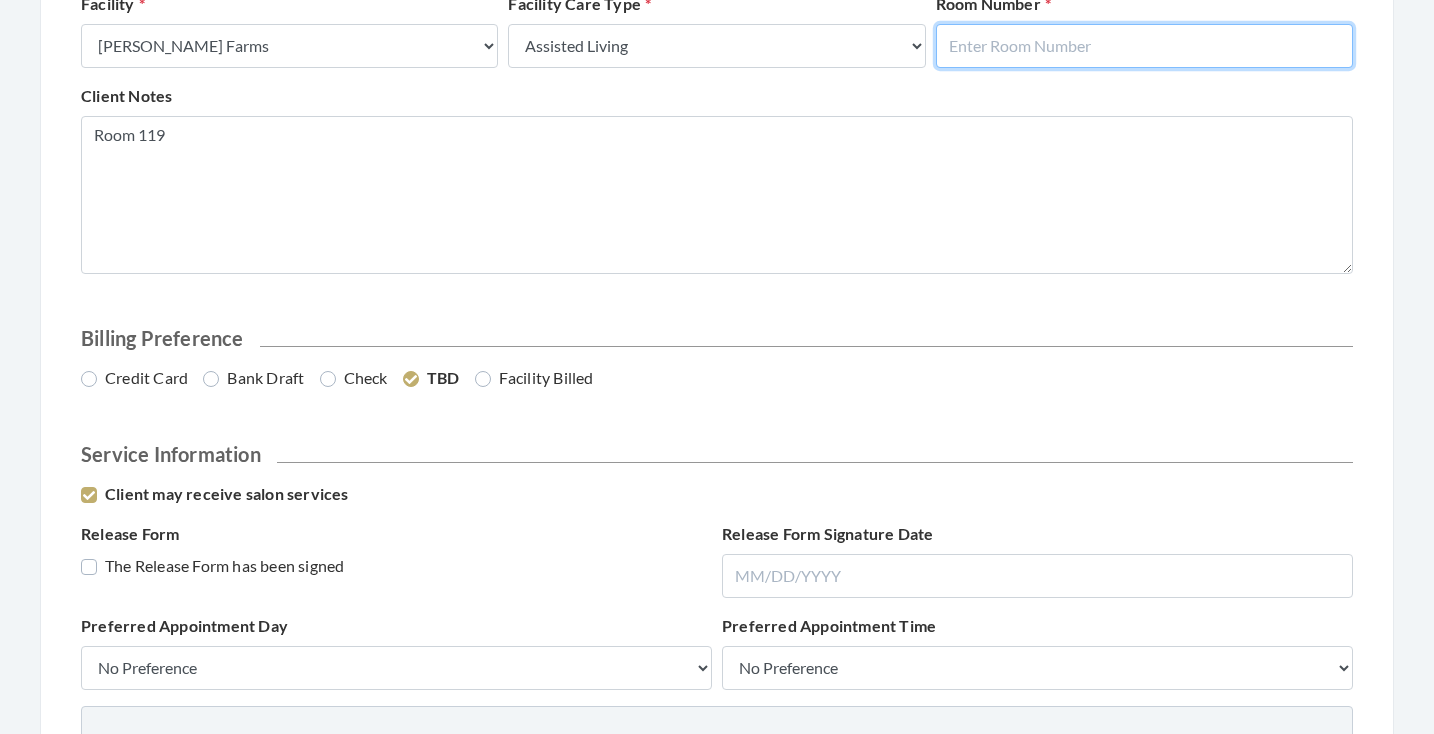 click at bounding box center [1144, 46] 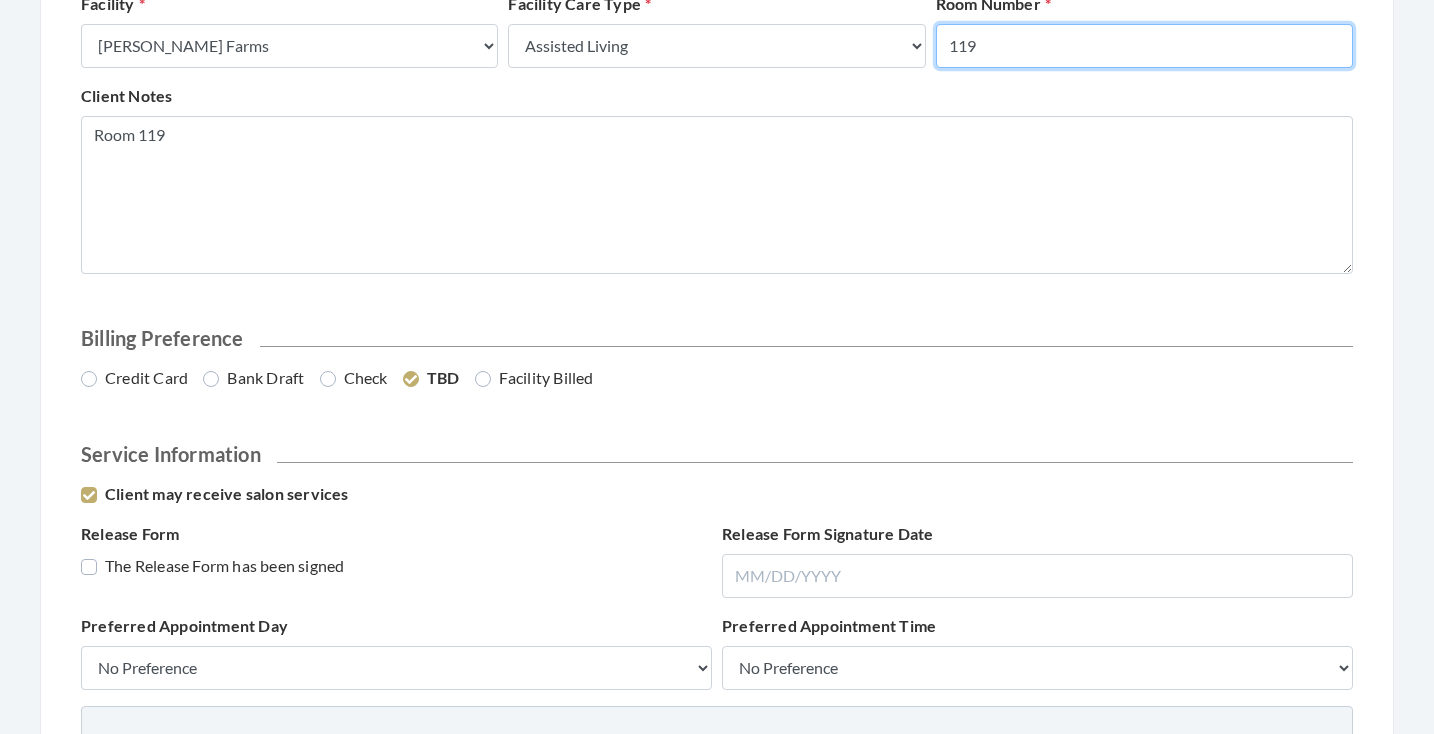 type on "119" 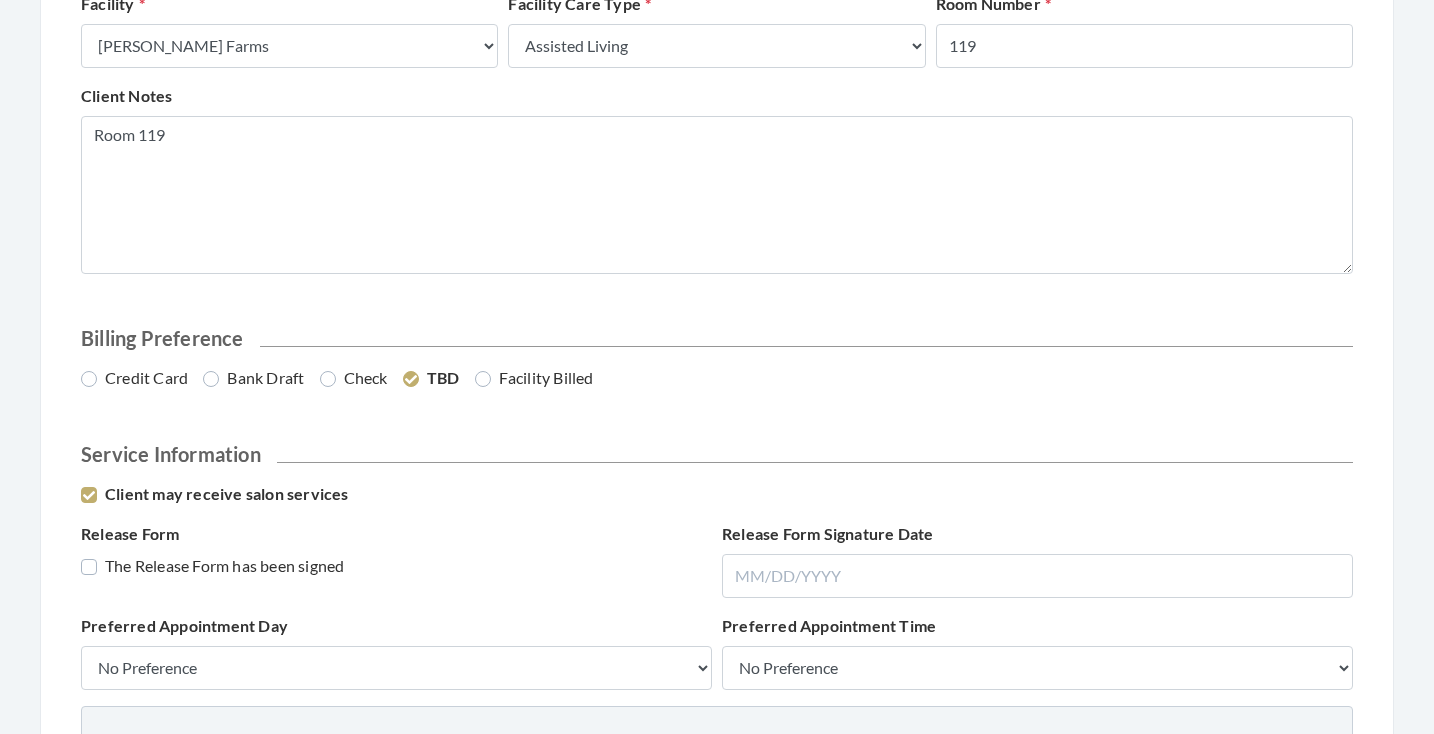 click on "Billing Preference" at bounding box center [717, 338] 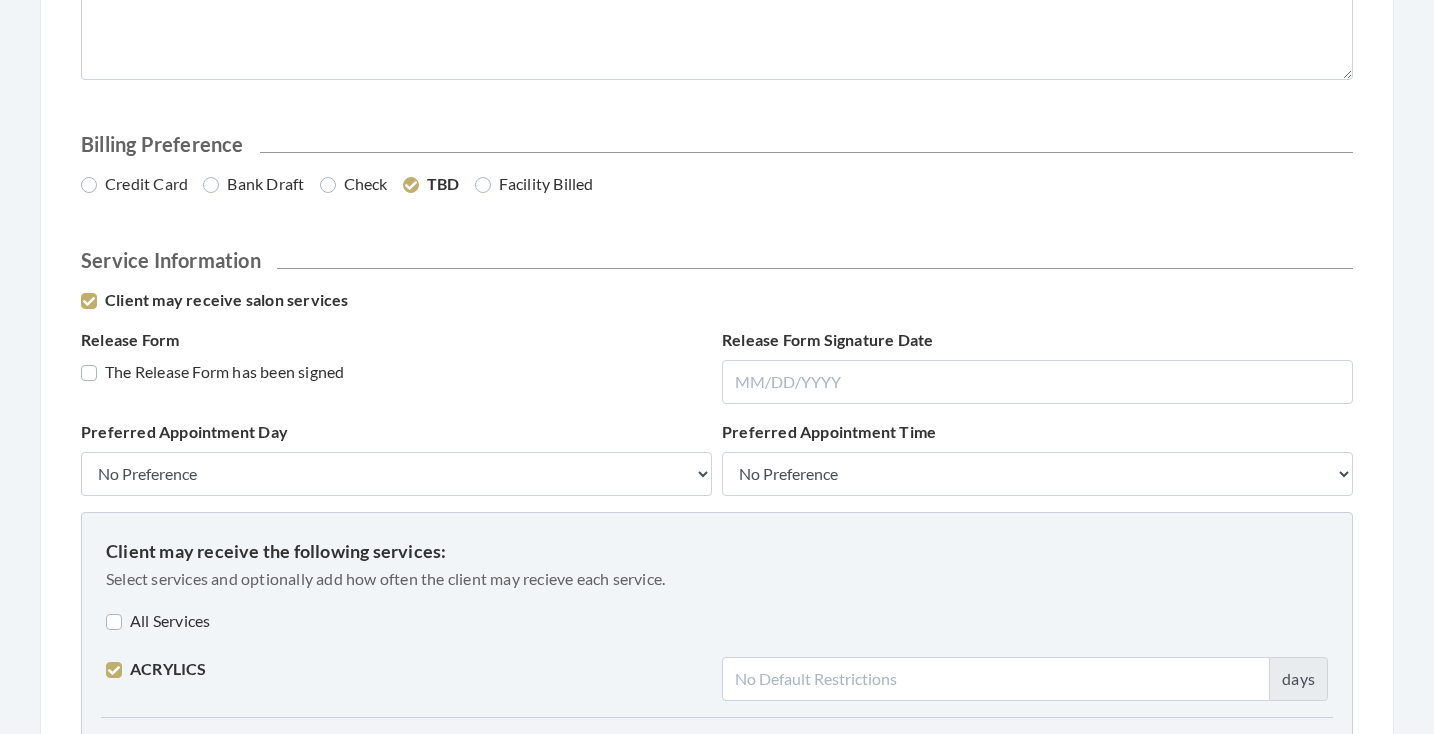 scroll, scrollTop: 1228, scrollLeft: 0, axis: vertical 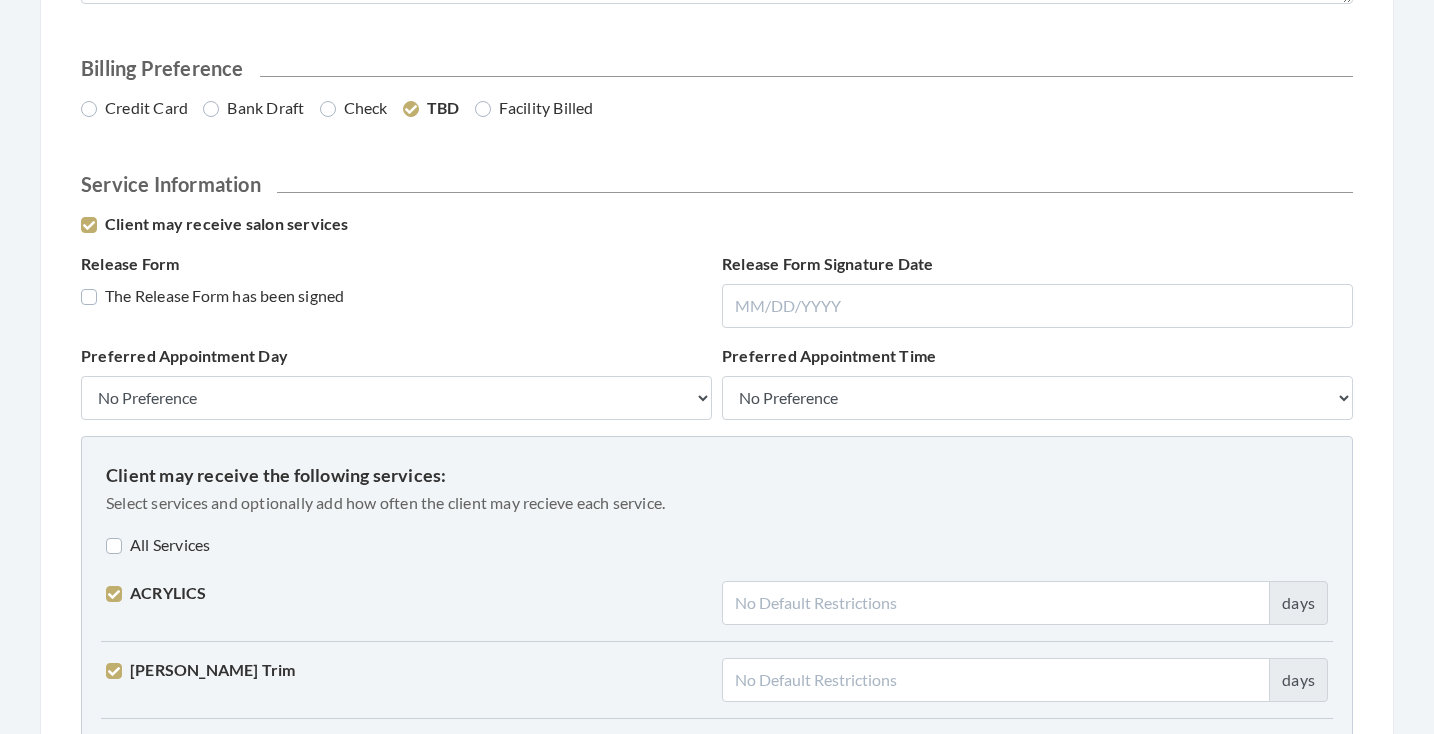 click on "Credit Card" at bounding box center (134, 108) 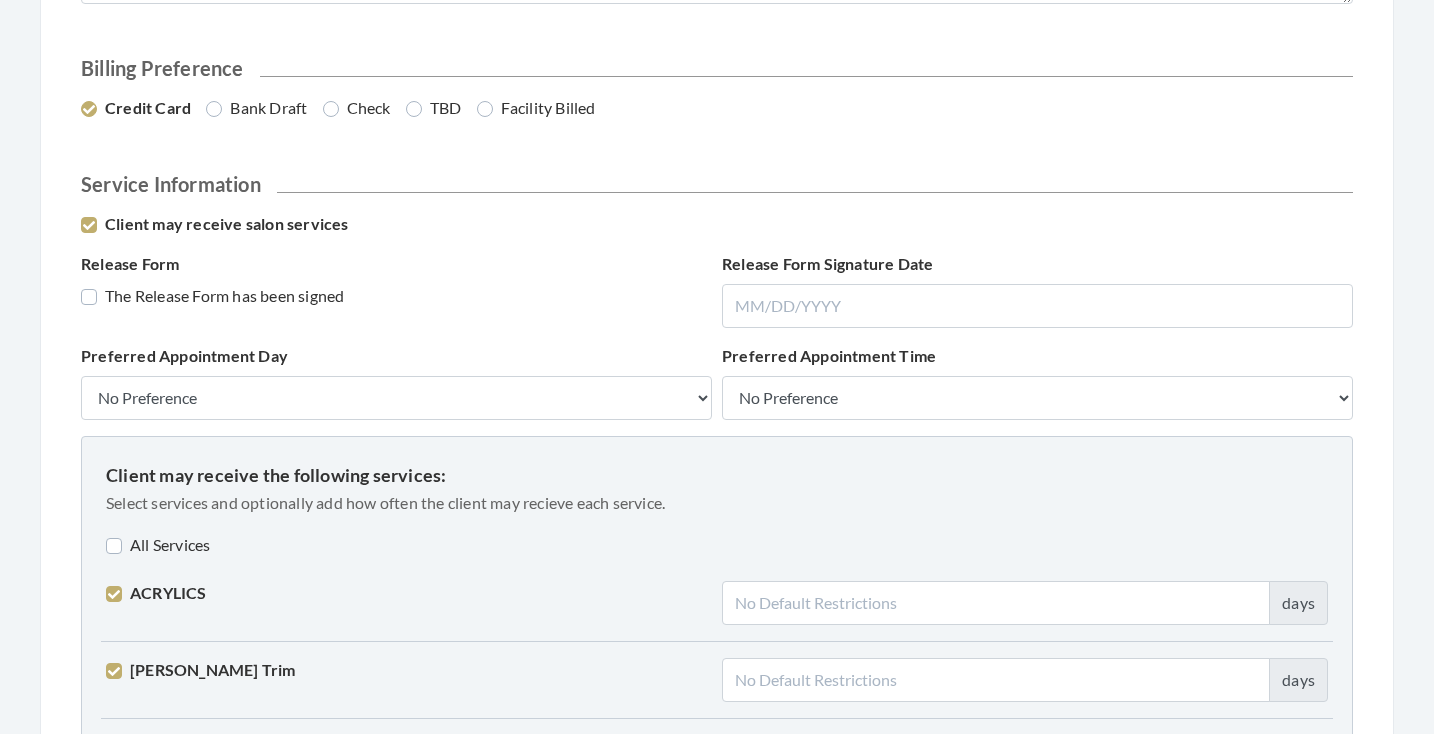 click on "The Release Form has been signed" at bounding box center [212, 296] 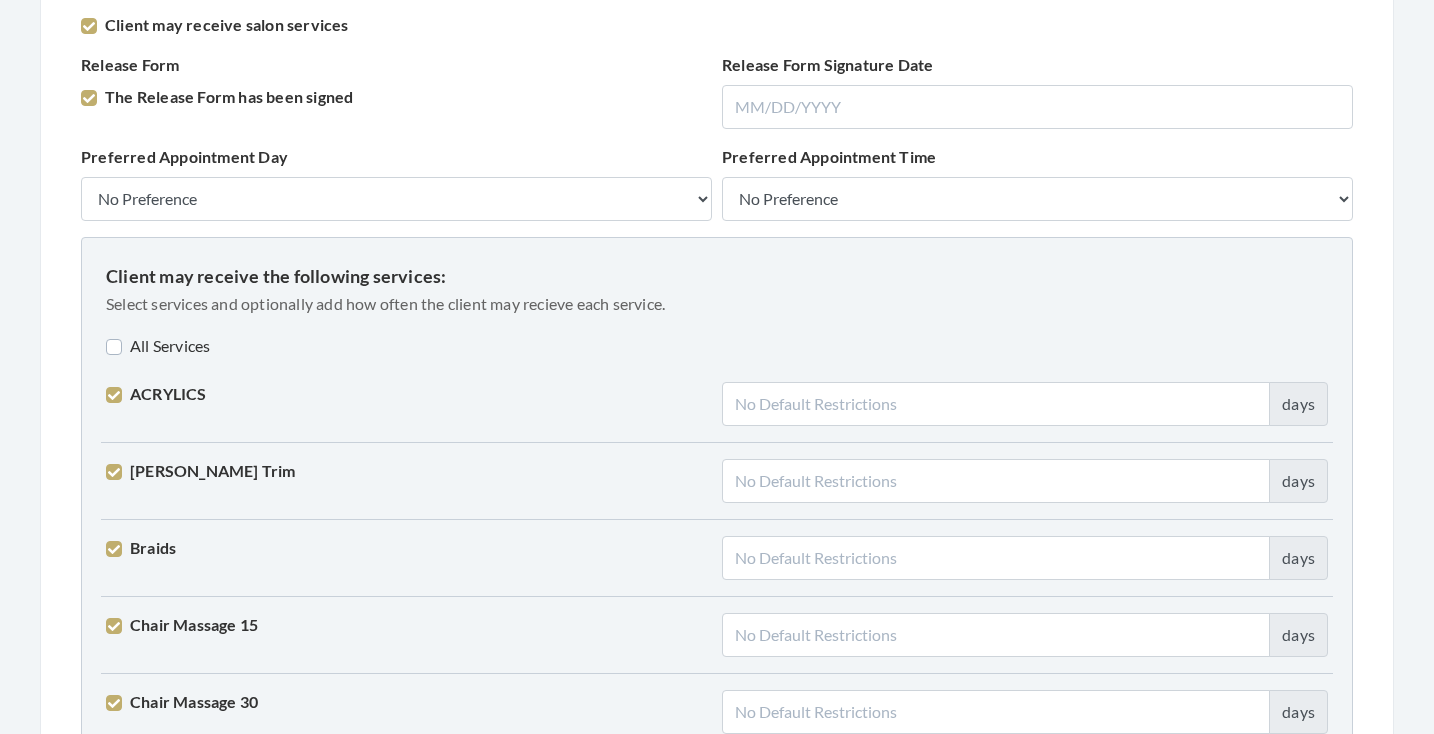 click on "All Services" at bounding box center [158, 346] 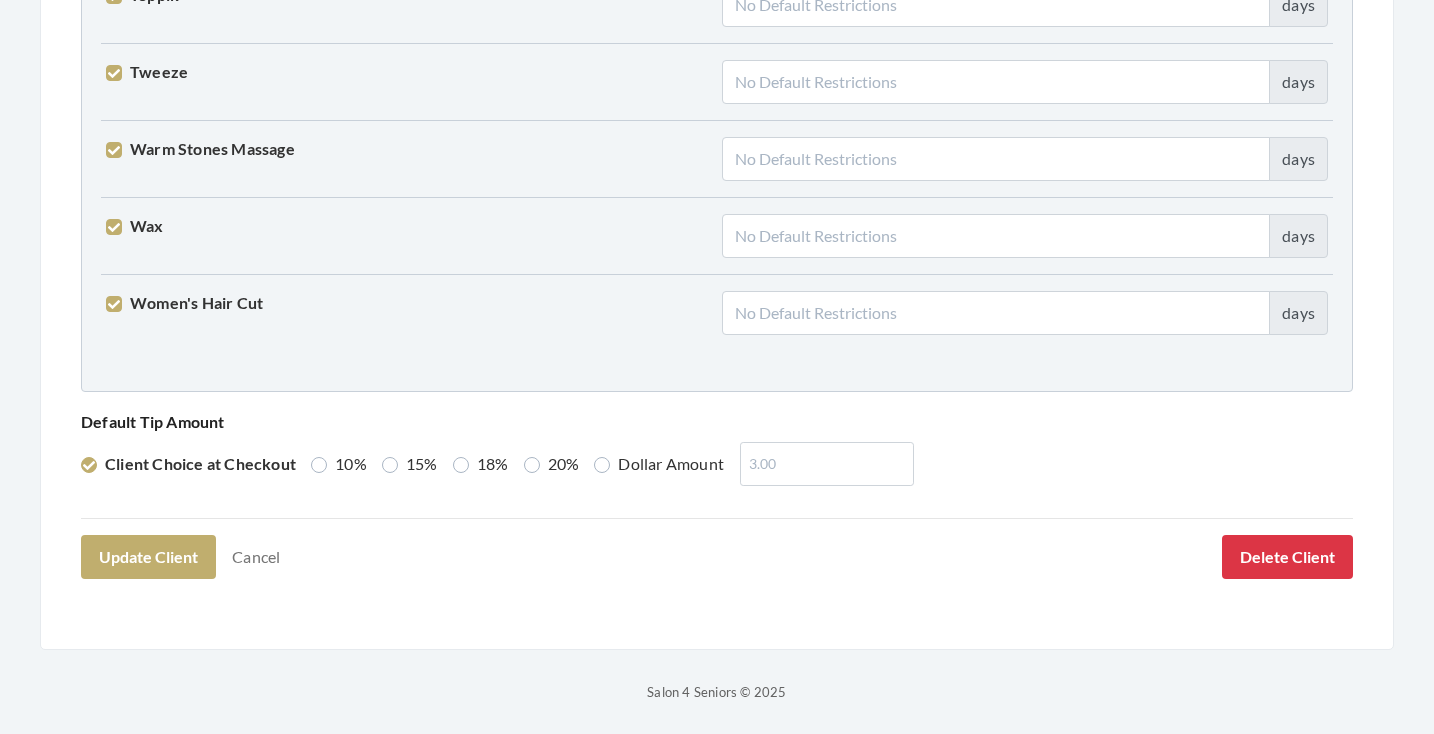 scroll, scrollTop: 5136, scrollLeft: 0, axis: vertical 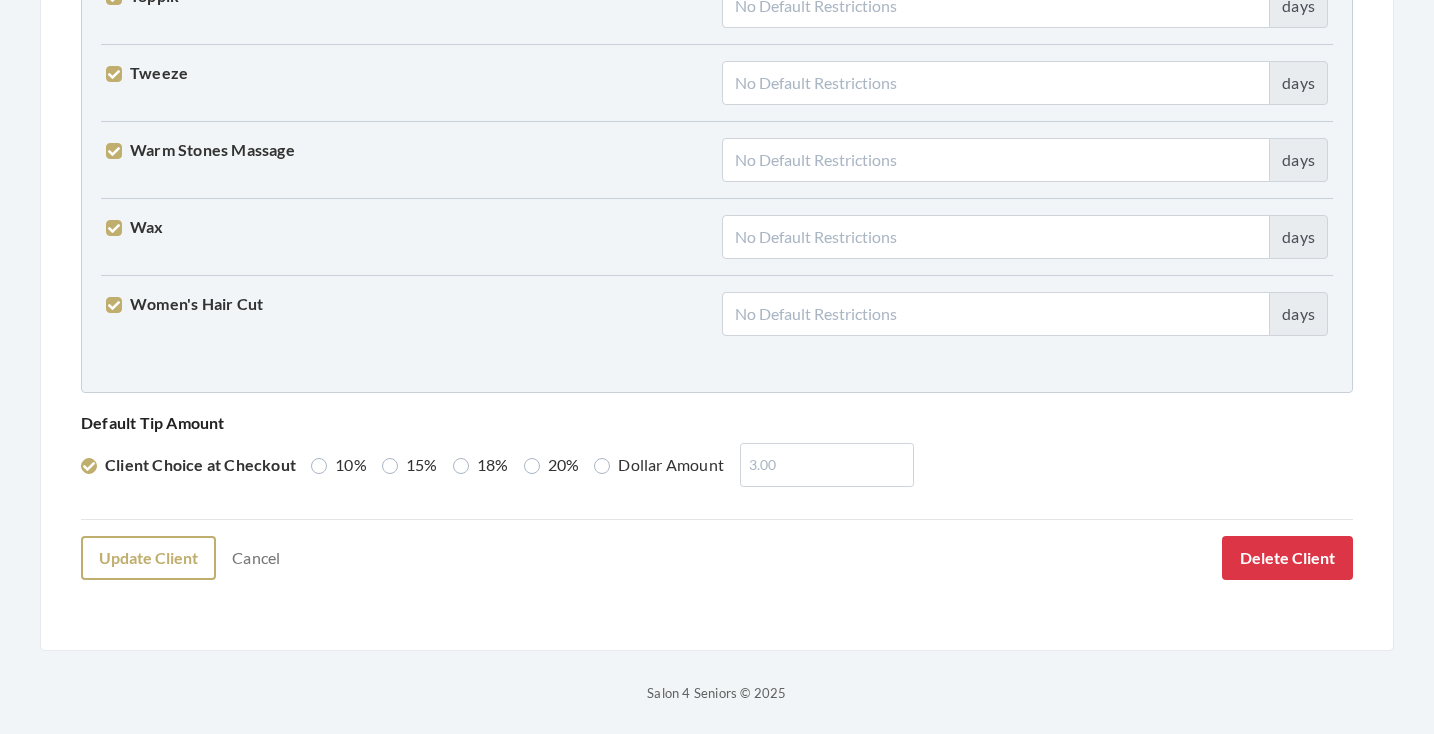 click on "Update Client" at bounding box center [148, 558] 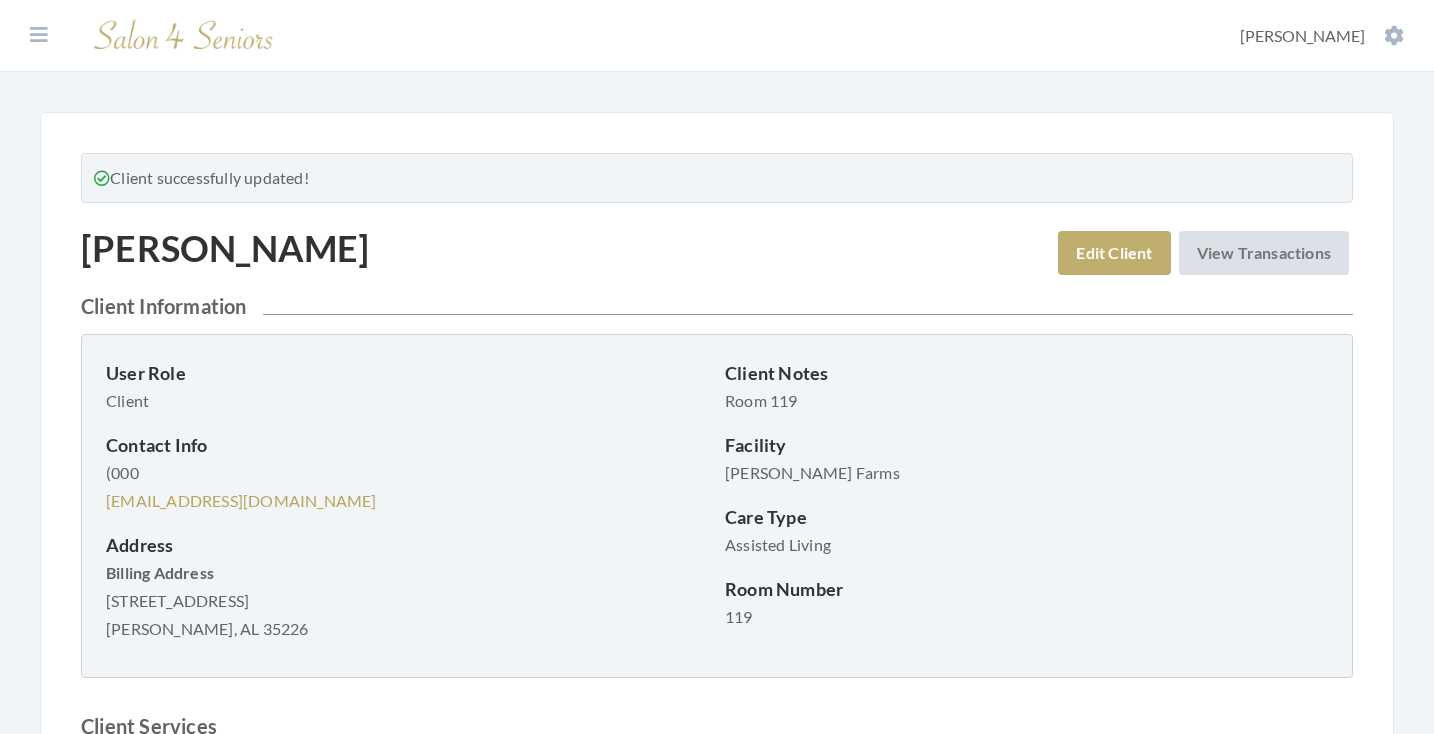 scroll, scrollTop: 0, scrollLeft: 0, axis: both 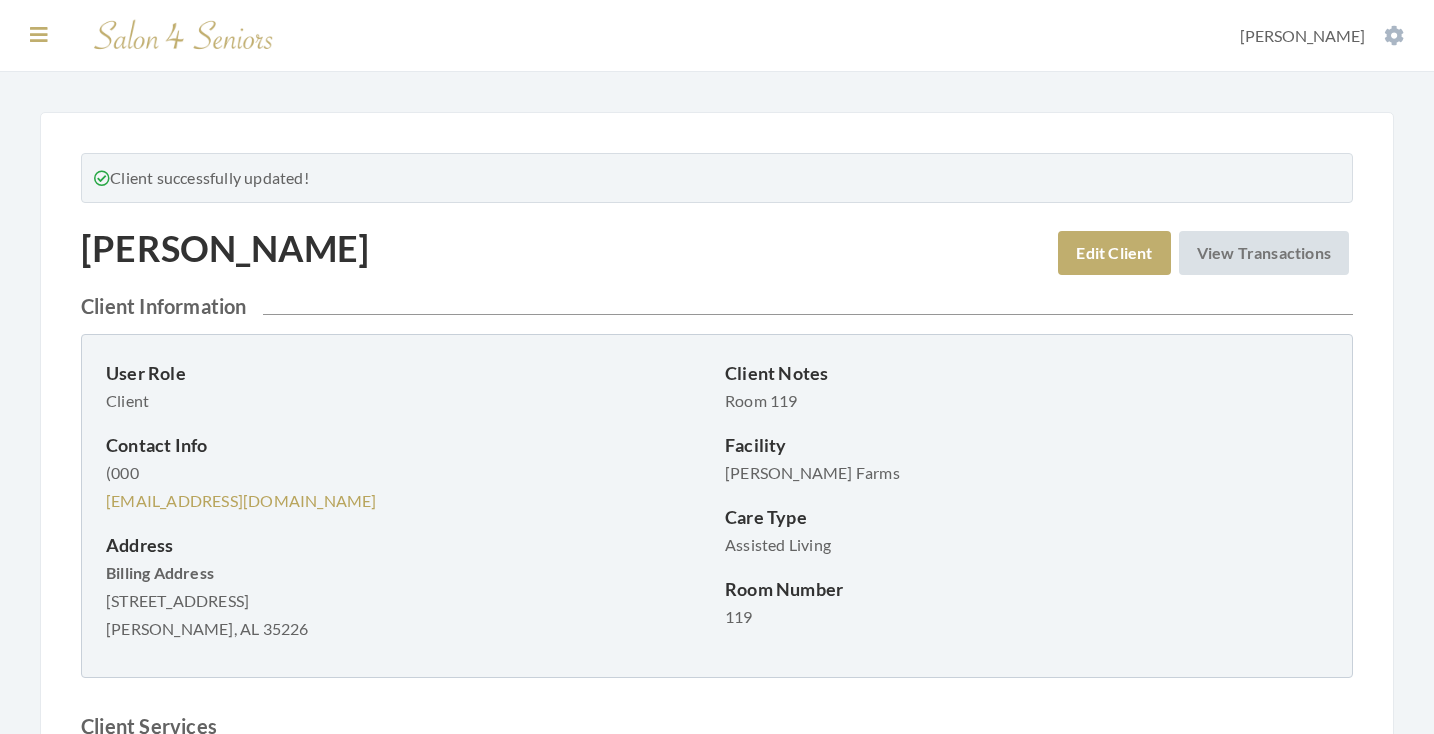 click at bounding box center (39, 35) 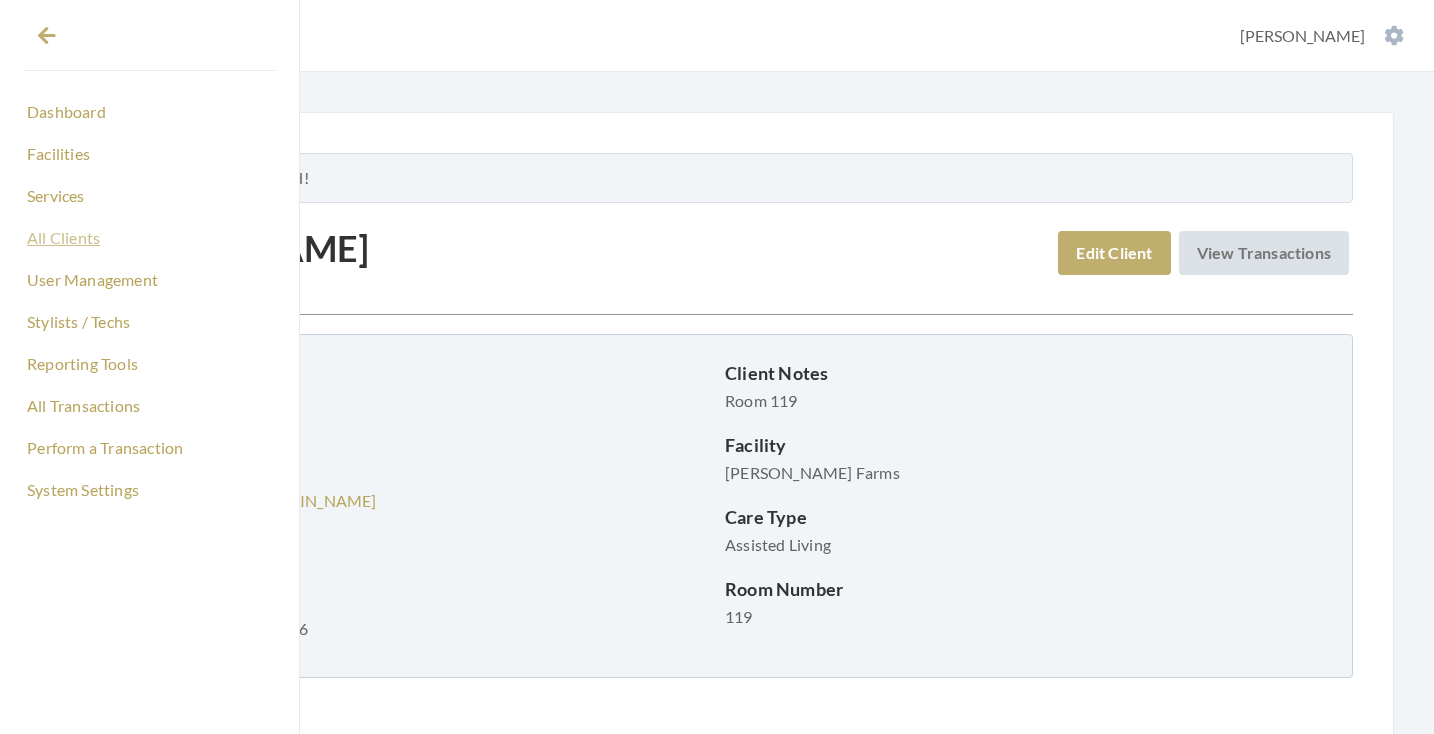click on "All Clients" at bounding box center [149, 238] 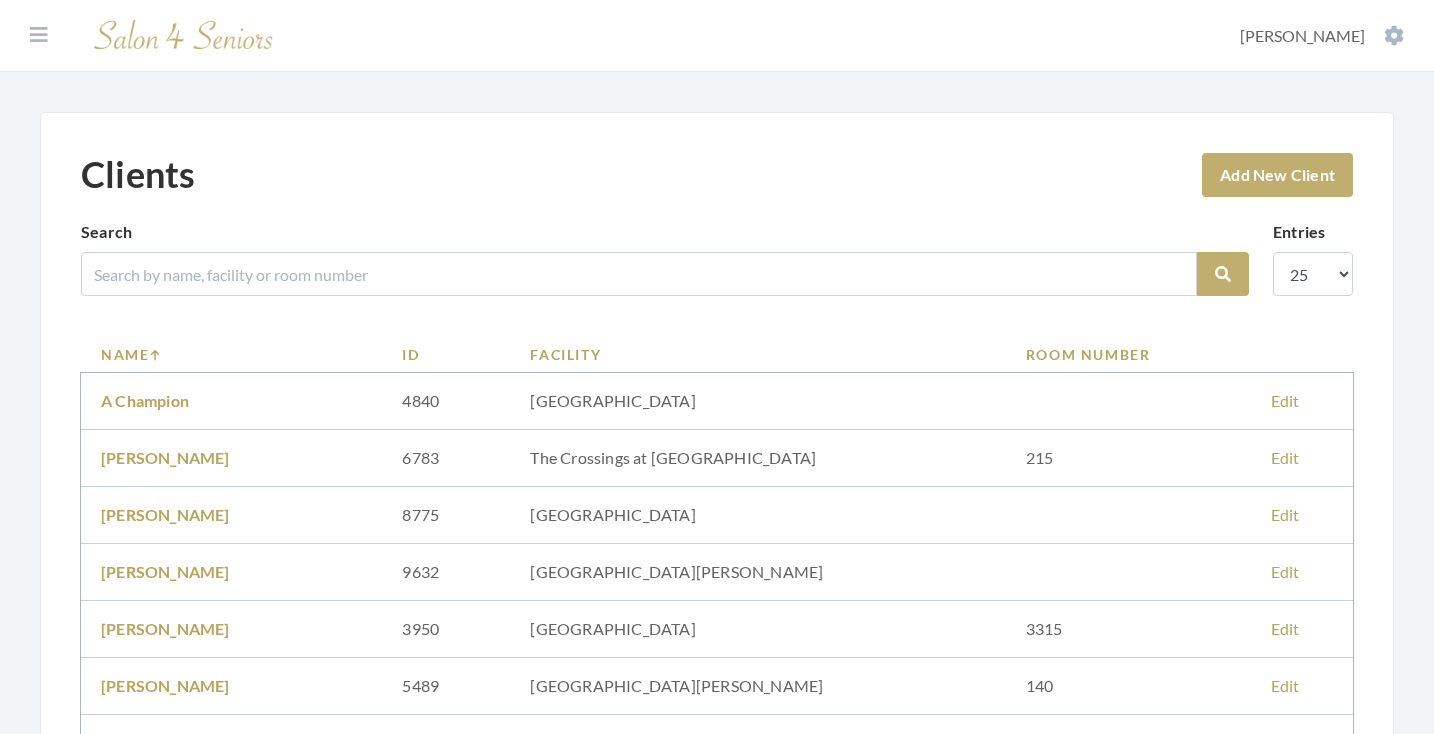scroll, scrollTop: 0, scrollLeft: 0, axis: both 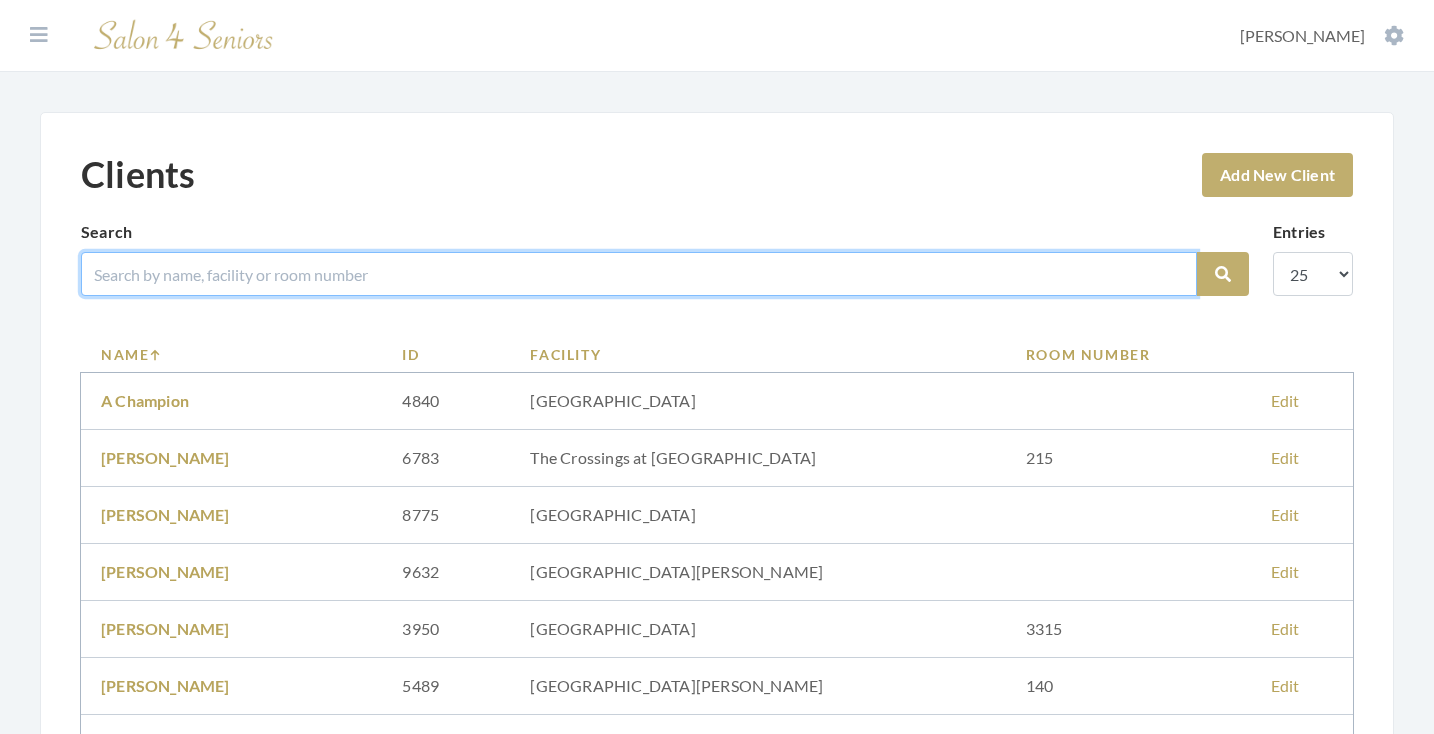click at bounding box center (639, 274) 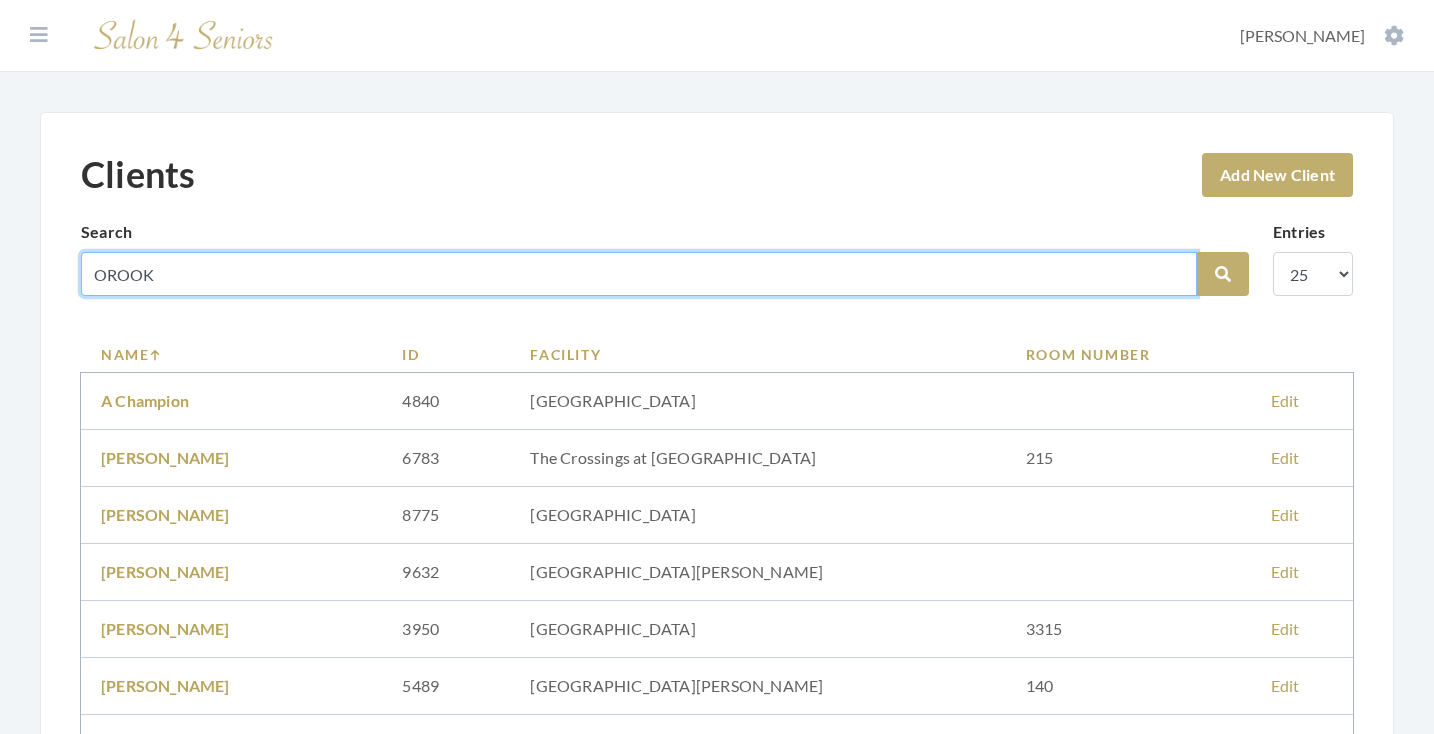 type on "OROOK" 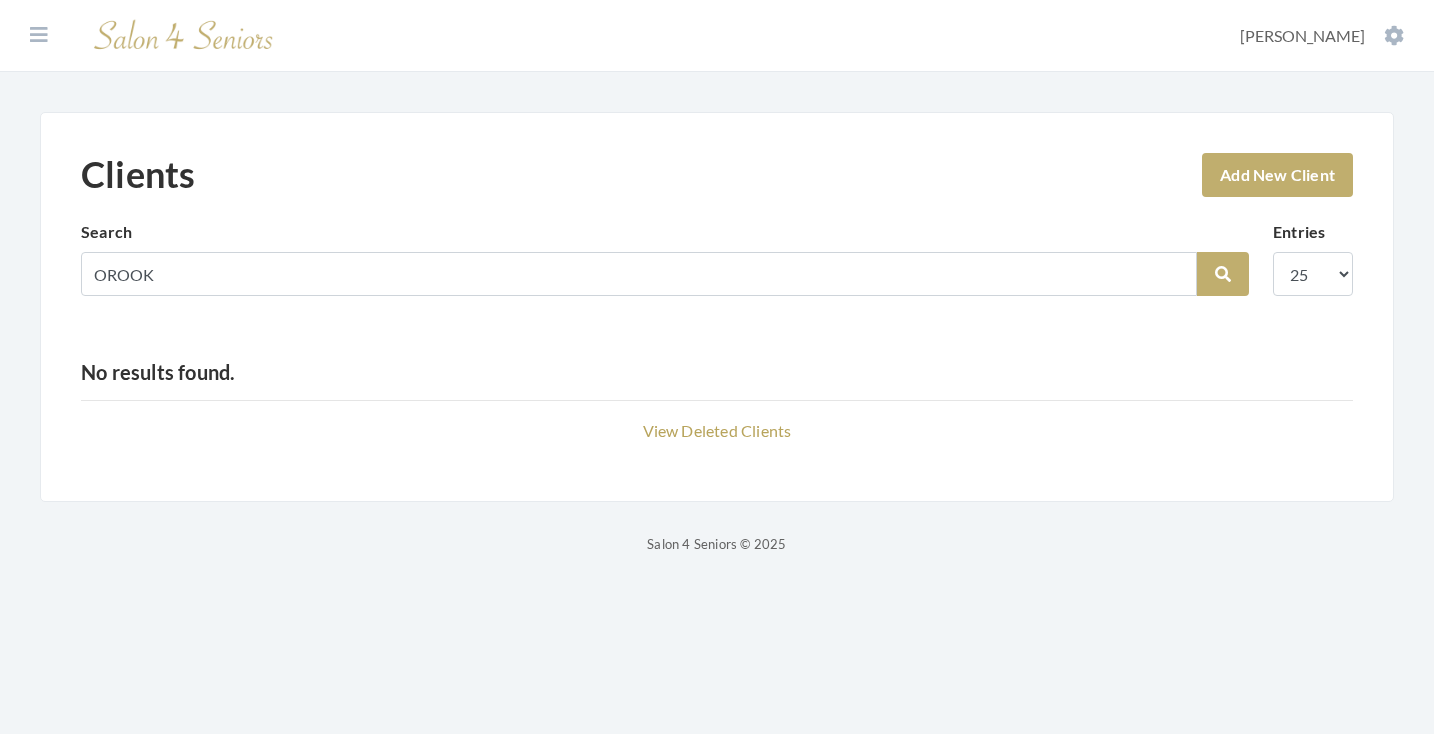 scroll, scrollTop: 0, scrollLeft: 0, axis: both 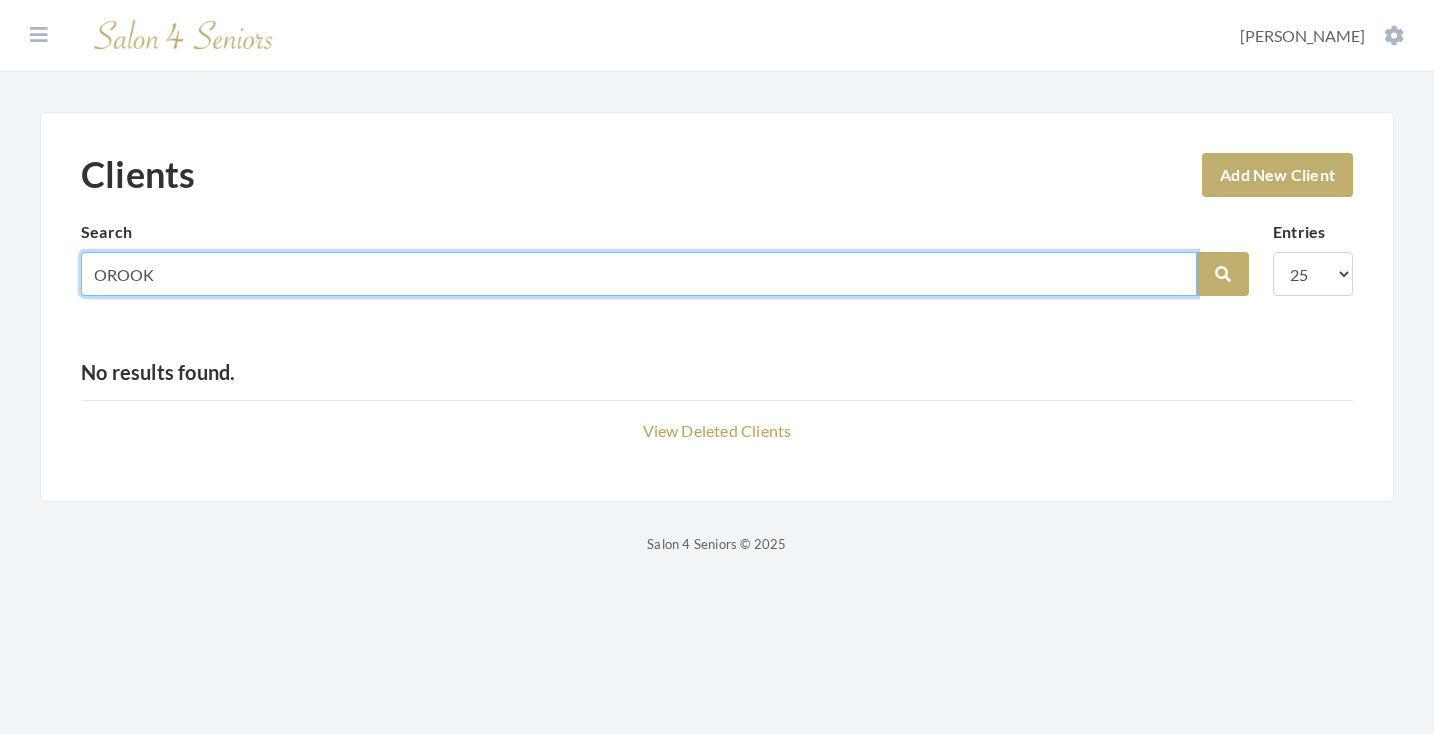drag, startPoint x: 135, startPoint y: 271, endPoint x: 84, endPoint y: 272, distance: 51.009804 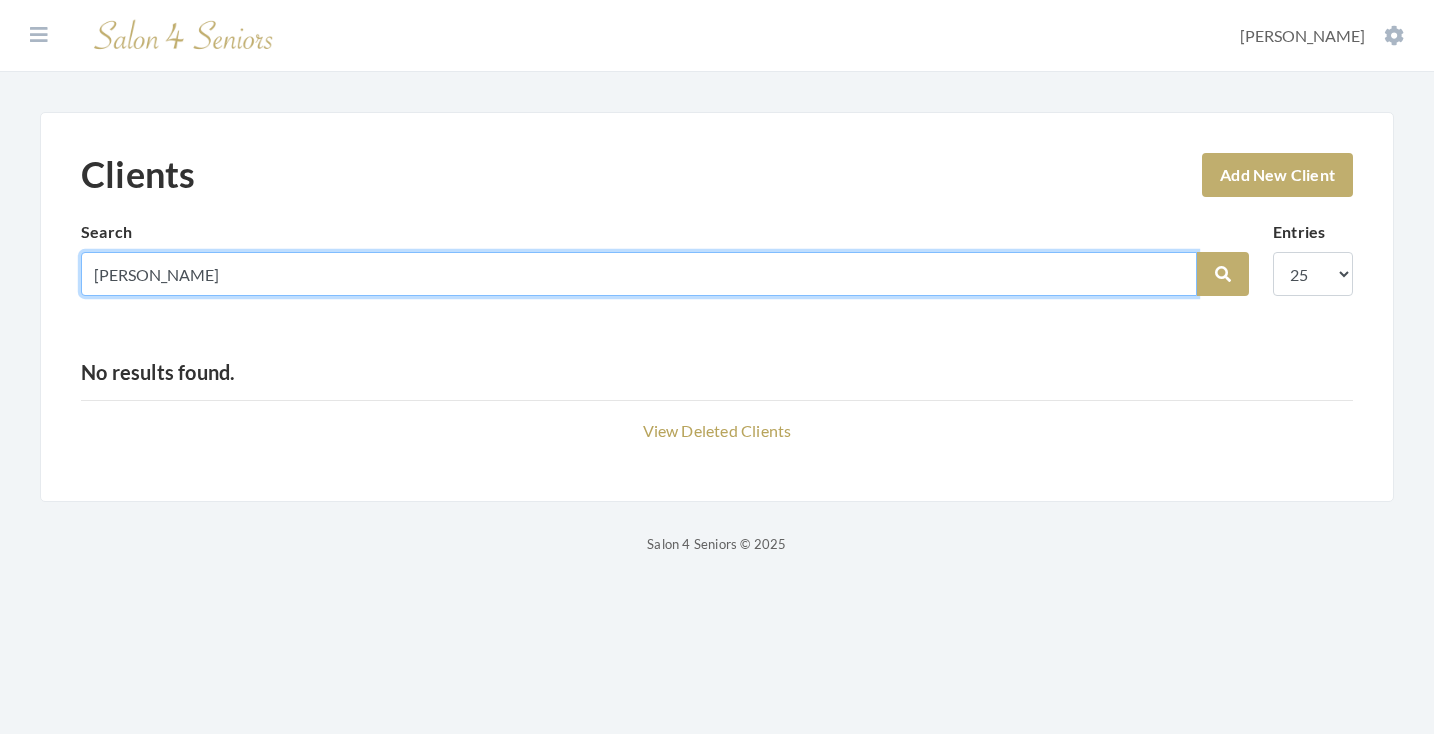 type on "[PERSON_NAME]" 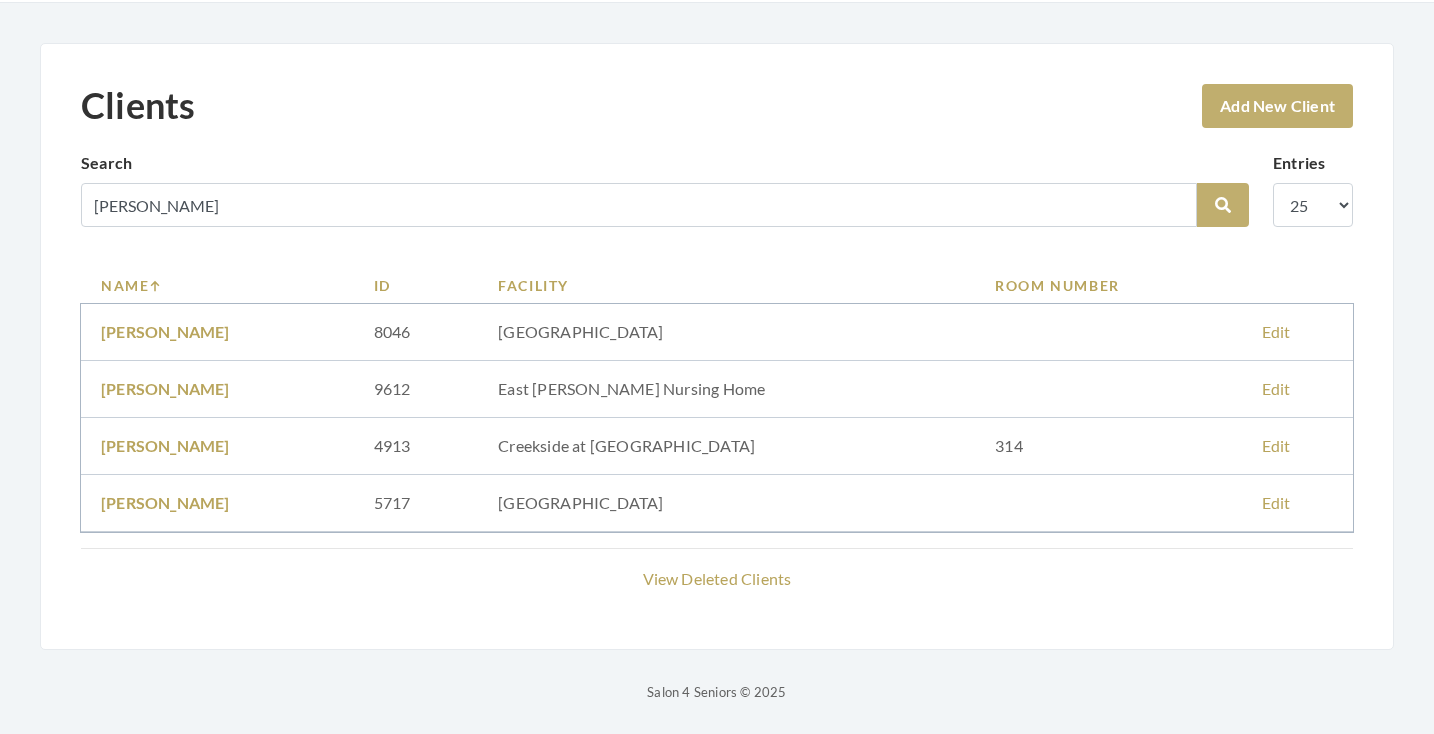scroll, scrollTop: 69, scrollLeft: 0, axis: vertical 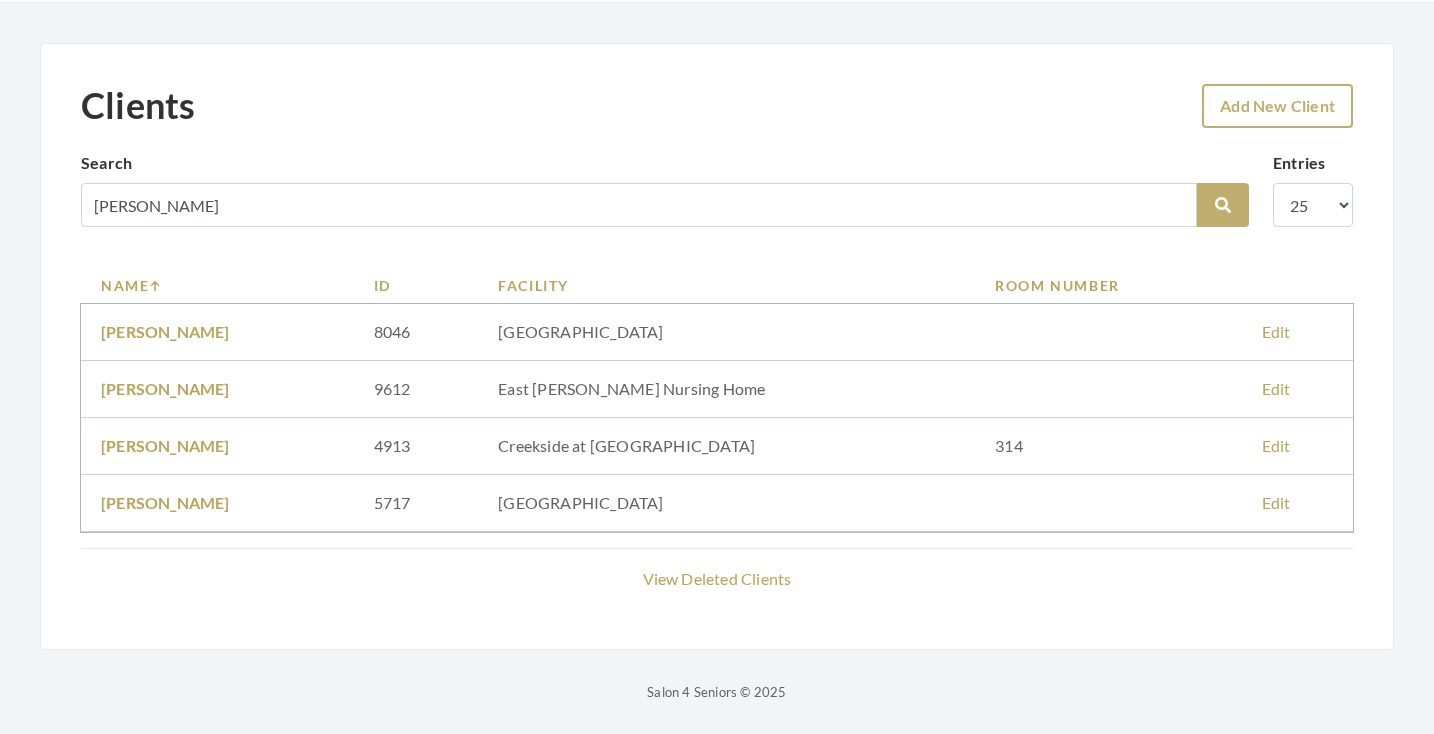 click on "Add New Client" at bounding box center [1277, 106] 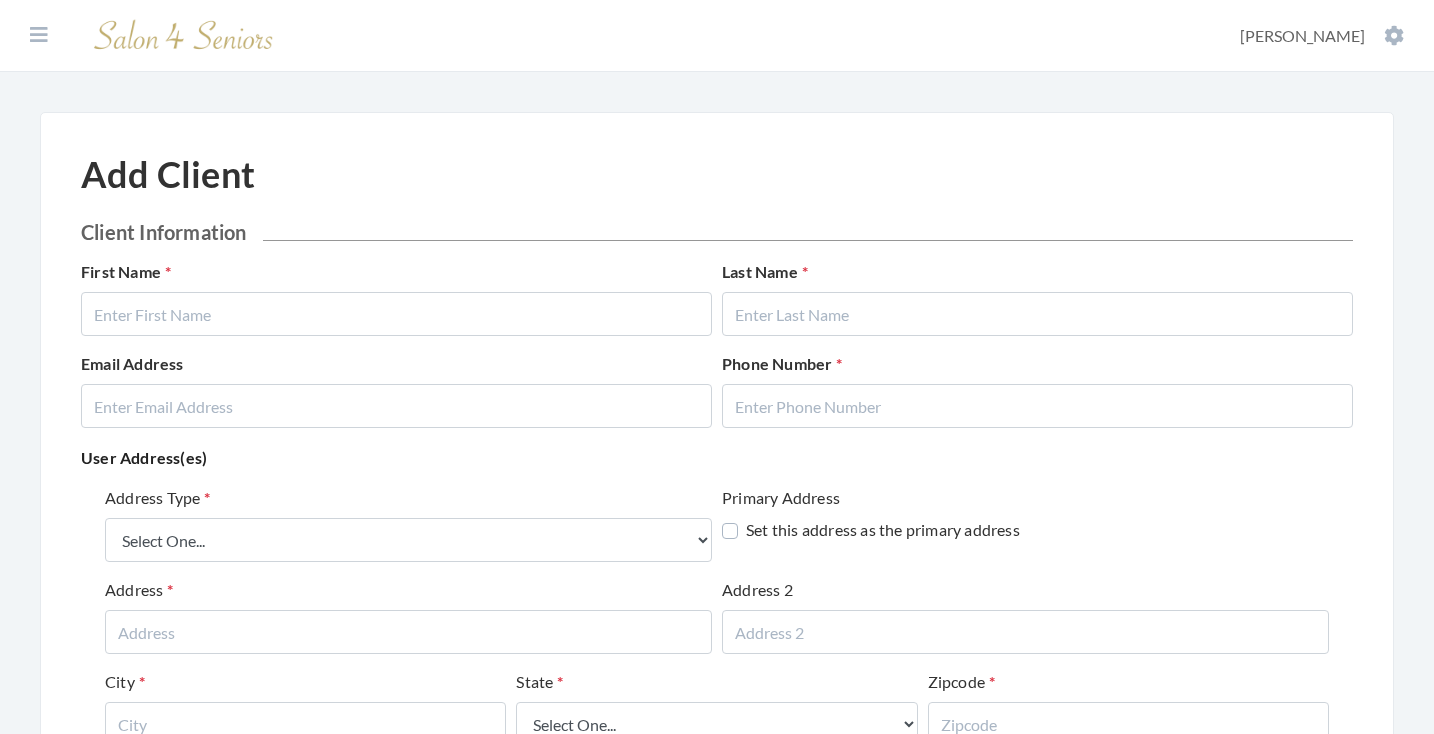 scroll, scrollTop: 0, scrollLeft: 0, axis: both 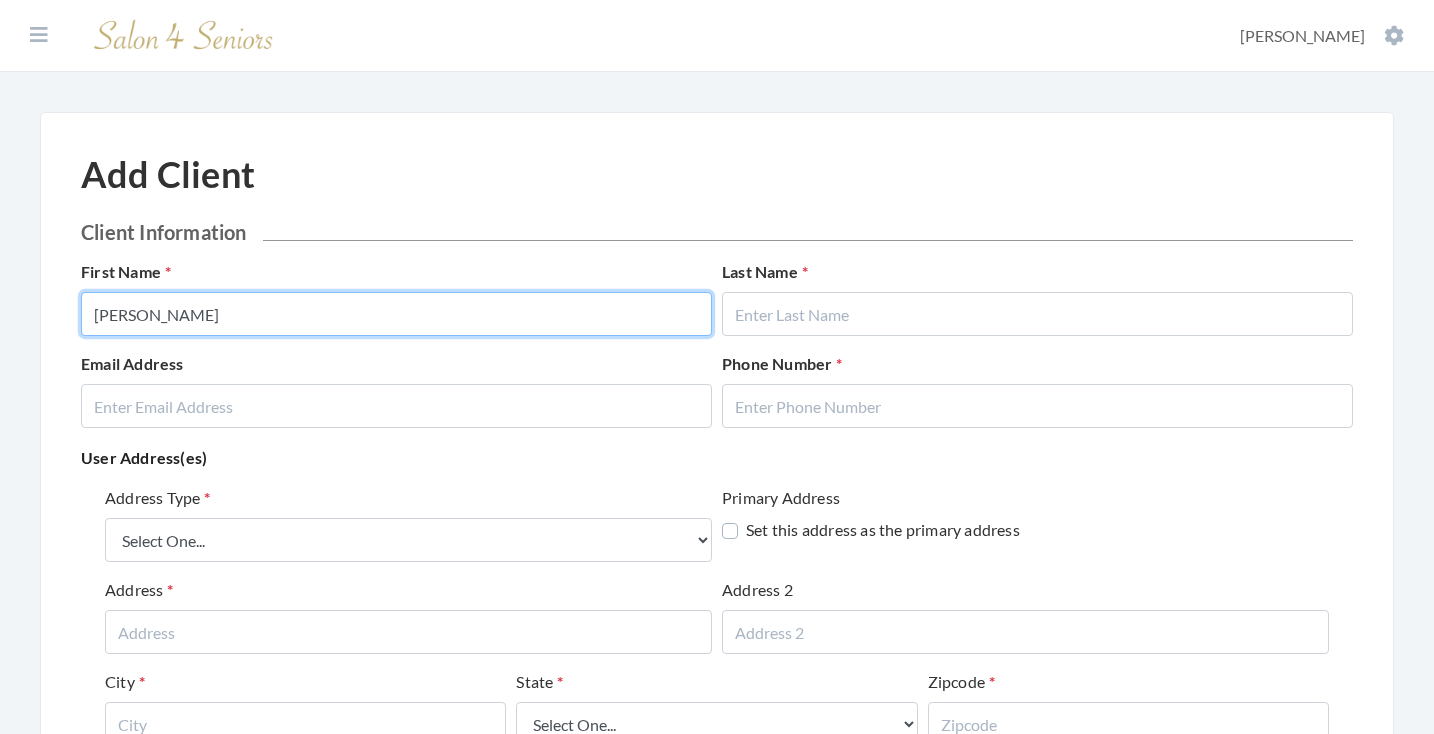 type on "[PERSON_NAME]" 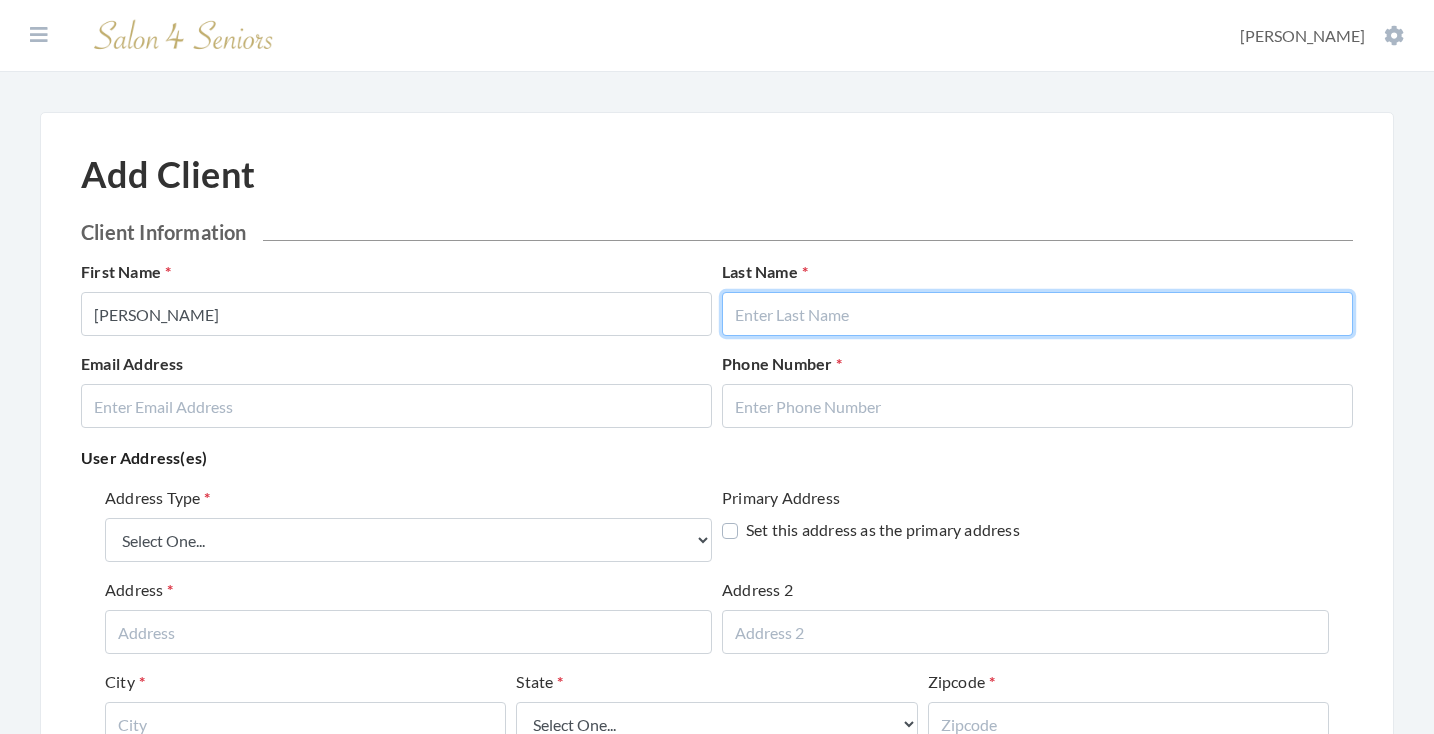 type on "I" 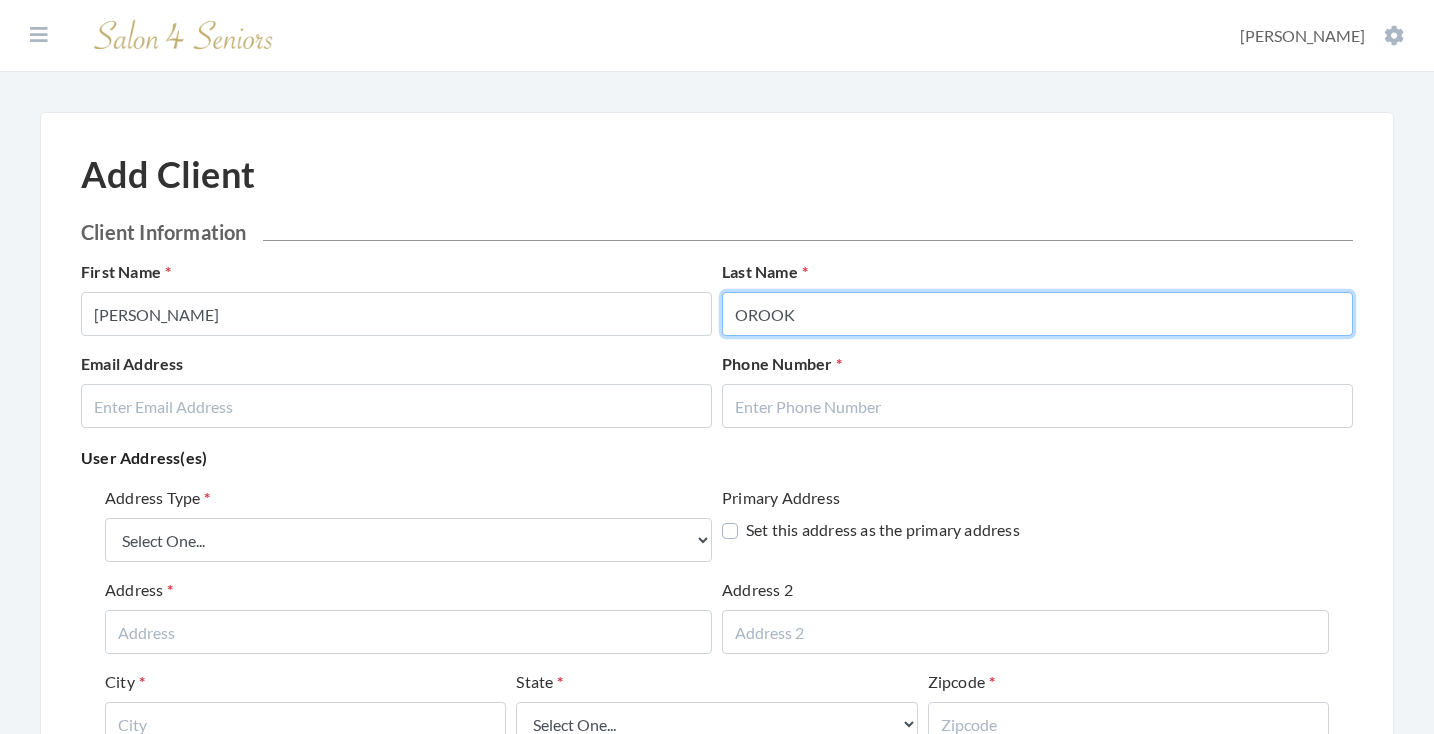 type on "OROOK" 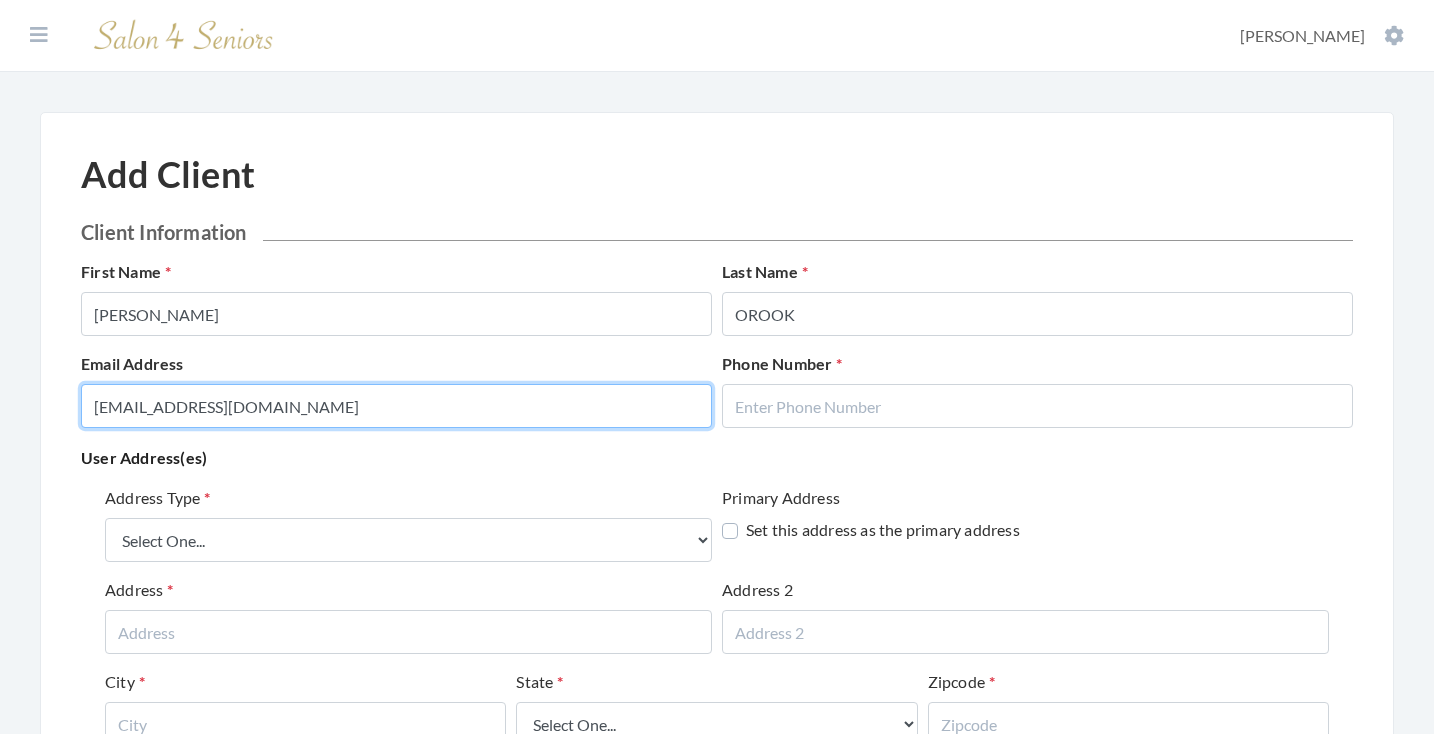 type on "[EMAIL_ADDRESS][DOMAIN_NAME]" 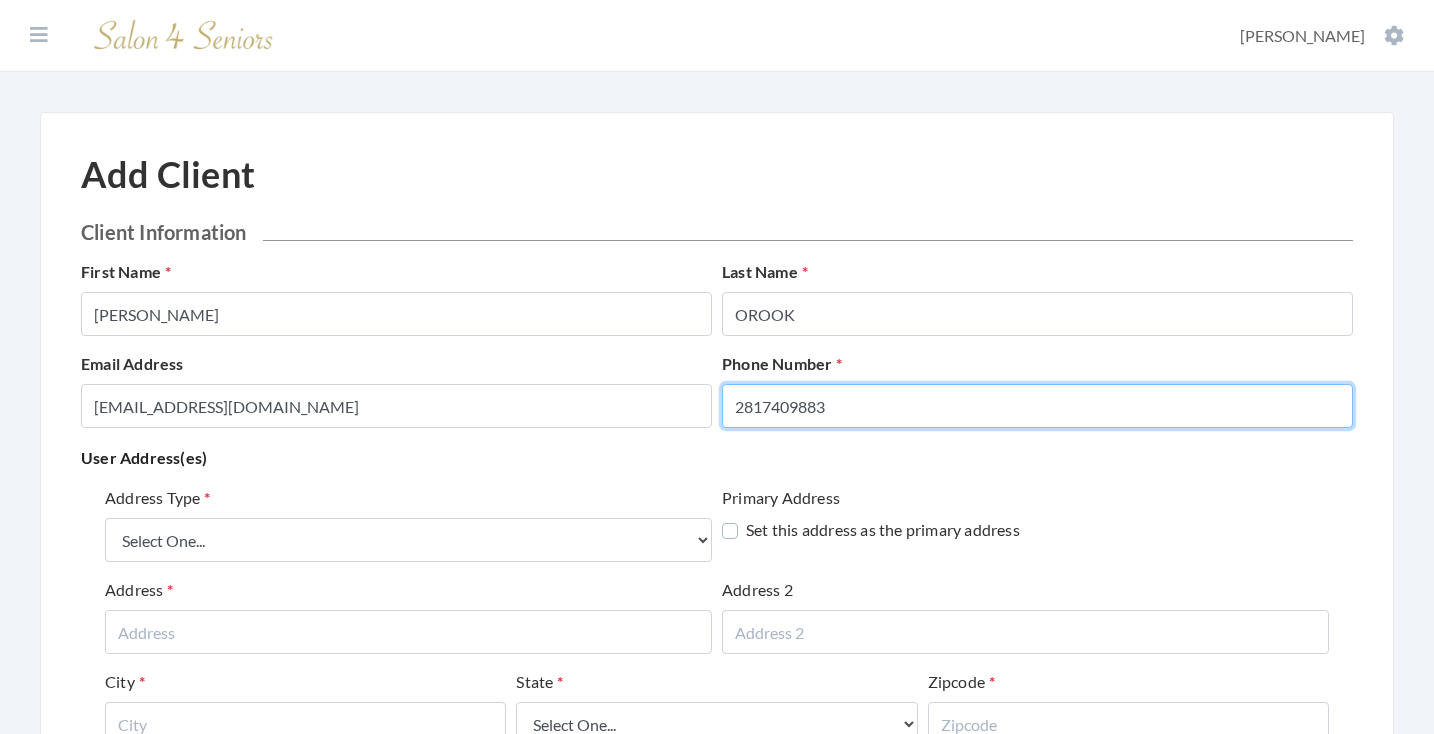 type on "2817409883" 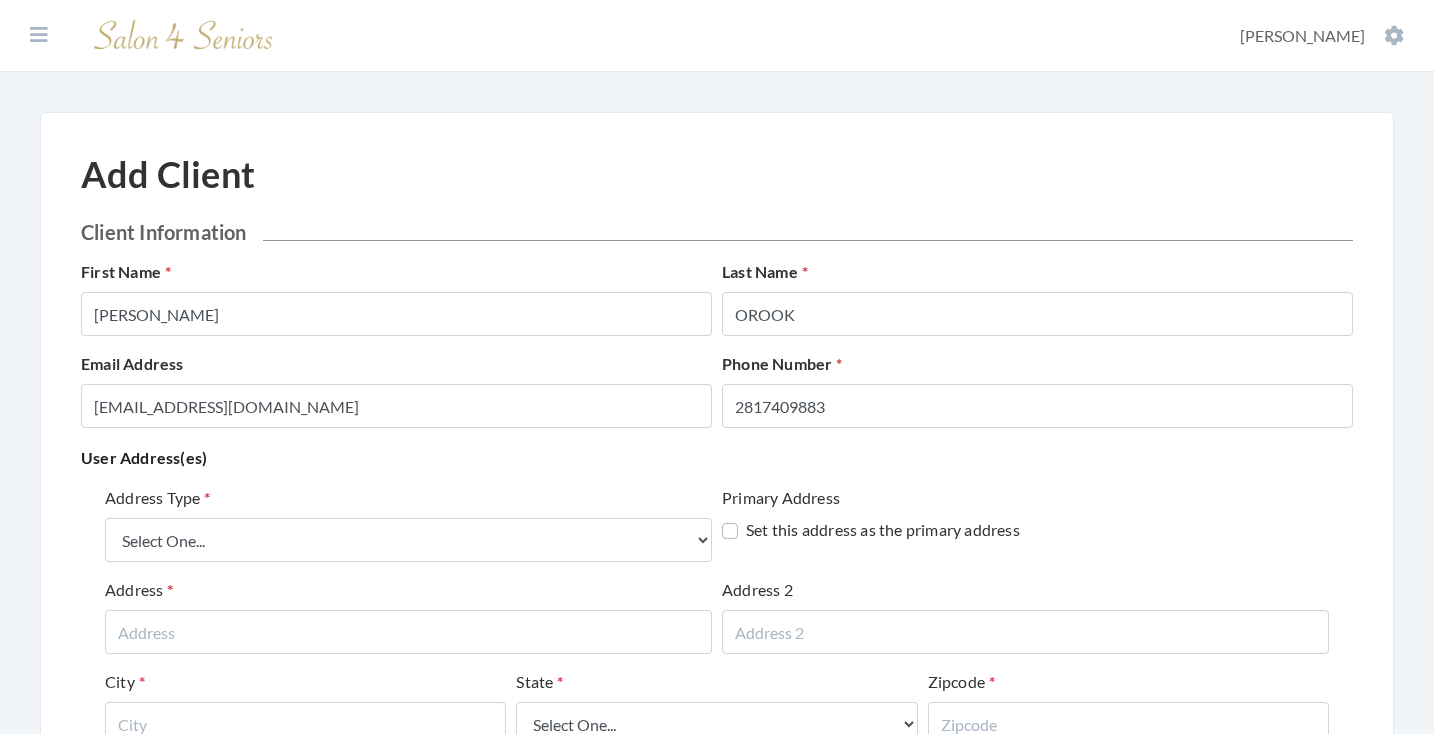 click on "User Address(es)" at bounding box center [717, 458] 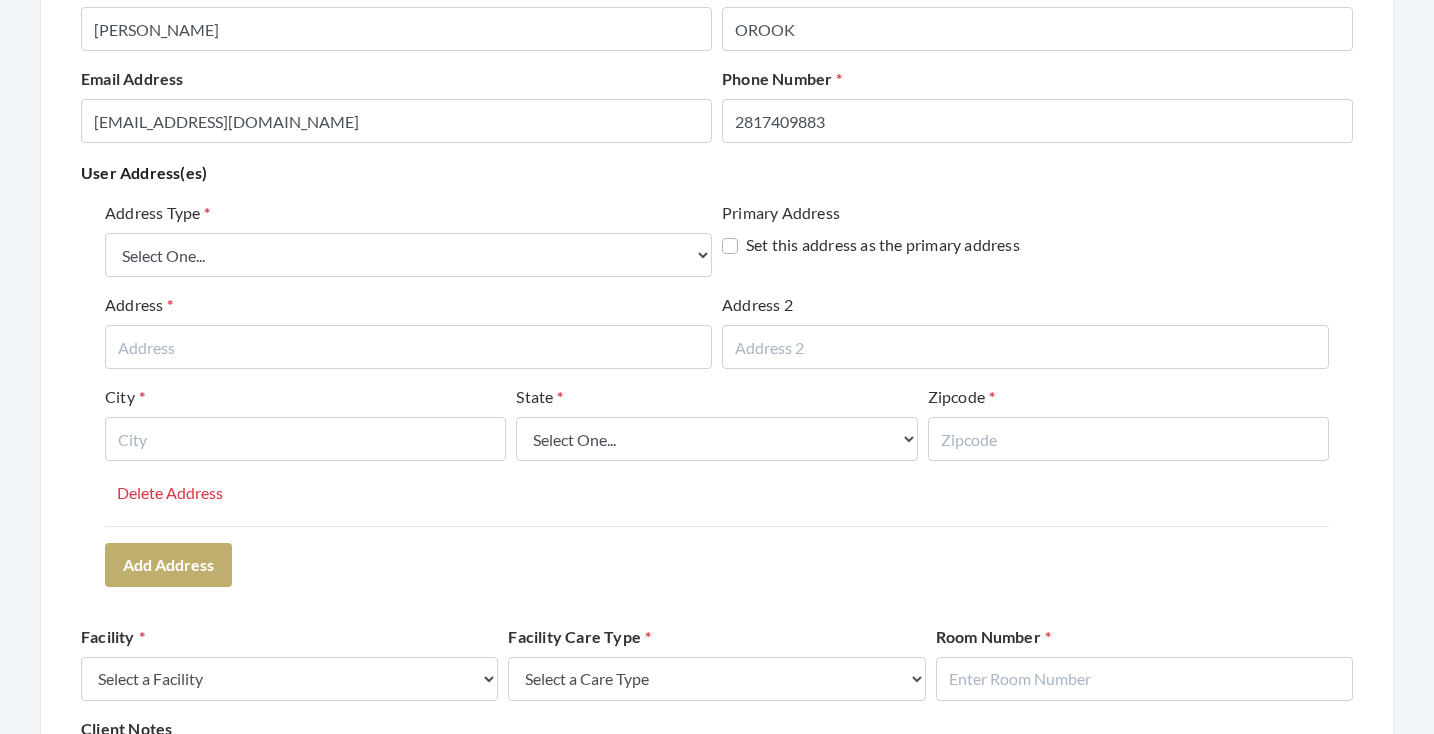 scroll, scrollTop: 312, scrollLeft: 0, axis: vertical 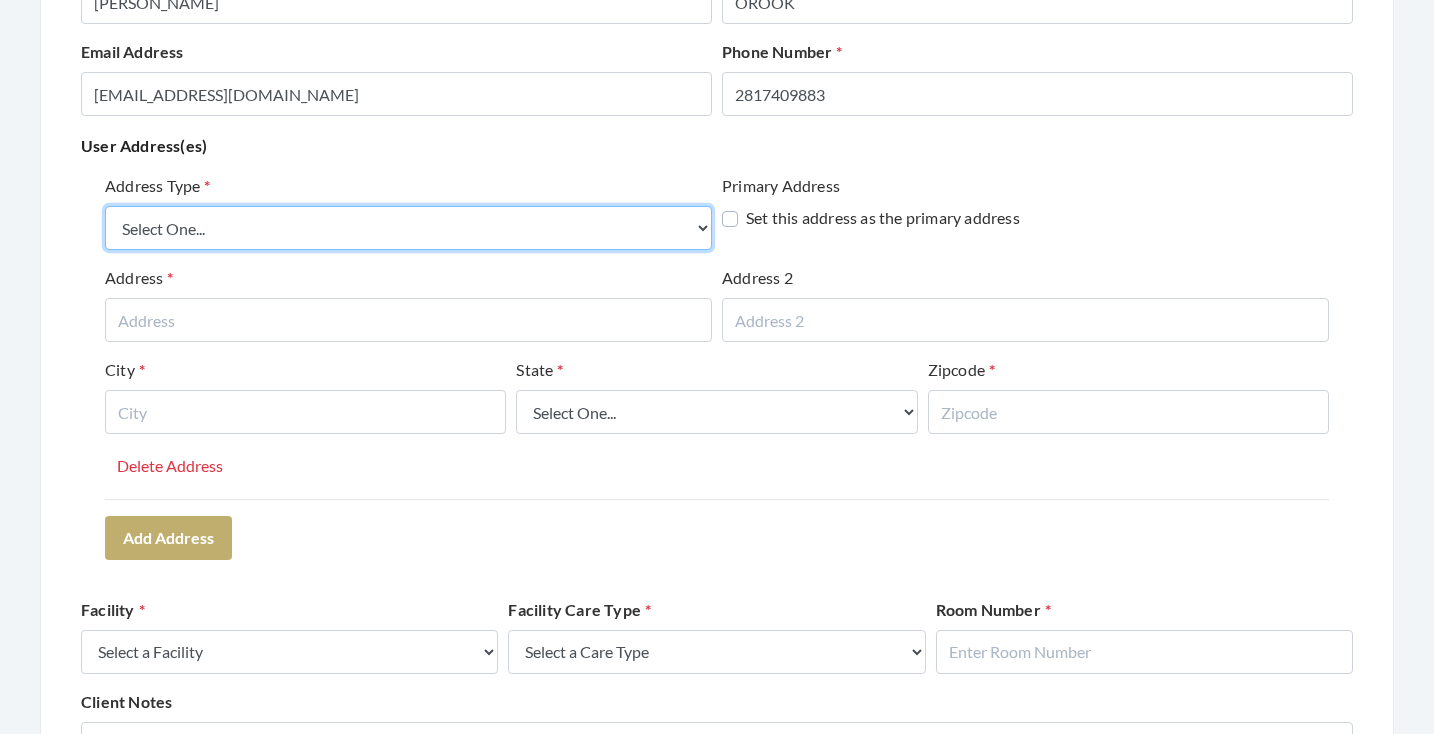 select on "billing" 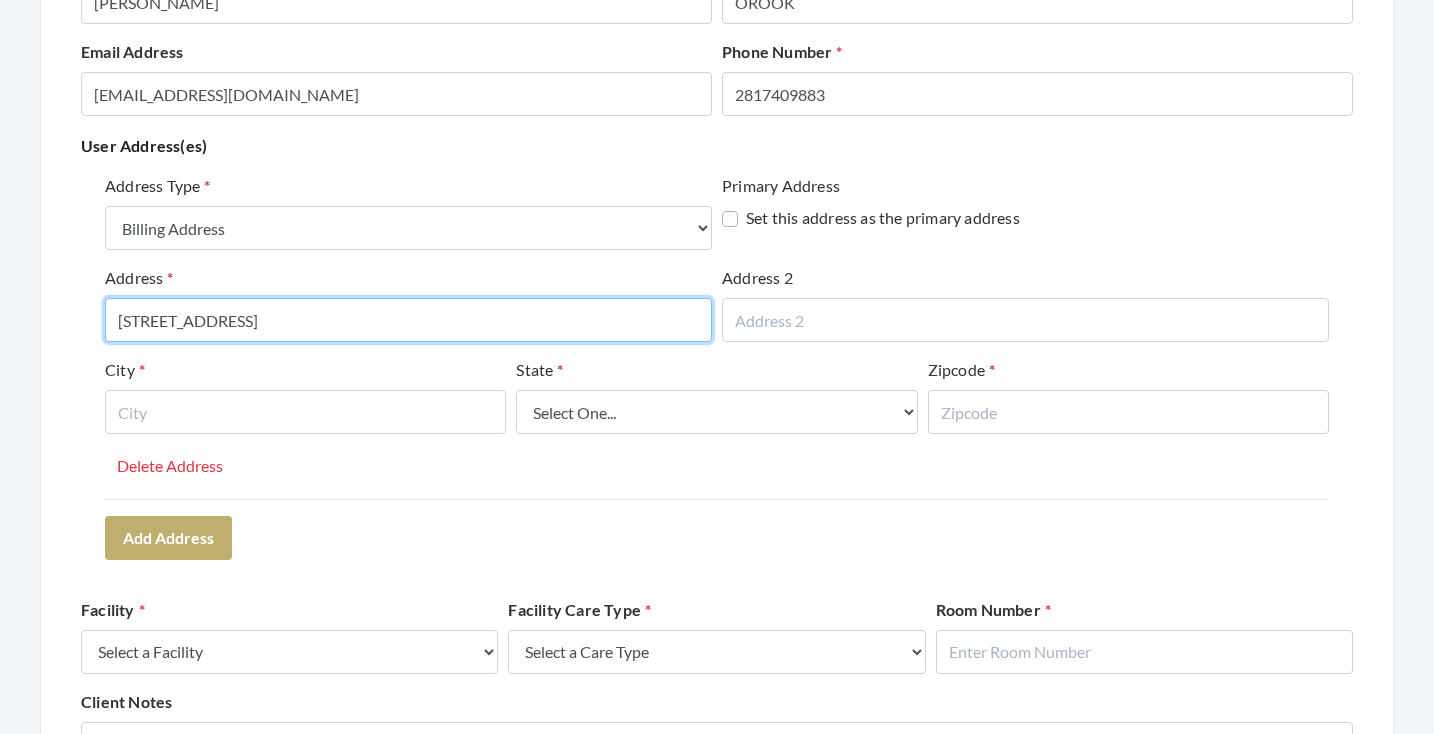 type on "[STREET_ADDRESS]" 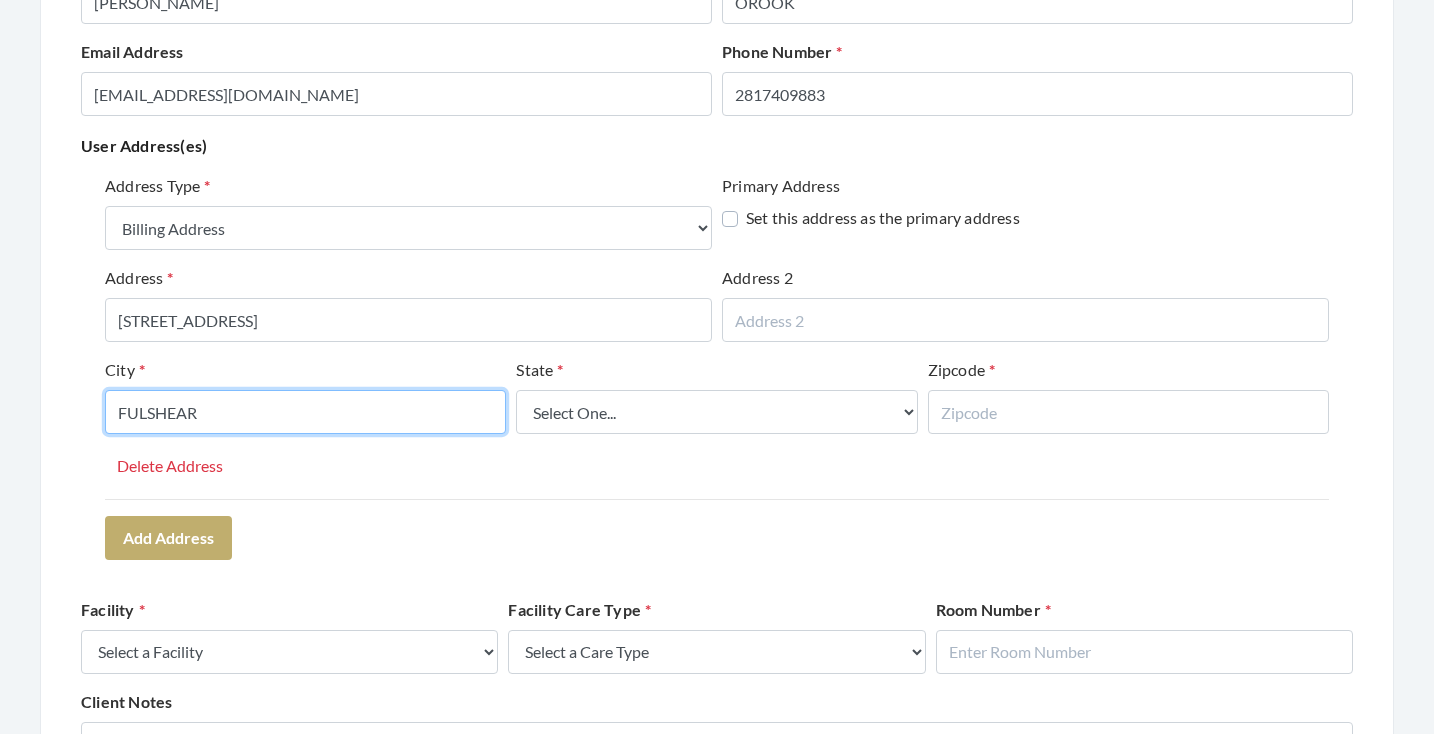 type on "FULSHEAR" 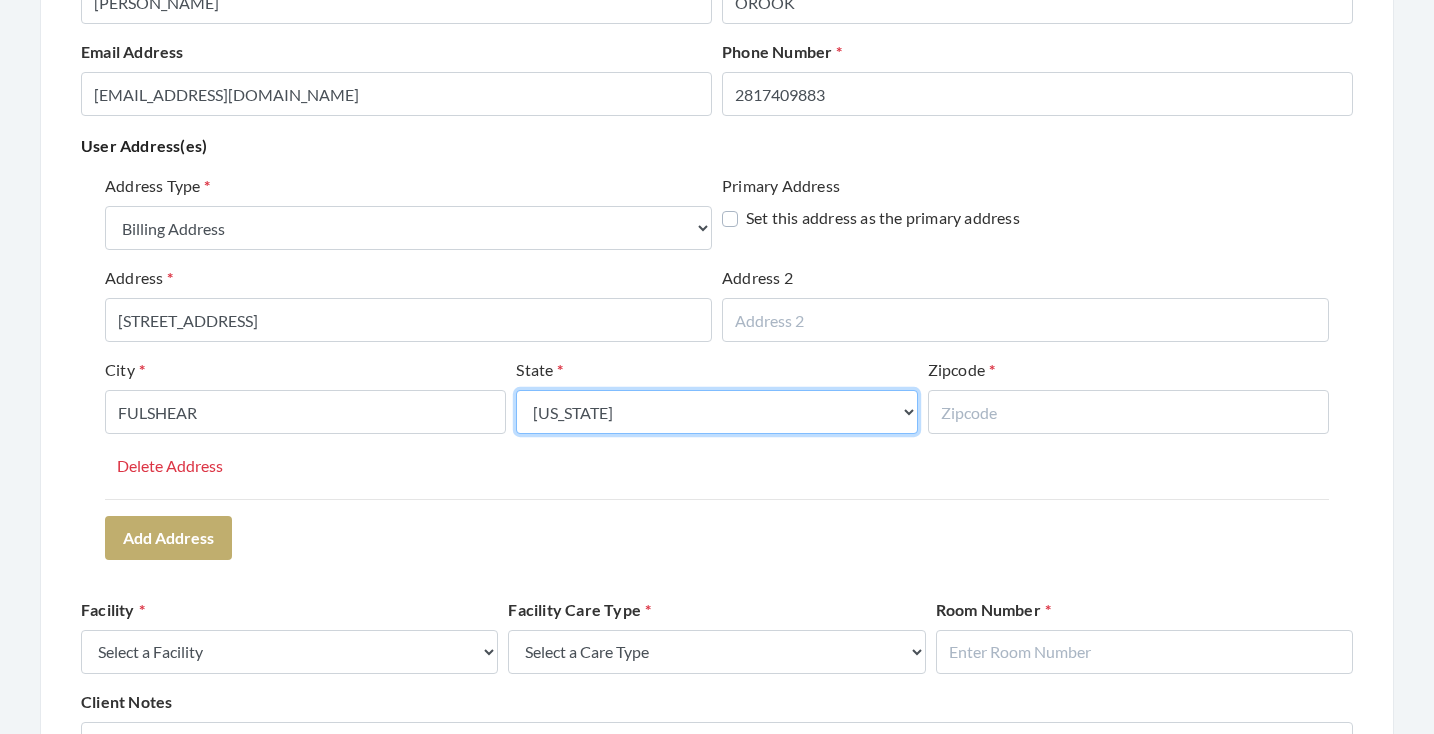 select on "tx" 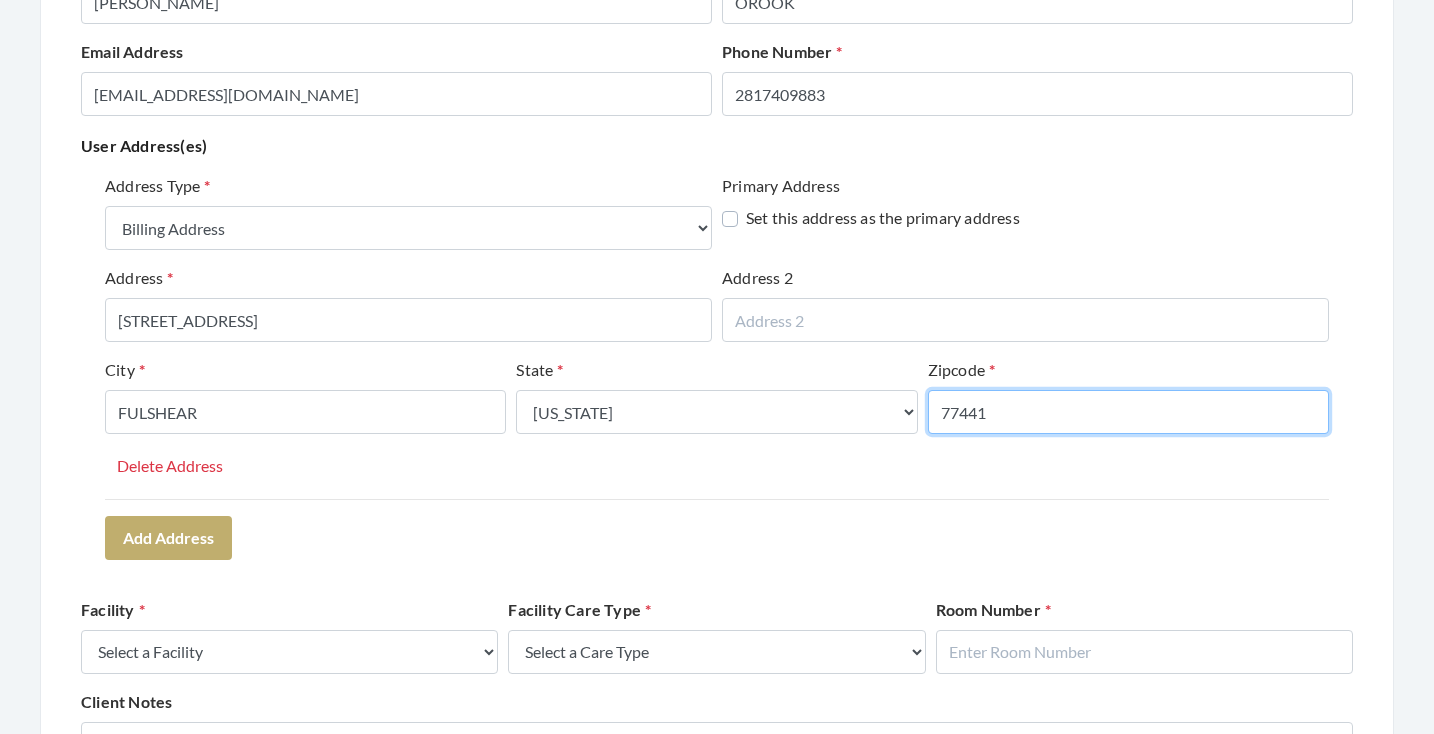 type on "77441" 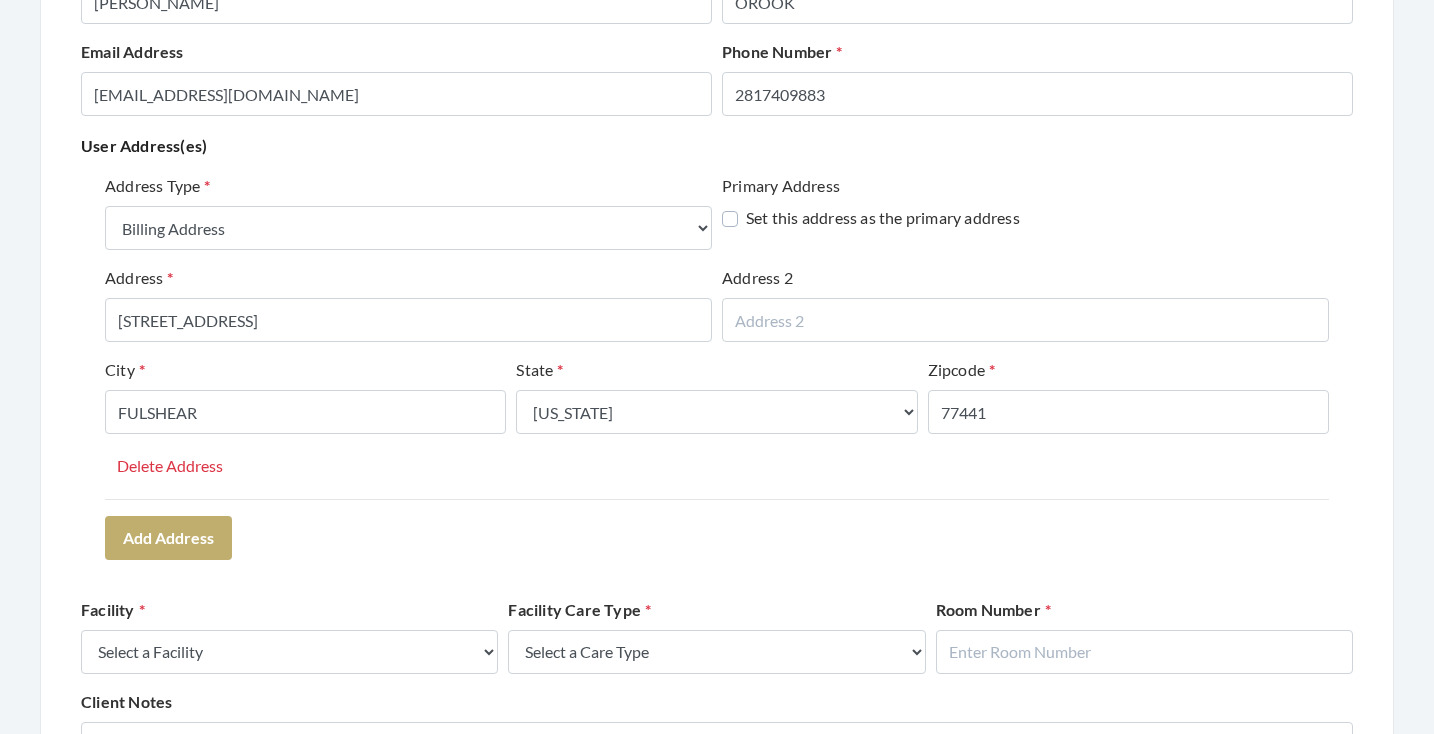 click on "Address Type   Select One...   Office Address   Home Address   Billing Address   Primary Address     Set this address as the primary address   Address   [STREET_ADDRESS]   Select One...   [US_STATE]   [US_STATE]   [US_STATE]   [US_STATE]   [US_STATE]   [US_STATE]   [US_STATE]   [US_STATE]   [US_STATE]   [US_STATE]   [US_STATE]   [US_STATE]   [US_STATE]   [US_STATE] [GEOGRAPHIC_DATA]   [US_STATE]   [US_STATE]   [US_STATE]   [US_STATE]   [US_STATE]   [US_STATE]   [US_STATE]   [US_STATE]   [US_STATE]   [PERSON_NAME][US_STATE]   [US_STATE]   [US_STATE]   [US_STATE]   [US_STATE]   [US_STATE]   [US_STATE]   [US_STATE]   [US_STATE]   [US_STATE]   [US_STATE]   [US_STATE]   [US_STATE]   [US_STATE]   [US_STATE]   [US_STATE]   [US_STATE]   [US_STATE]   [US_STATE]   [US_STATE]   [US_STATE]   [US_STATE]   [US_STATE]   [US_STATE]   [US_STATE]   [US_STATE]   [US_STATE]   [US_STATE]   [US_STATE]   [US_STATE]   [GEOGRAPHIC_DATA]   [US_STATE][PERSON_NAME][US_STATE]   [US_STATE]   [US_STATE]   [US_STATE]   Zipcode   77441   Delete Address" at bounding box center [717, 336] 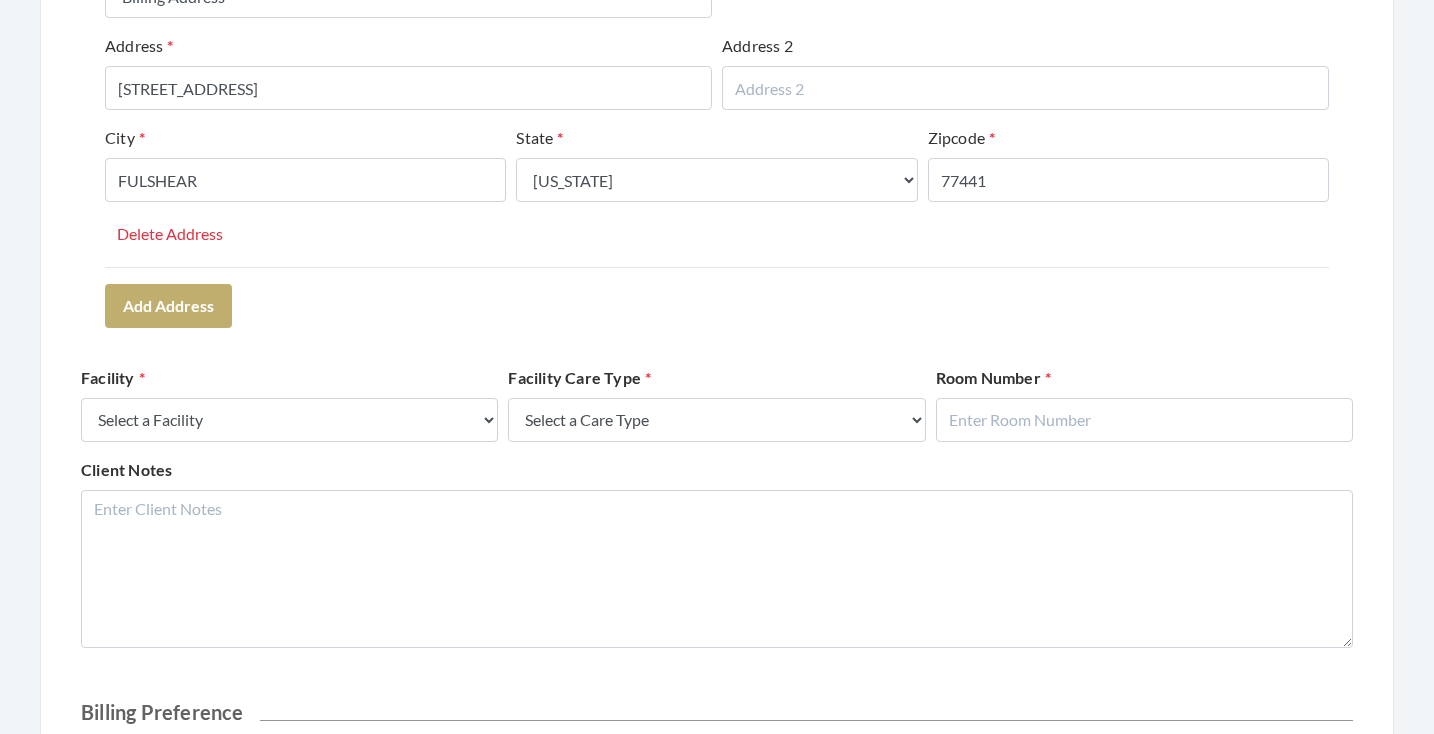 scroll, scrollTop: 544, scrollLeft: 0, axis: vertical 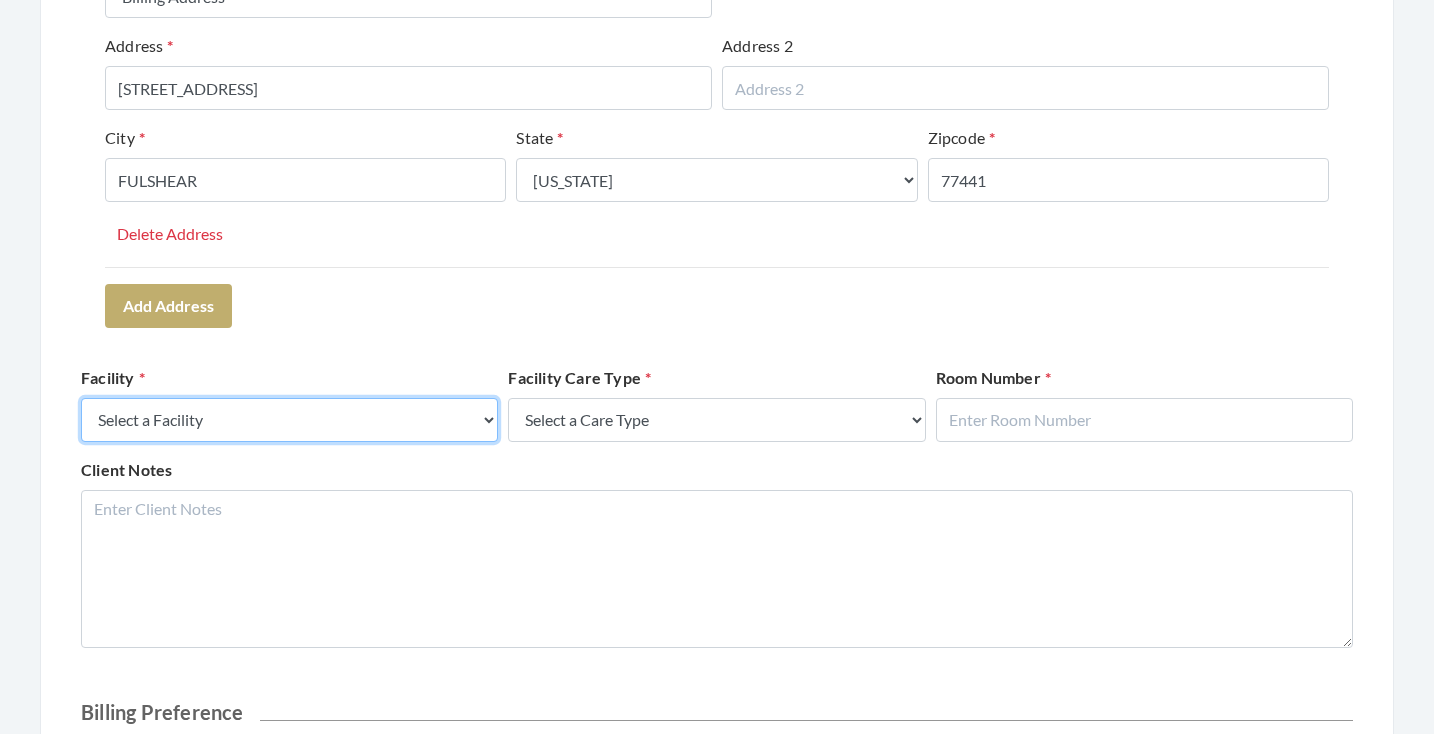 select on "9" 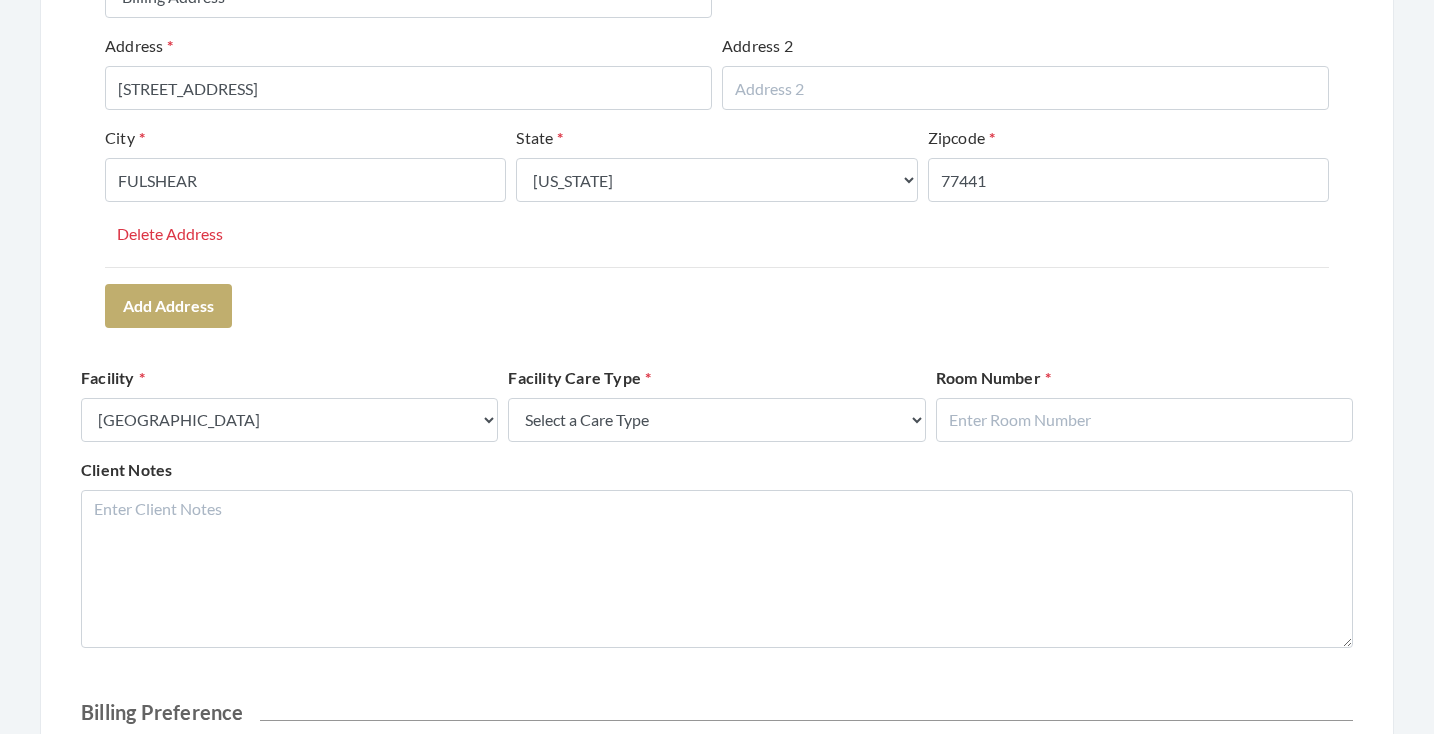 click on "Facility Care Type" at bounding box center [579, 378] 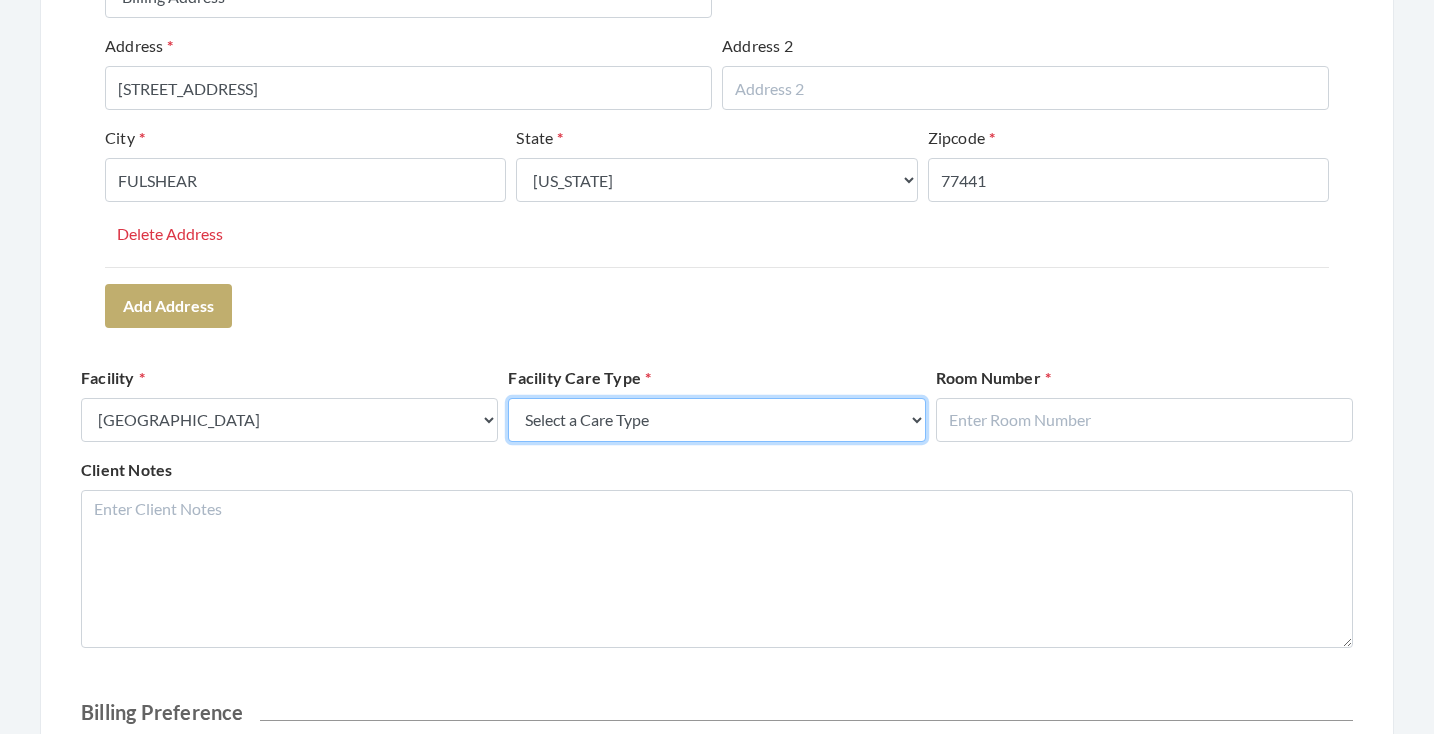 select on "4" 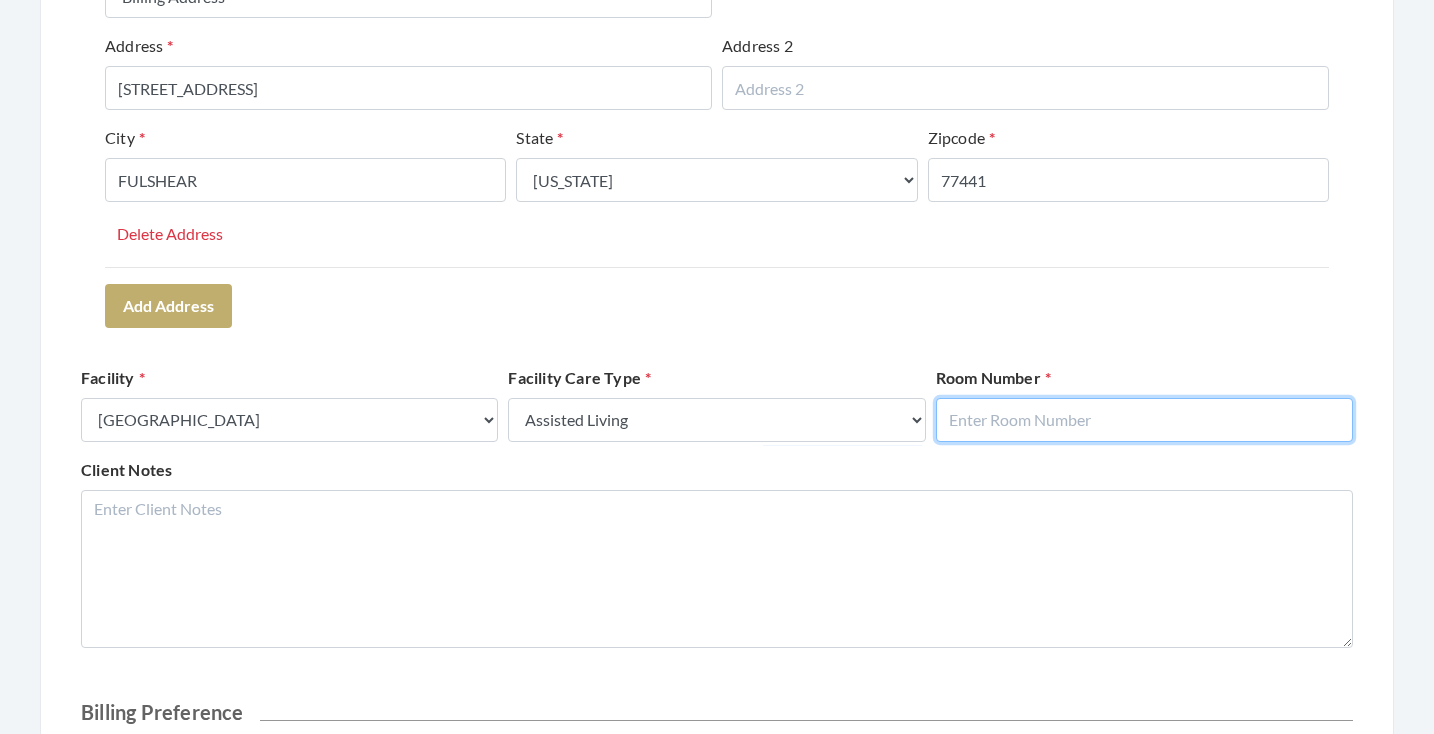 click at bounding box center [1144, 420] 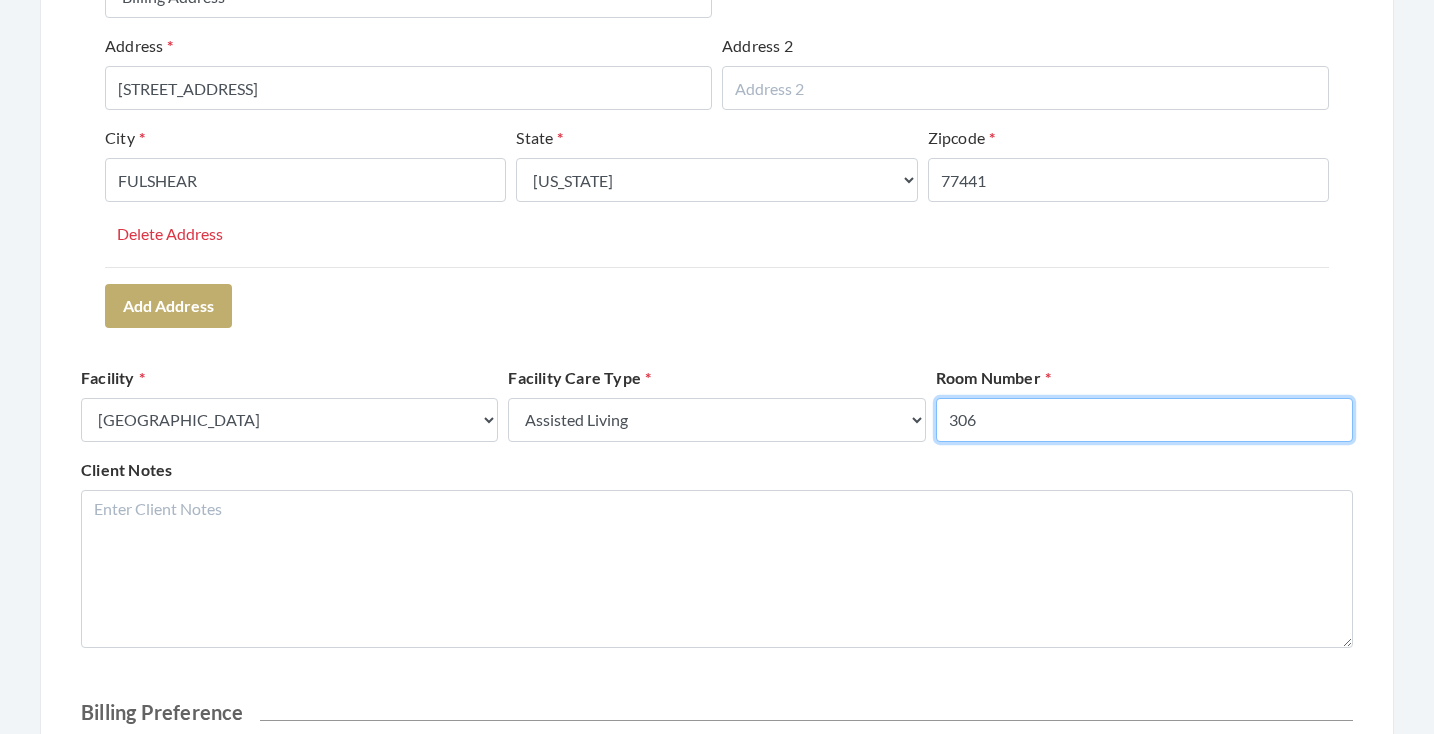 type on "306" 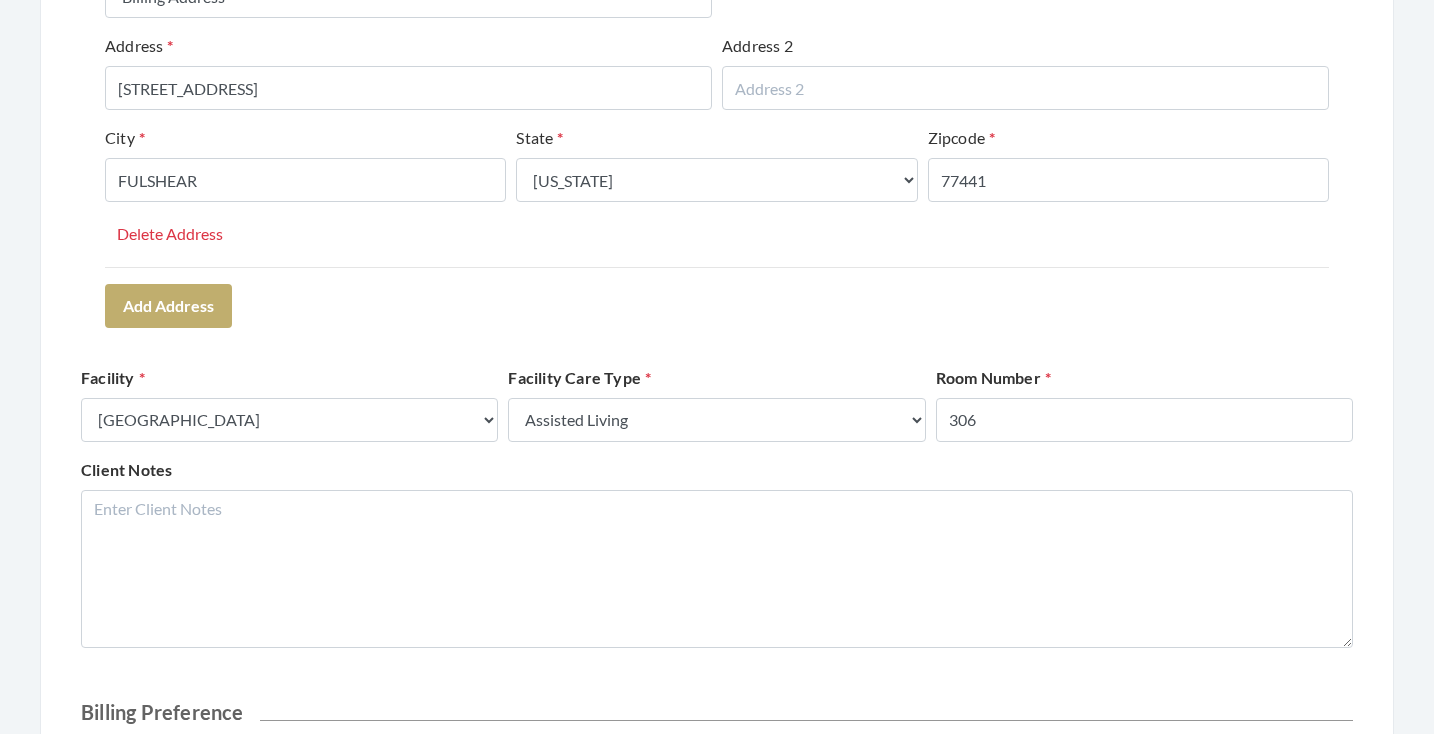 click on "Address Type   Select One...   Office Address   Home Address   Billing Address   Primary Address     Set this address as the primary address   Address   [STREET_ADDRESS]   Select One...   [US_STATE]   [US_STATE]   [US_STATE]   [US_STATE]   [US_STATE]   [US_STATE]   [US_STATE]   [US_STATE]   [US_STATE]   [US_STATE]   [US_STATE]   [US_STATE]   [US_STATE]   [US_STATE] [GEOGRAPHIC_DATA]   [US_STATE]   [US_STATE]   [US_STATE]   [US_STATE]   [US_STATE]   [US_STATE]   [US_STATE]   [US_STATE]   [US_STATE]   [PERSON_NAME][US_STATE]   [US_STATE]   [US_STATE]   [US_STATE]   [US_STATE]   [US_STATE]   [US_STATE]   [US_STATE]   [US_STATE]   [US_STATE]   [US_STATE]   [US_STATE]   [US_STATE]   [US_STATE]   [US_STATE]   [US_STATE]   [US_STATE]   [US_STATE]   [US_STATE]   [US_STATE]   [US_STATE]   [US_STATE]   [US_STATE]   [US_STATE]   [US_STATE]   [US_STATE]   [US_STATE]   [US_STATE]   [US_STATE]   [US_STATE]   [GEOGRAPHIC_DATA]   [US_STATE][PERSON_NAME][US_STATE]   [US_STATE]   [US_STATE]   [US_STATE]   Zipcode   77441   Delete Address   Add Address" at bounding box center (717, 134) 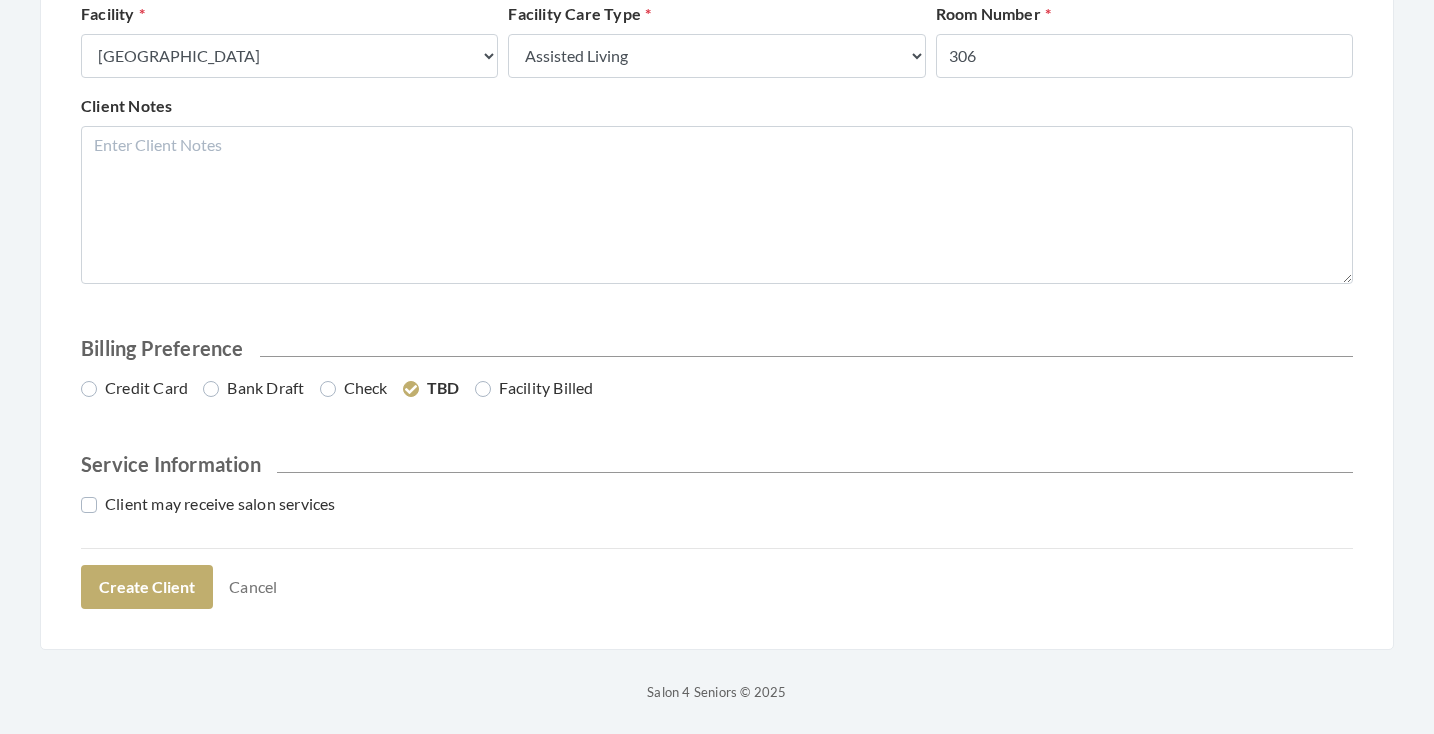 scroll, scrollTop: 907, scrollLeft: 0, axis: vertical 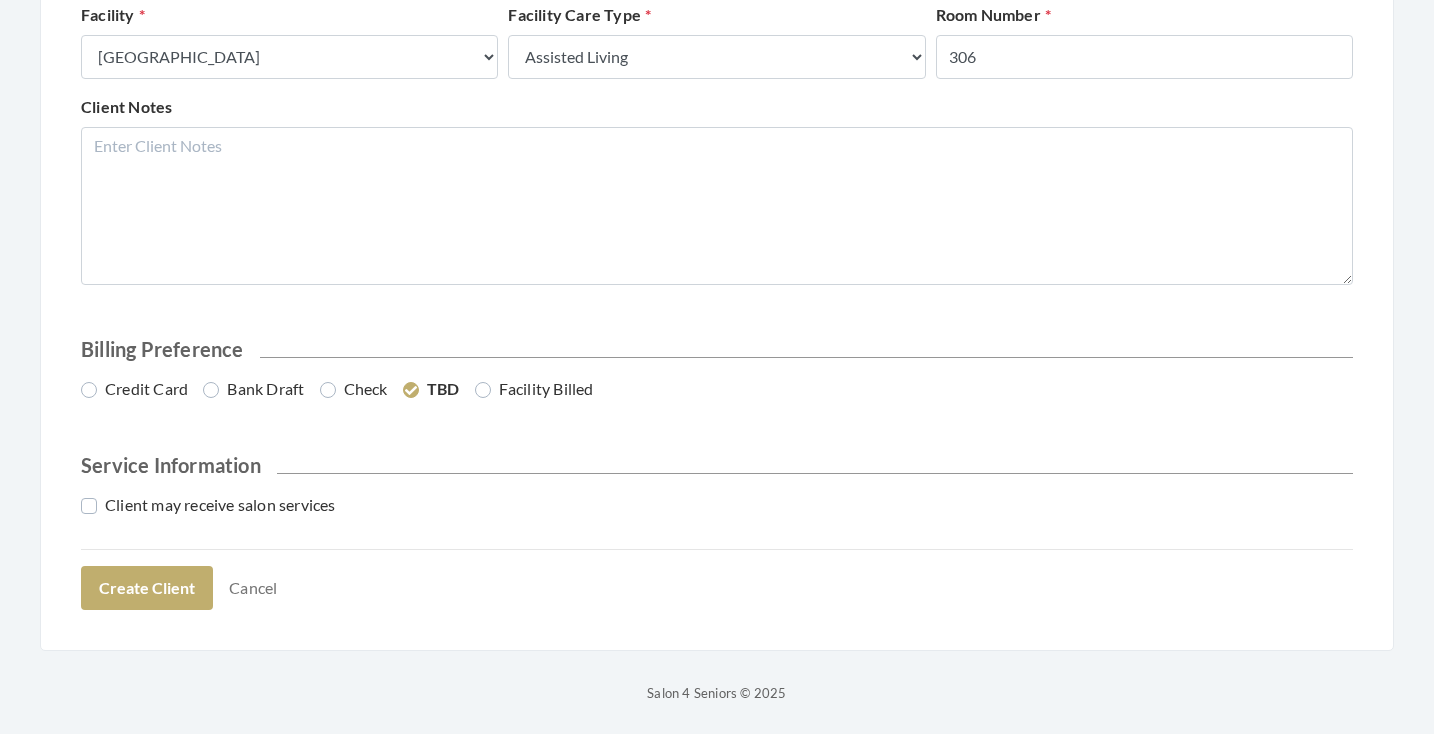 click on "Credit Card" at bounding box center (134, 389) 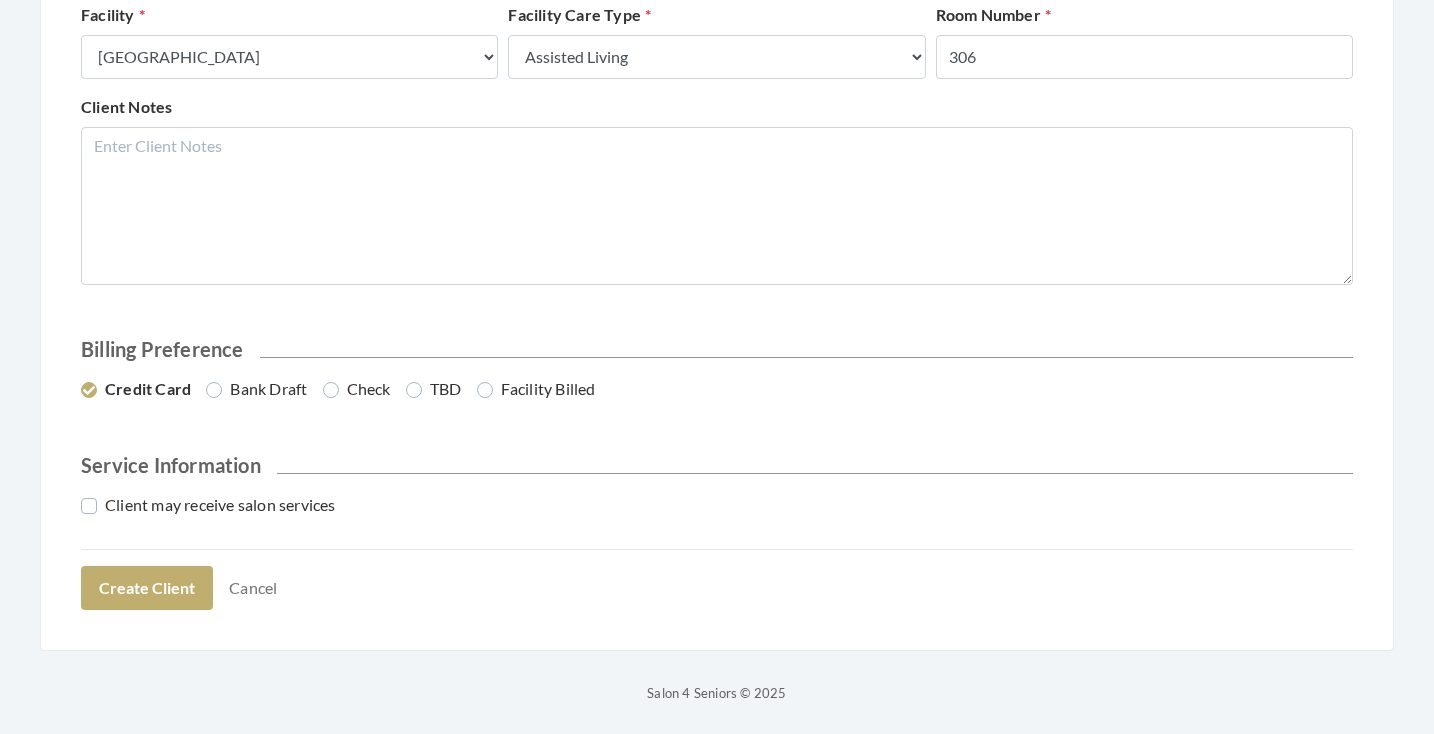 click on "Bank Draft" at bounding box center [256, 389] 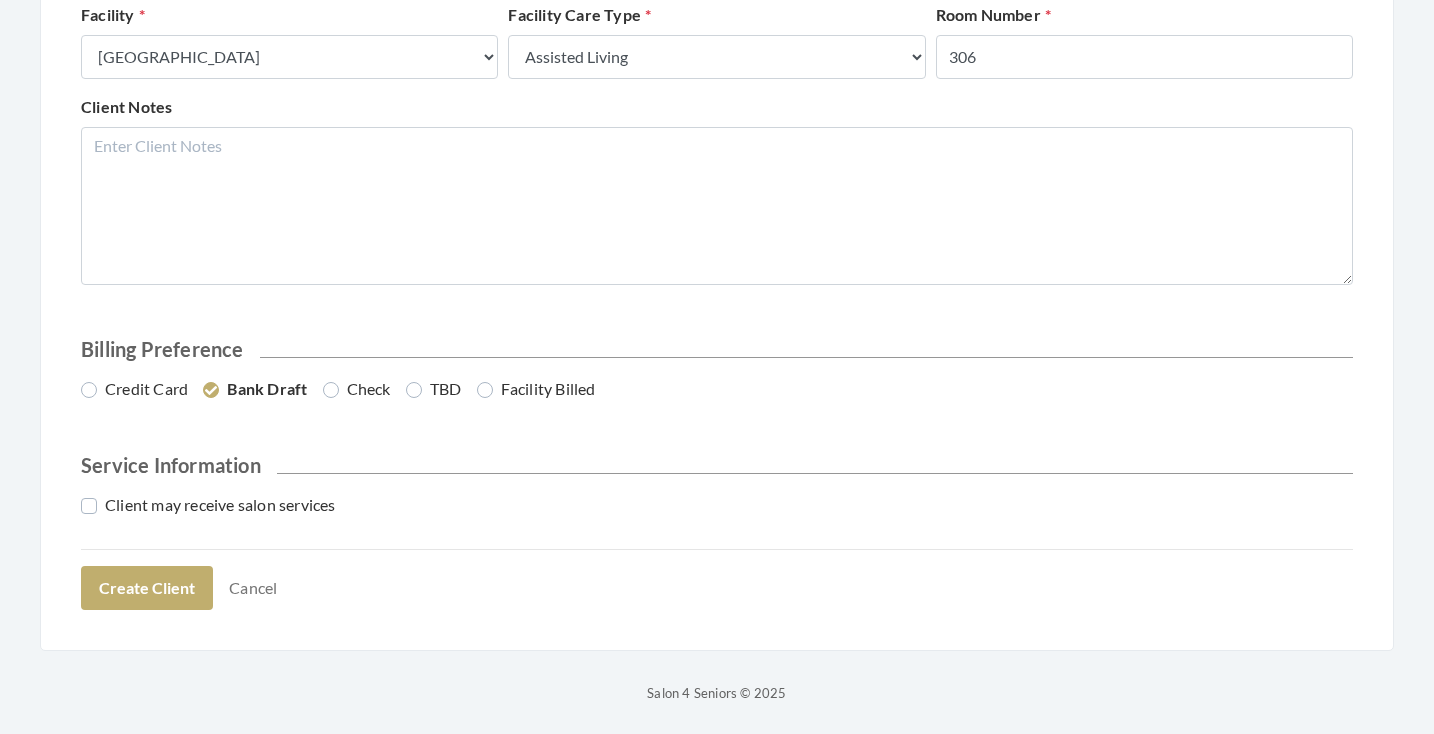 click on "Client may receive salon services" at bounding box center [208, 505] 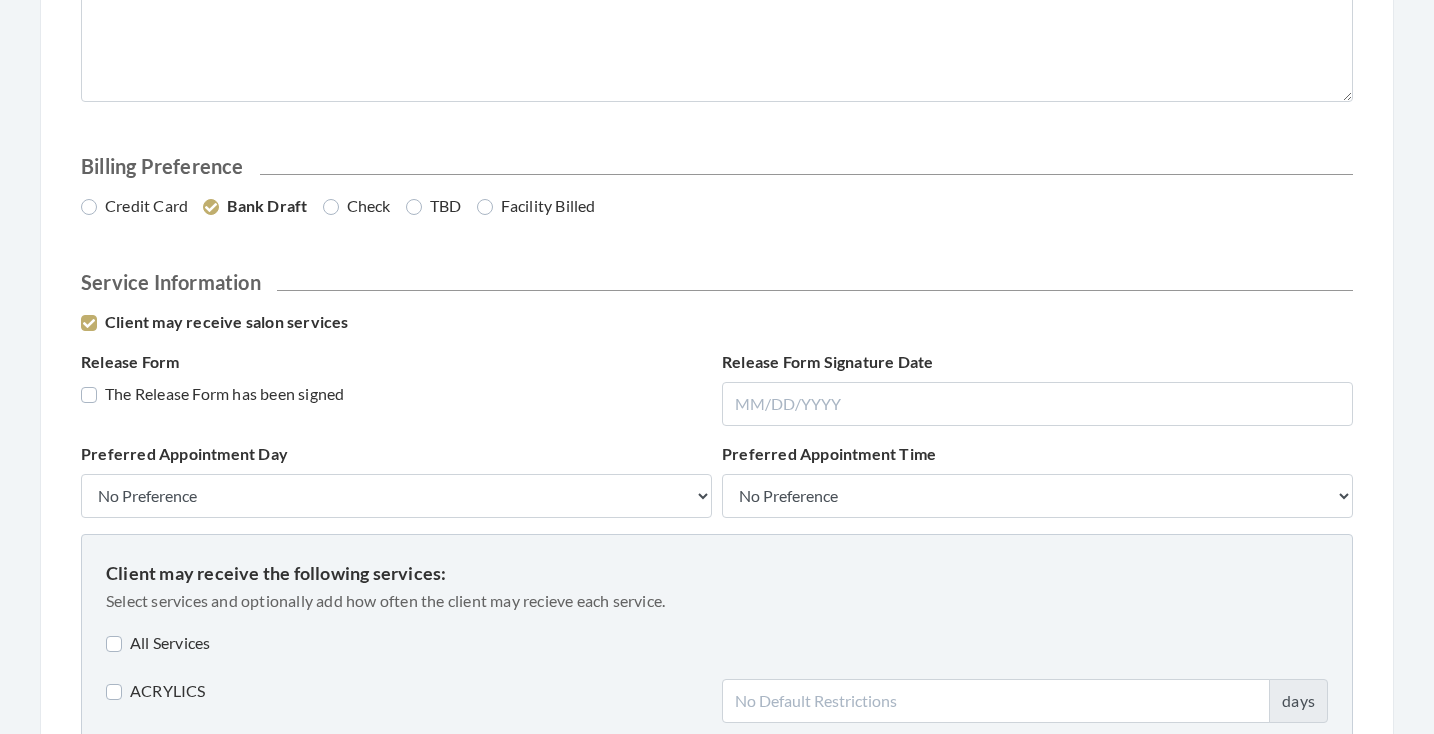 scroll, scrollTop: 1091, scrollLeft: 0, axis: vertical 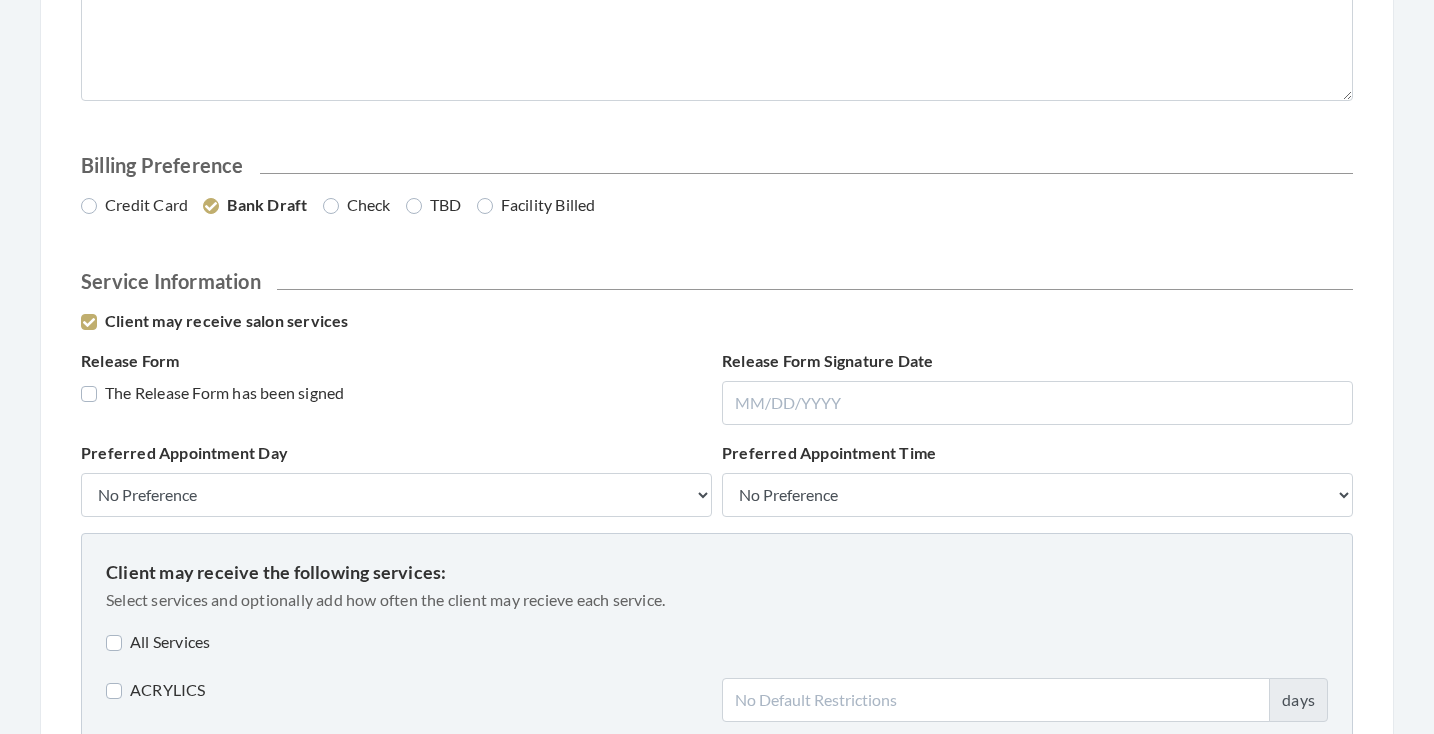 click on "The Release Form has been signed" at bounding box center [212, 393] 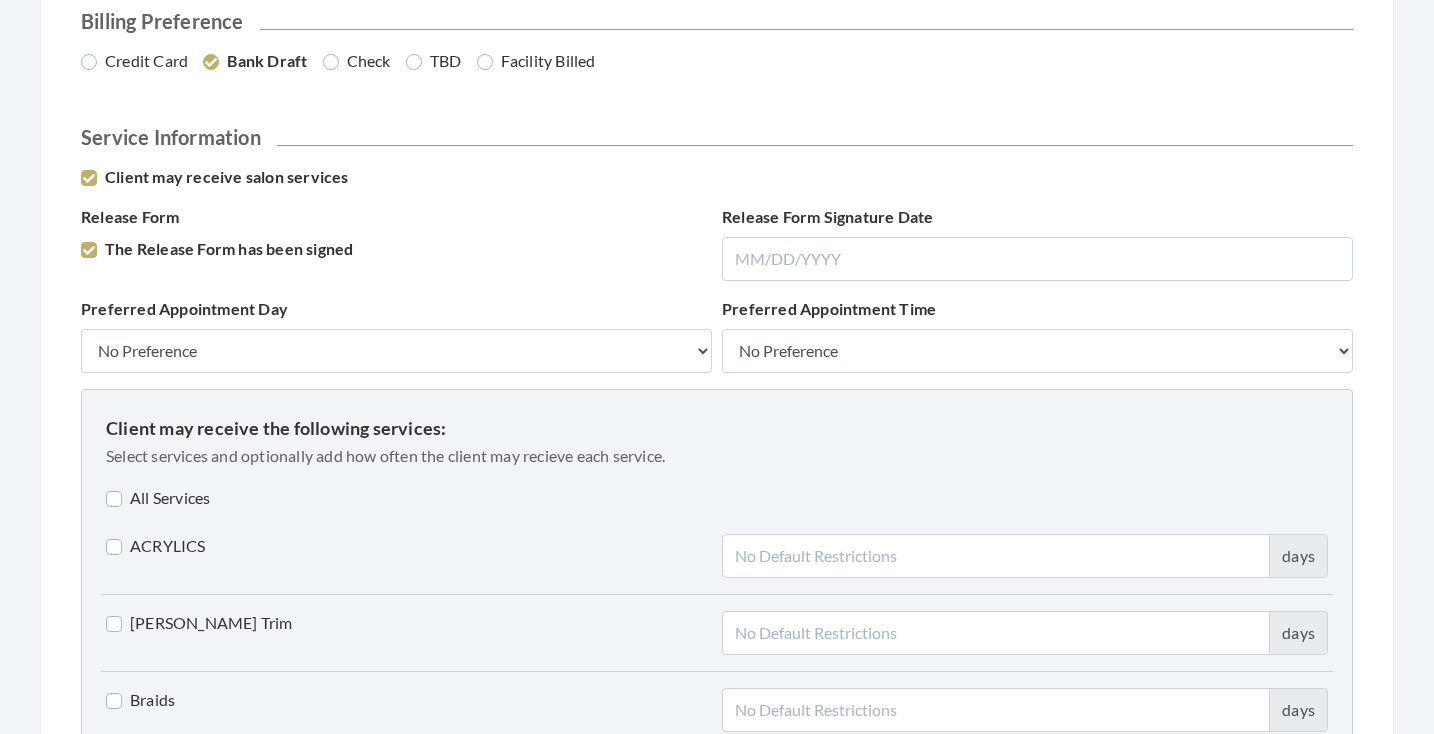 scroll, scrollTop: 1271, scrollLeft: 0, axis: vertical 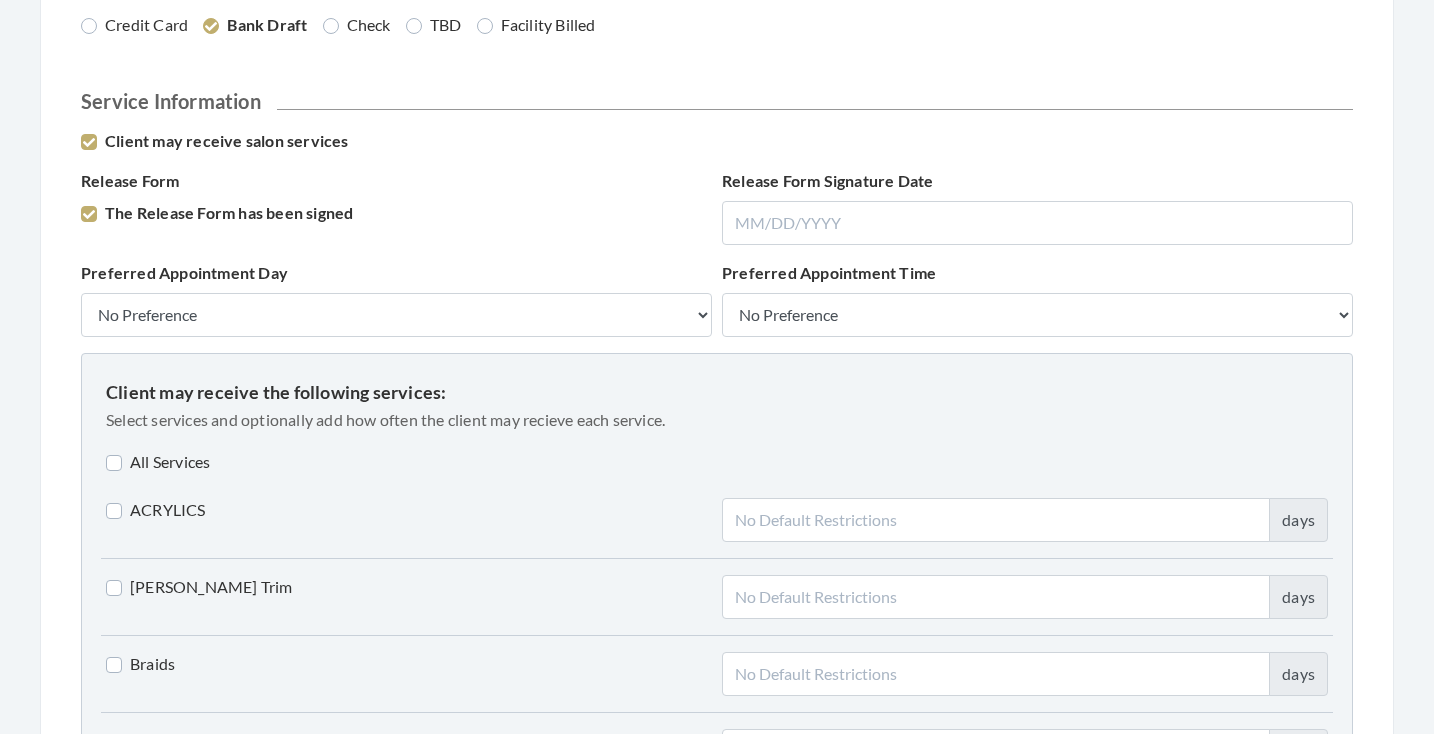 click on "All Services" at bounding box center [158, 462] 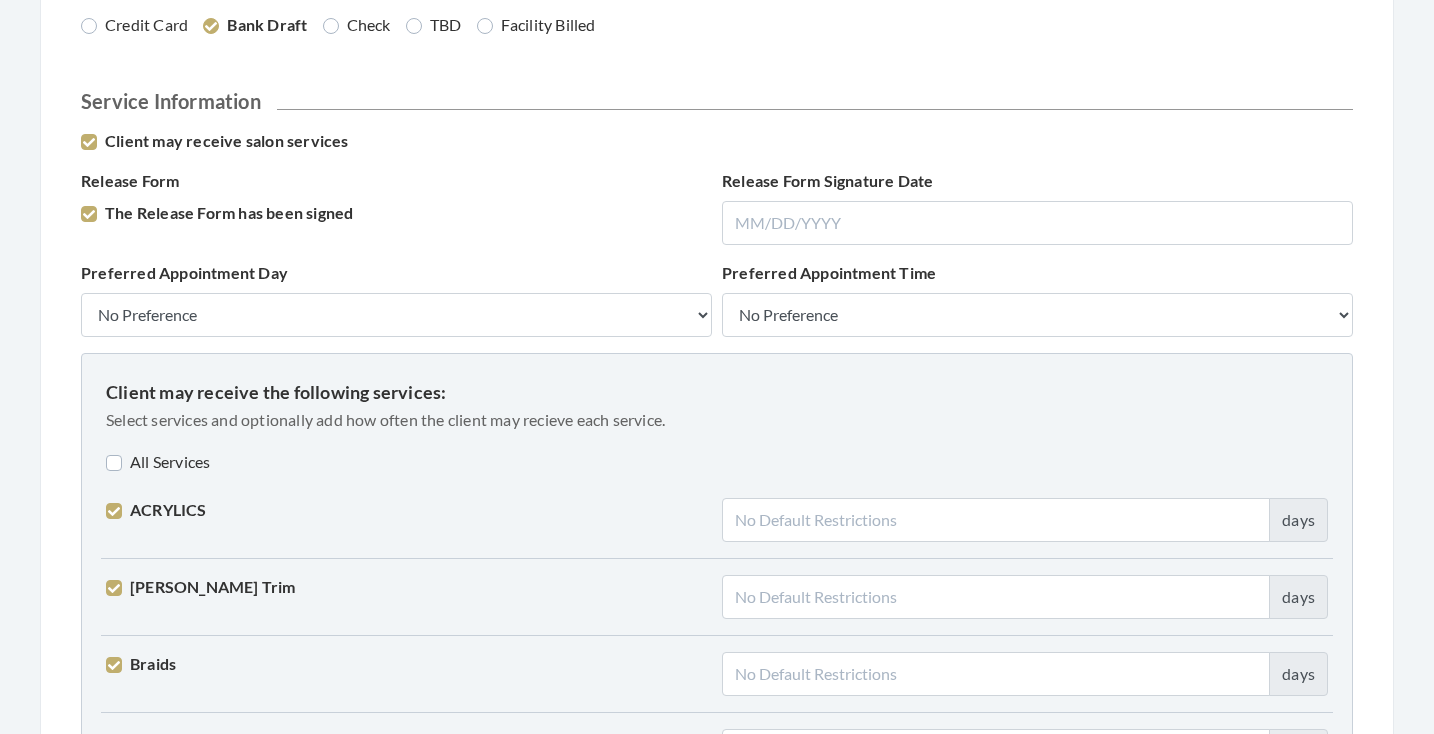 checkbox on "true" 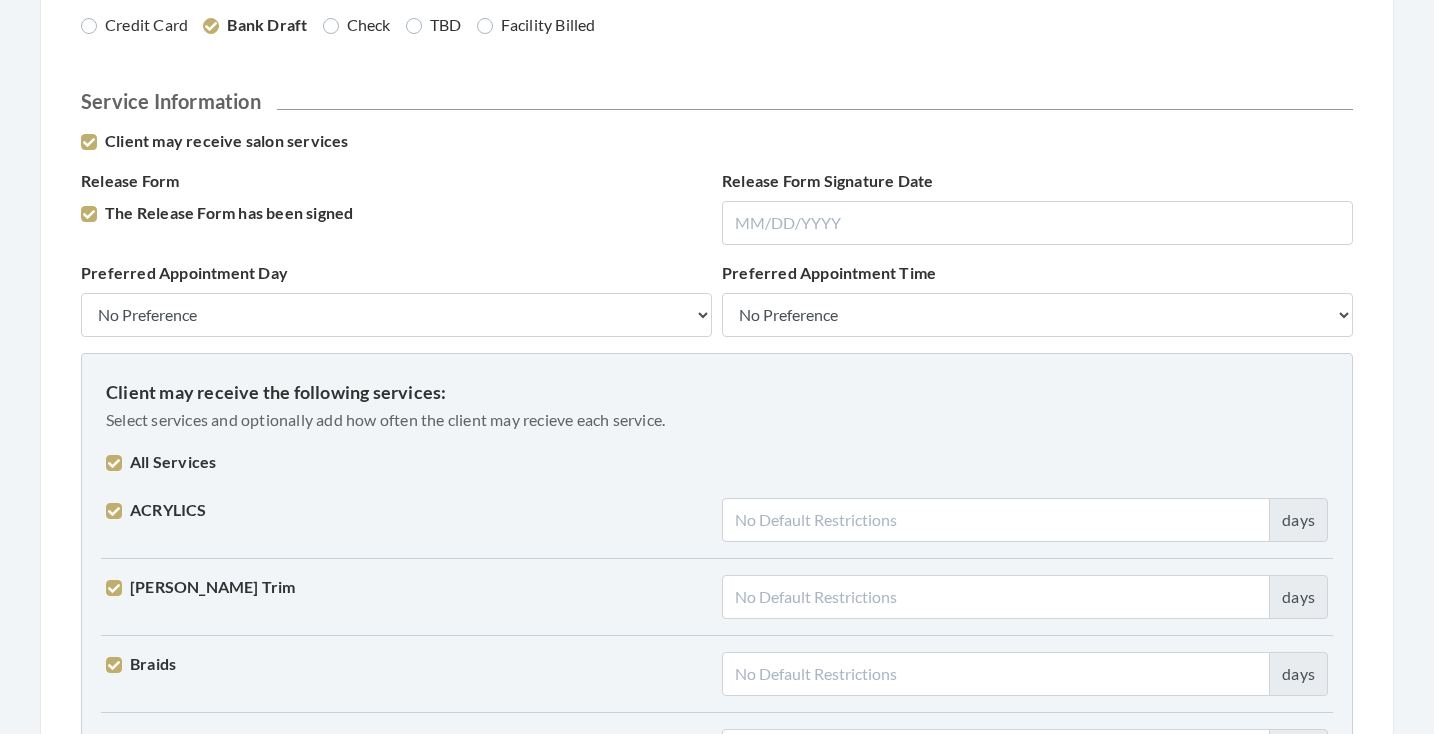 checkbox on "true" 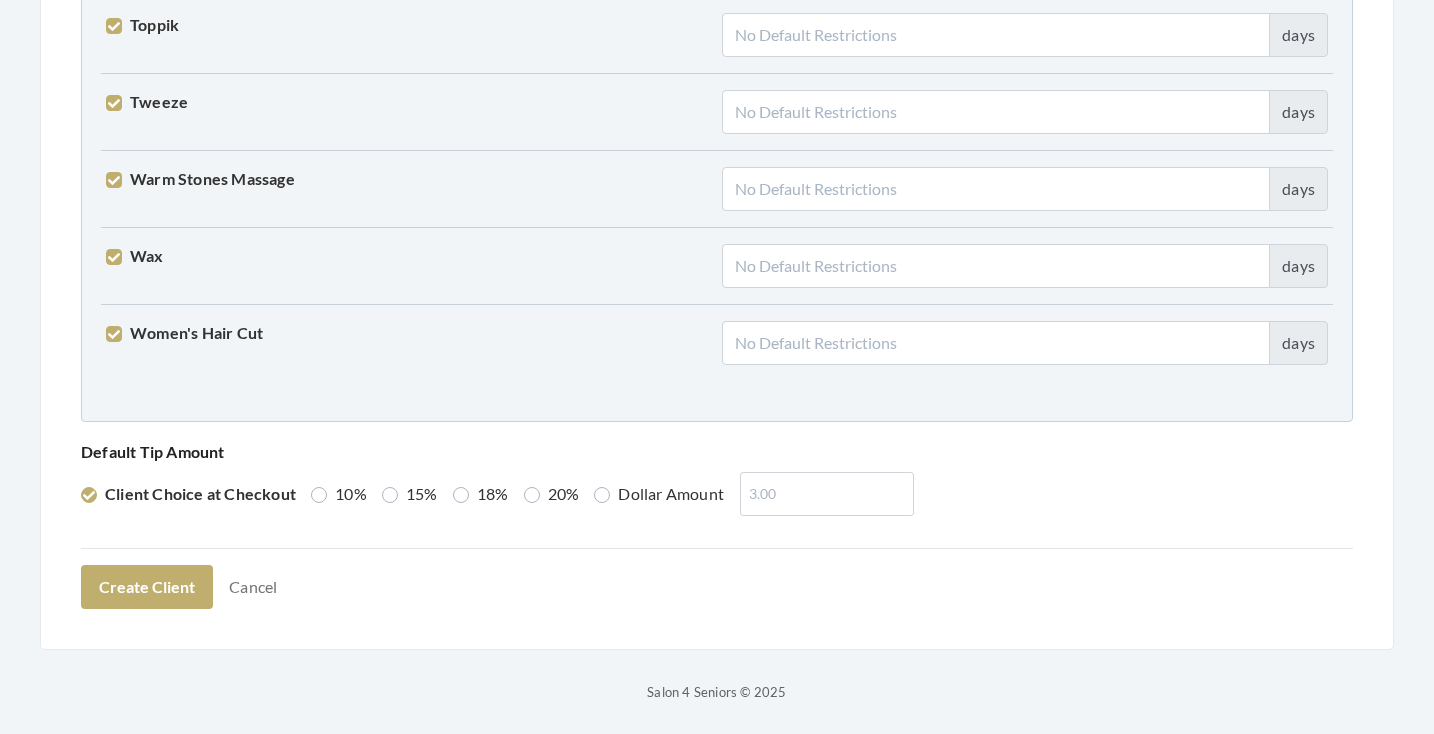 scroll, scrollTop: 5066, scrollLeft: 0, axis: vertical 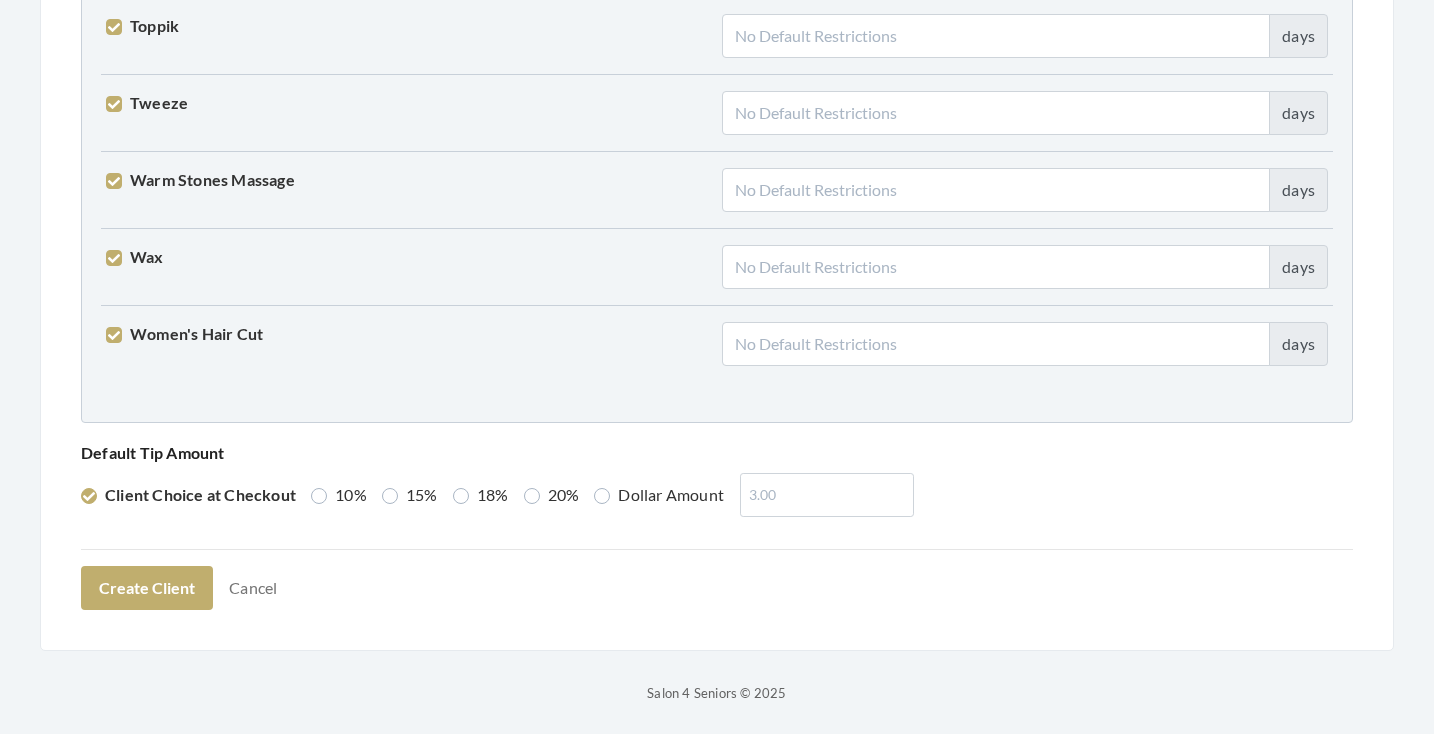 click on "10%" at bounding box center [339, 495] 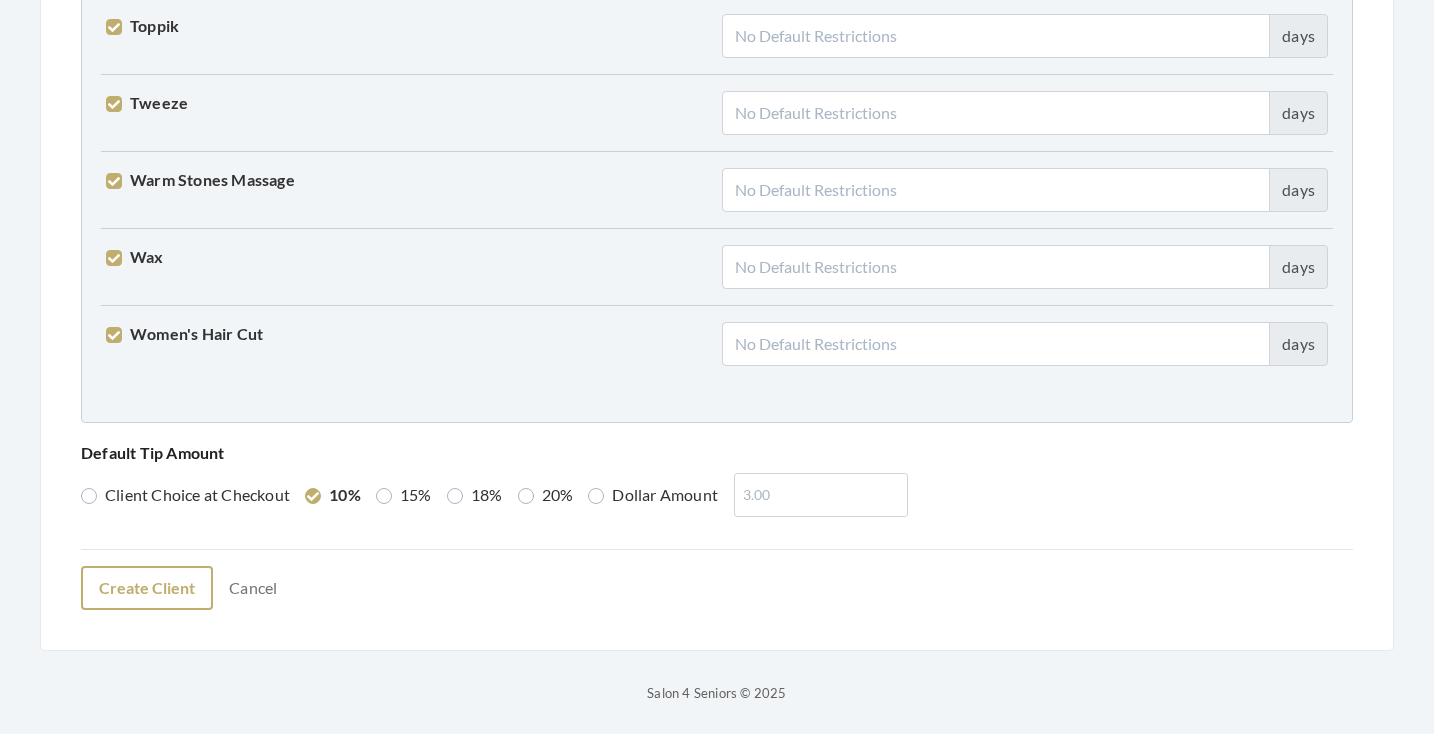 click on "Create Client" at bounding box center (147, 588) 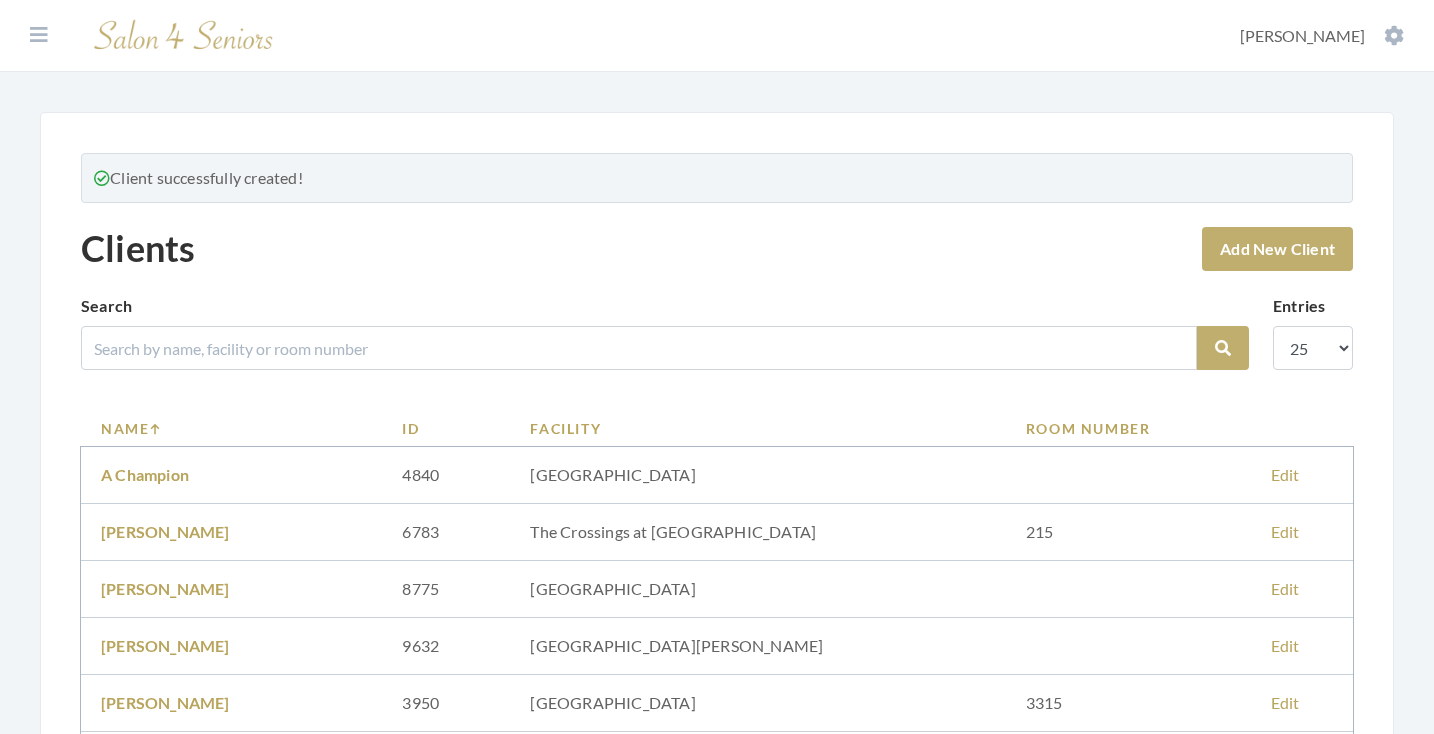 scroll, scrollTop: 0, scrollLeft: 0, axis: both 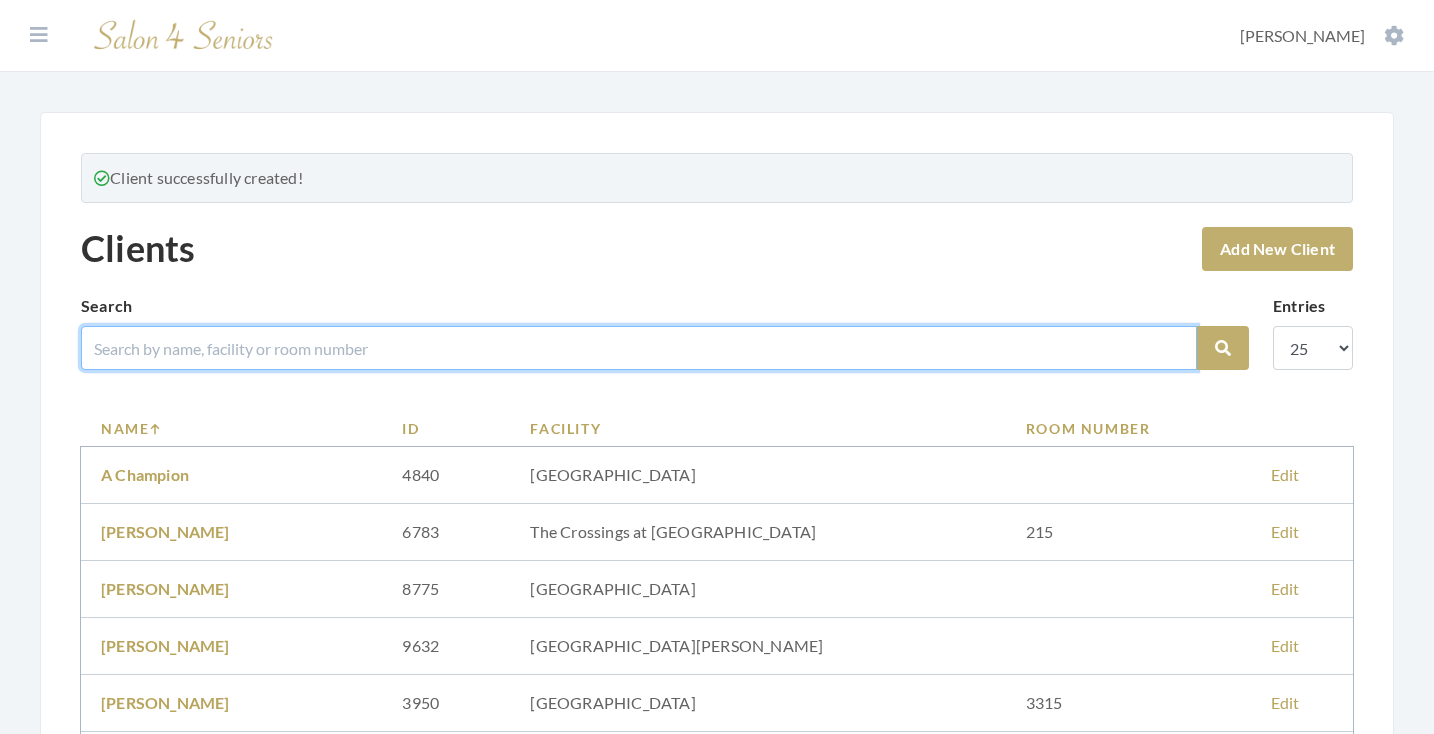 click at bounding box center [639, 348] 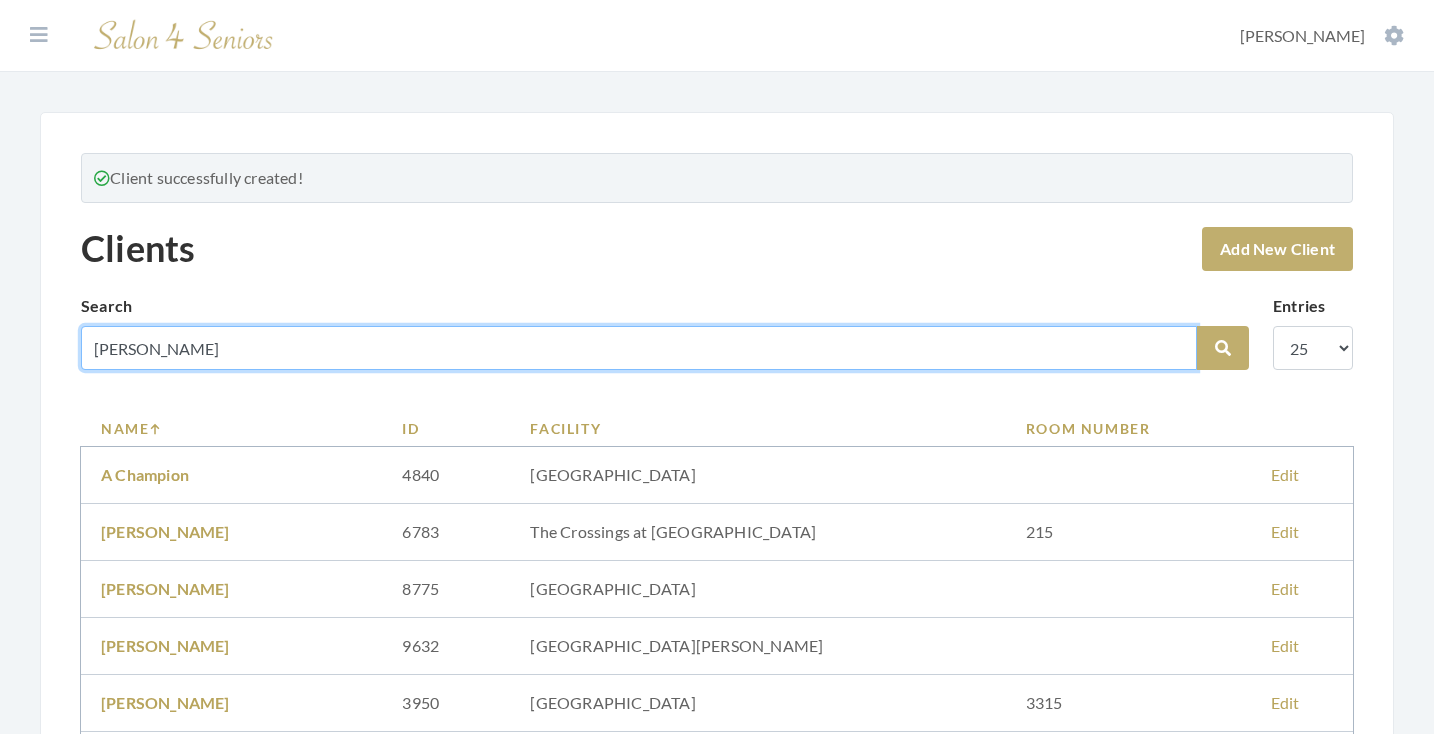 type on "[PERSON_NAME]" 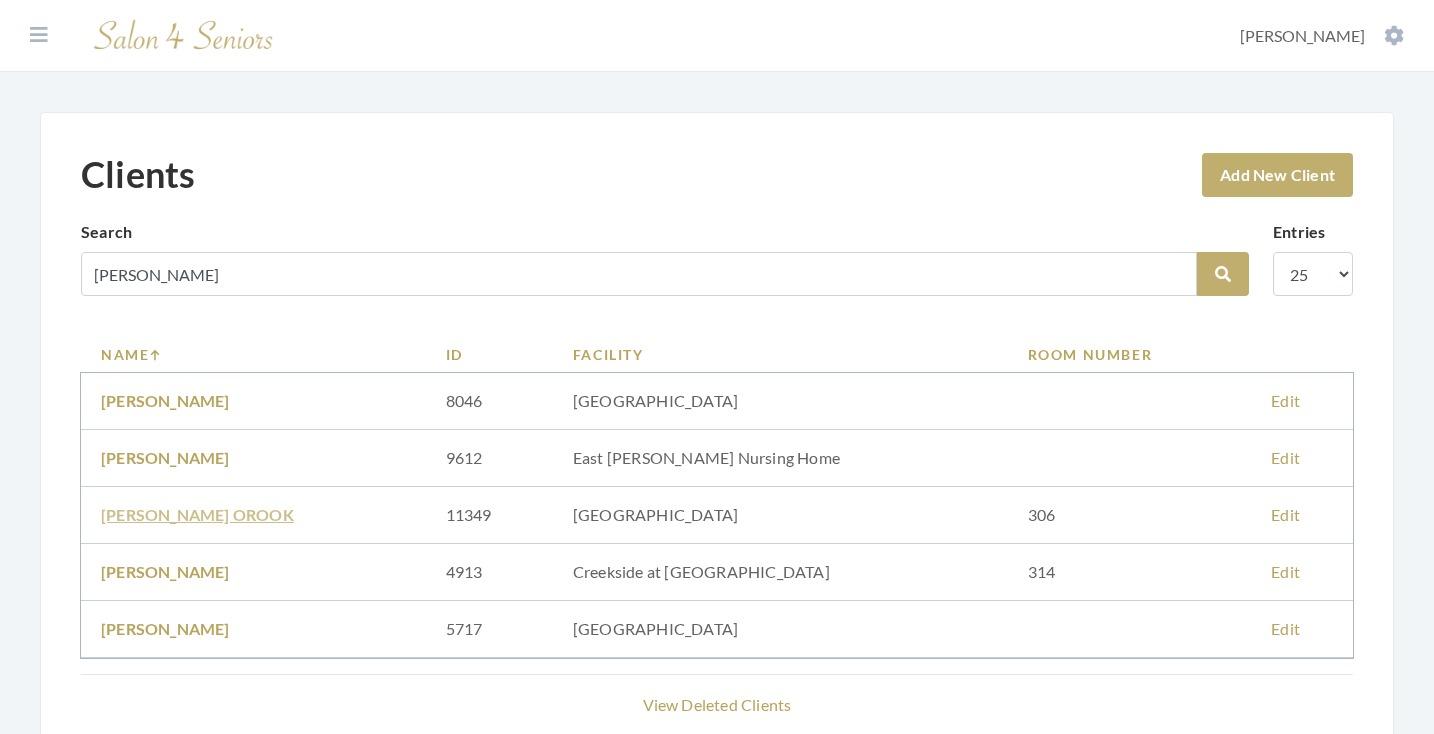 scroll, scrollTop: 126, scrollLeft: 0, axis: vertical 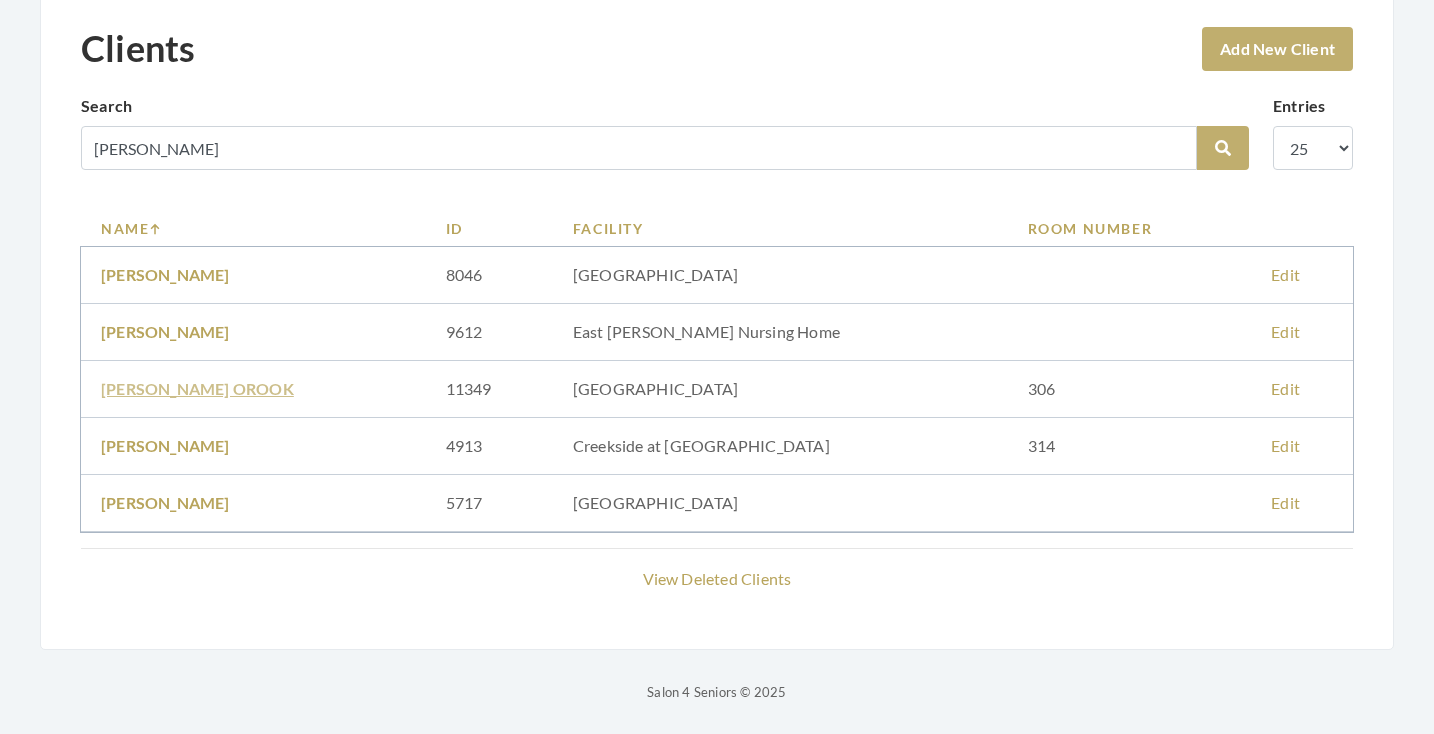 click on "[PERSON_NAME]
OROOK" at bounding box center [197, 388] 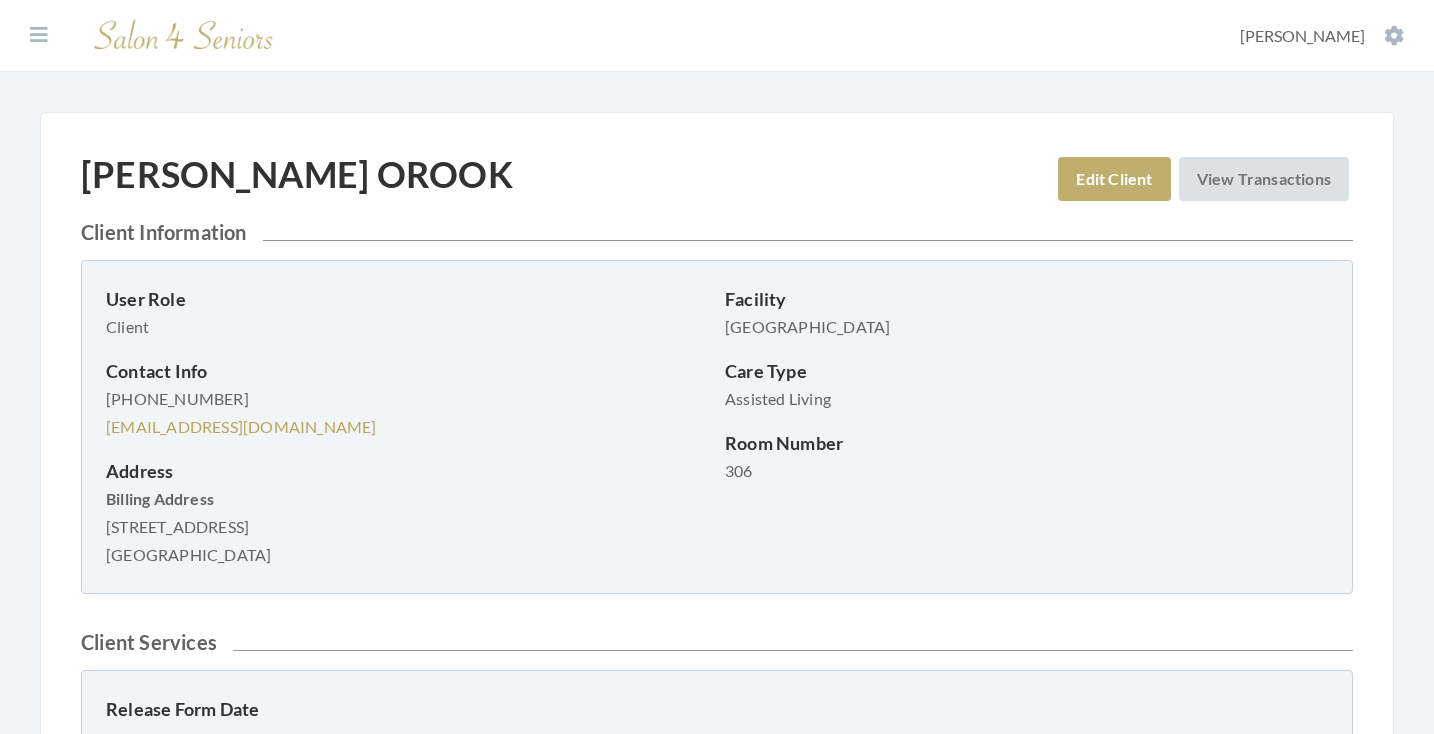 scroll, scrollTop: 0, scrollLeft: 0, axis: both 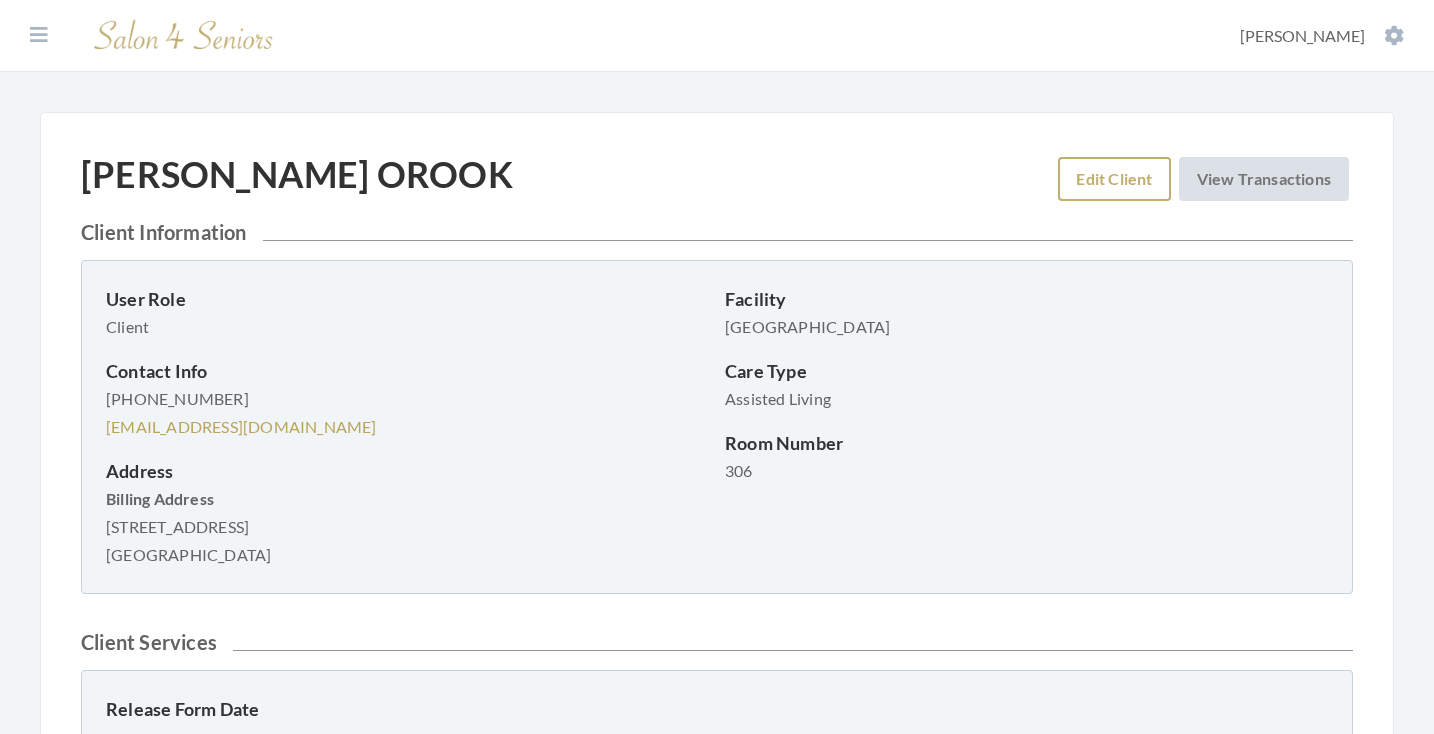 click on "Edit Client" at bounding box center [1114, 179] 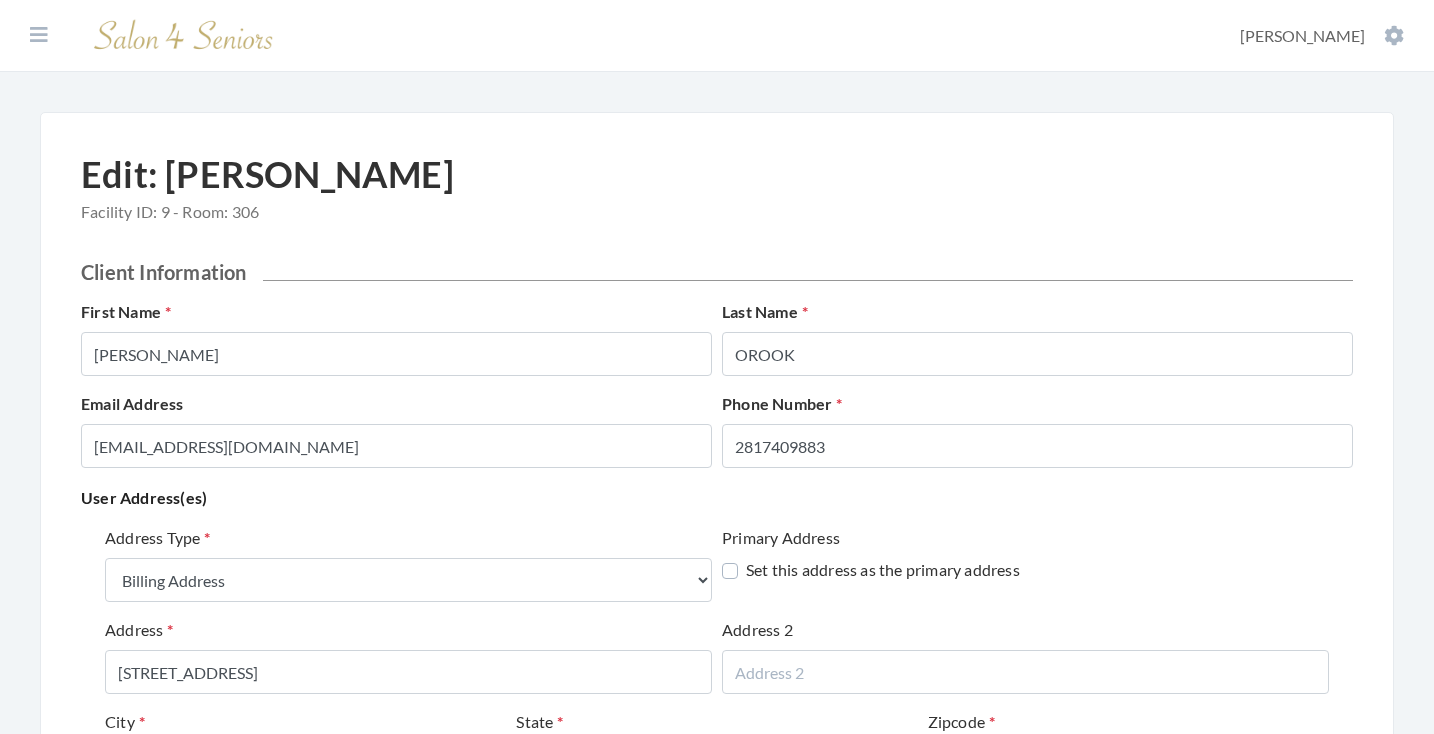 select on "billing" 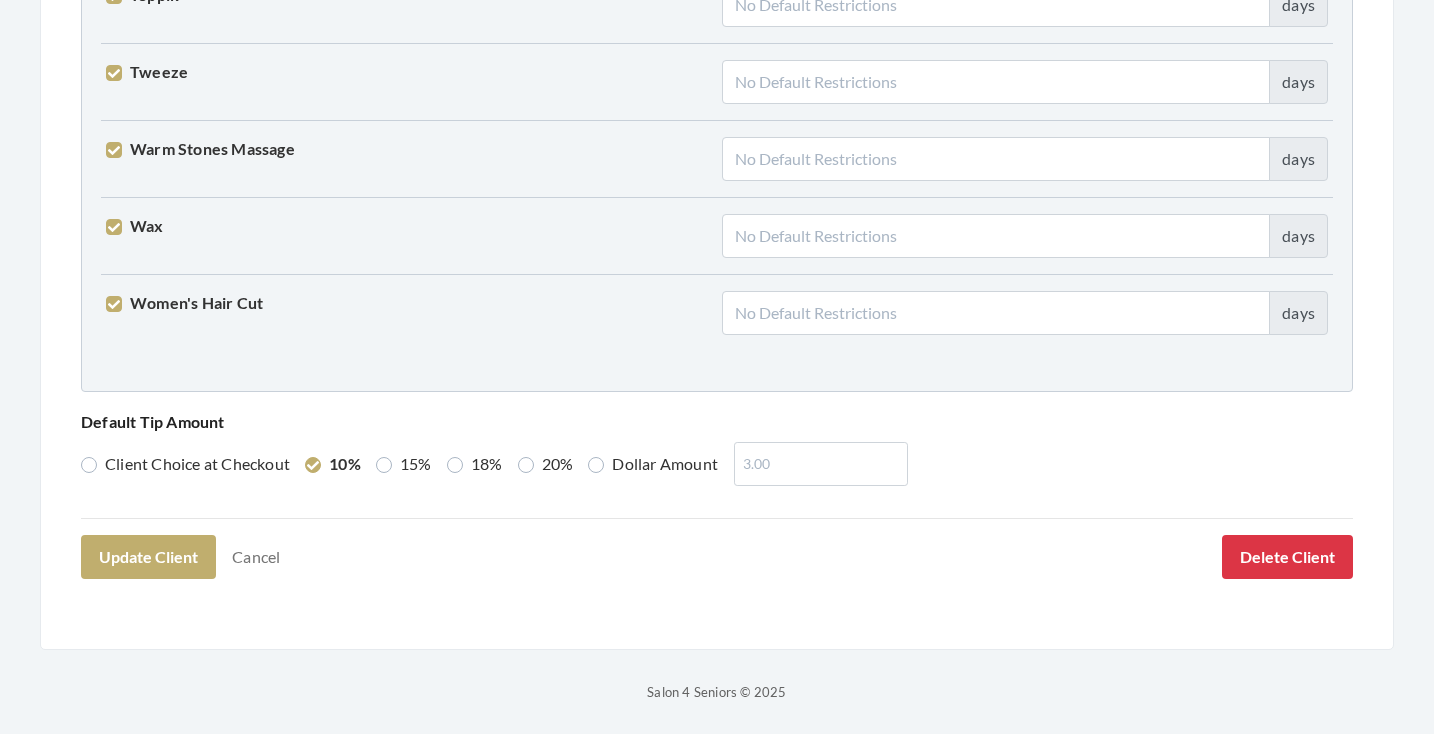 scroll, scrollTop: 5136, scrollLeft: 0, axis: vertical 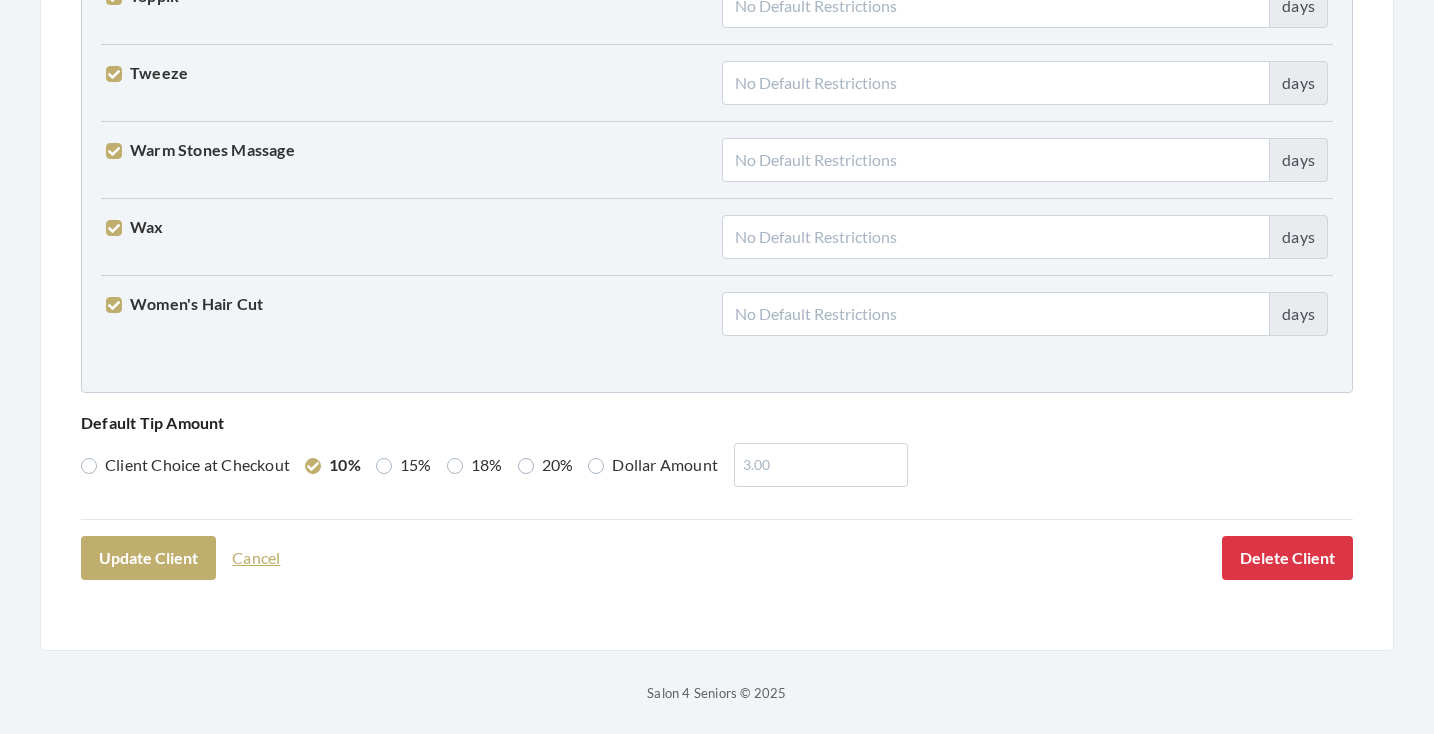click on "Cancel" at bounding box center [256, 558] 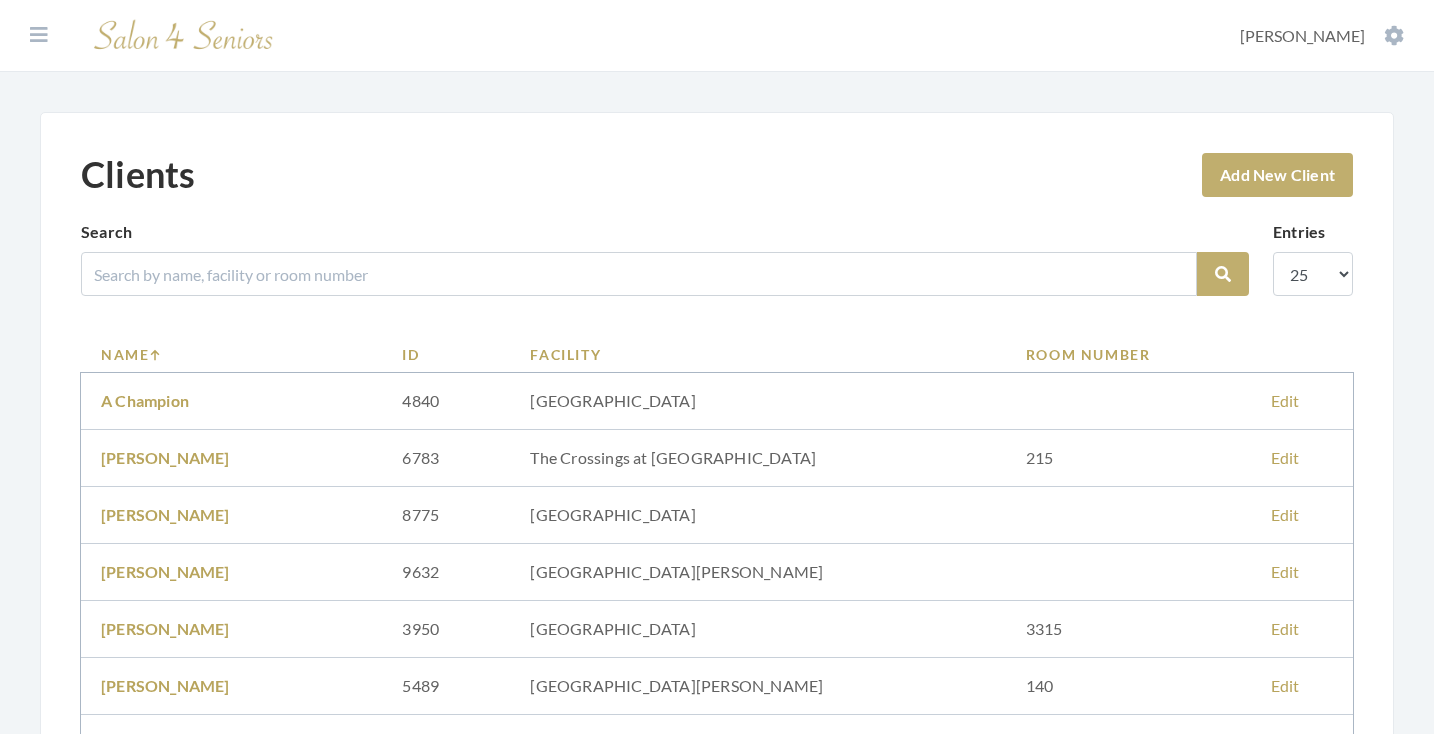 scroll, scrollTop: 0, scrollLeft: 0, axis: both 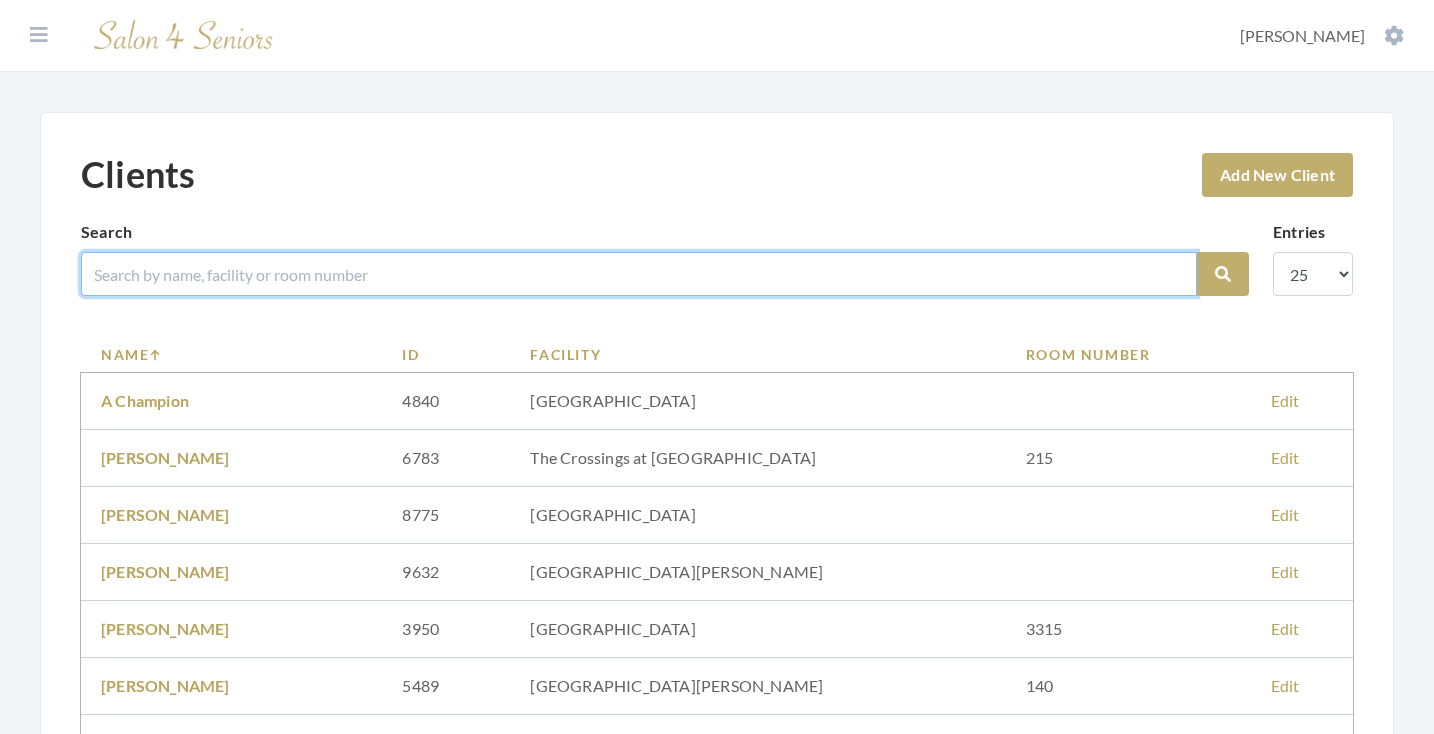 click at bounding box center [639, 274] 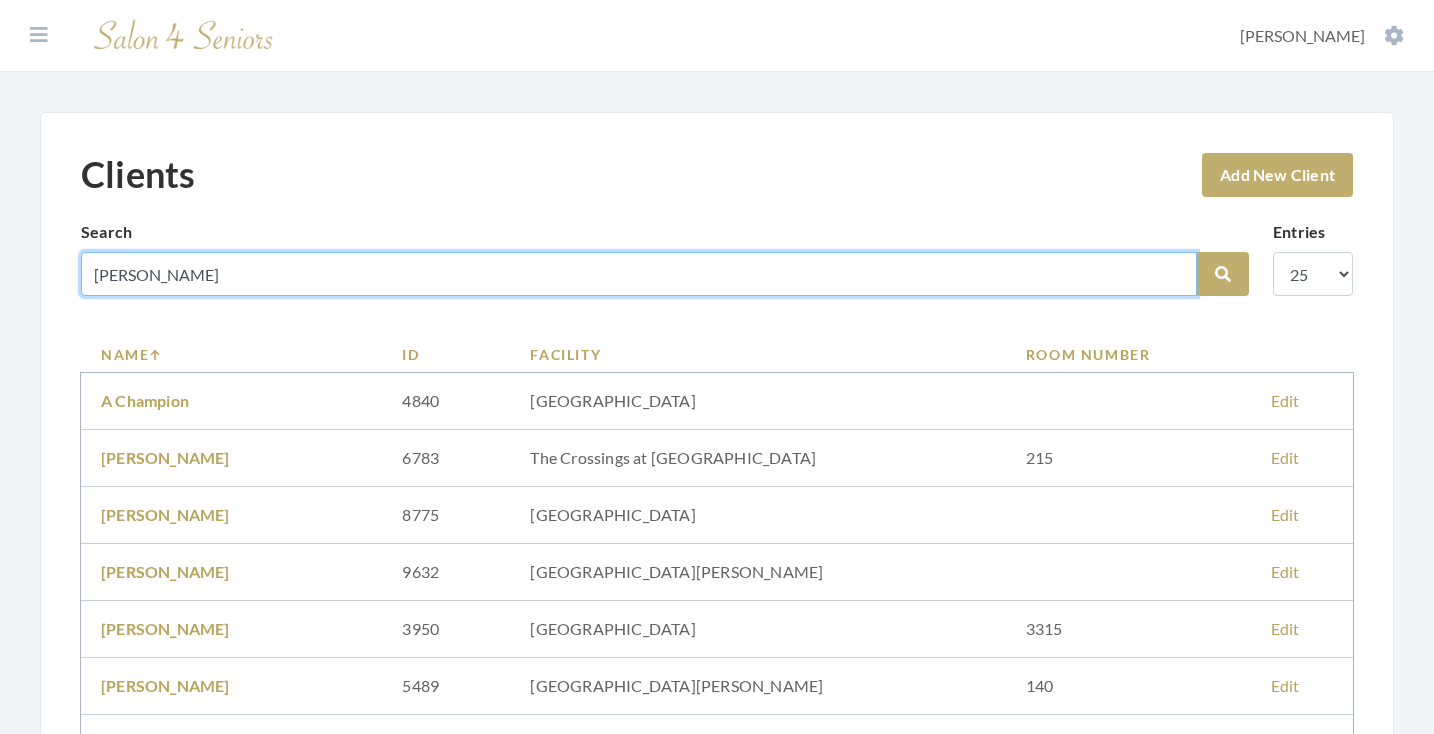 type on "[PERSON_NAME]" 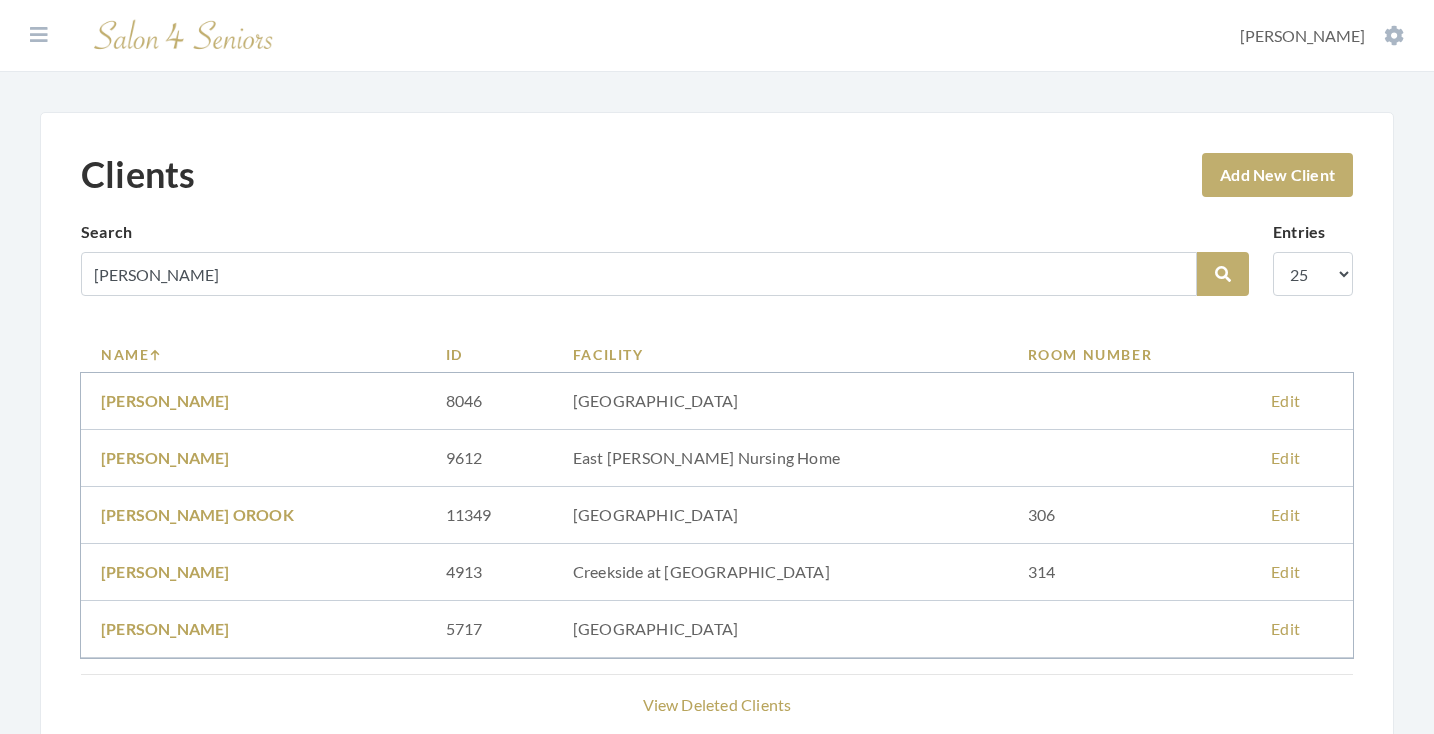 scroll, scrollTop: 0, scrollLeft: 0, axis: both 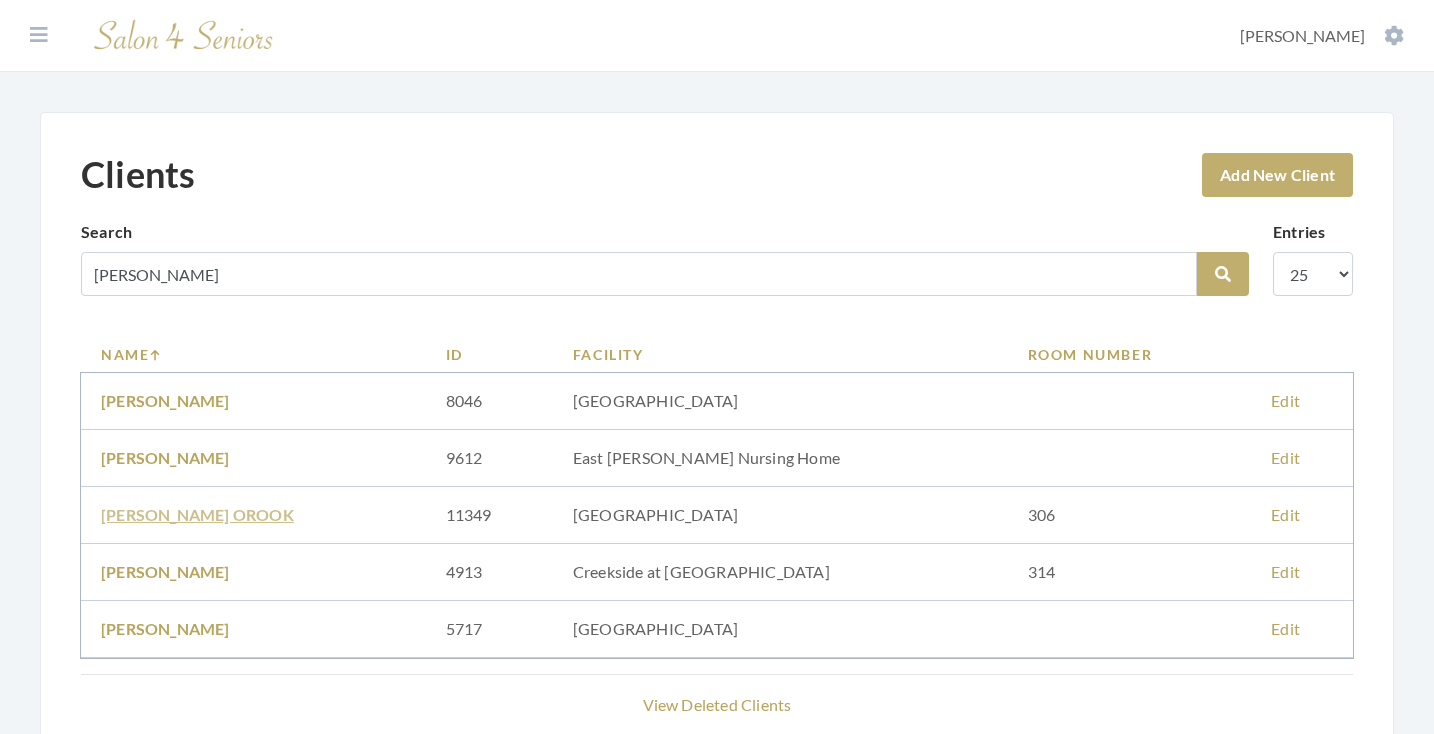 click on "MINNIE
OROOK" at bounding box center [197, 514] 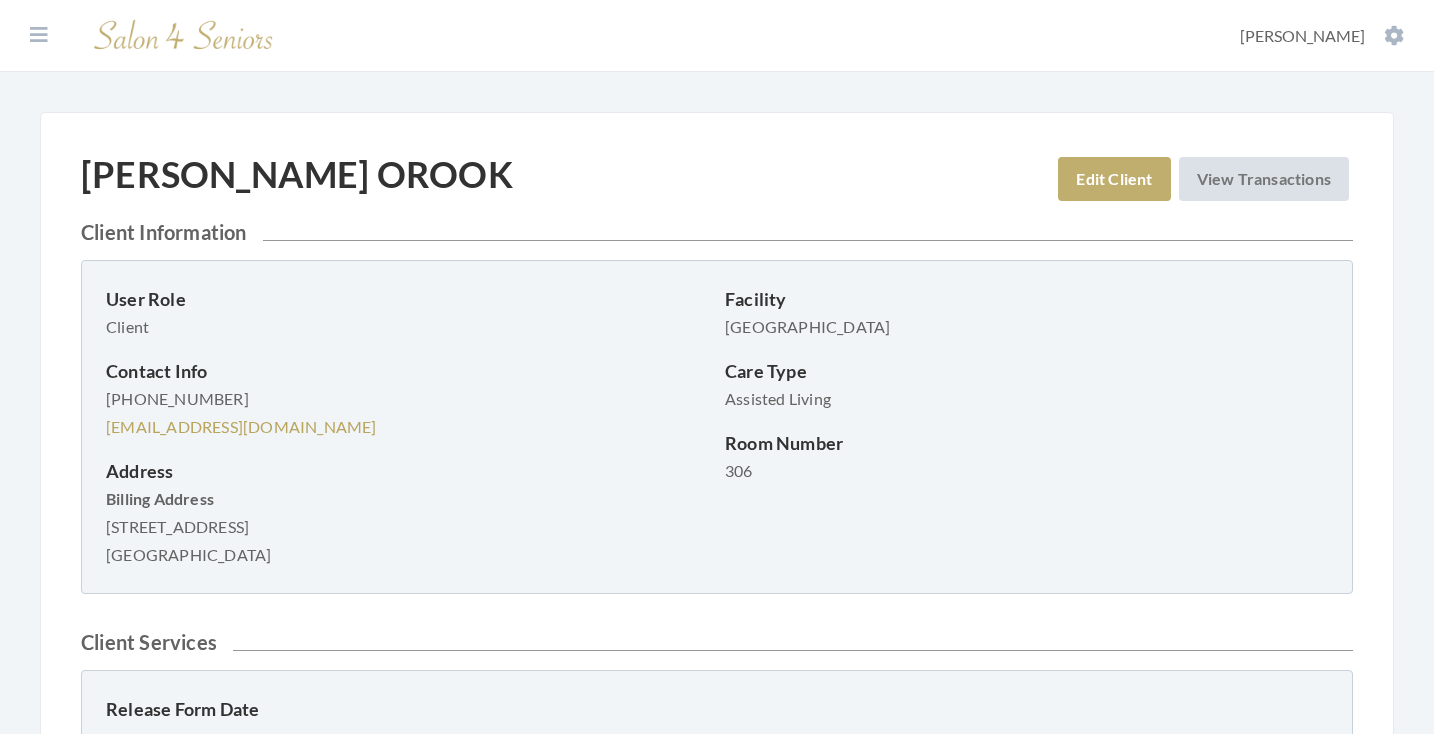scroll, scrollTop: 0, scrollLeft: 0, axis: both 